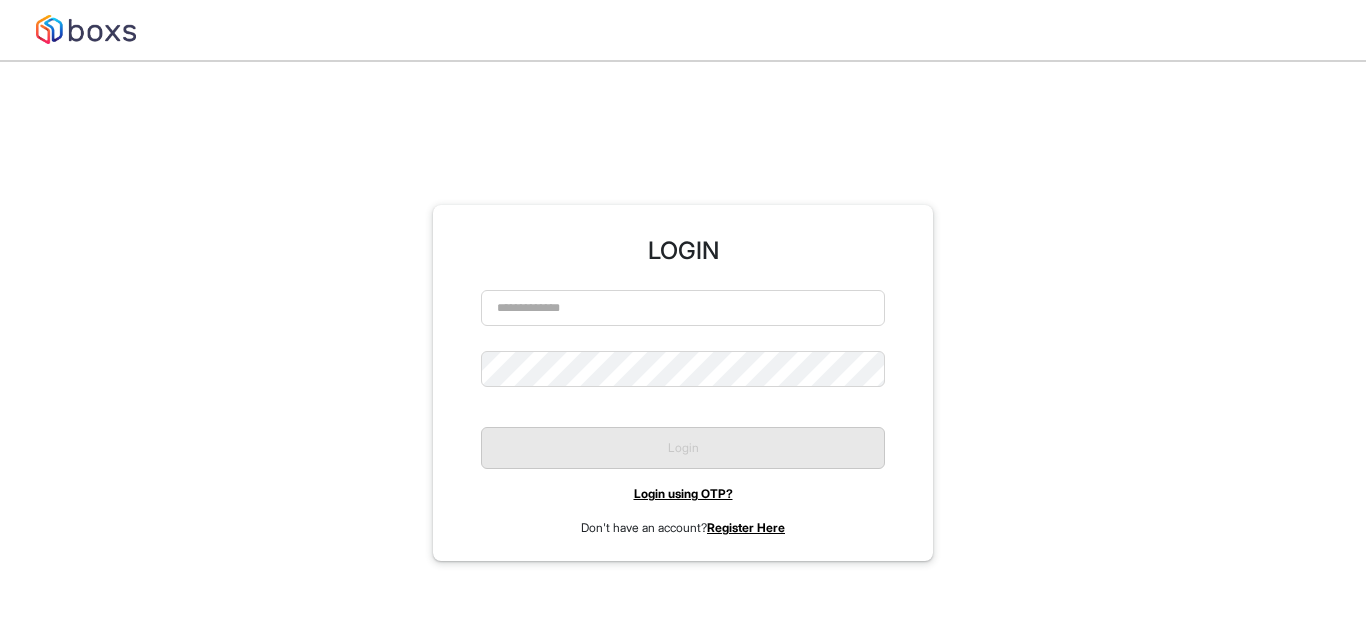 scroll, scrollTop: 0, scrollLeft: 0, axis: both 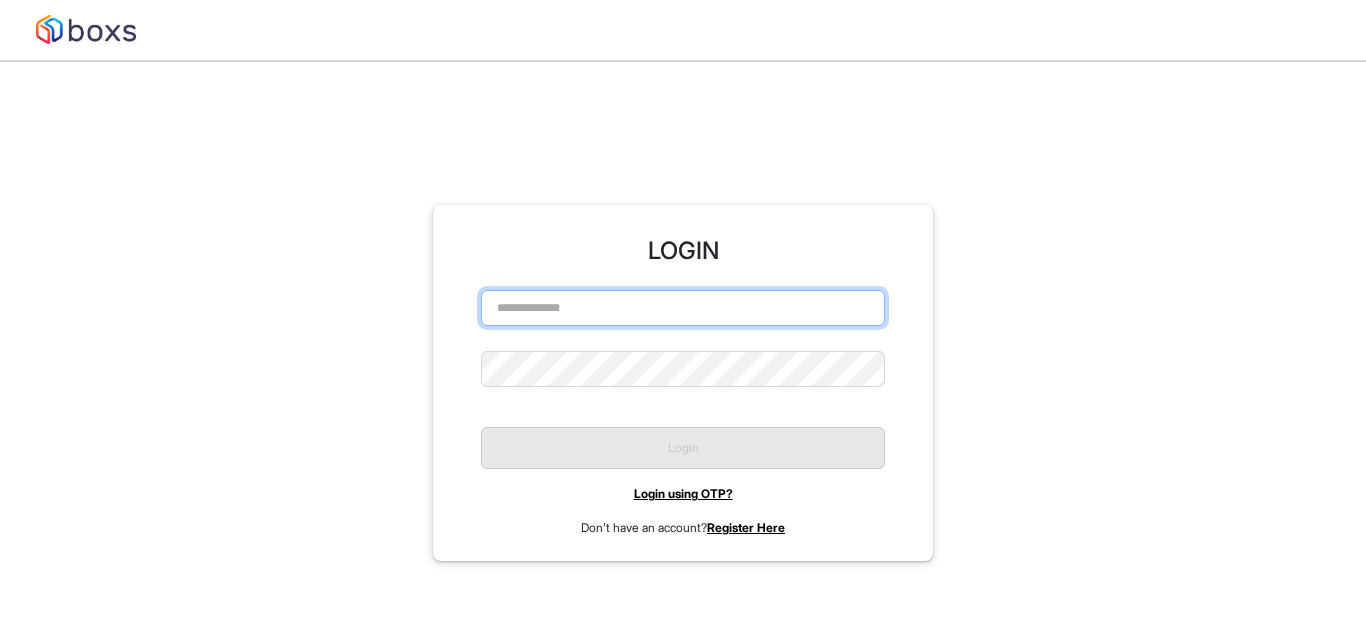 click at bounding box center (683, 308) 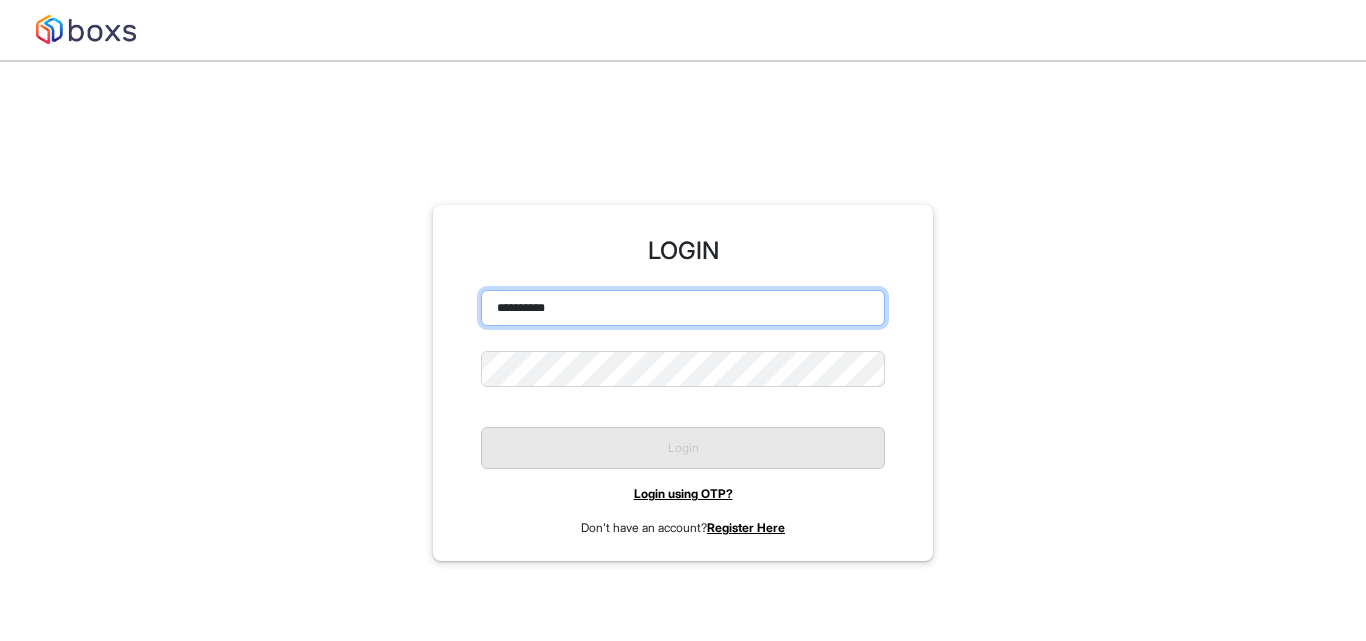 type on "**********" 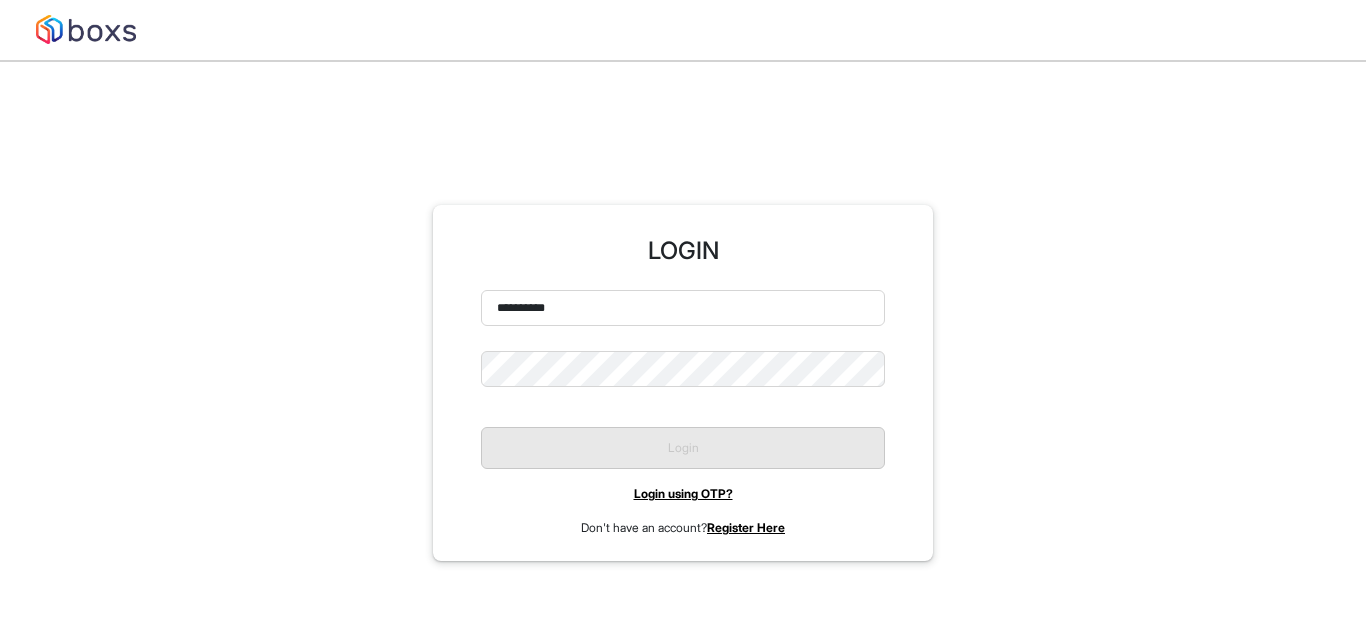 click on "**********" at bounding box center (683, 413) 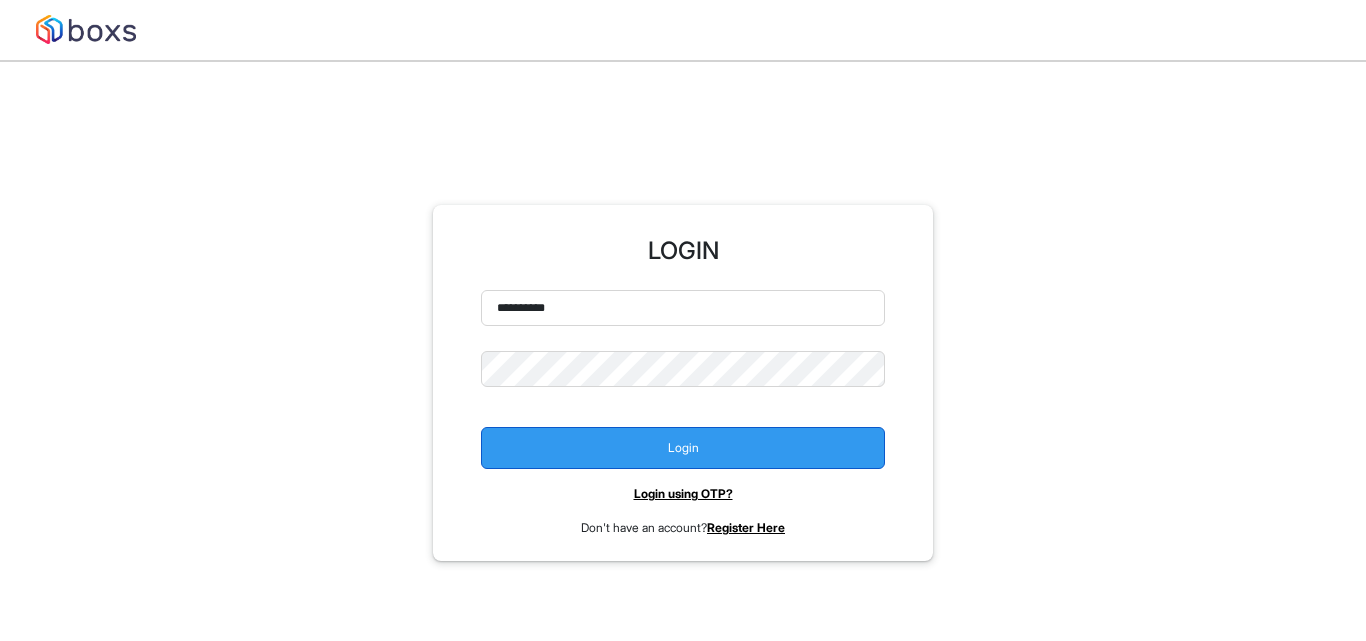 click on "Login" at bounding box center (683, 440) 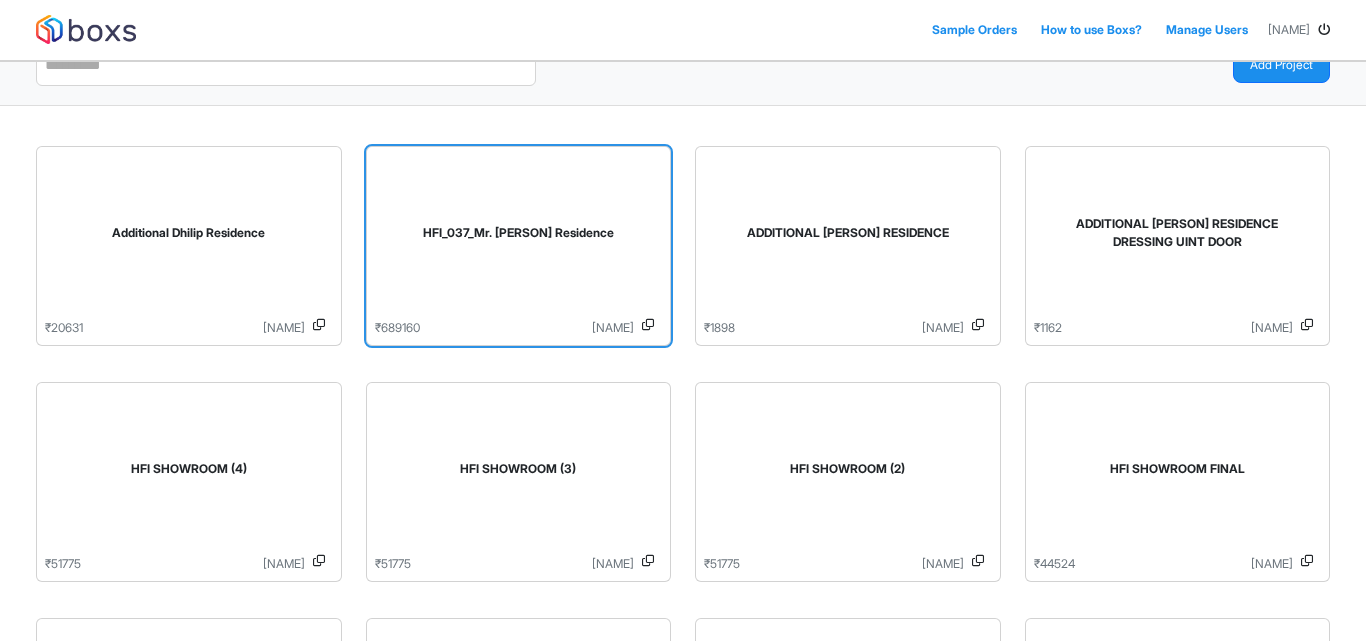 scroll, scrollTop: 100, scrollLeft: 0, axis: vertical 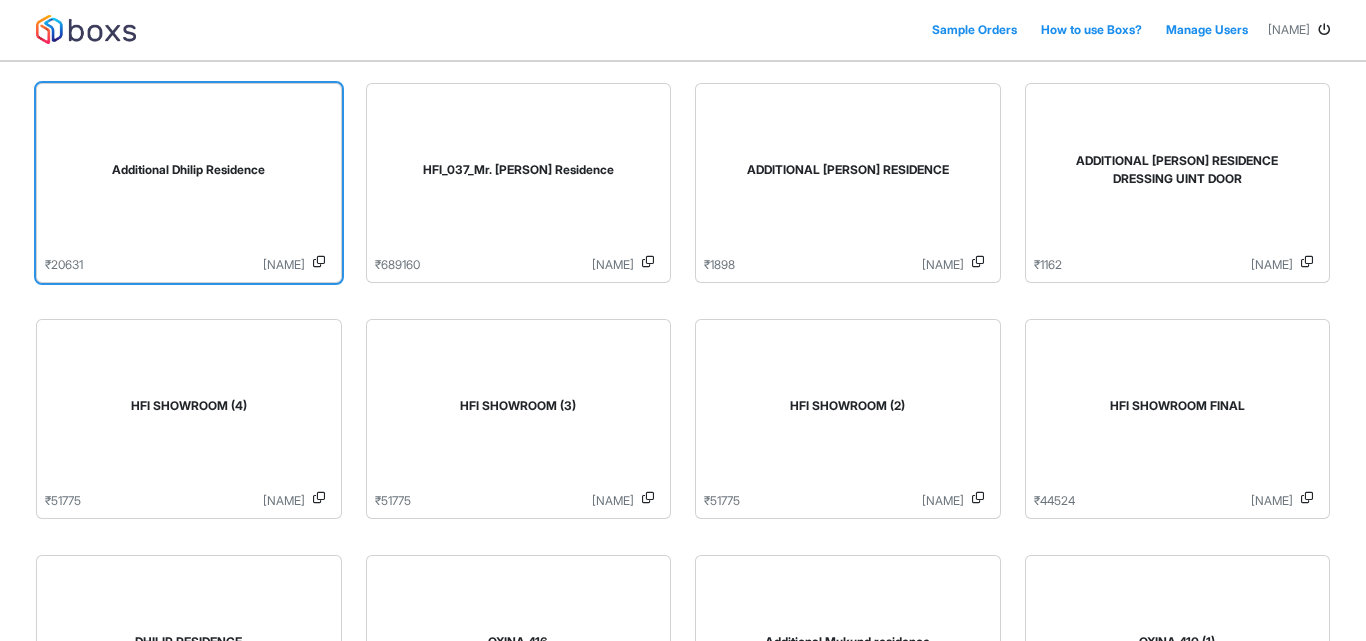 click on "Additional Dhilip Residence" at bounding box center [189, 174] 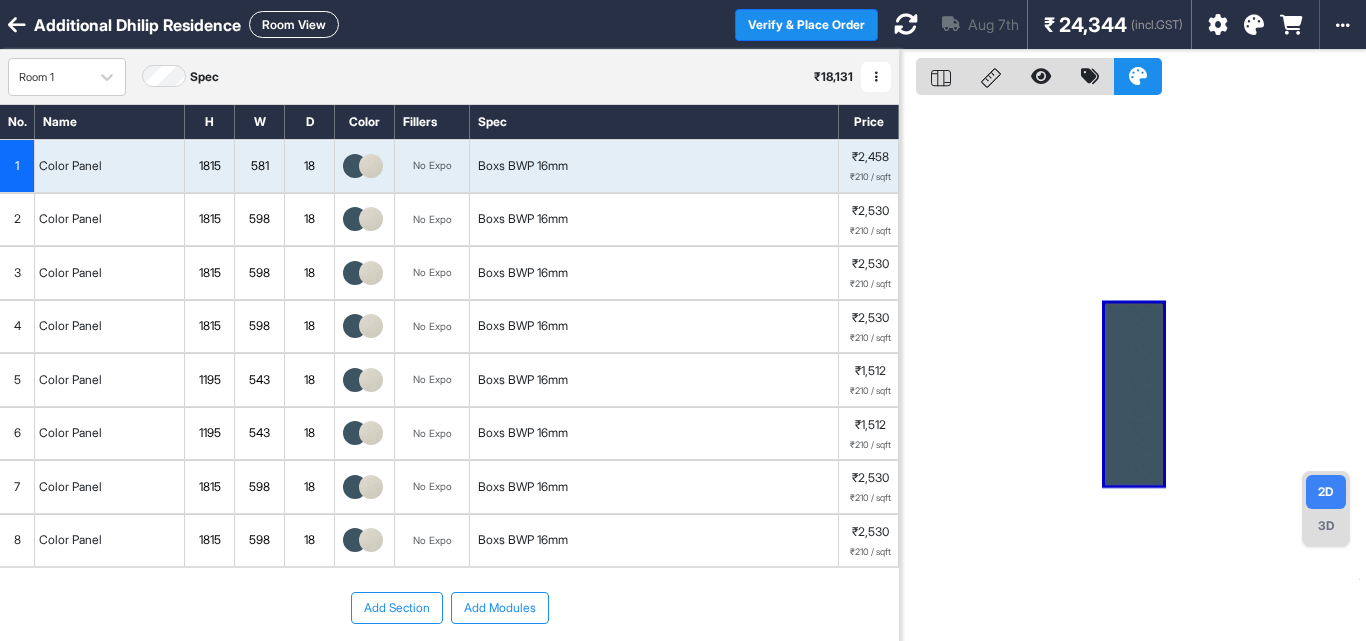 click on "1815" at bounding box center [209, 166] 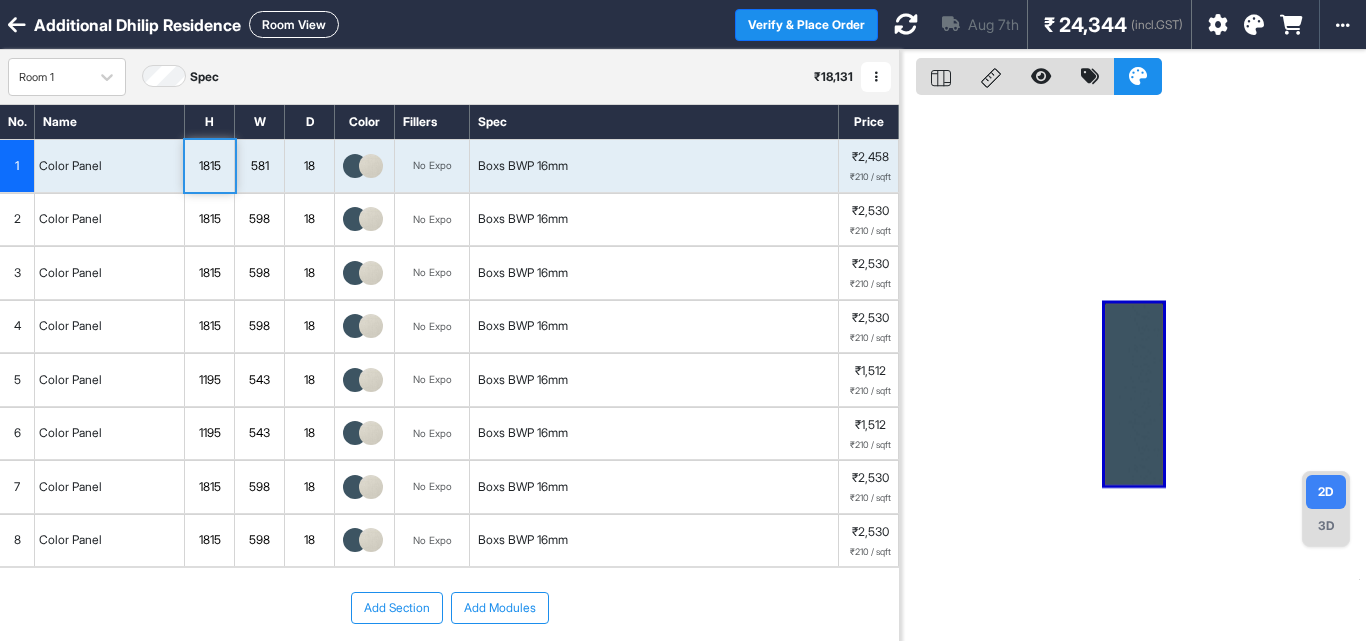 click on "1815" at bounding box center (209, 166) 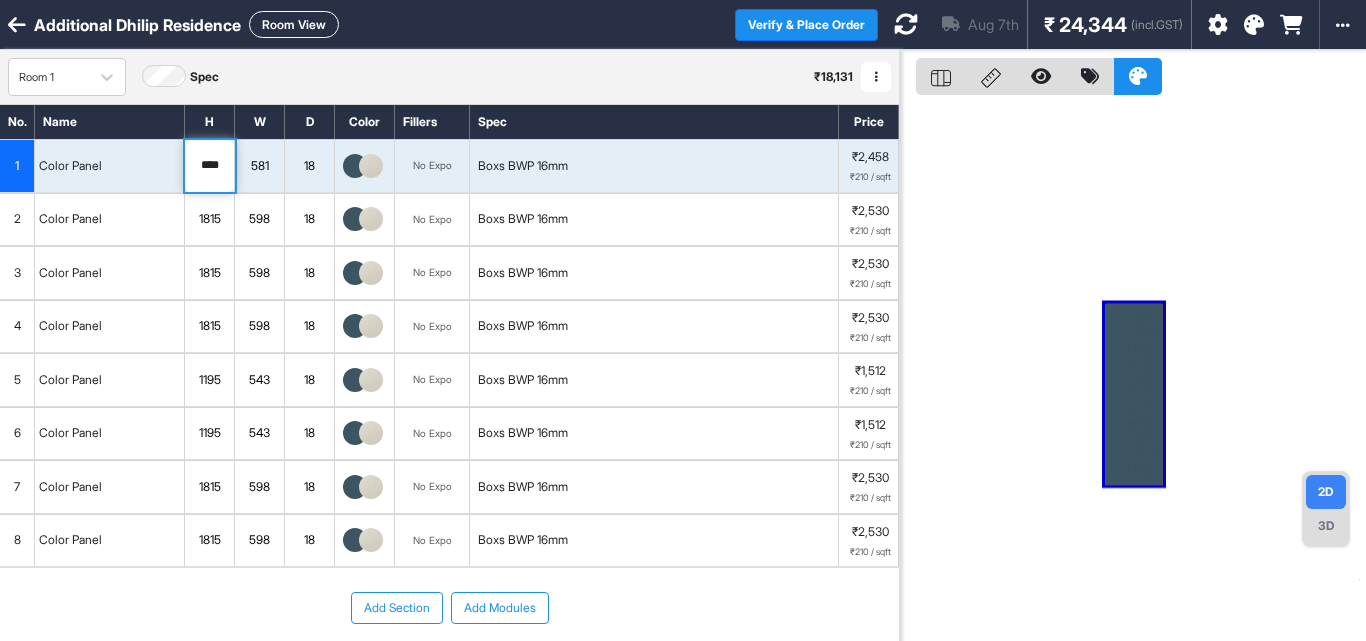 type on "****" 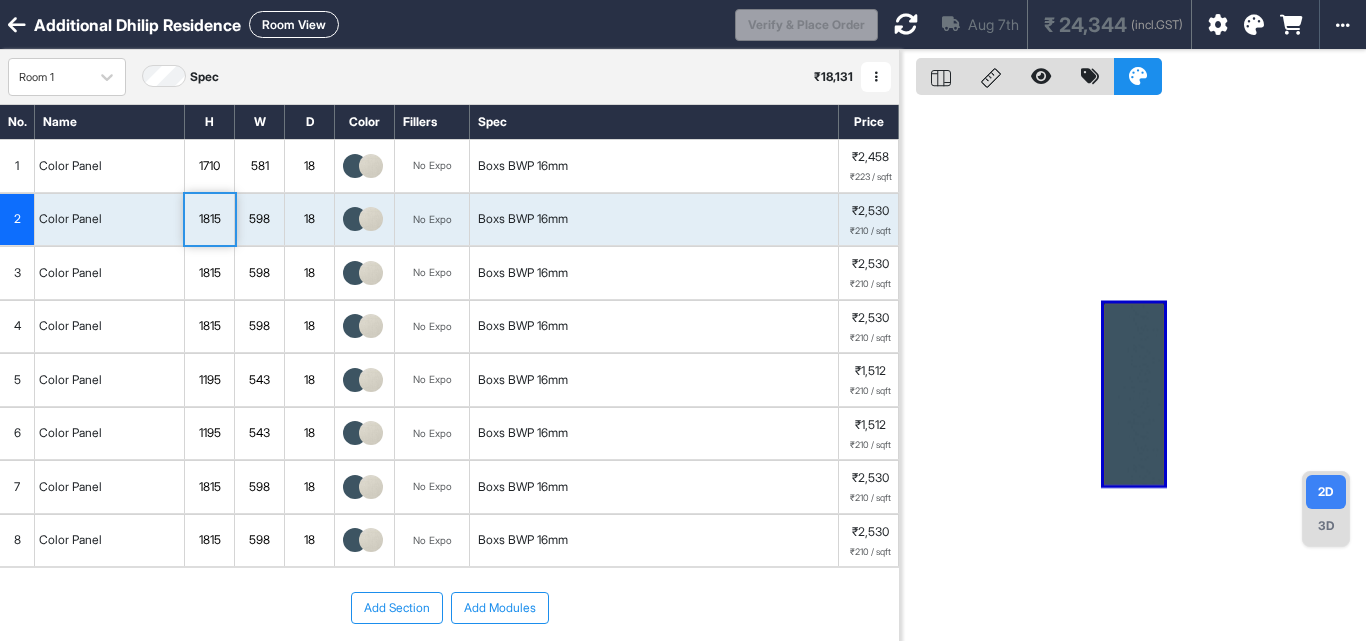 click on "1815" at bounding box center [209, 219] 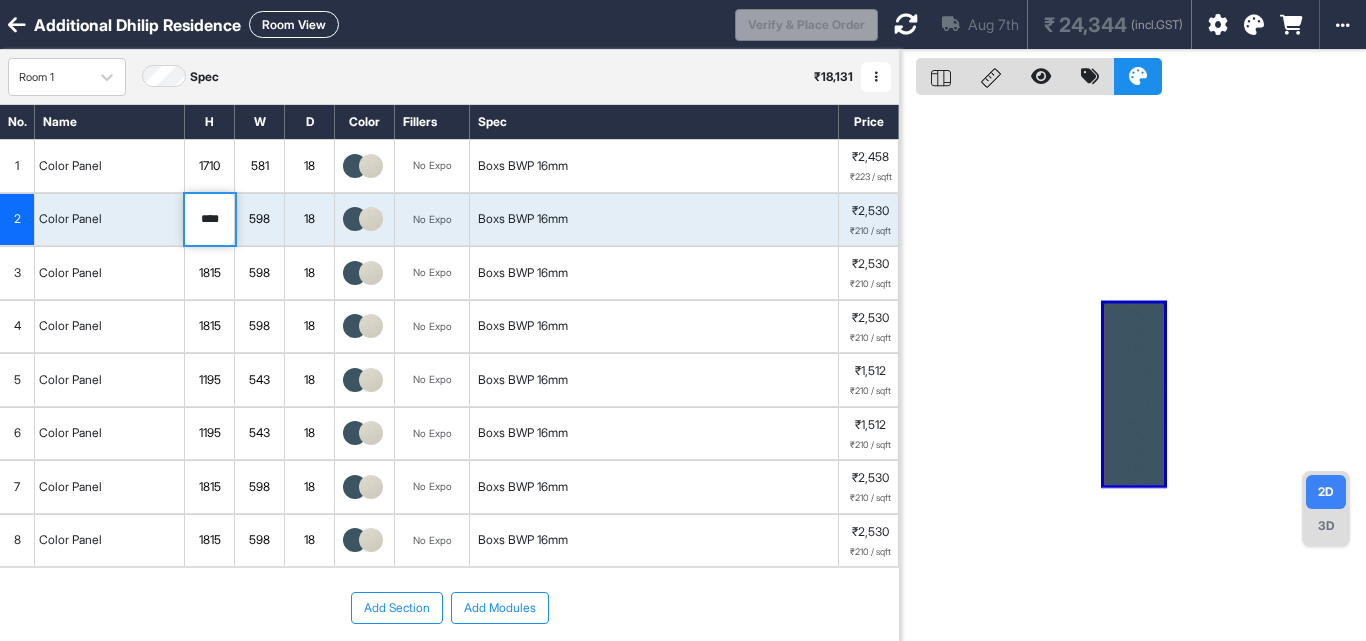 drag, startPoint x: 223, startPoint y: 218, endPoint x: 178, endPoint y: 227, distance: 45.891174 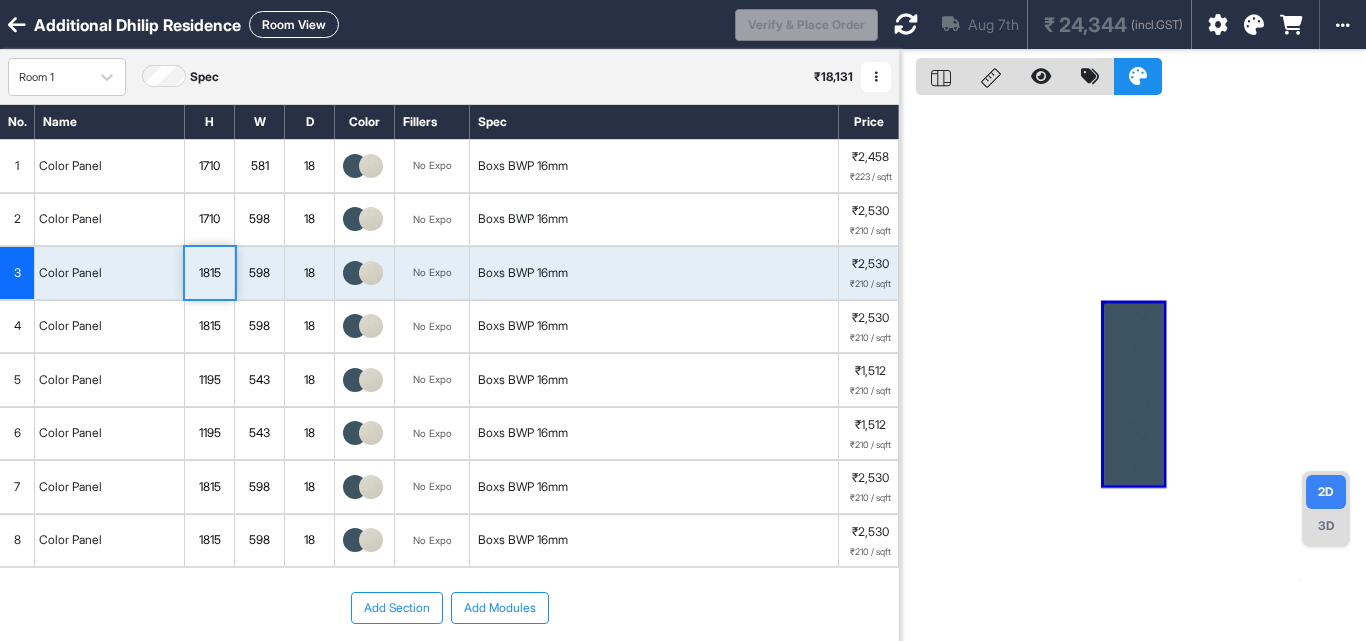 click on "1815" at bounding box center [210, 273] 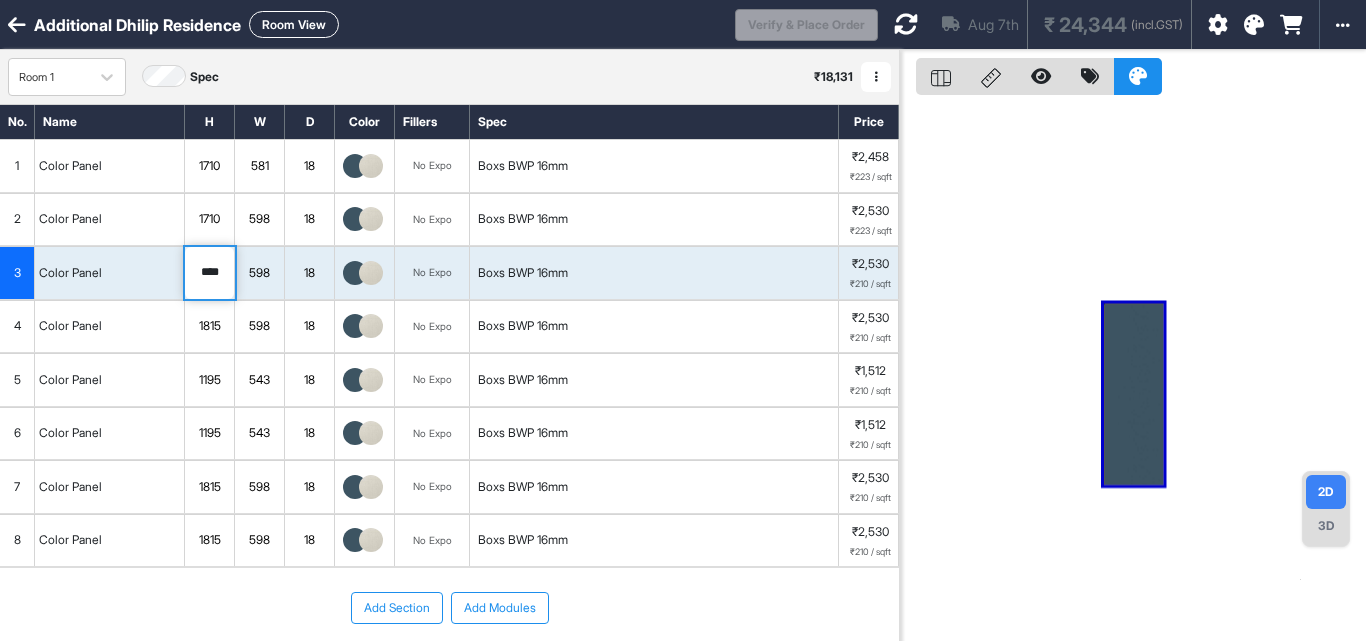 drag, startPoint x: 220, startPoint y: 272, endPoint x: 176, endPoint y: 271, distance: 44.011364 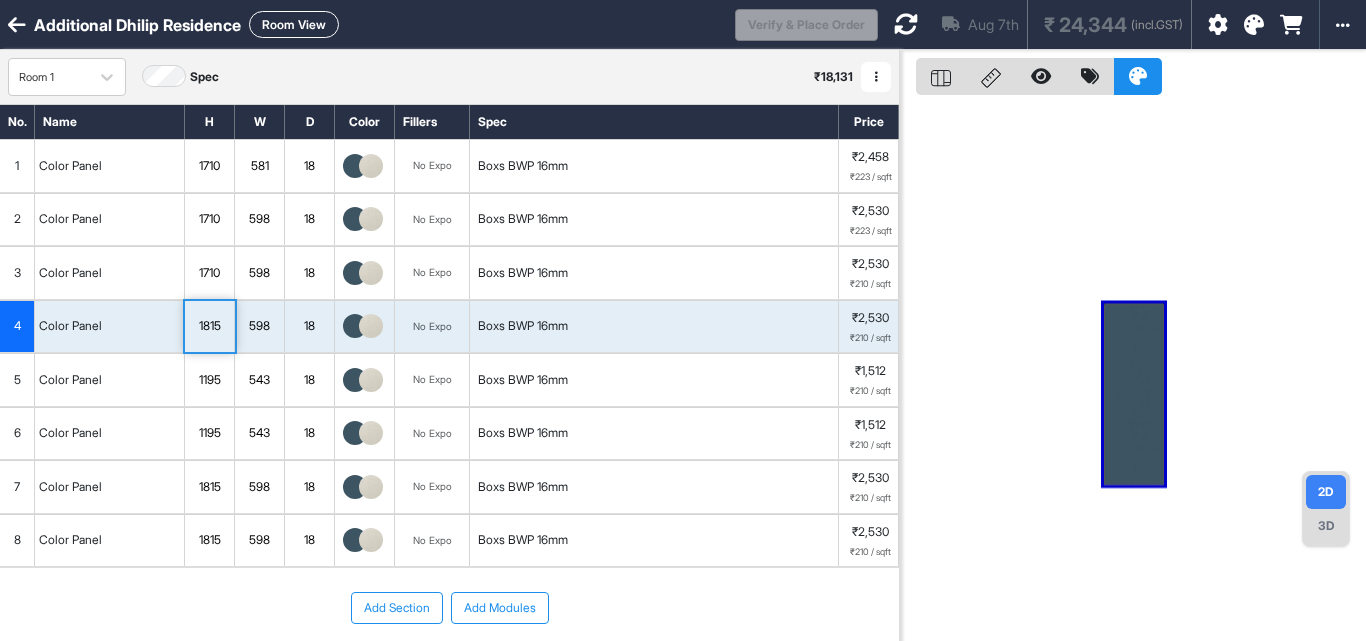 click on "1815" at bounding box center [209, 326] 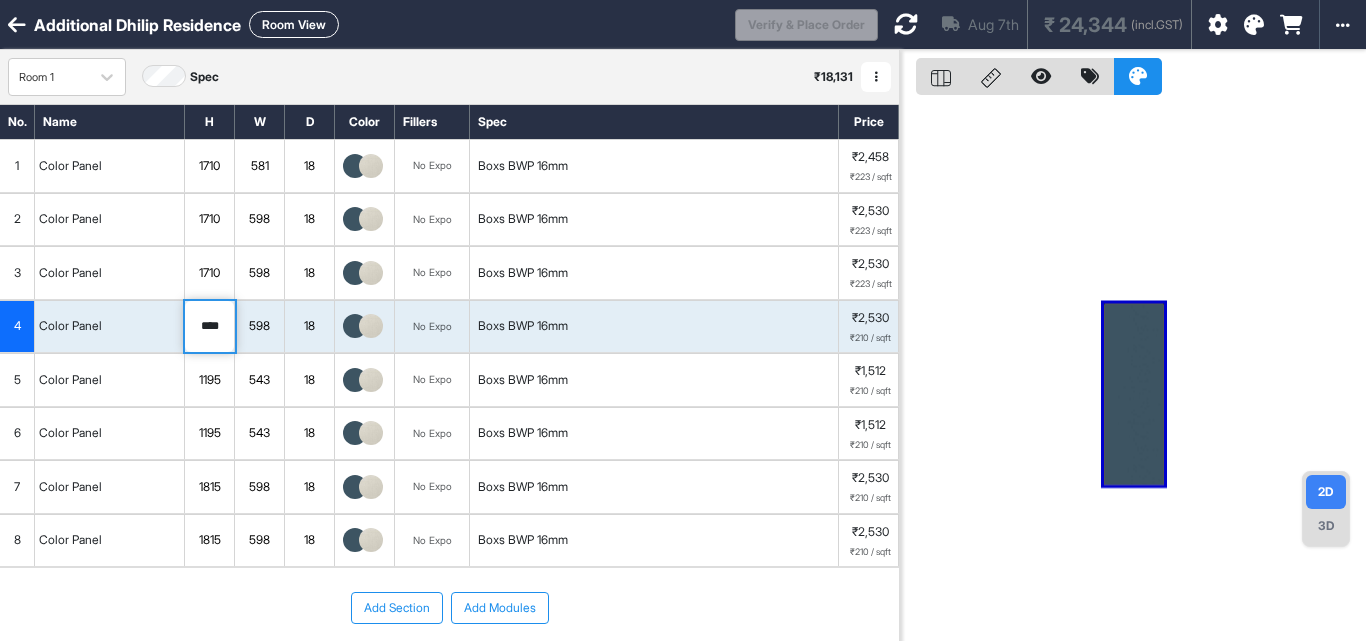 drag, startPoint x: 228, startPoint y: 319, endPoint x: 173, endPoint y: 328, distance: 55.7315 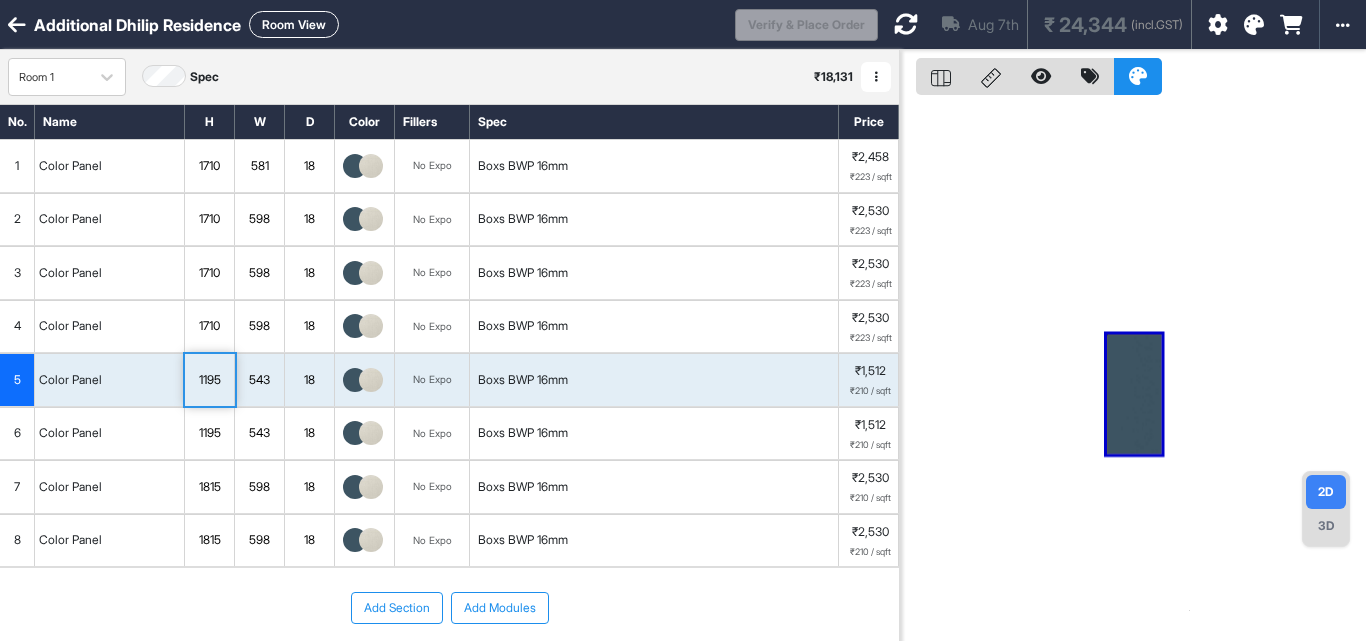 click on "1195" at bounding box center [209, 380] 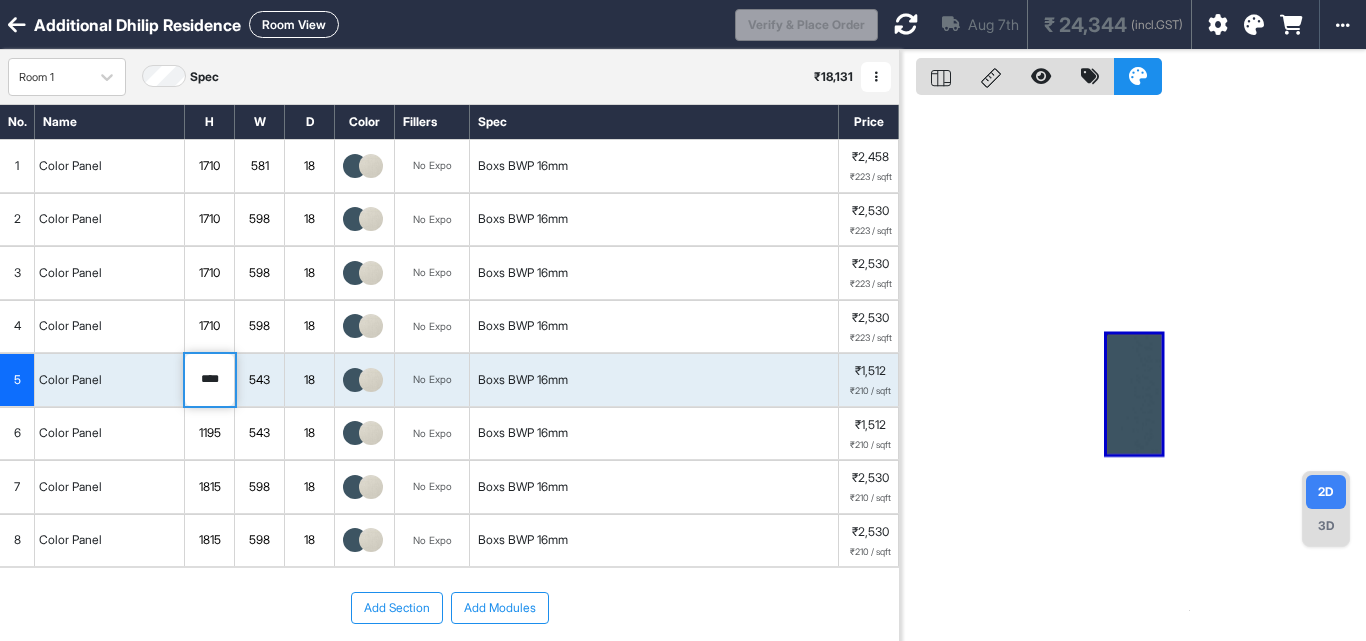 click on "****" at bounding box center (209, 380) 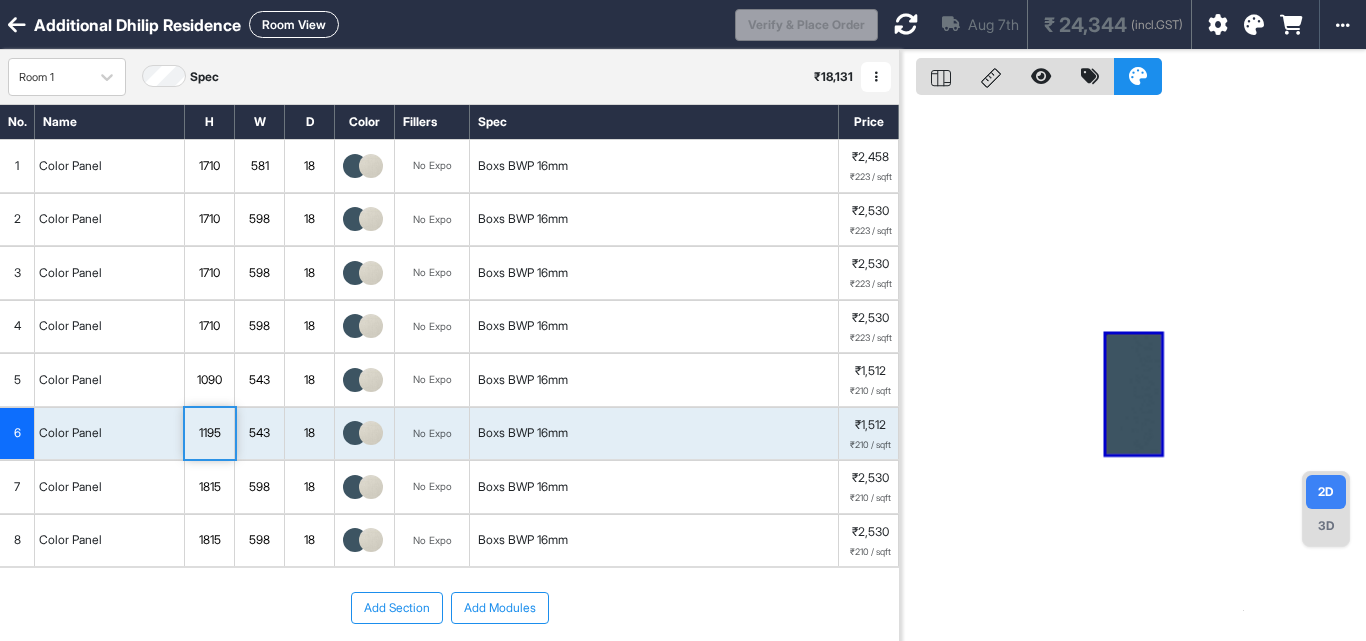 click on "1195" at bounding box center [209, 433] 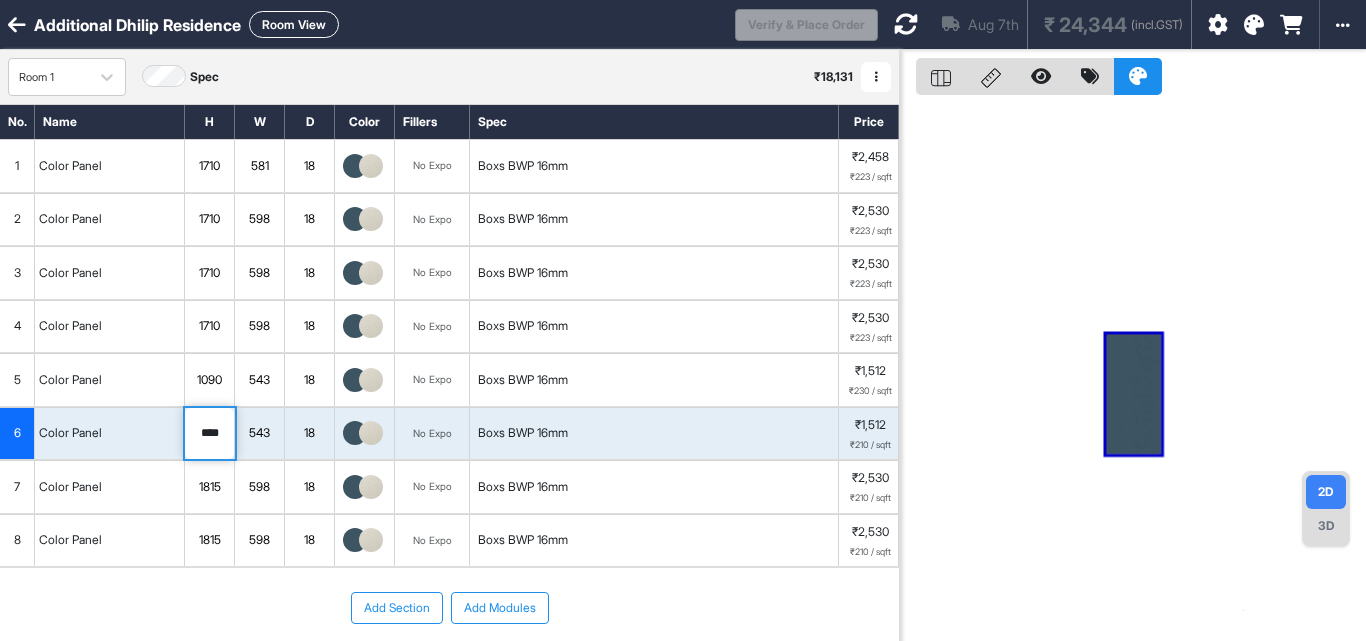 drag, startPoint x: 224, startPoint y: 428, endPoint x: 178, endPoint y: 435, distance: 46.52956 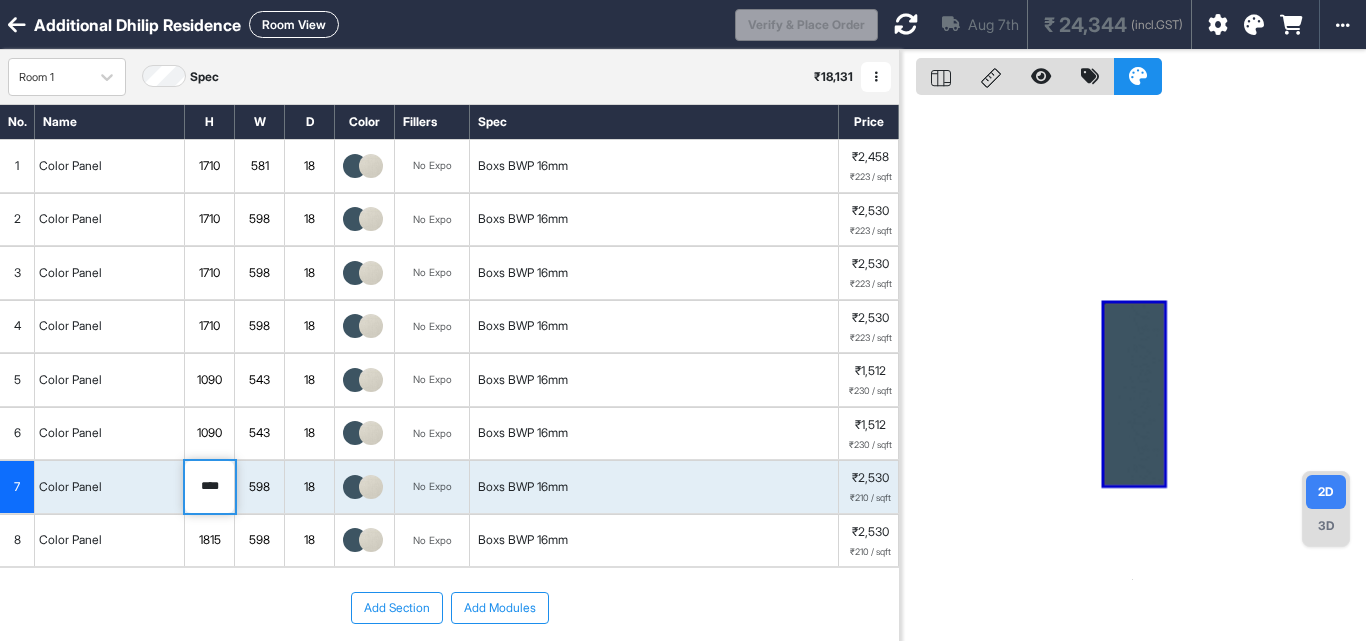 drag, startPoint x: 226, startPoint y: 490, endPoint x: 166, endPoint y: 487, distance: 60.074955 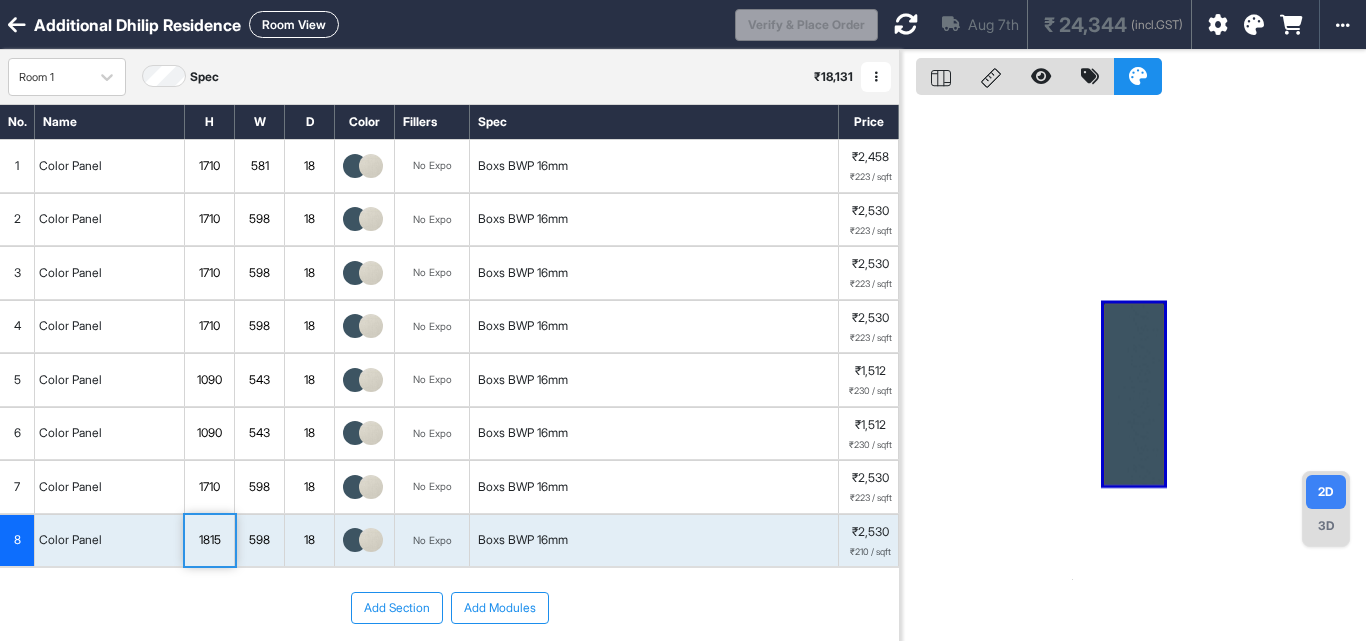 click on "1815" at bounding box center (209, 540) 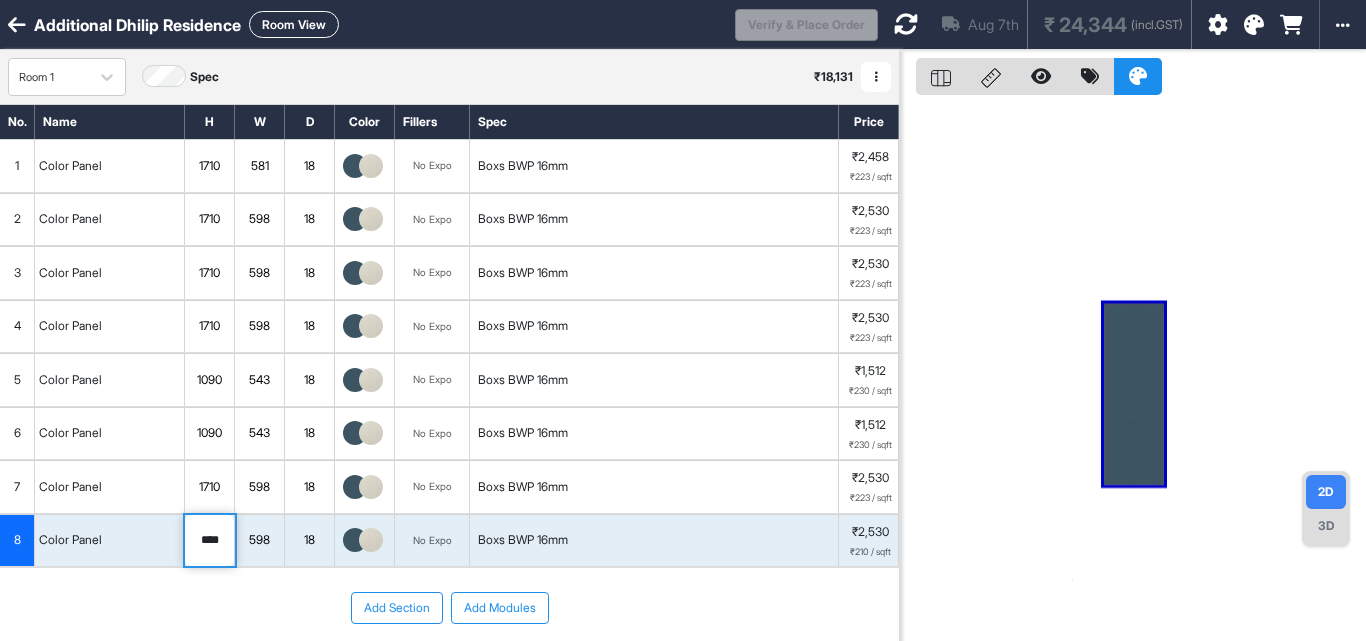 drag, startPoint x: 226, startPoint y: 540, endPoint x: 208, endPoint y: 542, distance: 18.110771 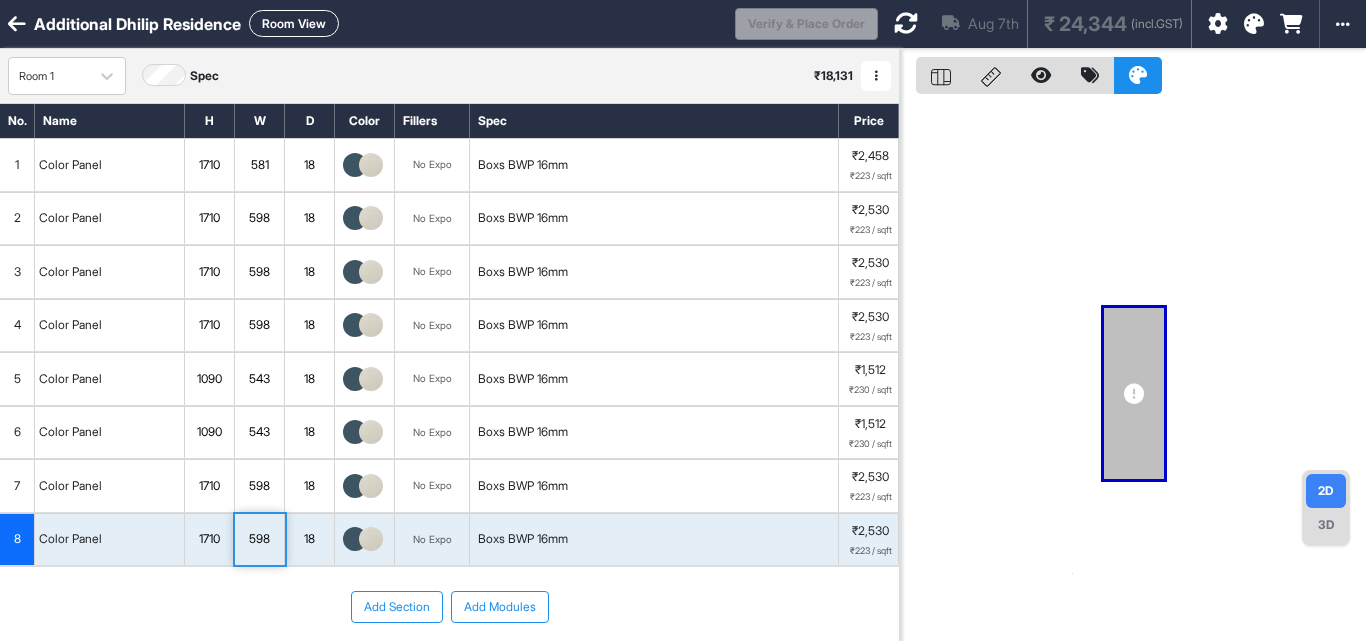 scroll, scrollTop: 0, scrollLeft: 0, axis: both 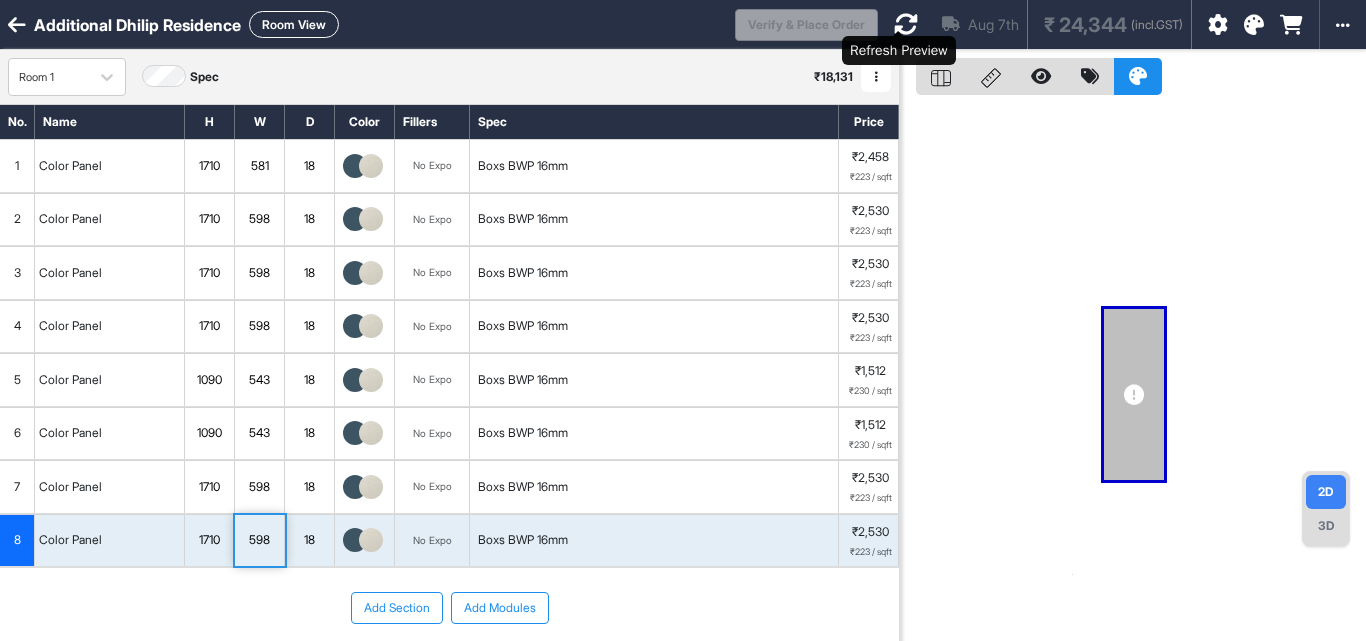 click at bounding box center [906, 24] 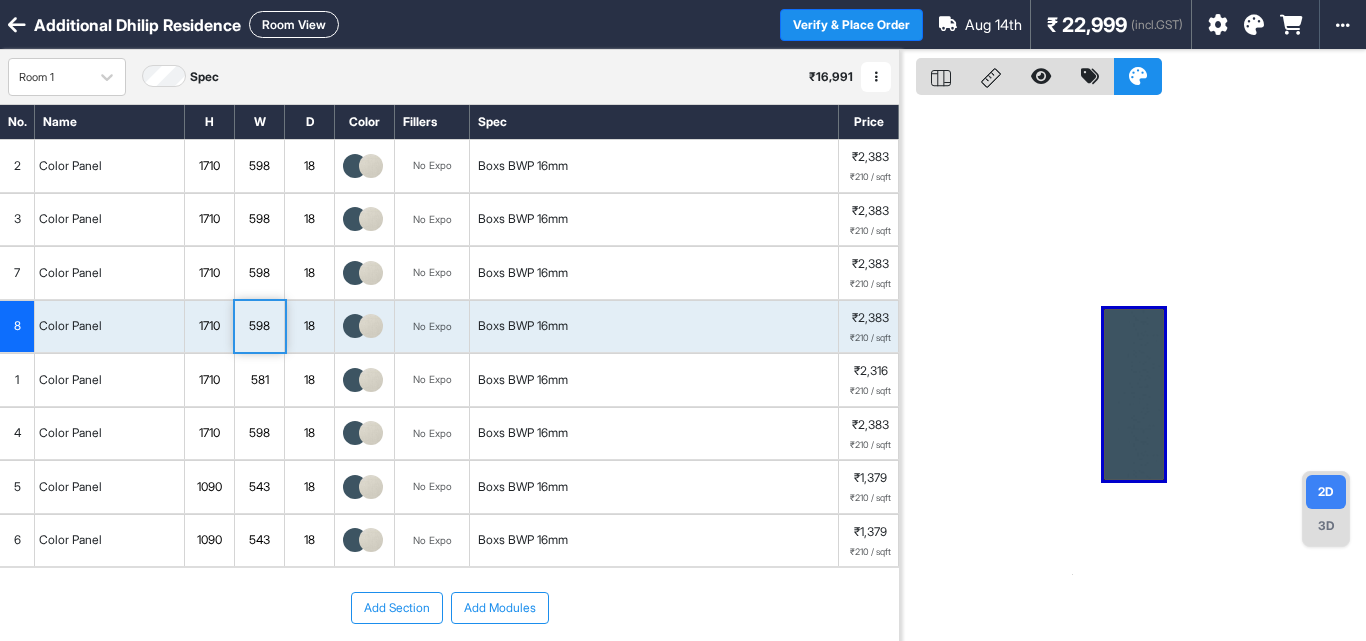 click on "598" at bounding box center [259, 166] 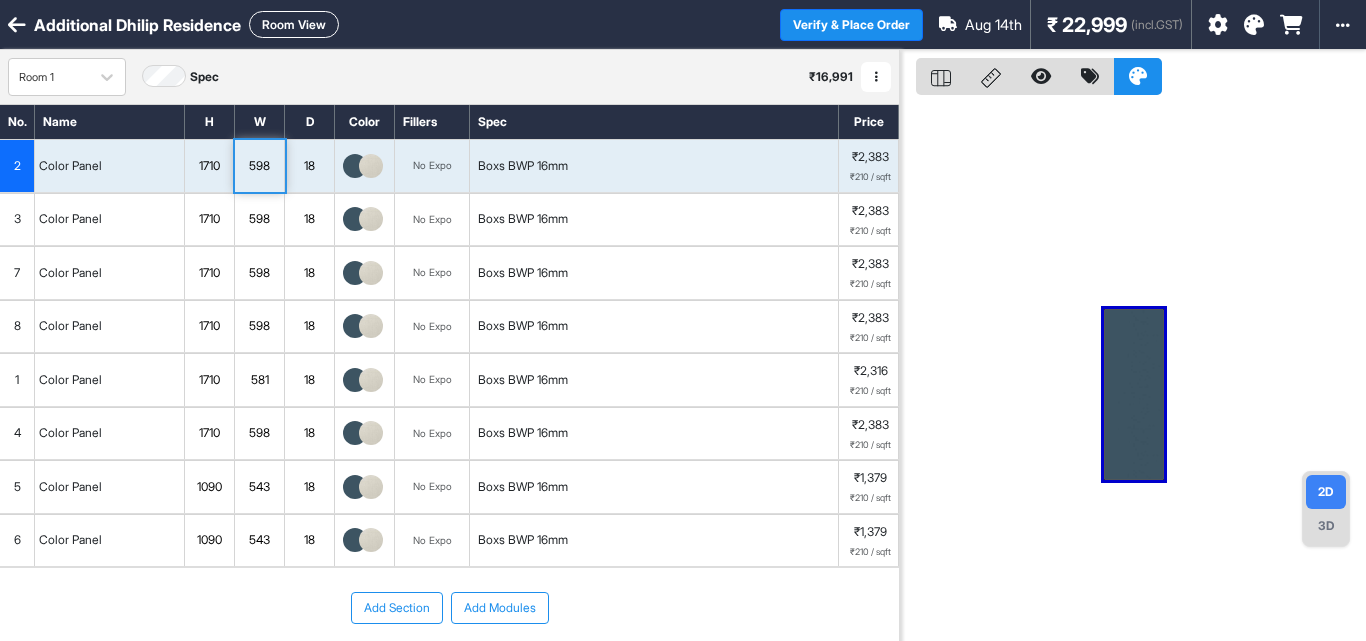 click on "598" at bounding box center (259, 219) 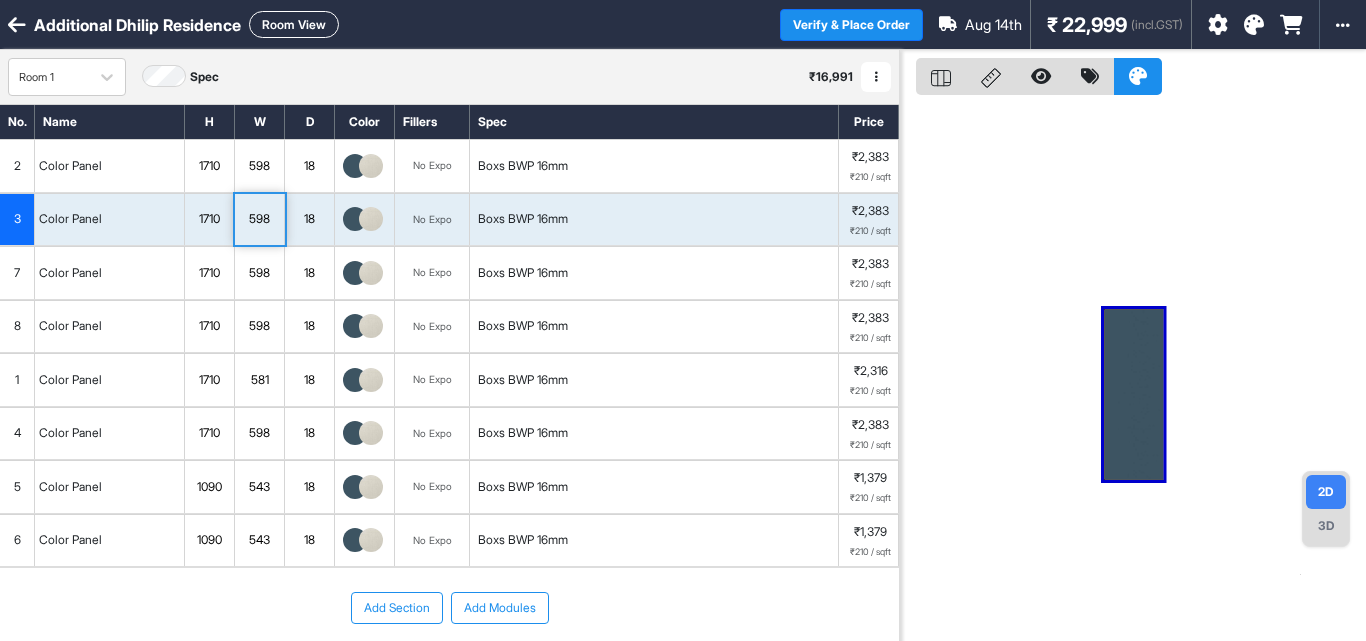click on "598" at bounding box center [259, 273] 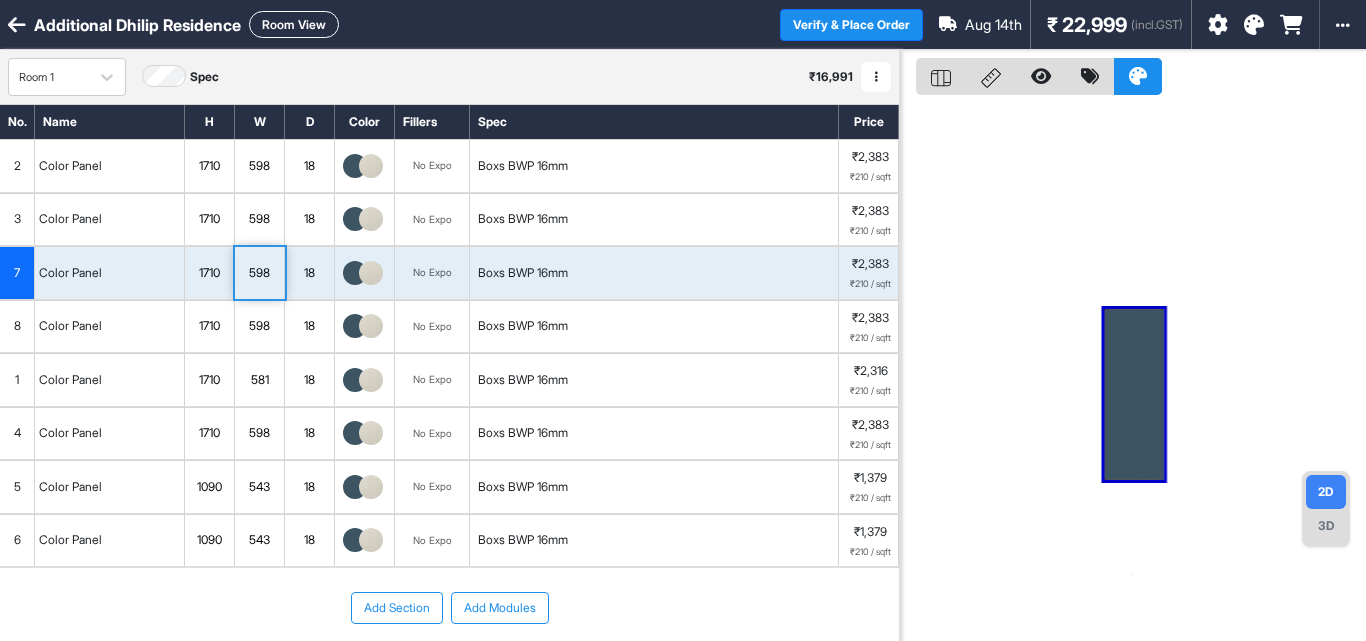 click on "598" at bounding box center [259, 326] 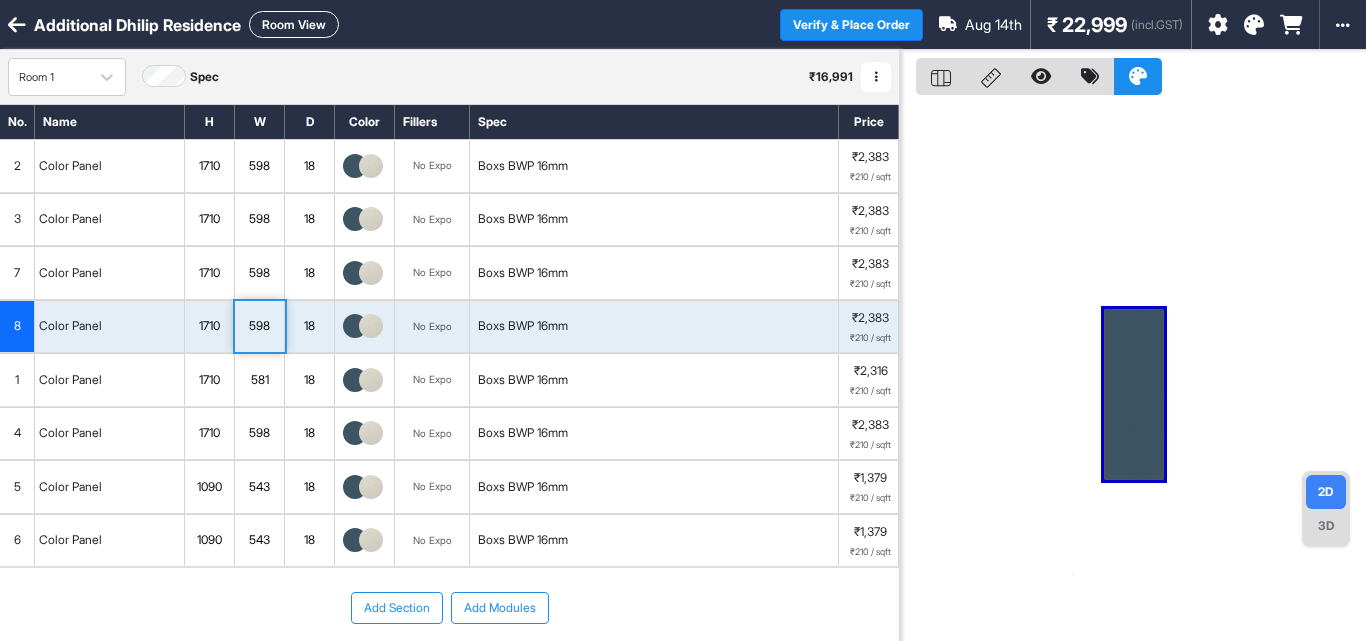 click on "581" at bounding box center (259, 380) 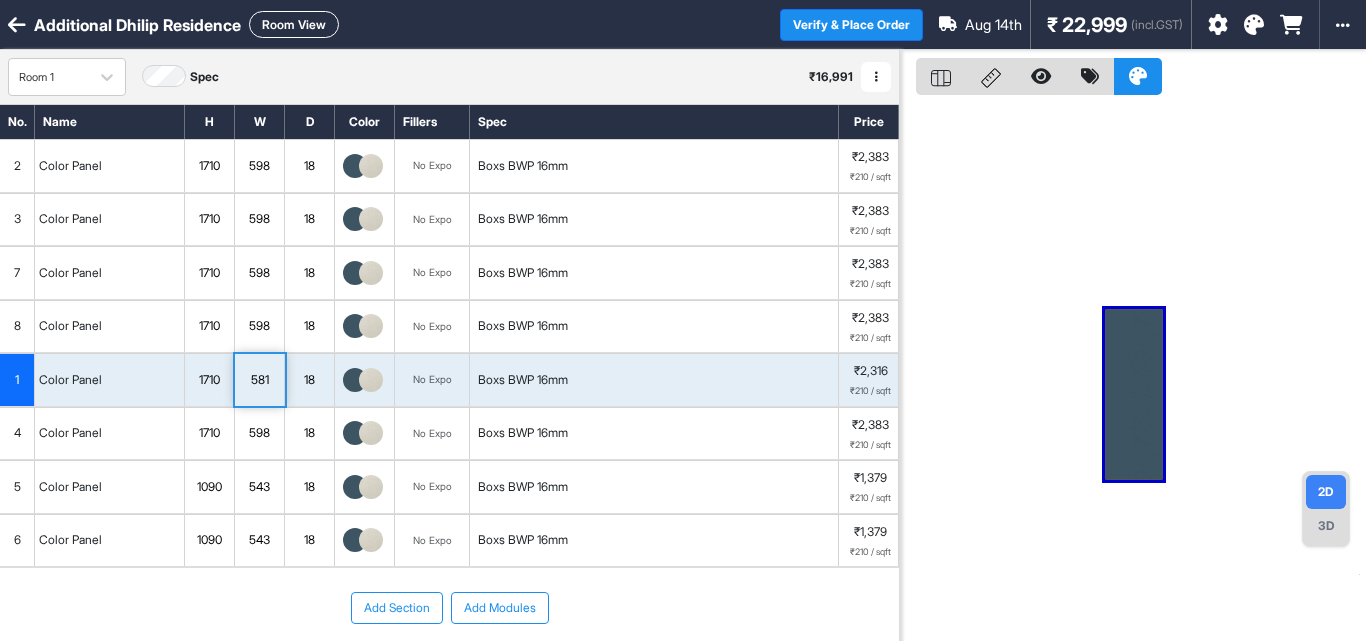 click on "598" at bounding box center [259, 433] 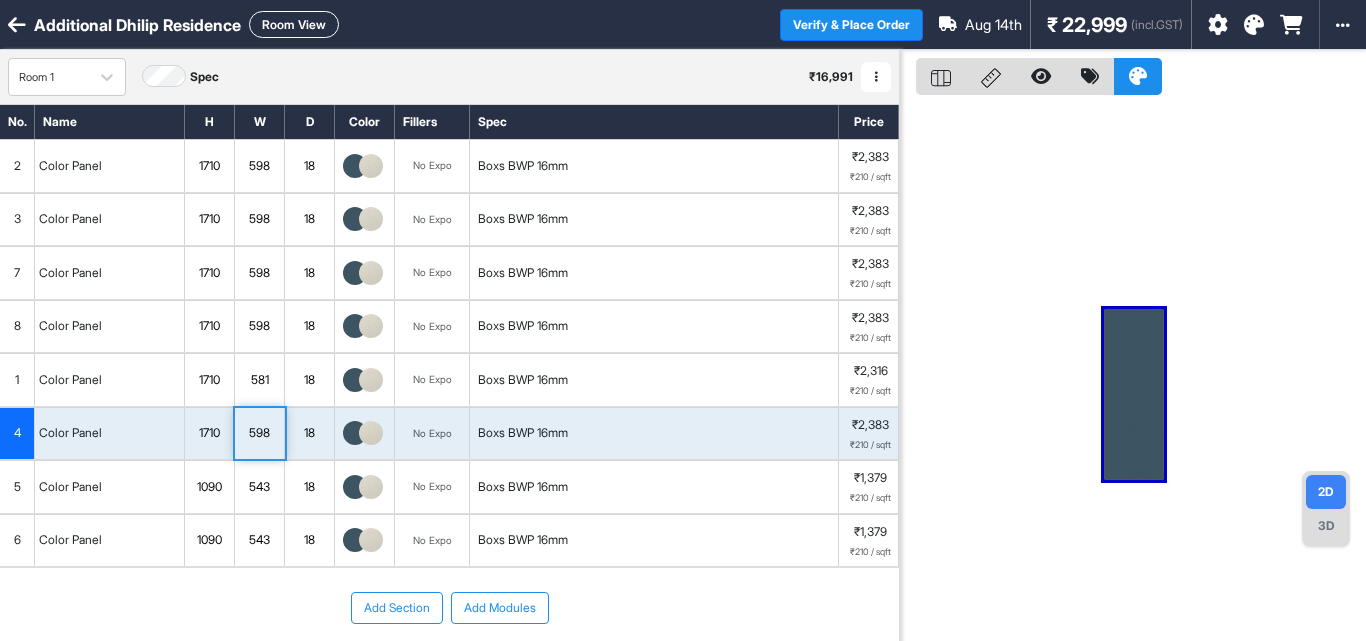click on "Room View" at bounding box center [294, 24] 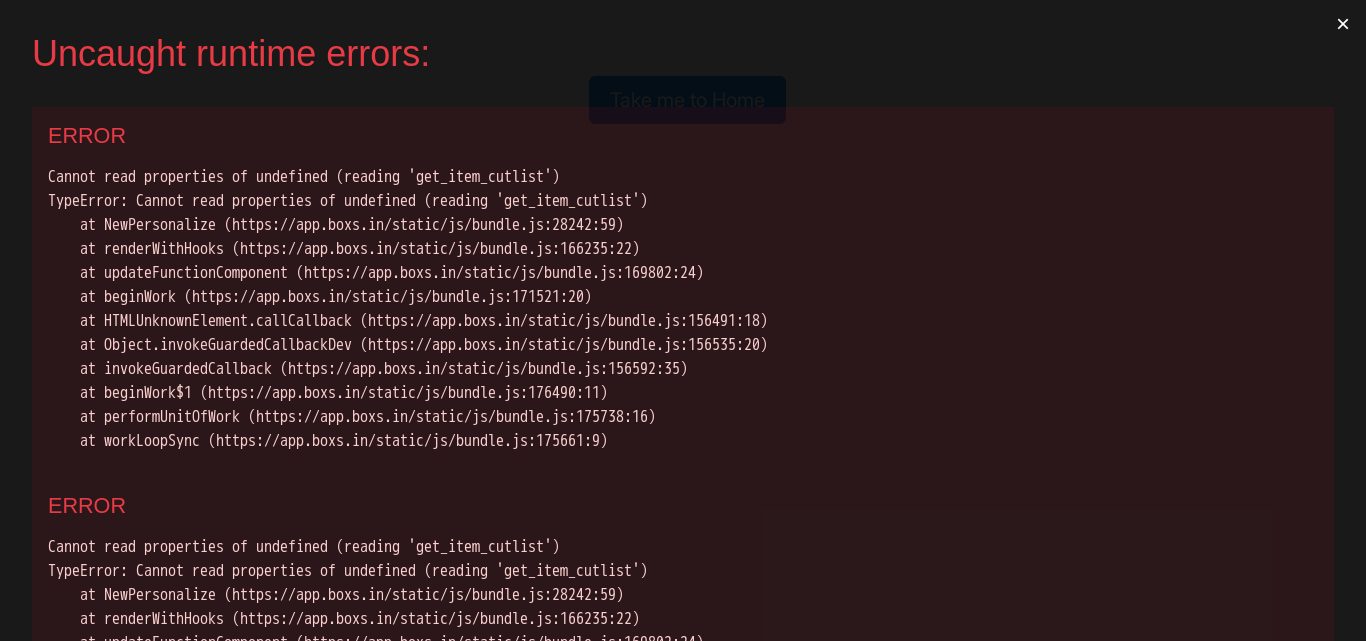 scroll, scrollTop: 0, scrollLeft: 0, axis: both 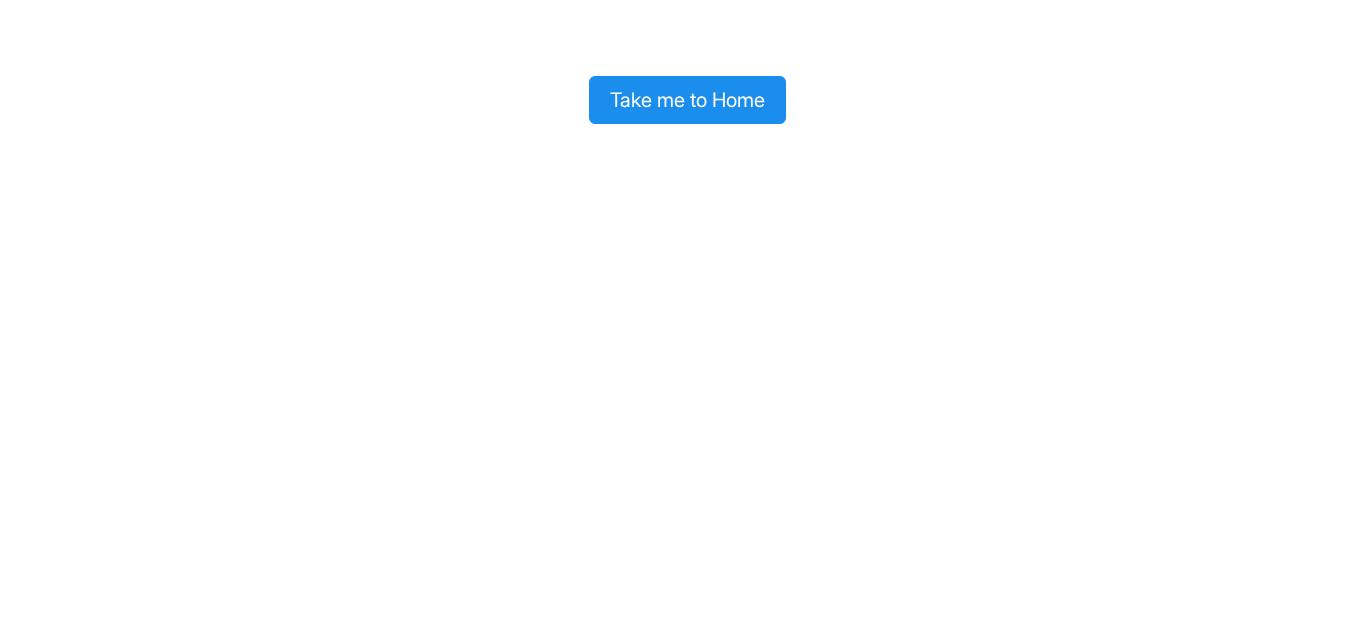 click on "Take me to Home" at bounding box center (687, 100) 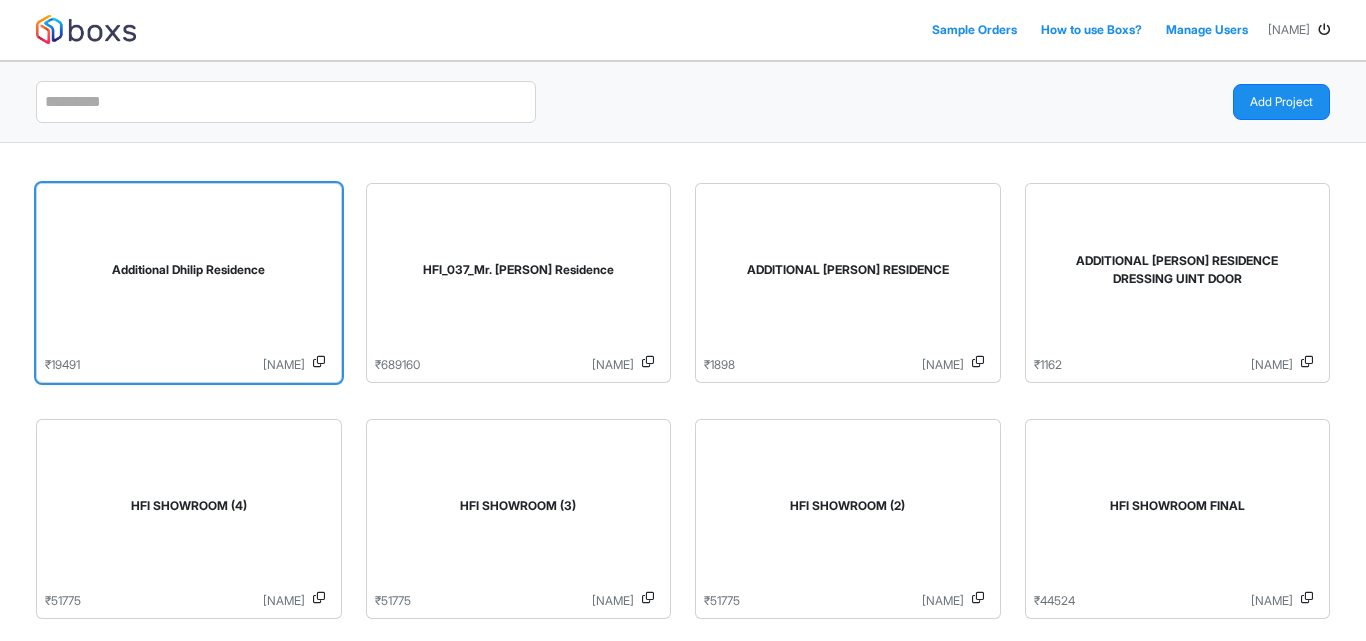 click on "Additional Dhilip Residence" at bounding box center [189, 274] 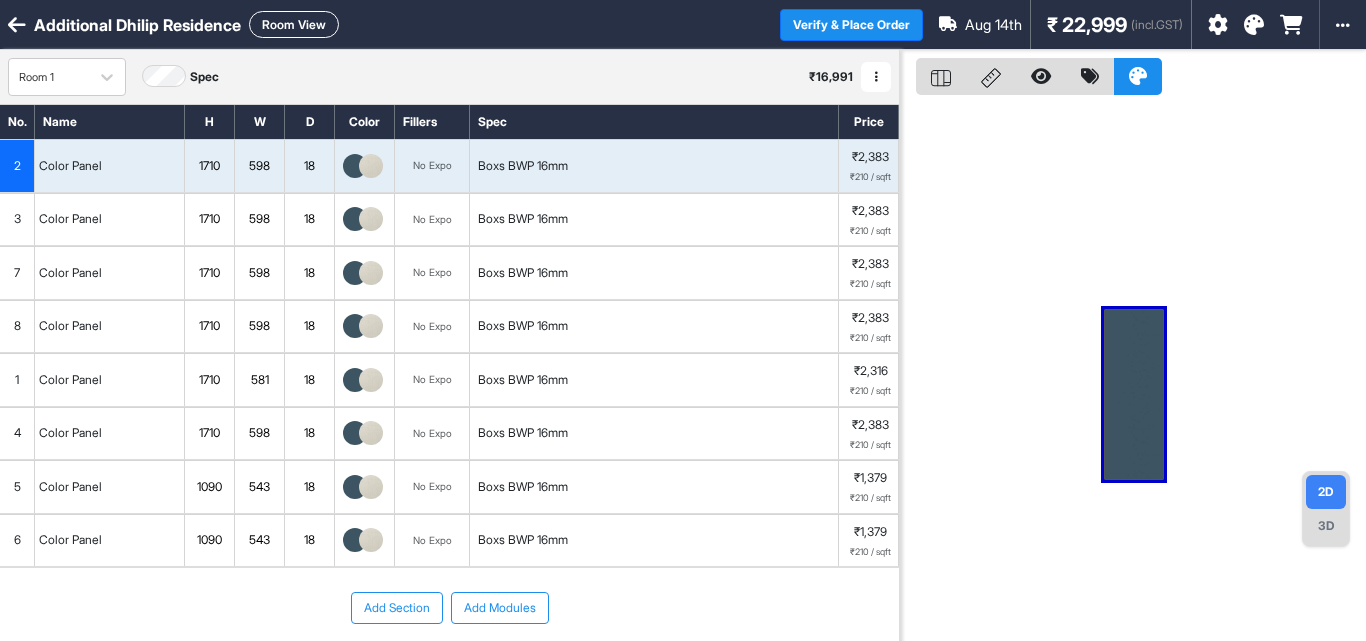 click on "Room View" at bounding box center (294, 24) 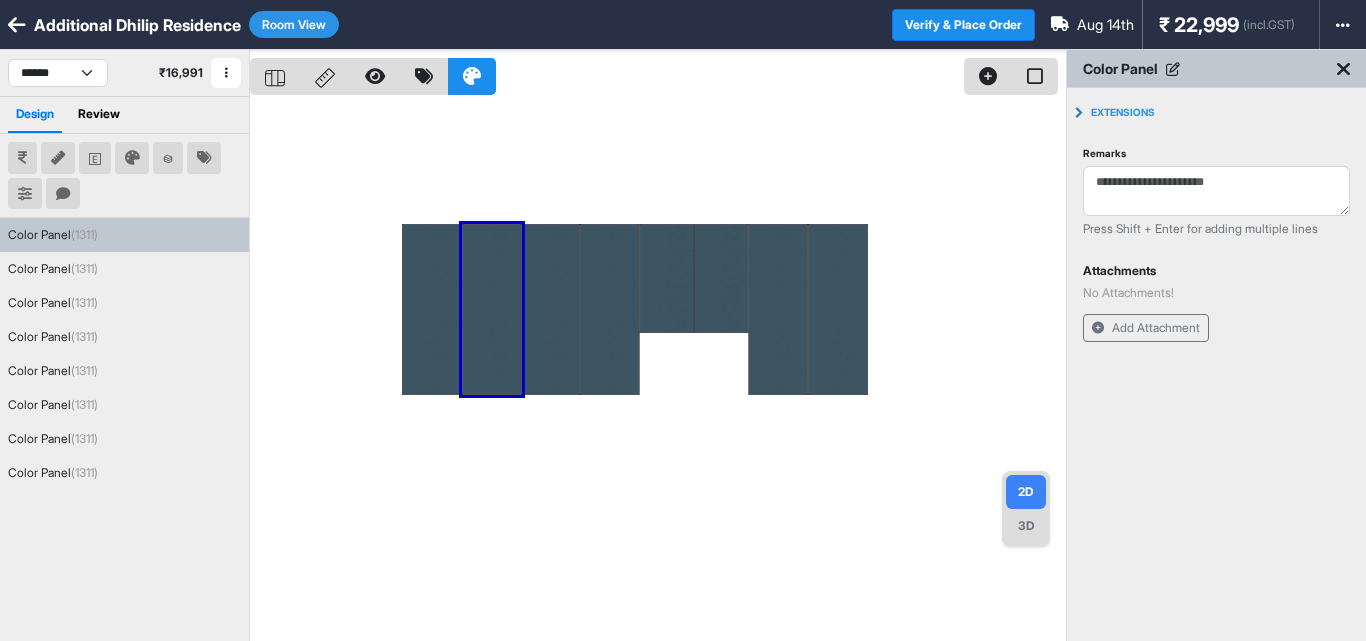 drag, startPoint x: 639, startPoint y: 210, endPoint x: 965, endPoint y: 208, distance: 326.00613 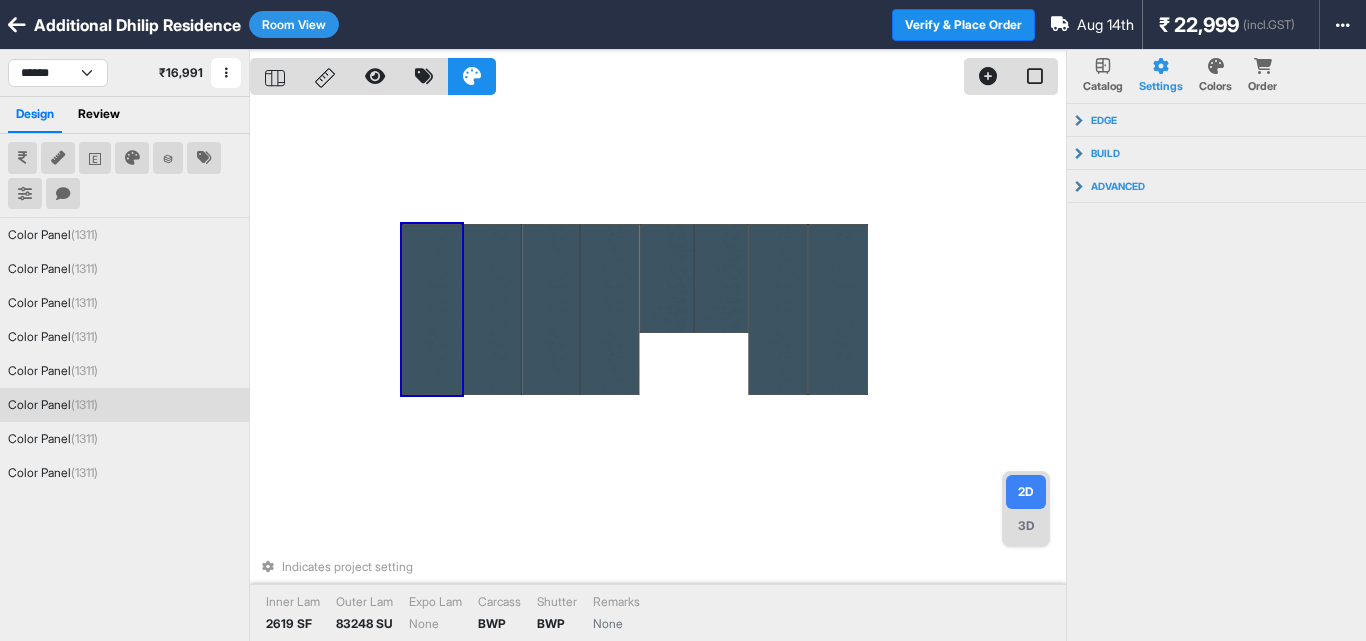 click at bounding box center [432, 309] 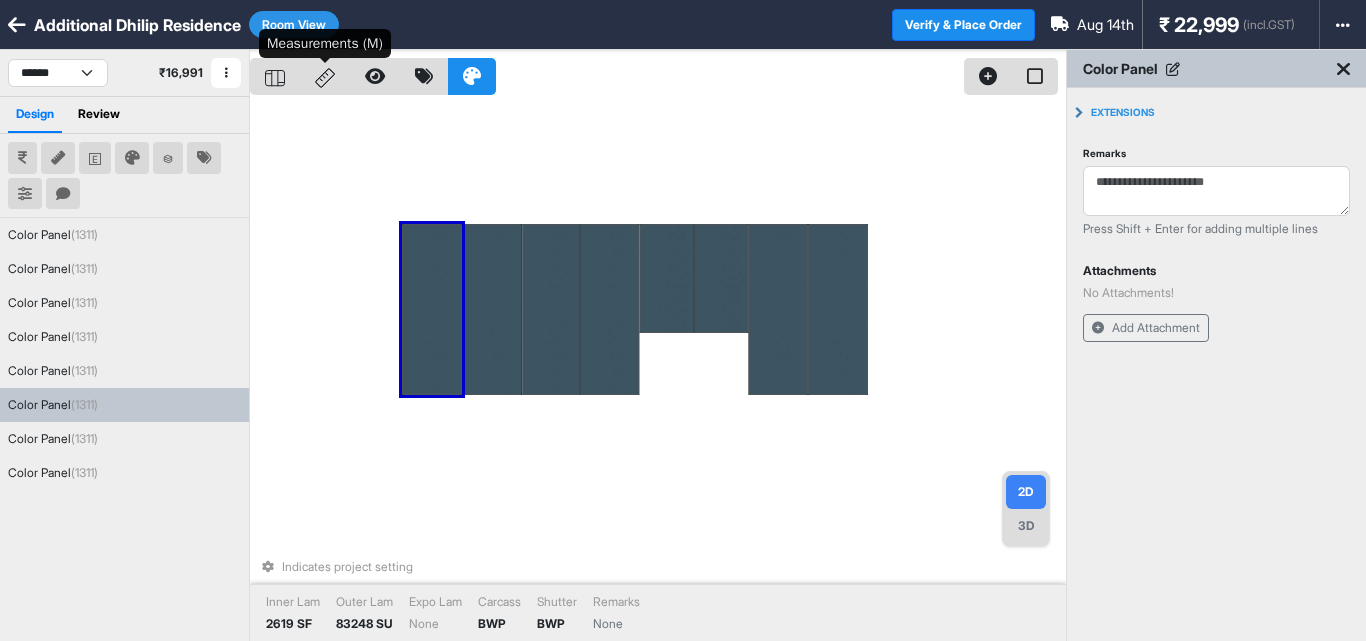 click 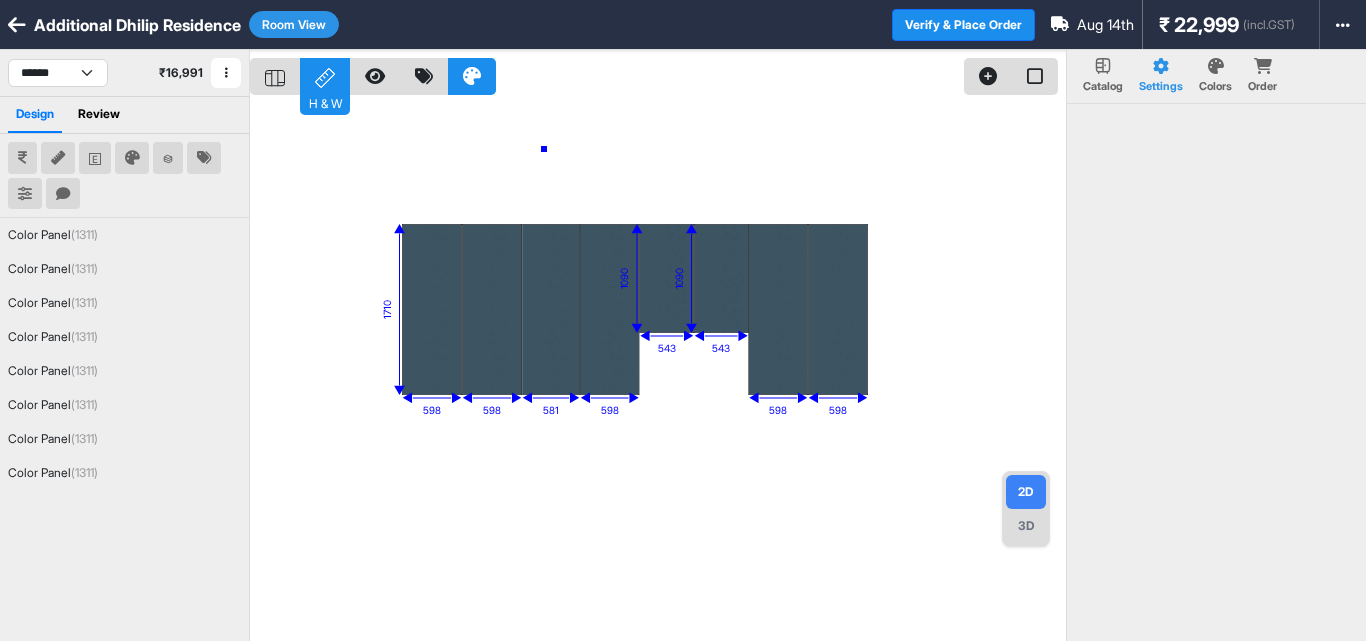 click on "598 598 598 598 581 1710 598 1090 543 1090 543" at bounding box center [658, 370] 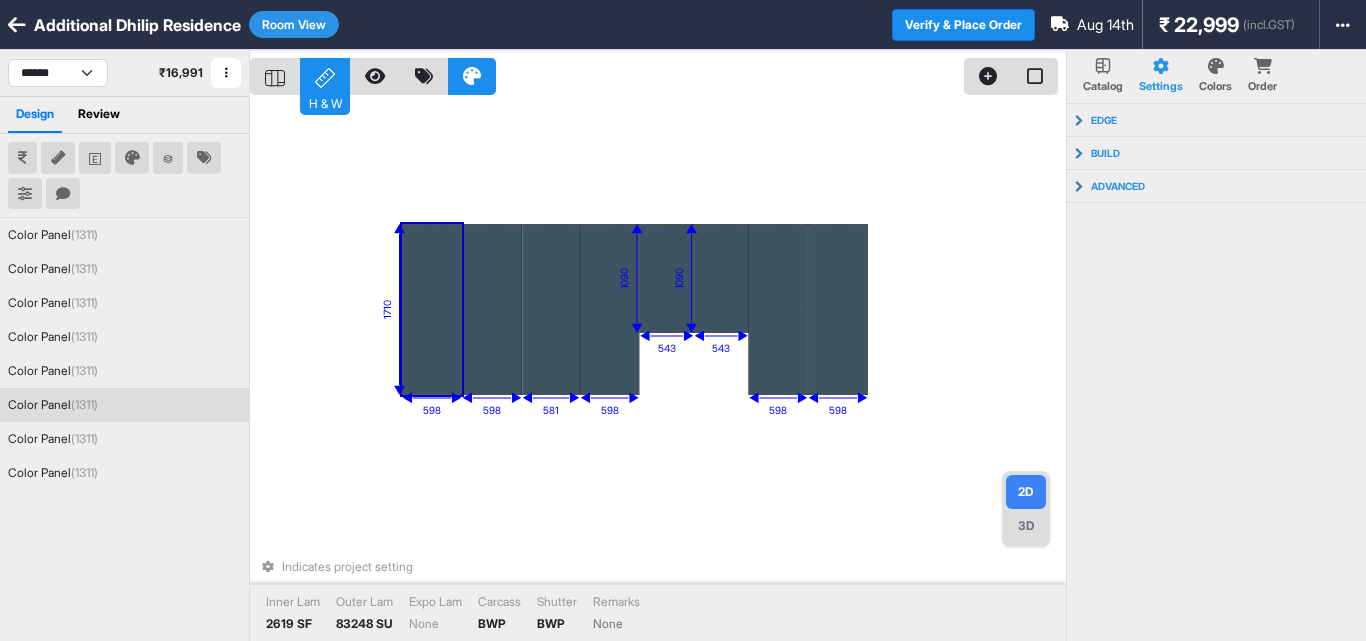 click at bounding box center (432, 309) 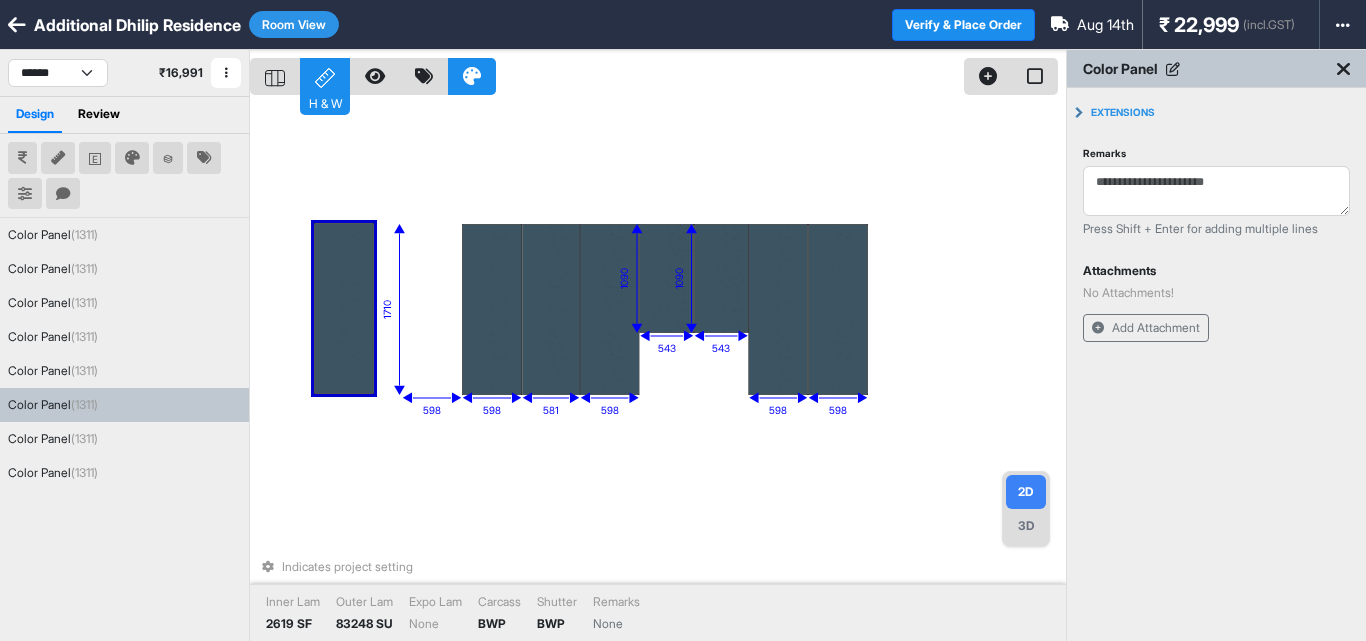 drag, startPoint x: 434, startPoint y: 238, endPoint x: 346, endPoint y: 234, distance: 88.09086 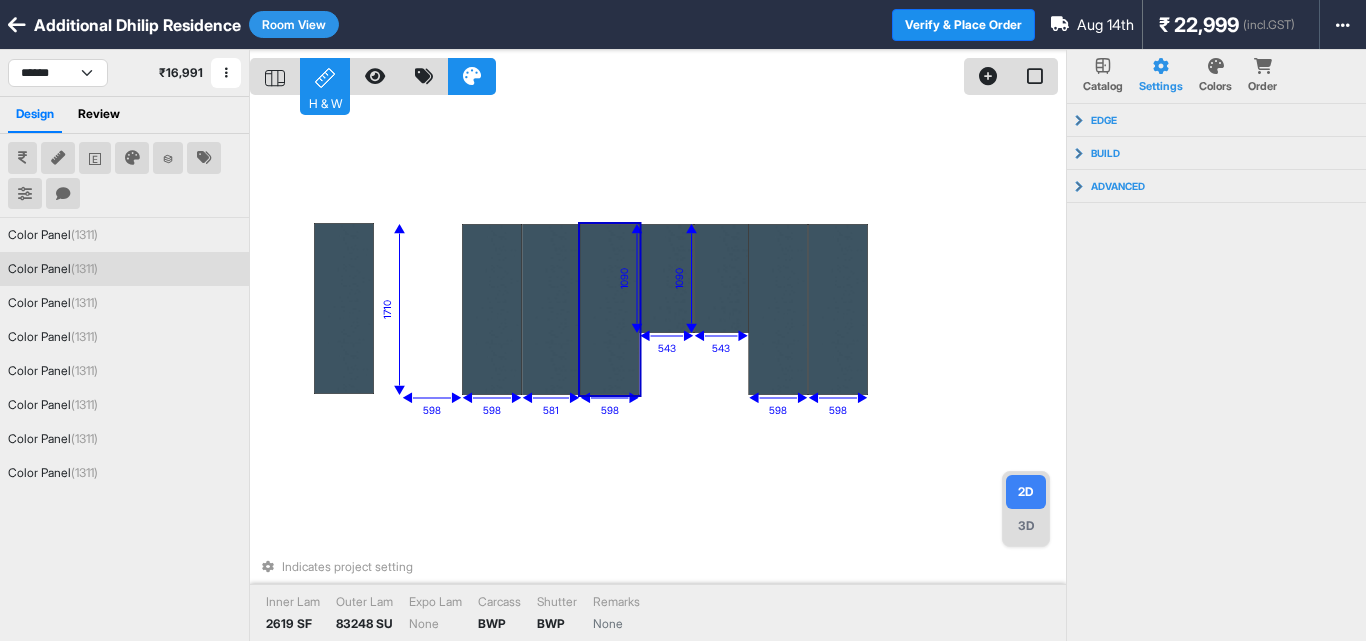 click at bounding box center [610, 309] 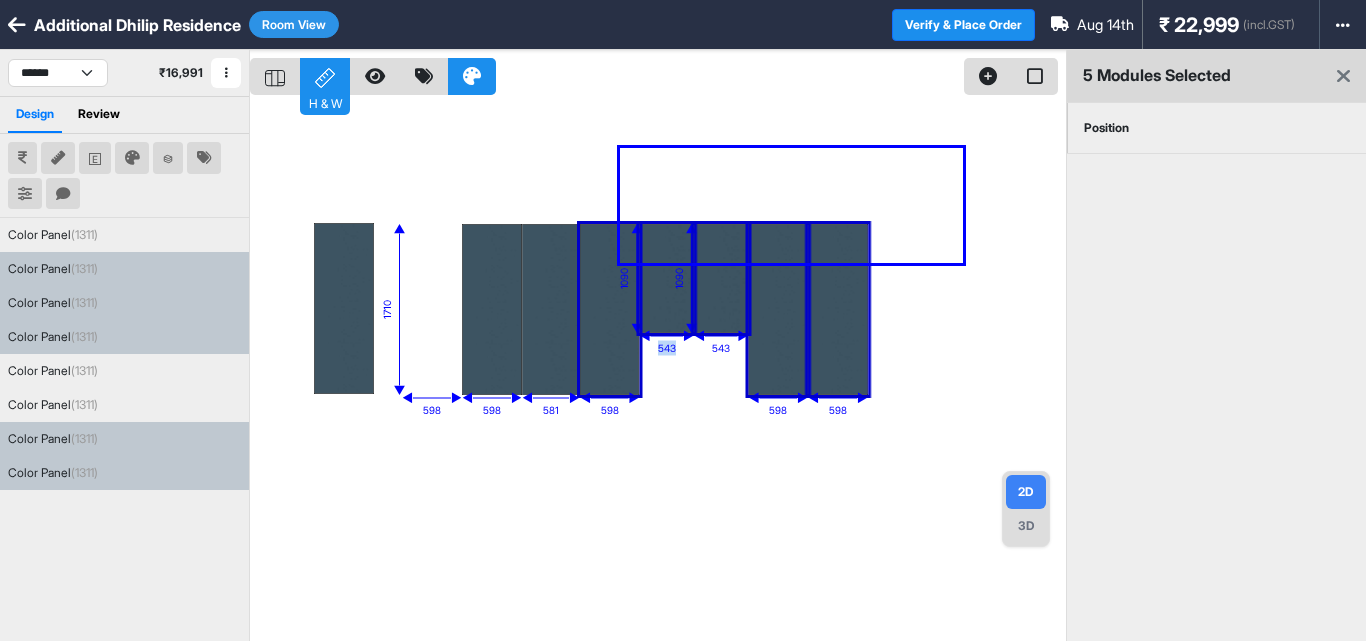 drag, startPoint x: 950, startPoint y: 157, endPoint x: 617, endPoint y: 264, distance: 349.7685 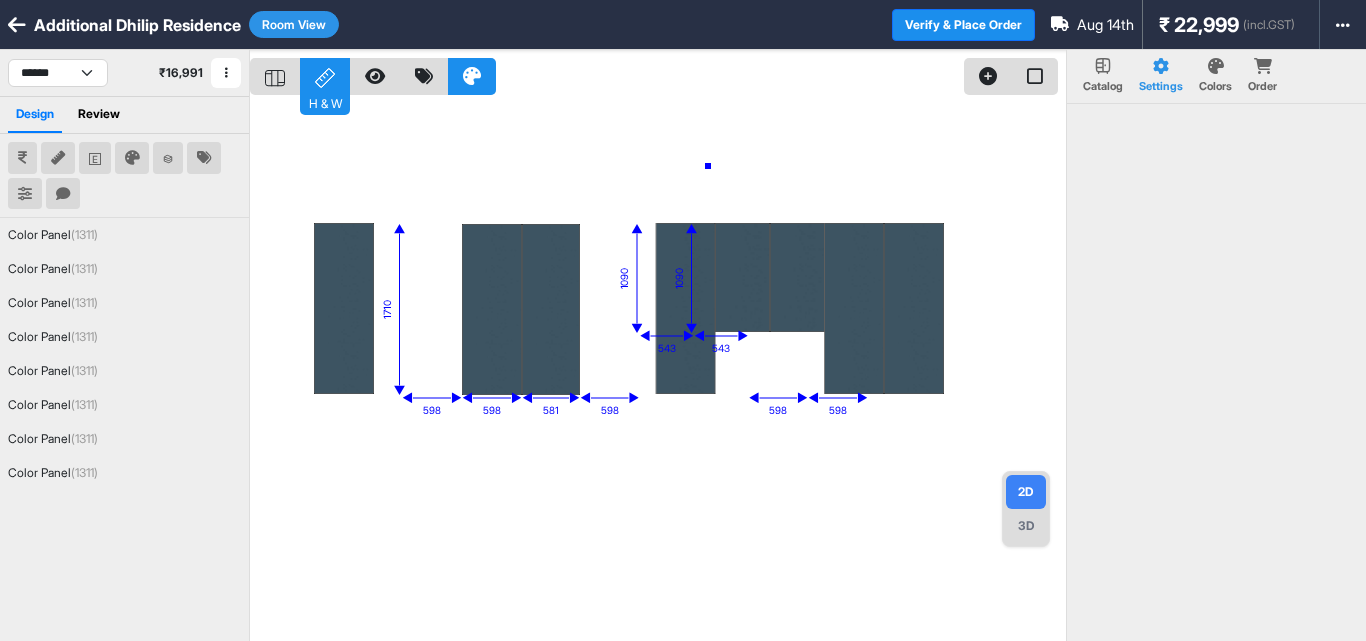 click on "598 598 598 598 581 1710 598 1090 543 1090 543" at bounding box center [658, 370] 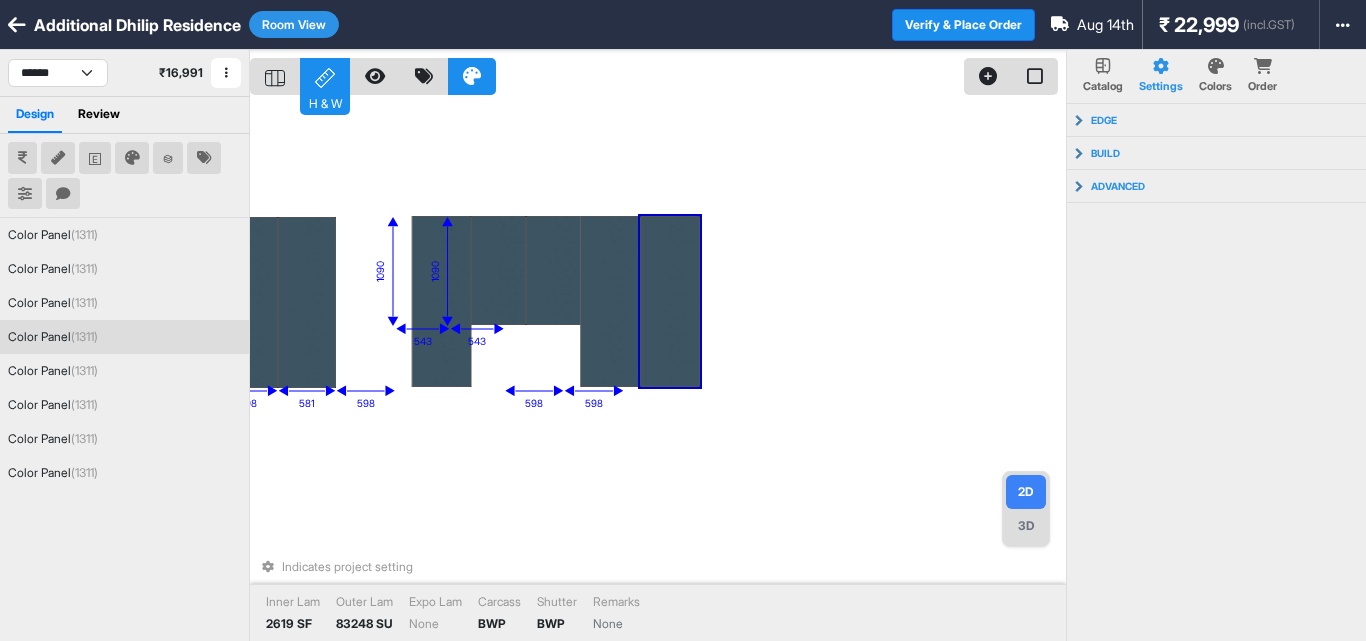 drag, startPoint x: 984, startPoint y: 259, endPoint x: 740, endPoint y: 252, distance: 244.10039 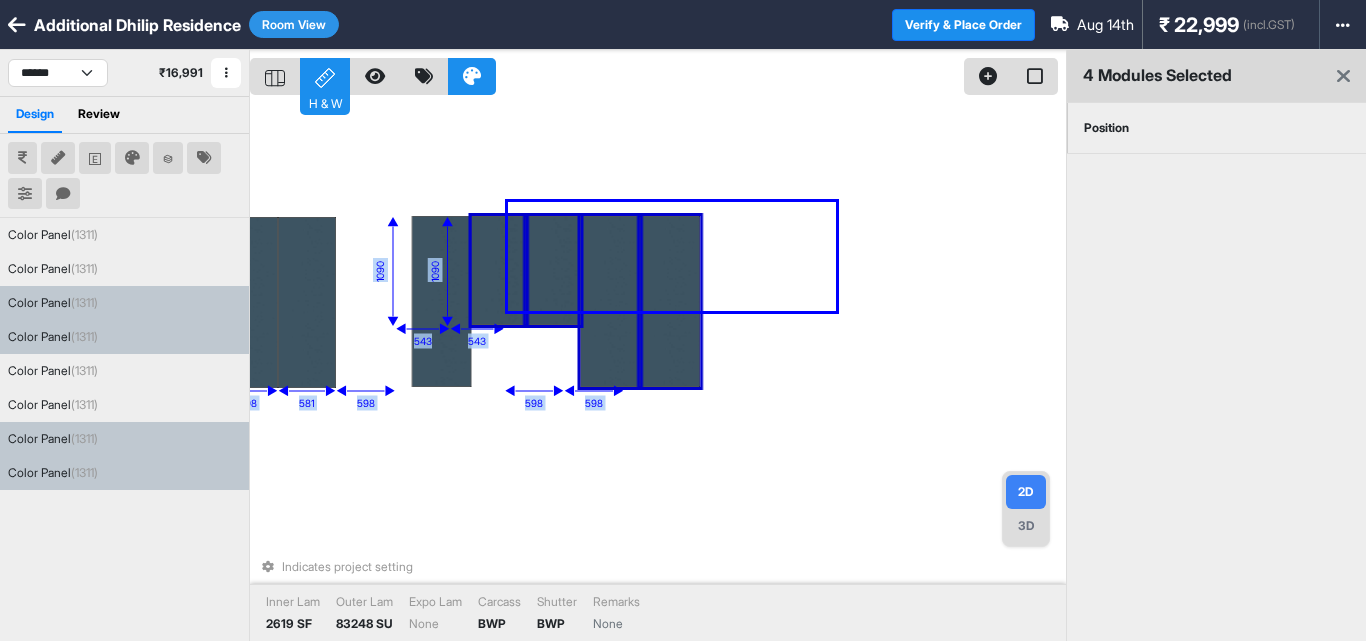drag, startPoint x: 836, startPoint y: 202, endPoint x: 741, endPoint y: 246, distance: 104.69479 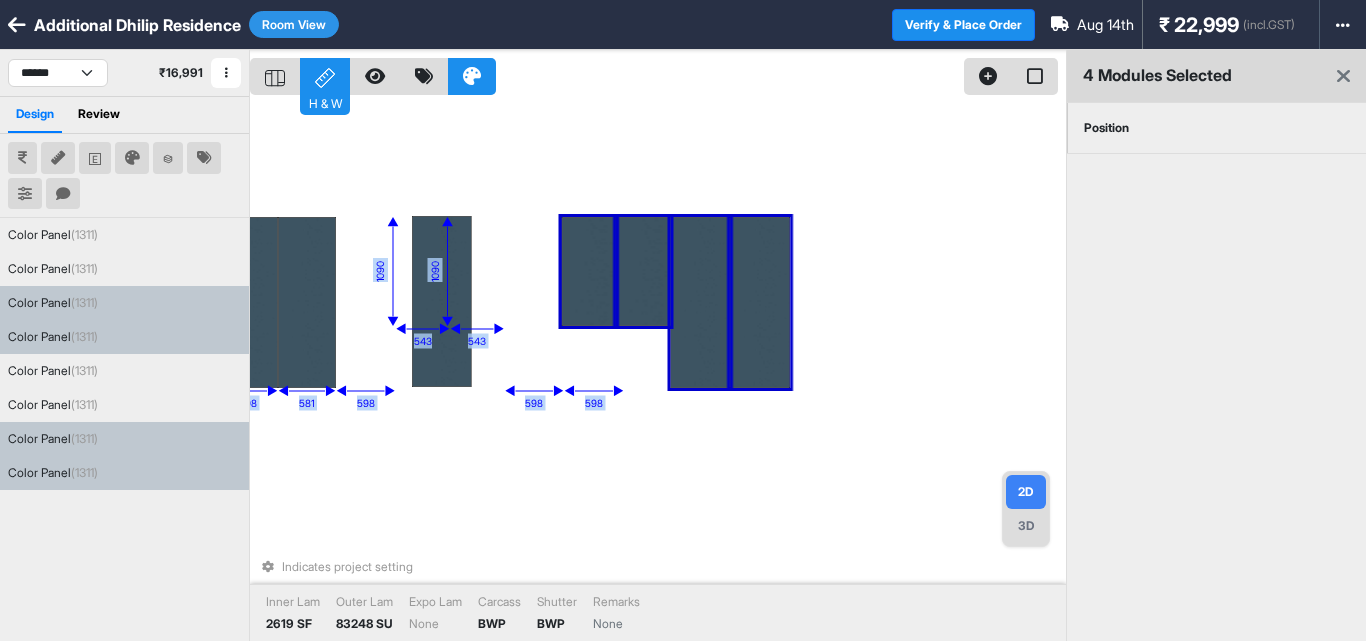 click at bounding box center (589, 271) 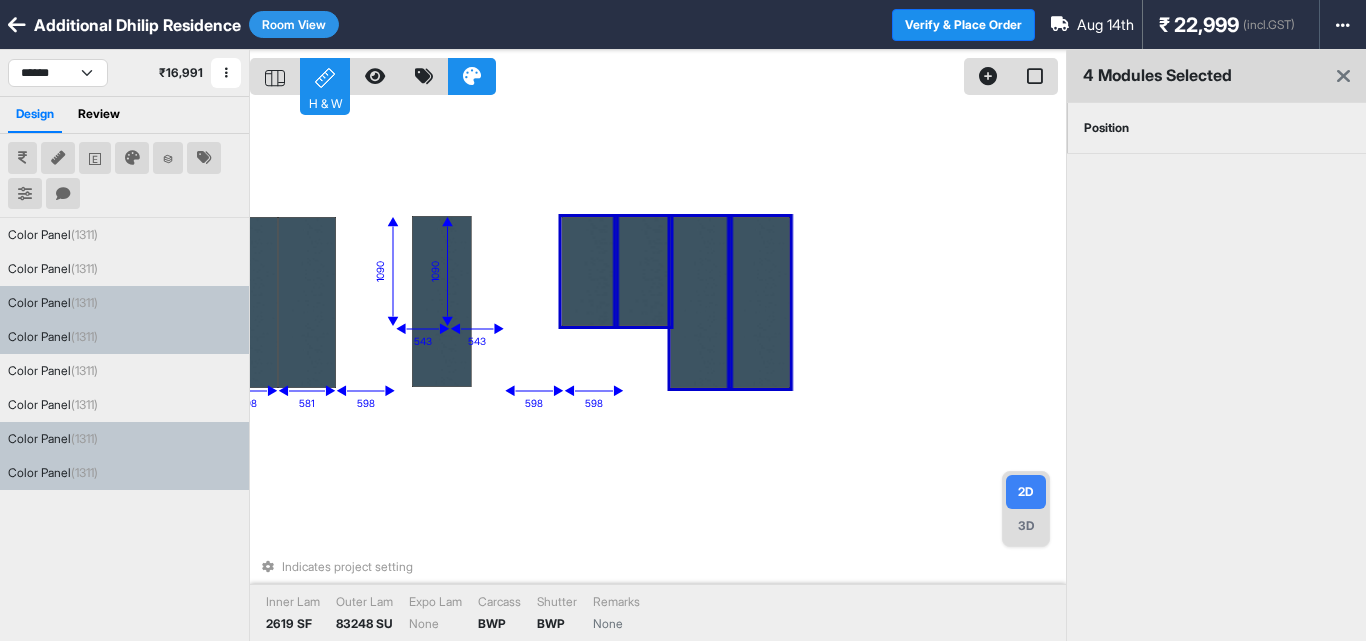 click on "598 598 598 598 581 1710 598 1090 543 1090 543 Indicates project setting Inner Lam 2619 SF Outer Lam 83248 SU Expo Lam None Carcass BWP Shutter BWP Remarks None" at bounding box center (658, 370) 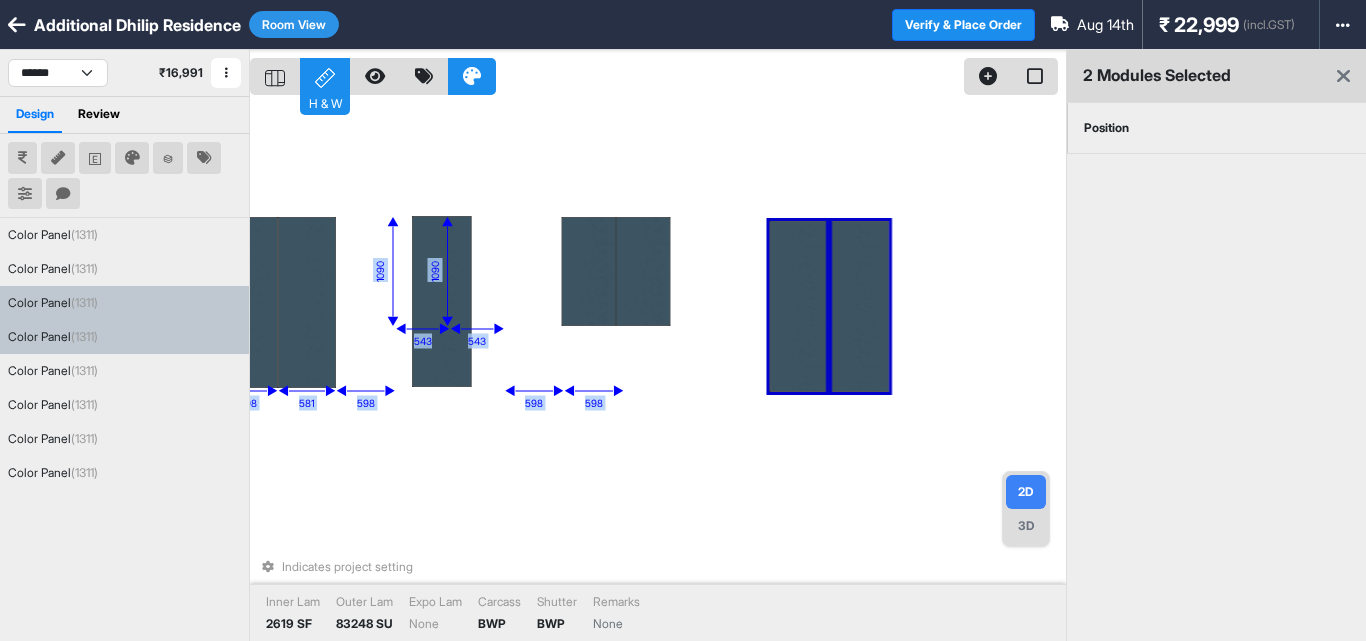 click at bounding box center (799, 306) 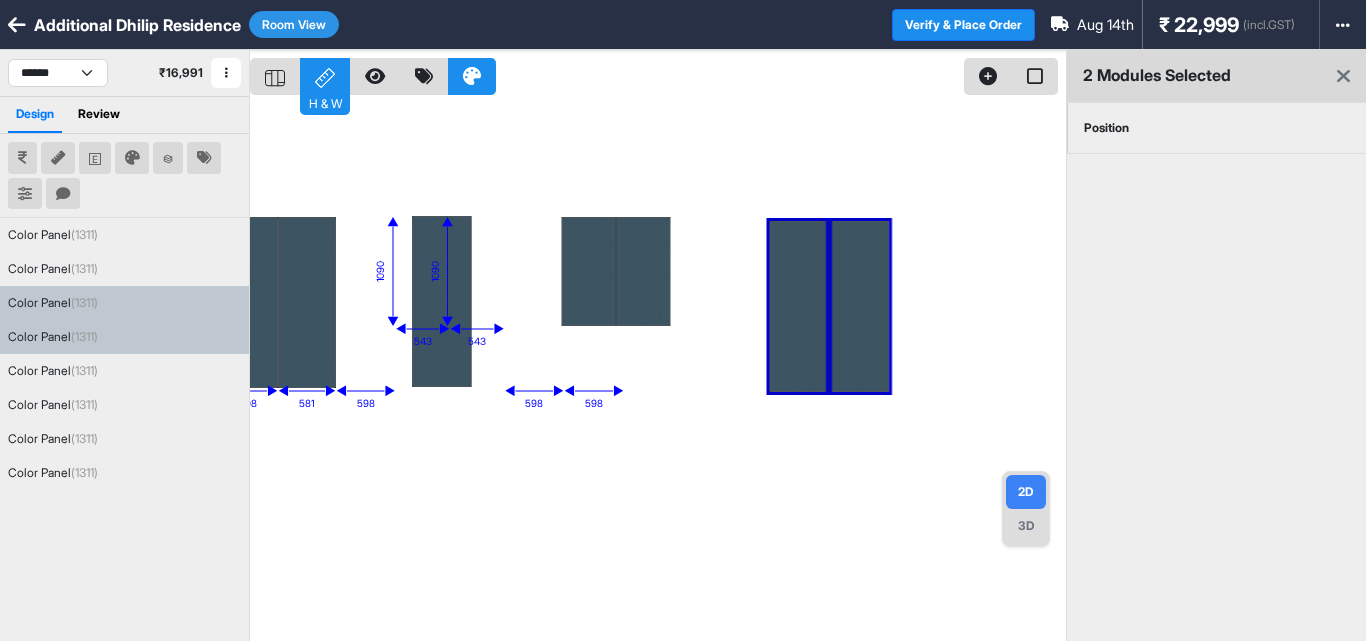 click on "598 598 598 598 581 1710 598 1090 543 1090 543" at bounding box center (658, 370) 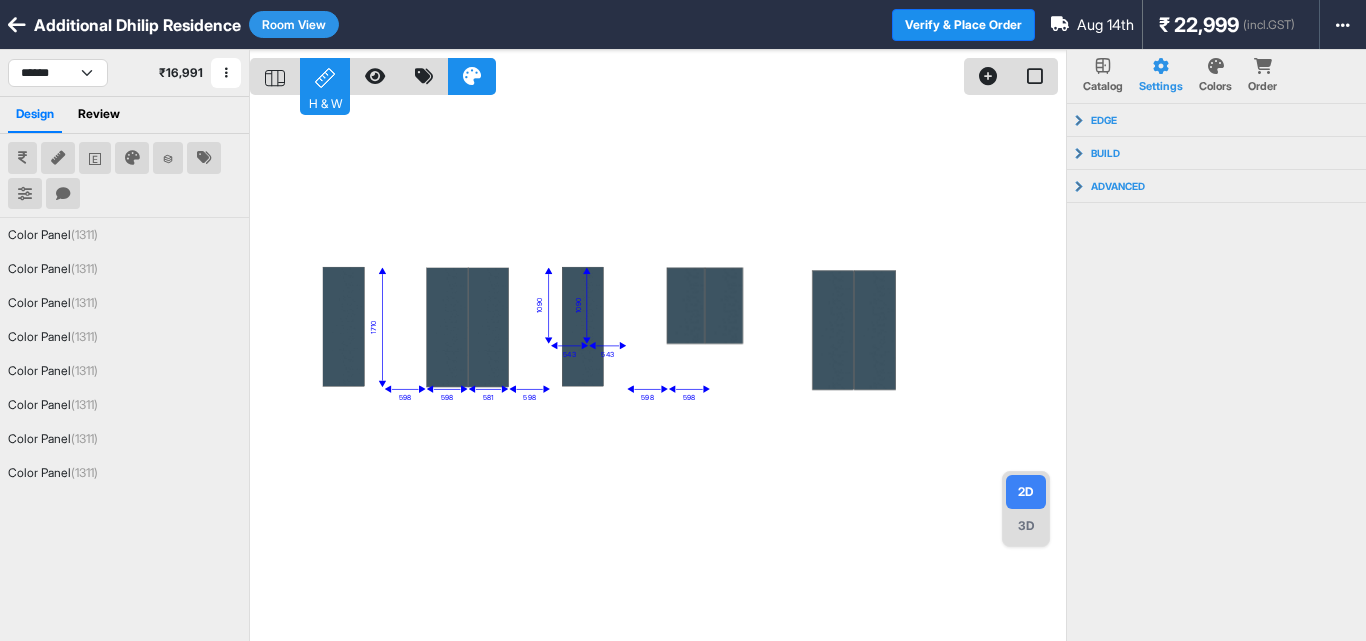 drag, startPoint x: 649, startPoint y: 187, endPoint x: 761, endPoint y: 176, distance: 112.53888 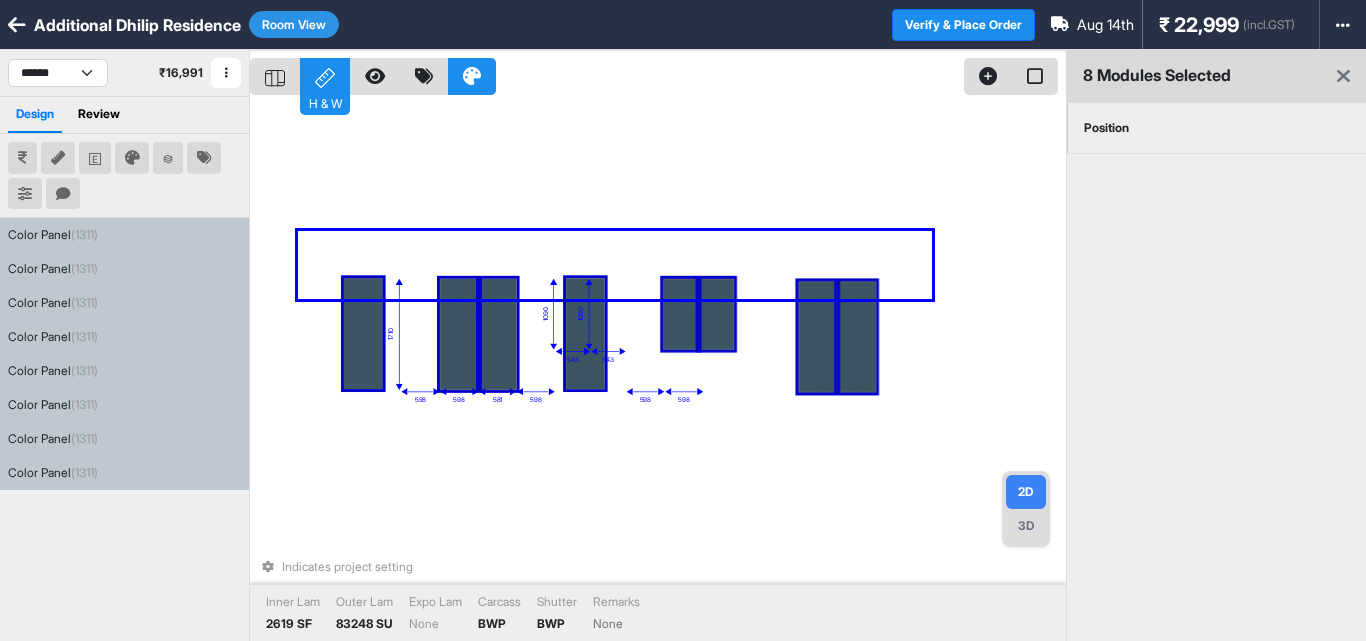 drag, startPoint x: 932, startPoint y: 231, endPoint x: 298, endPoint y: 299, distance: 637.6362 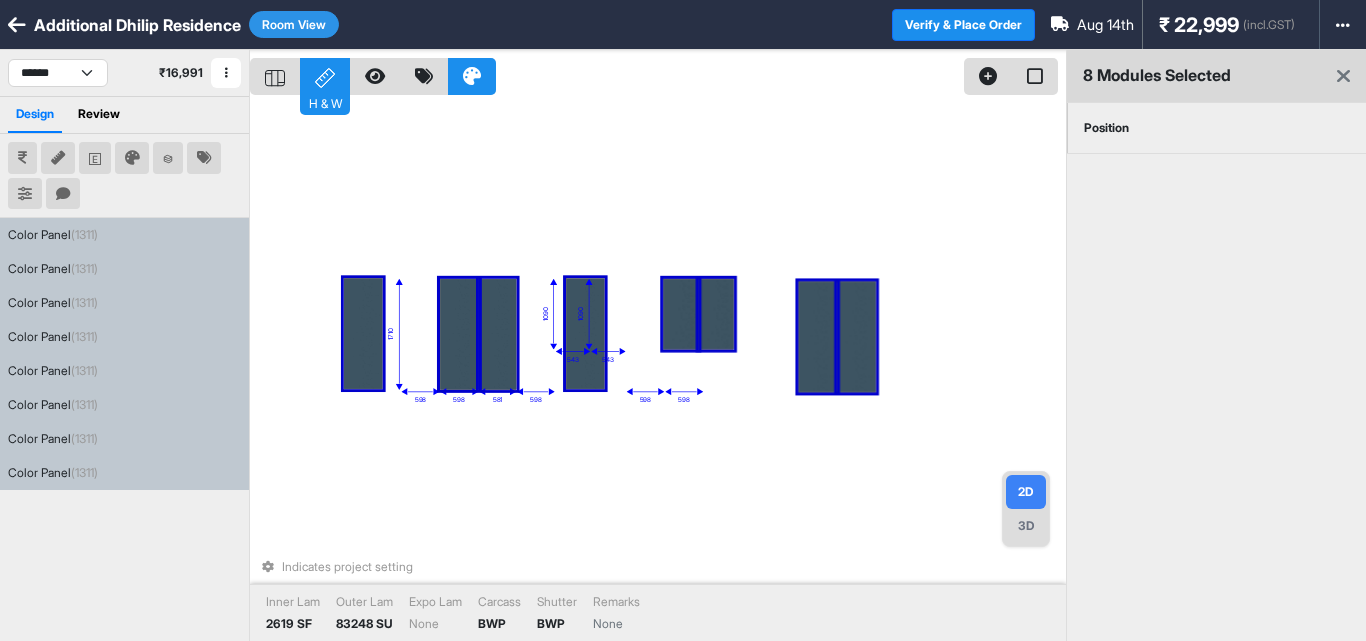 click on "Position" at bounding box center [1106, 128] 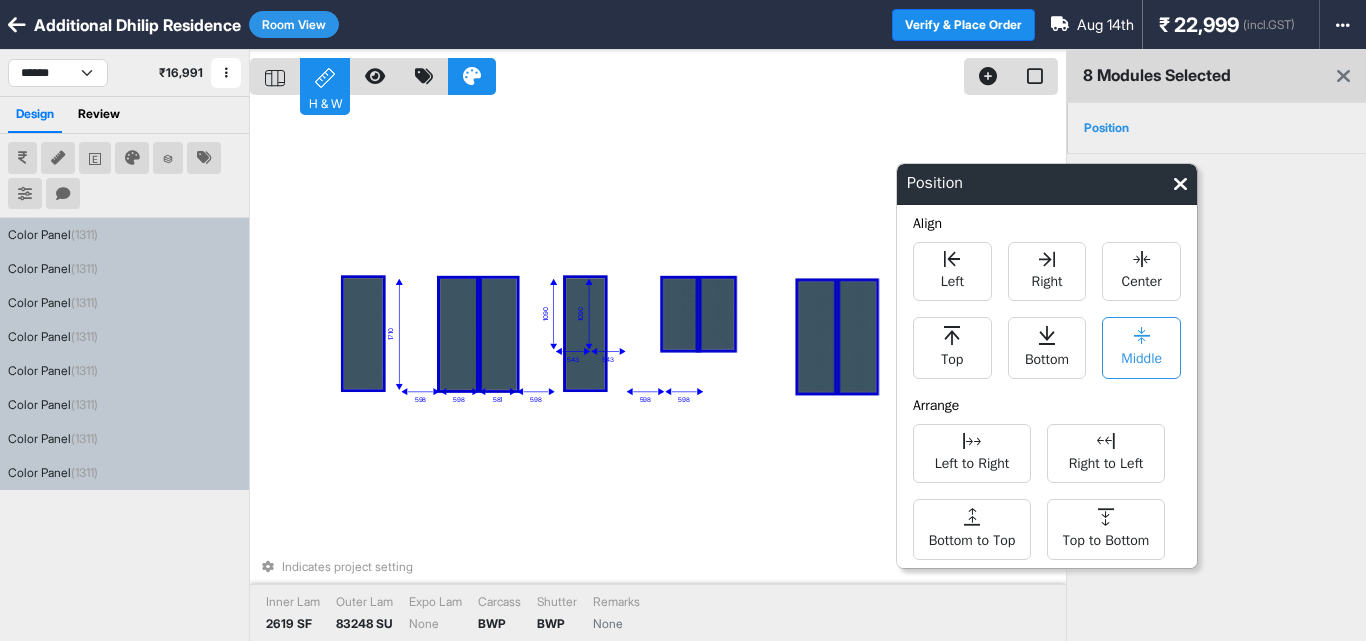 click on "Middle" at bounding box center [1141, 348] 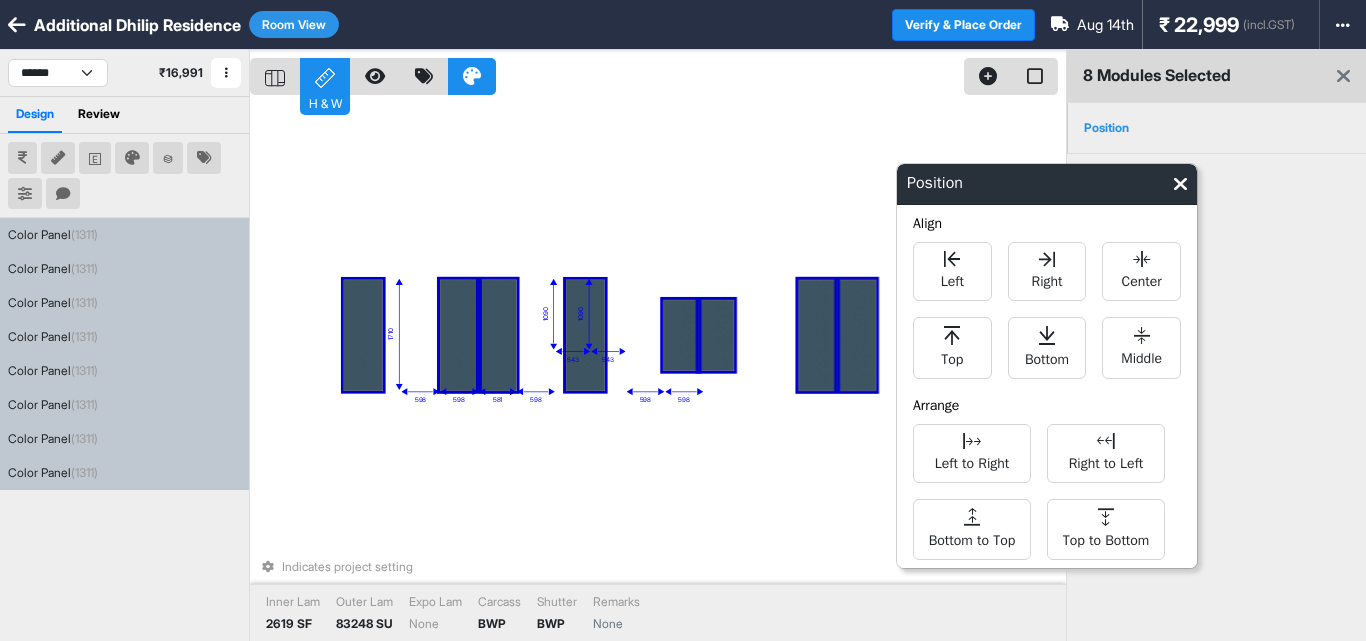 click on "598 598 598 598 581 1710 598 1090 543 1090 543 Indicates project setting Inner Lam 2619 SF Outer Lam 83248 SU Expo Lam None Carcass BWP Shutter BWP Remarks None" at bounding box center [658, 370] 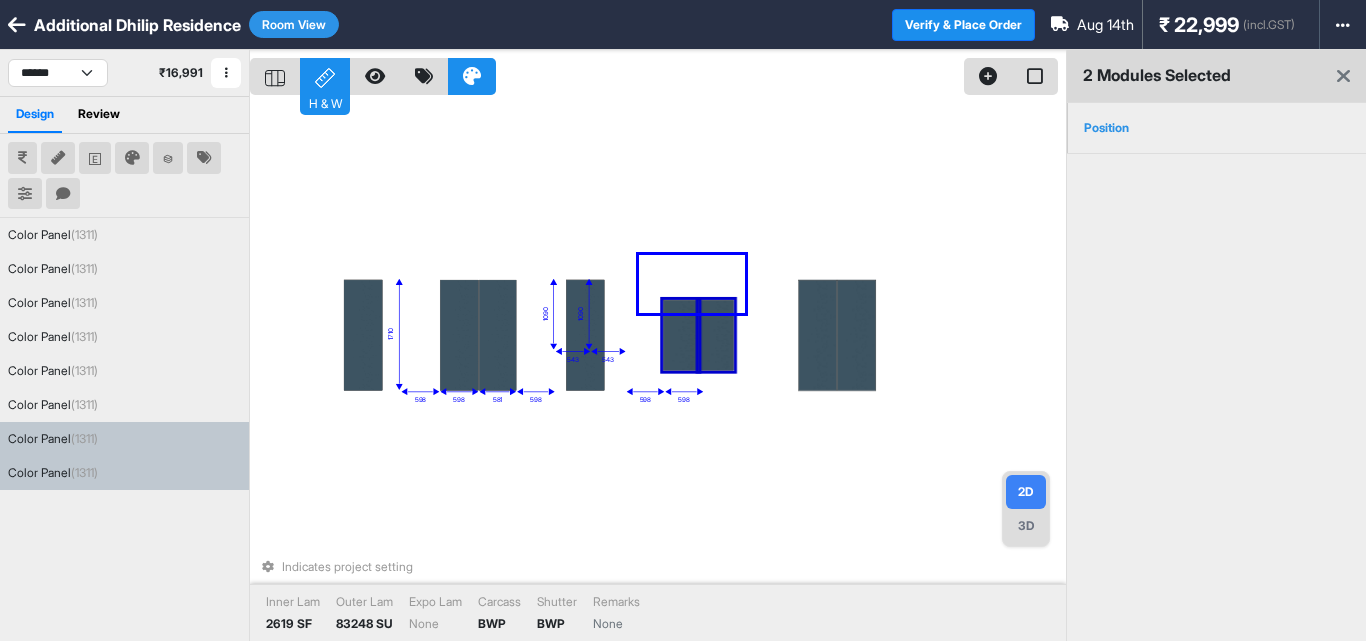 drag, startPoint x: 745, startPoint y: 255, endPoint x: 639, endPoint y: 313, distance: 120.83046 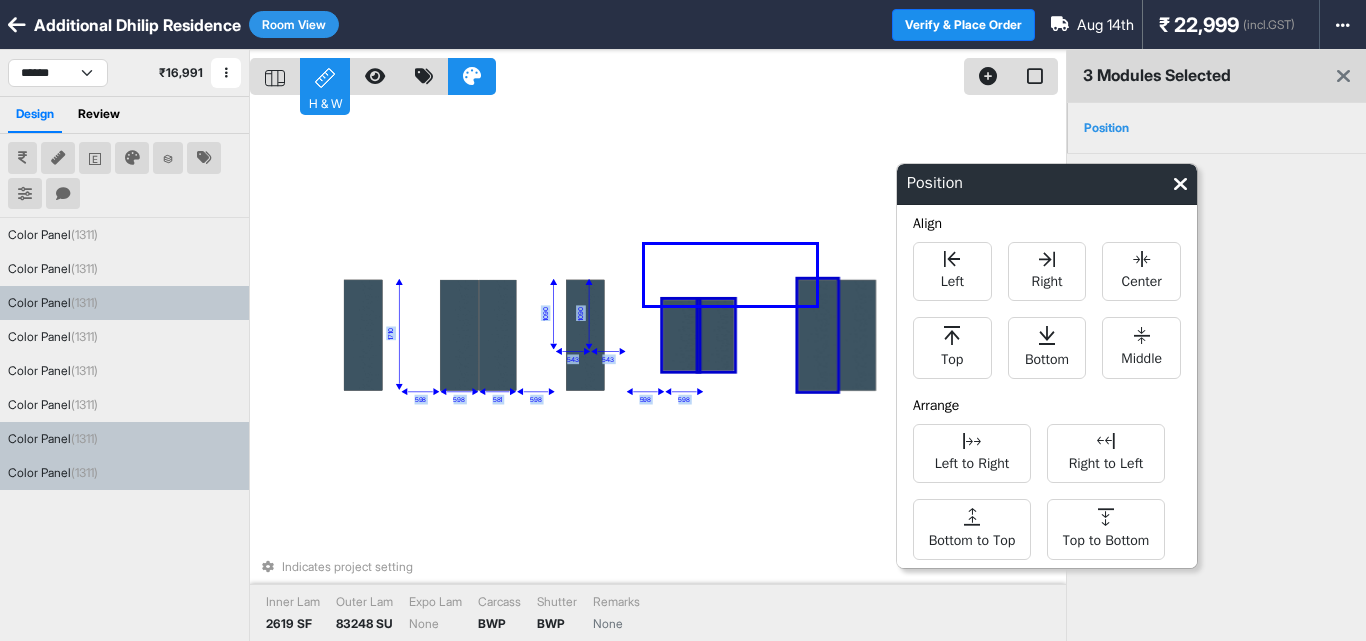 drag, startPoint x: 816, startPoint y: 245, endPoint x: 645, endPoint y: 305, distance: 181.22086 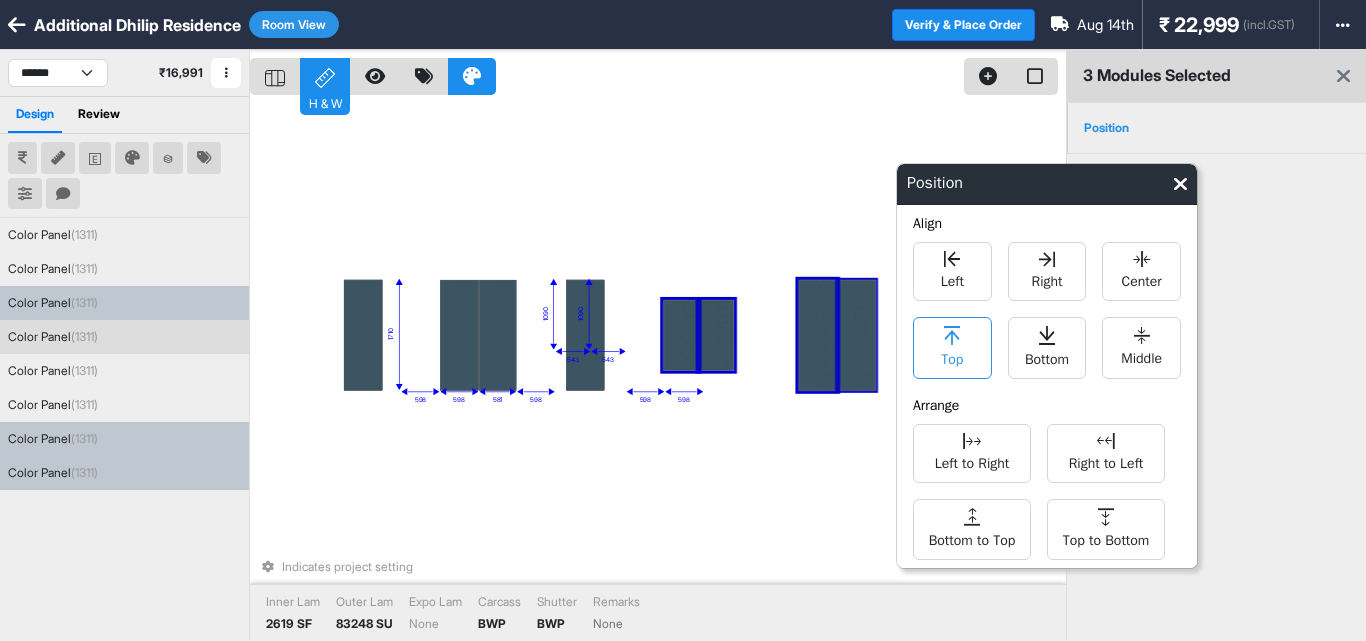 click 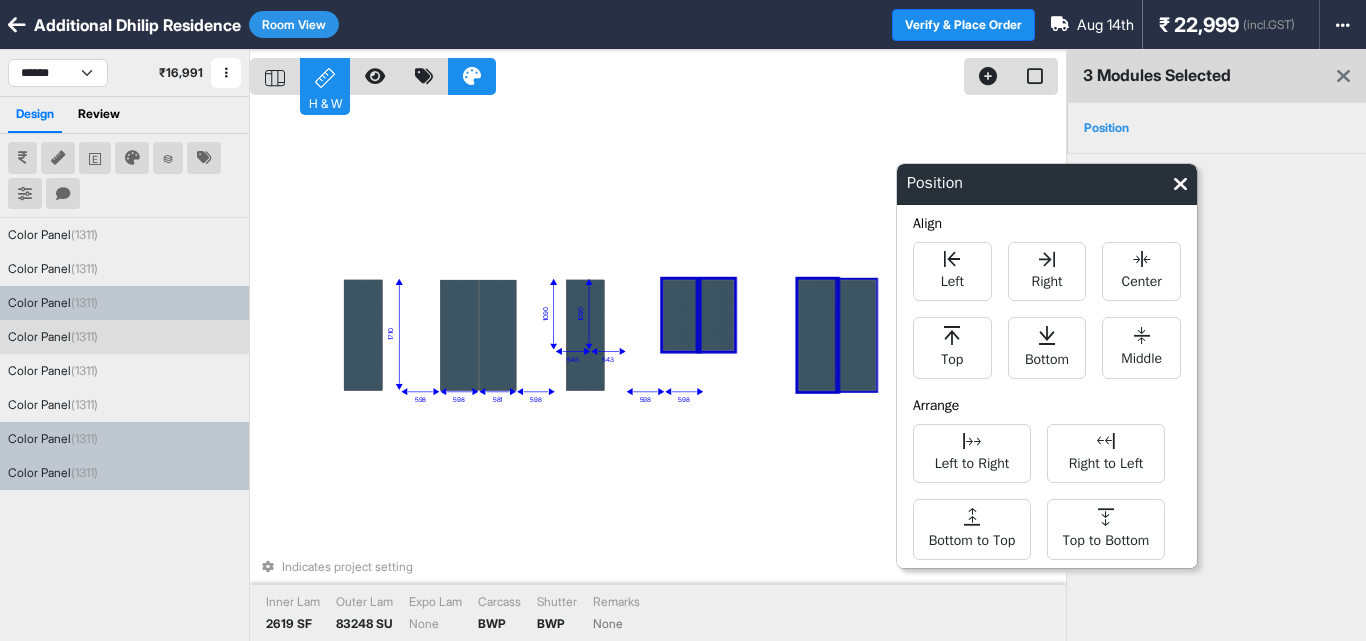 click on "598 598 598 598 581 1710 598 1090 543 1090 543 Indicates project setting Inner Lam 2619 SF Outer Lam 83248 SU Expo Lam None Carcass BWP Shutter BWP Remarks None" at bounding box center (658, 370) 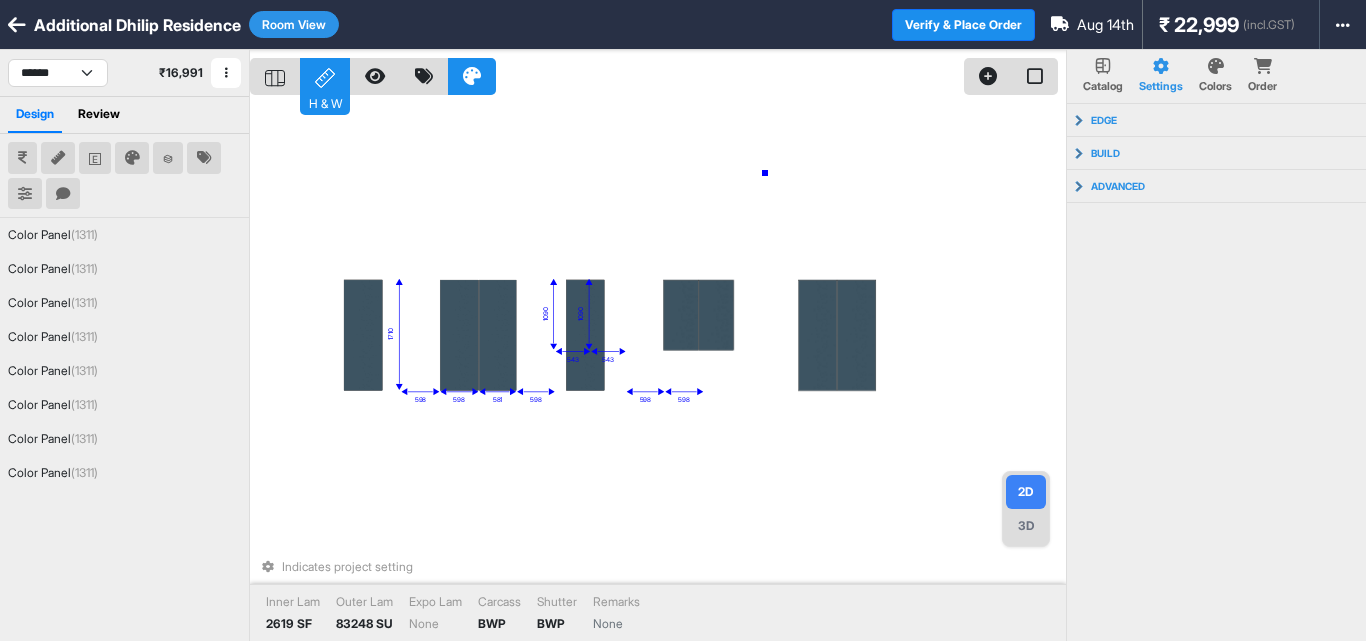 click on "598 598 598 598 581 1710 598 1090 543 1090 543 Indicates project setting Inner Lam 2619 SF Outer Lam 83248 SU Expo Lam None Carcass BWP Shutter BWP Remarks None" at bounding box center [658, 370] 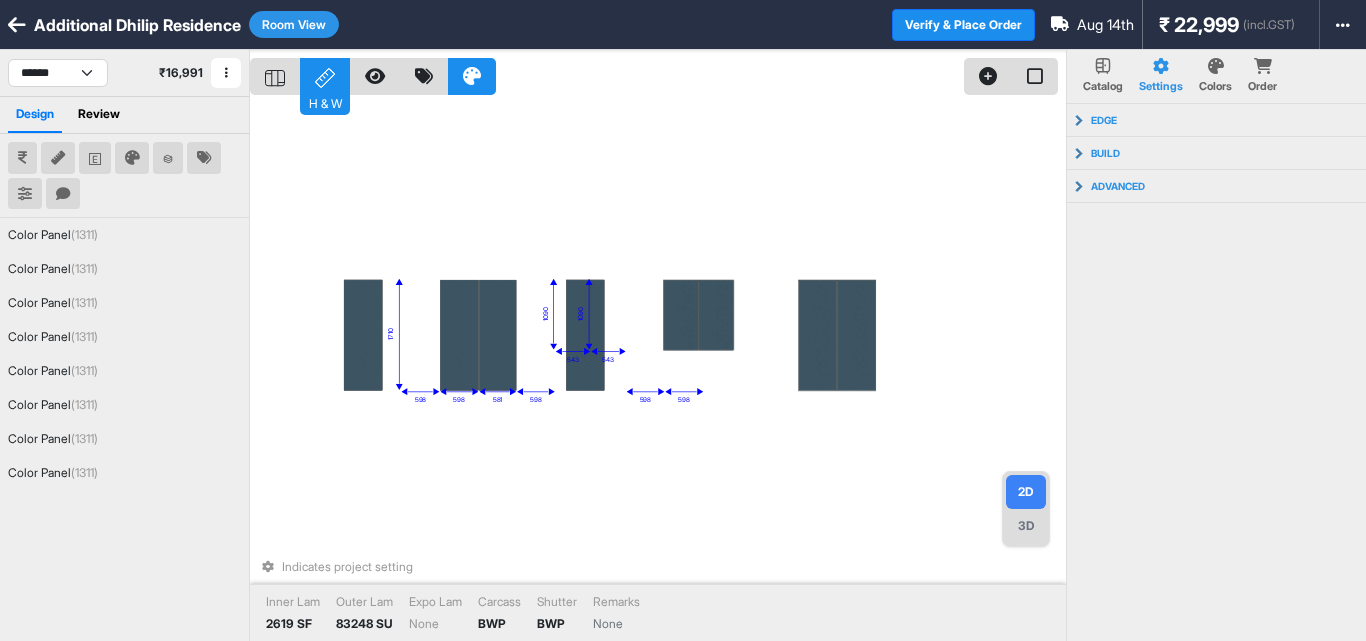 click 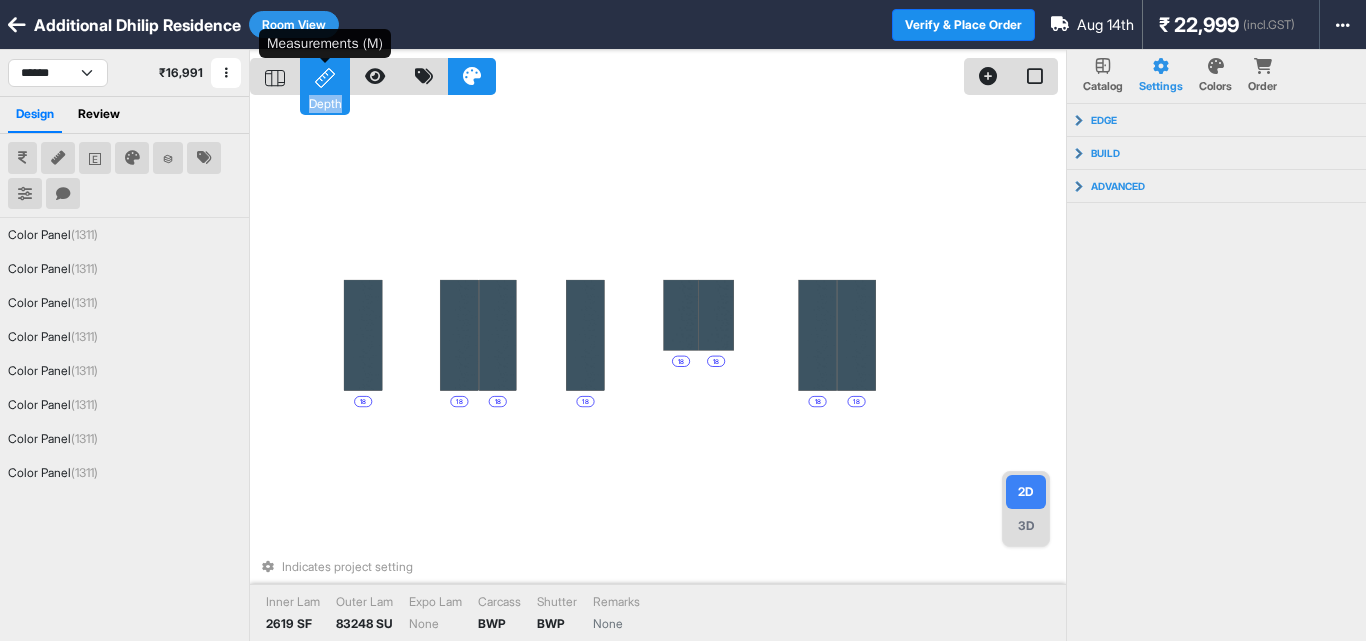 click 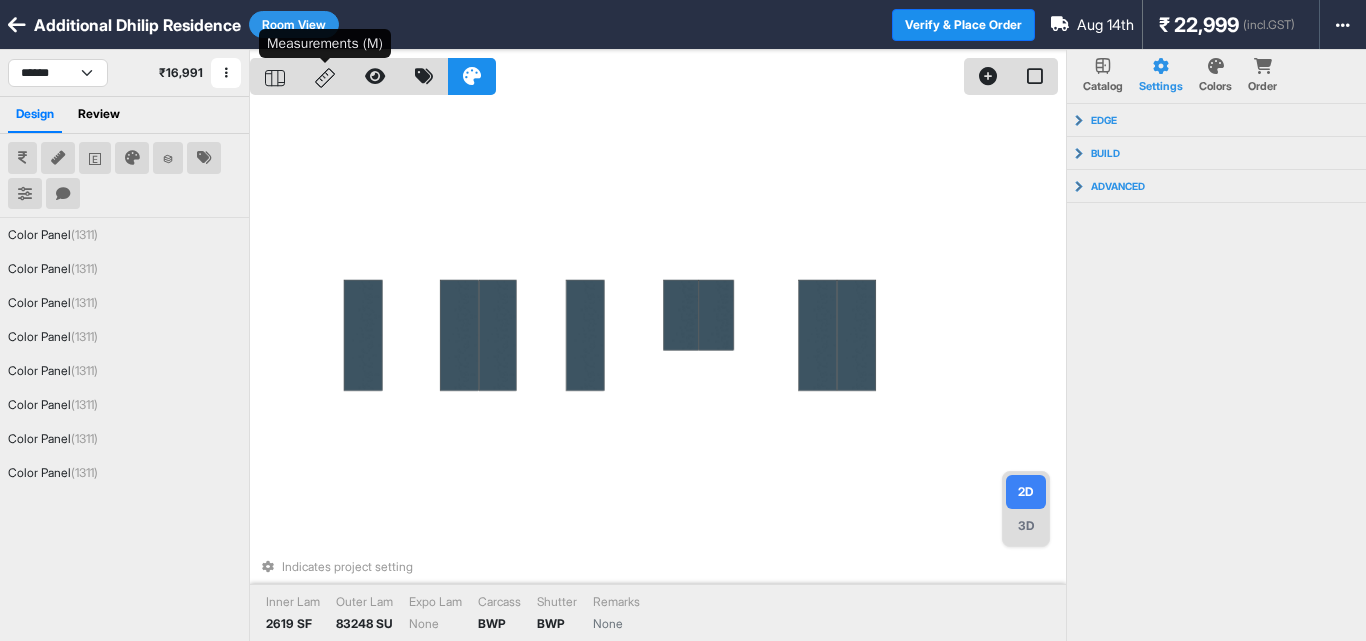 click 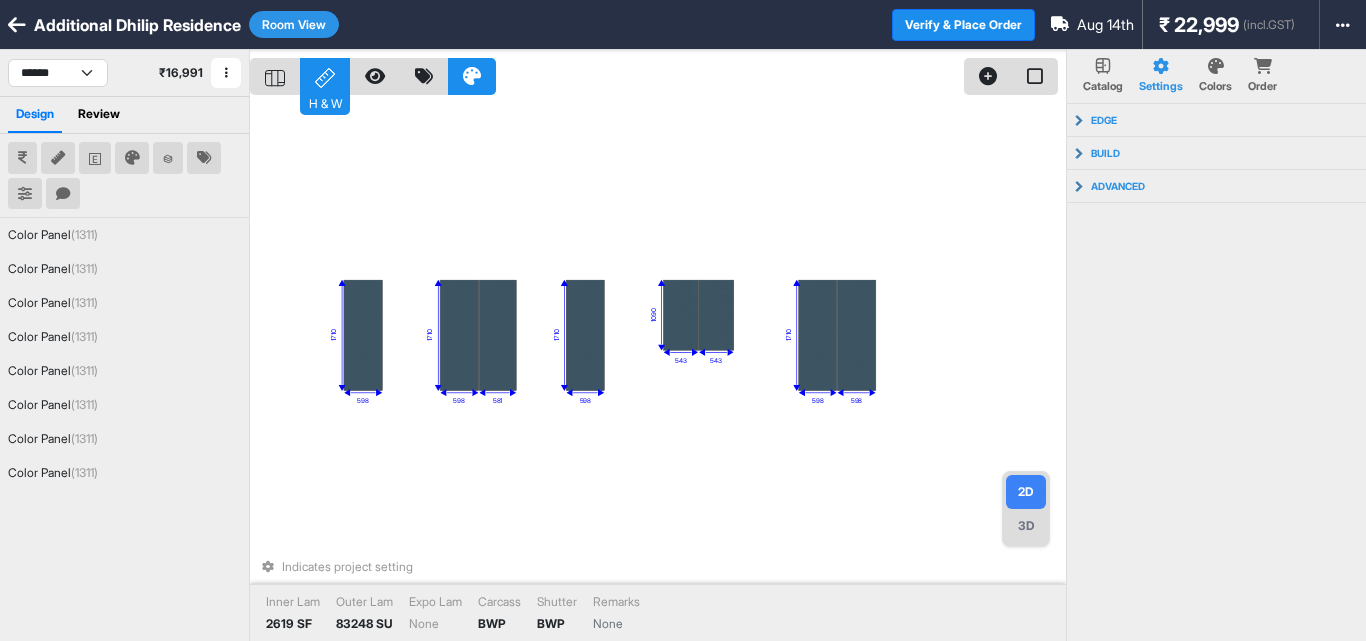 click on "1710 598 1710 598 1710 598 598 581 1710 598 543 1090 543 Indicates project setting Inner Lam 2619 SF Outer Lam 83248 SU Expo Lam None Carcass BWP Shutter BWP Remarks None" at bounding box center (658, 370) 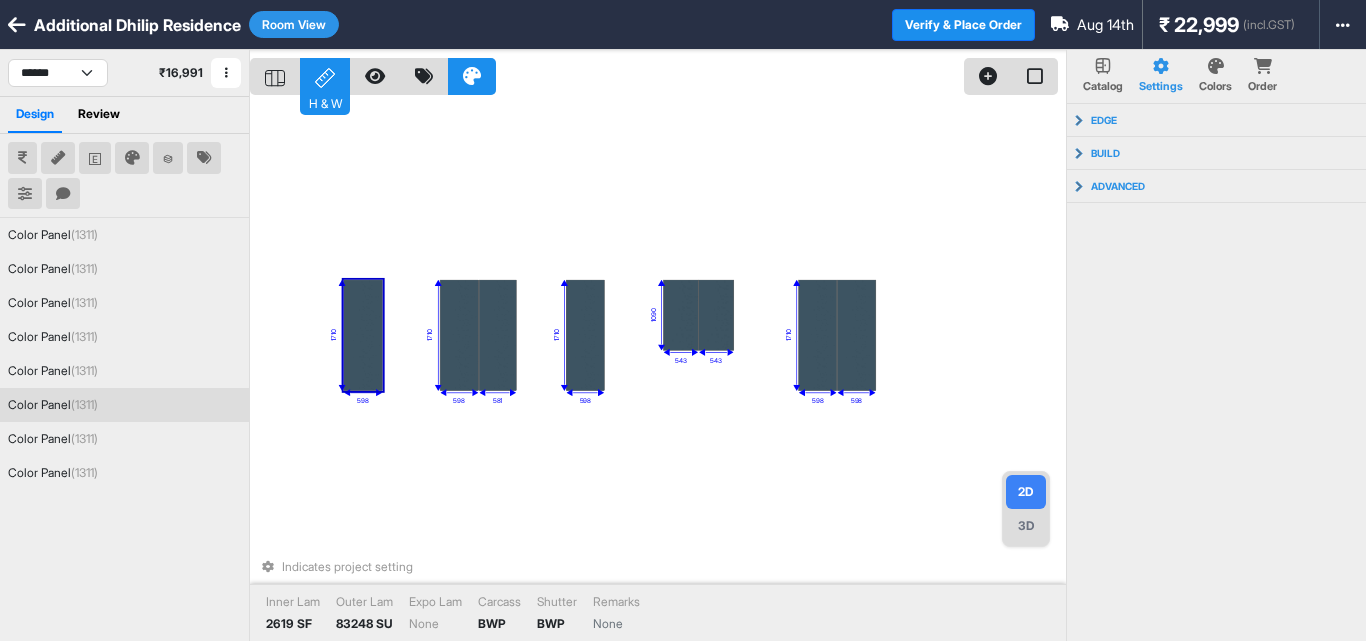 click at bounding box center (363, 335) 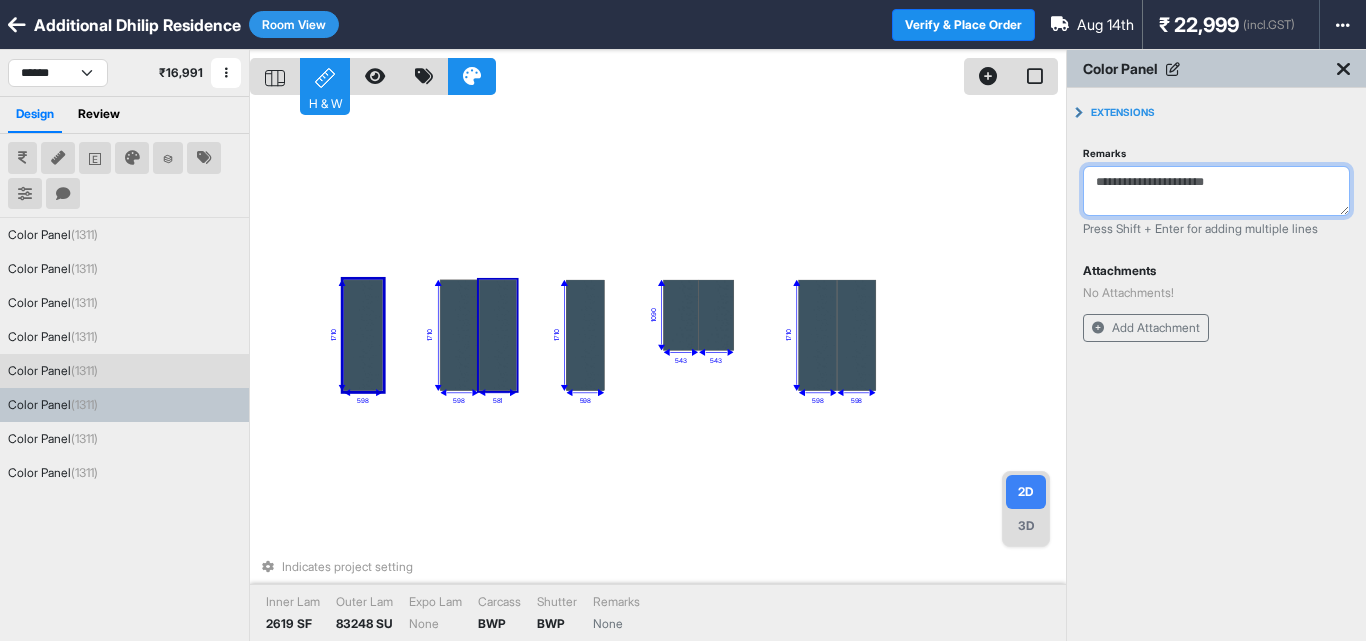 click on "Remarks" at bounding box center (1216, 191) 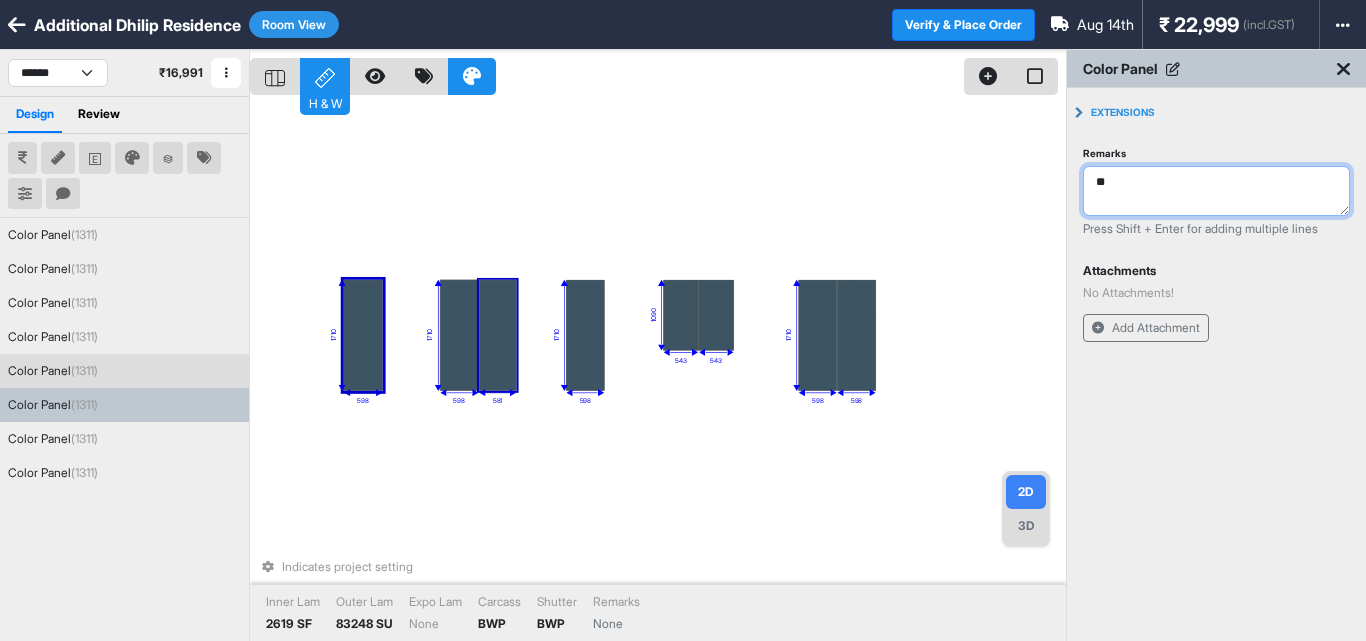 type on "*" 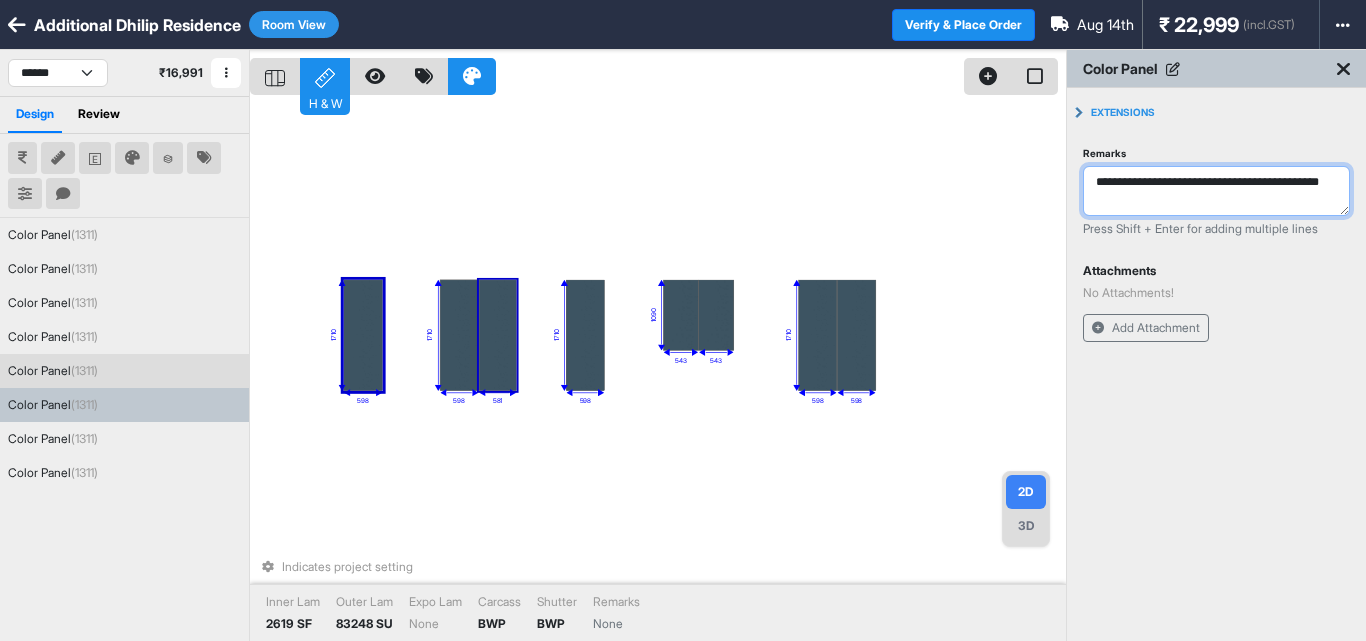 click on "**********" at bounding box center [1216, 191] 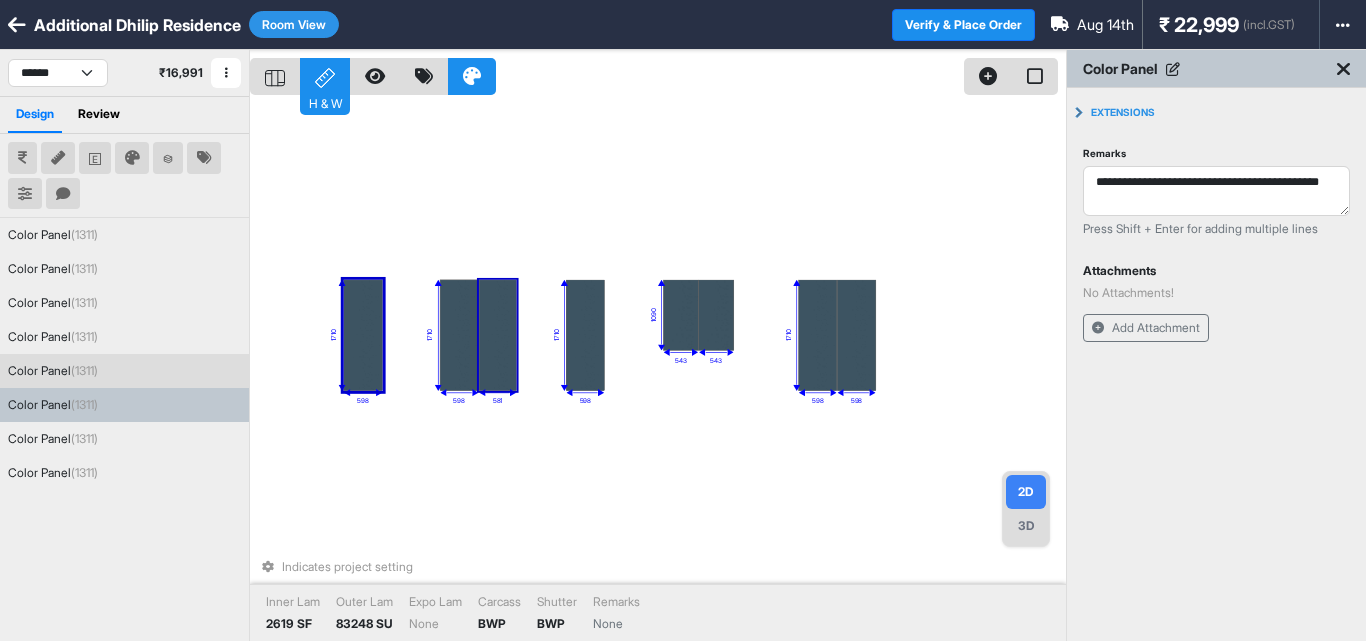click on "Add Attachment" at bounding box center [1216, 328] 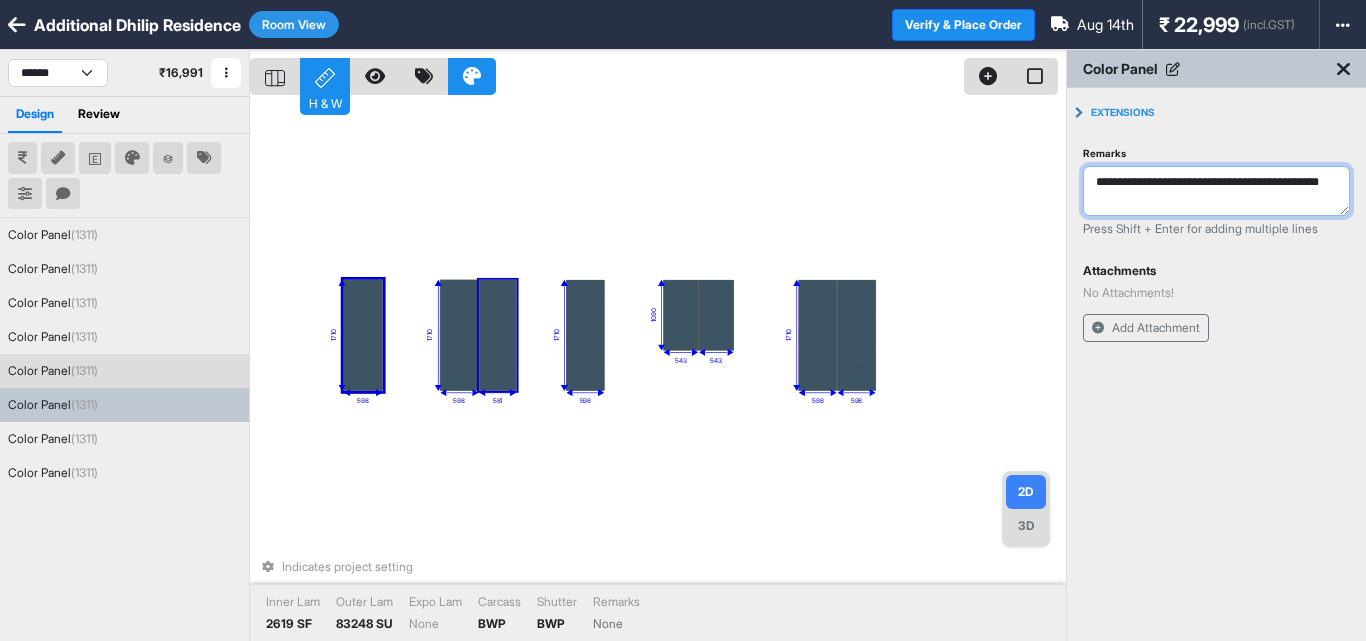 click on "**********" at bounding box center (1216, 191) 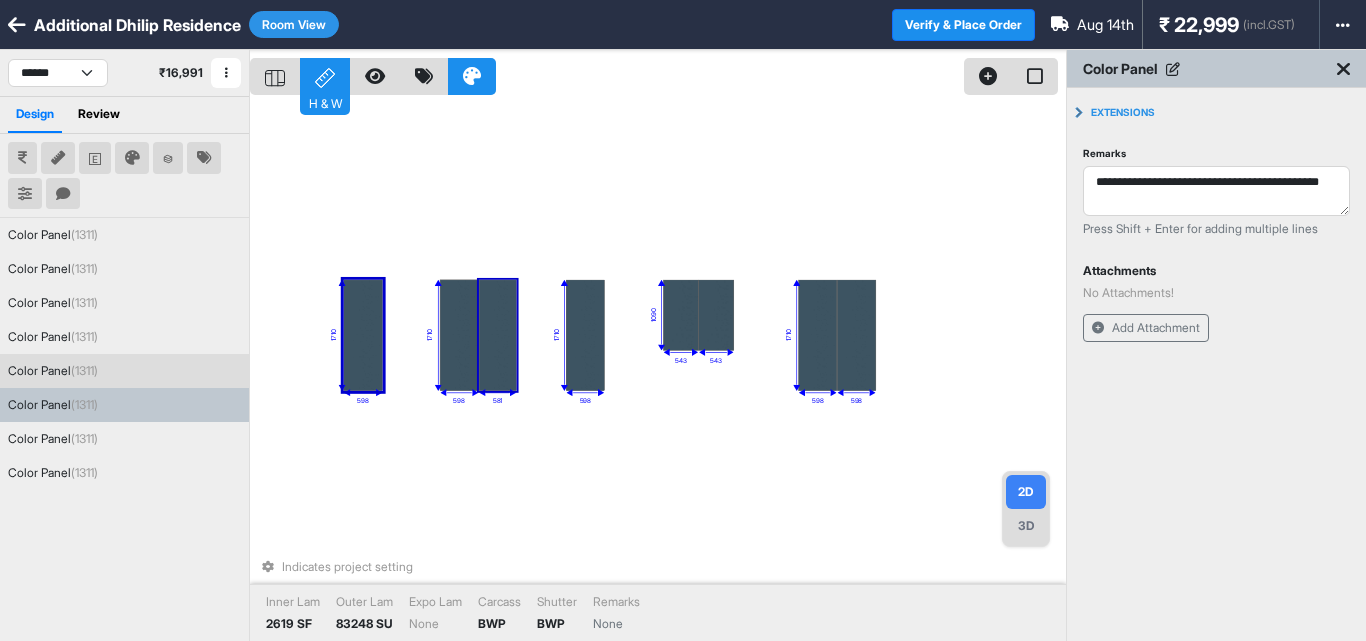 click on "**********" at bounding box center [1216, 247] 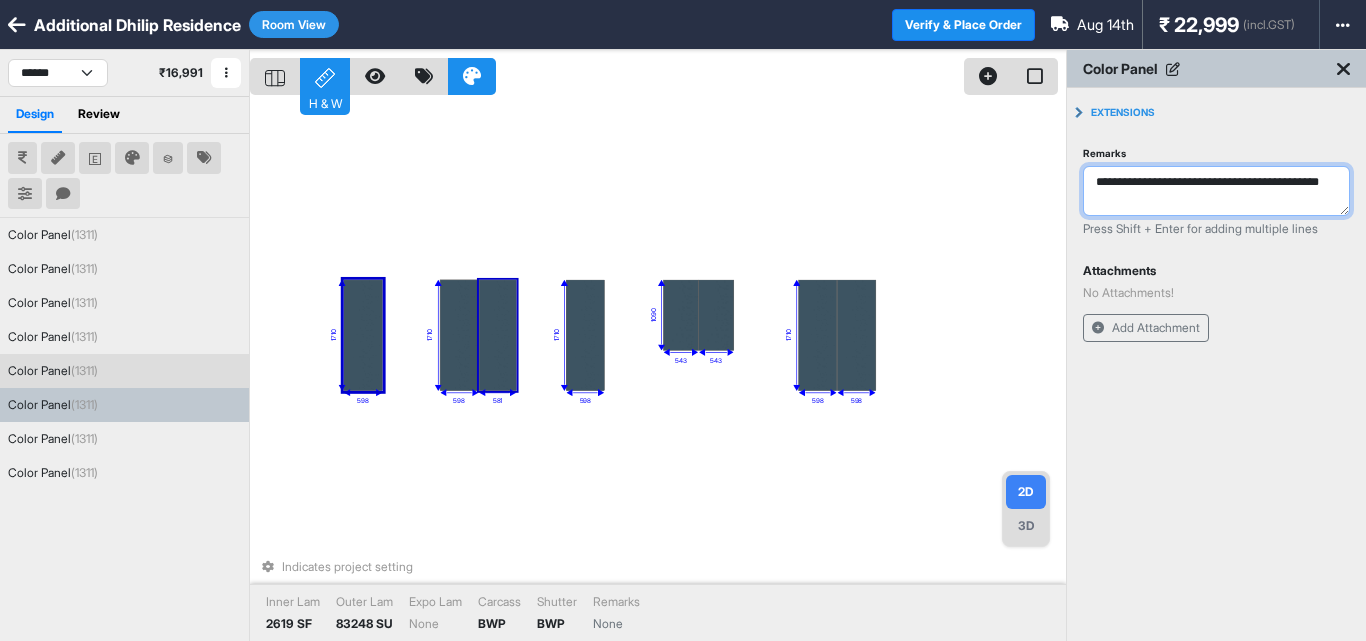 drag, startPoint x: 1195, startPoint y: 204, endPoint x: 1055, endPoint y: 169, distance: 144.3087 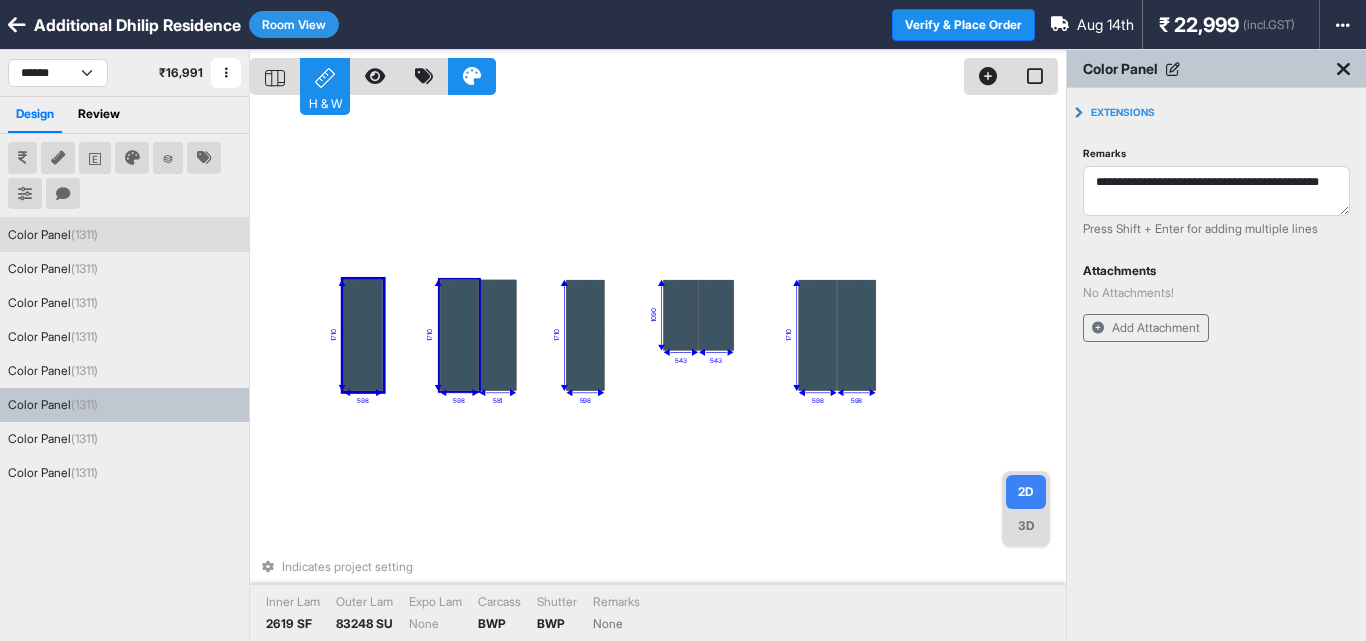 click at bounding box center [459, 335] 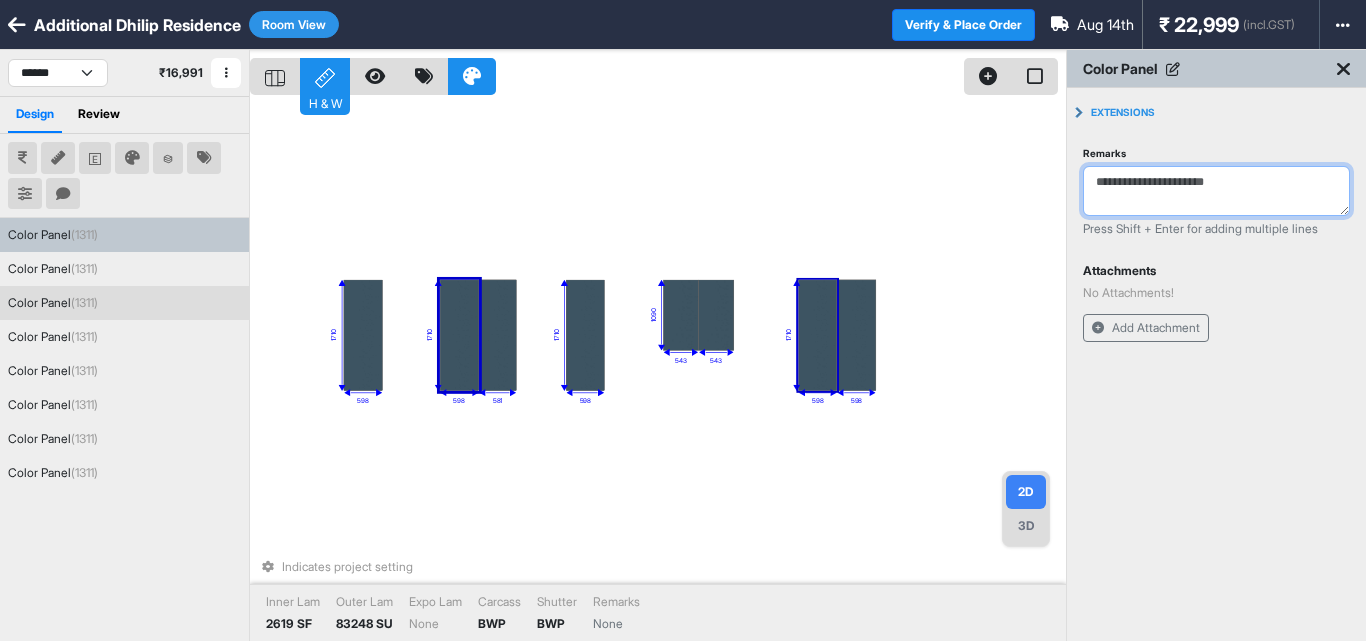 click on "Remarks" at bounding box center [1216, 191] 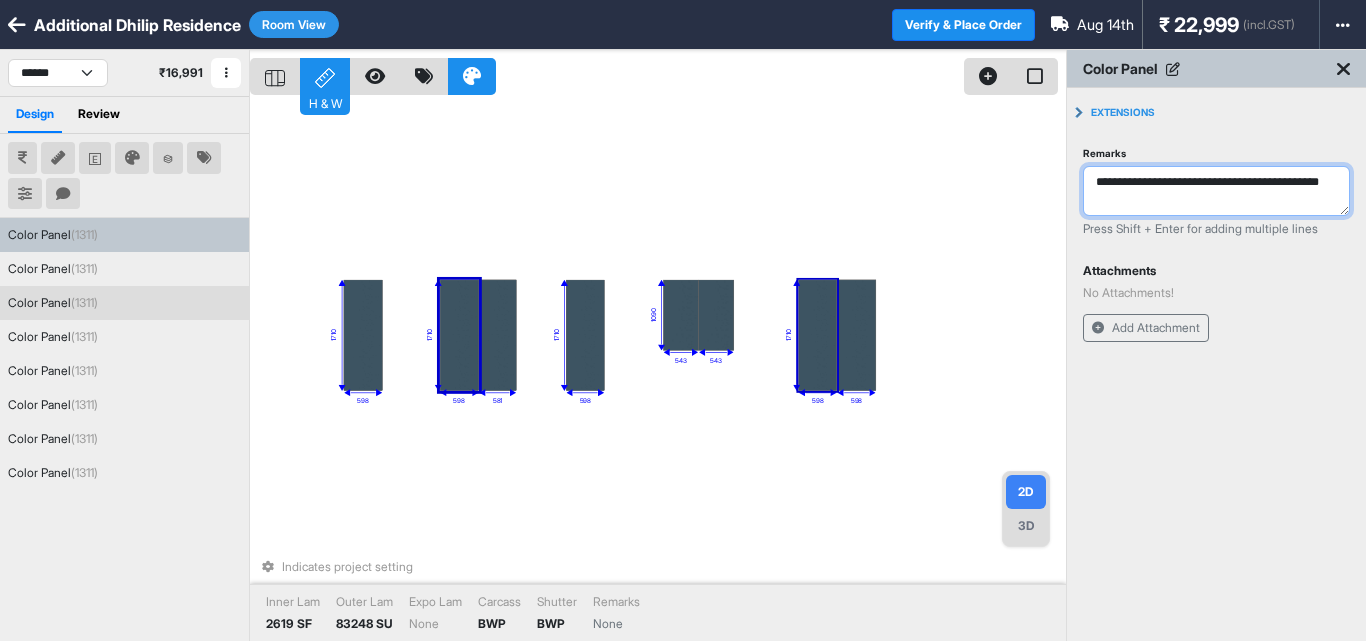 type on "**********" 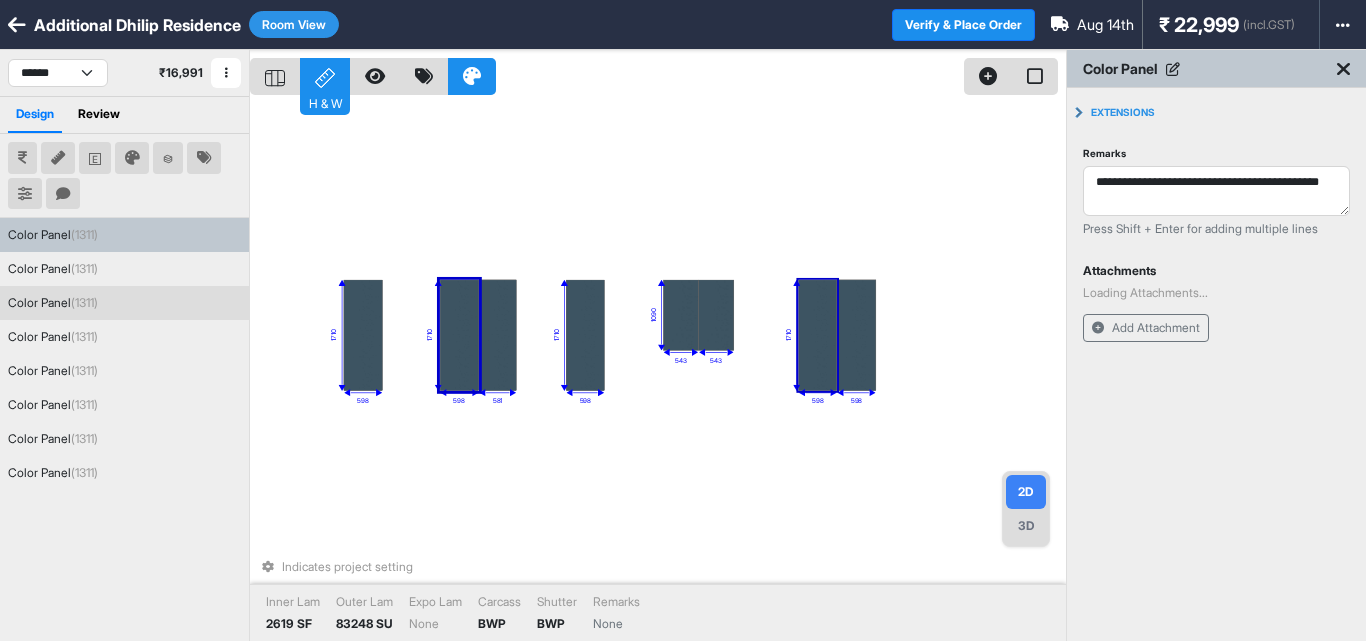 click on "**********" at bounding box center [1216, 247] 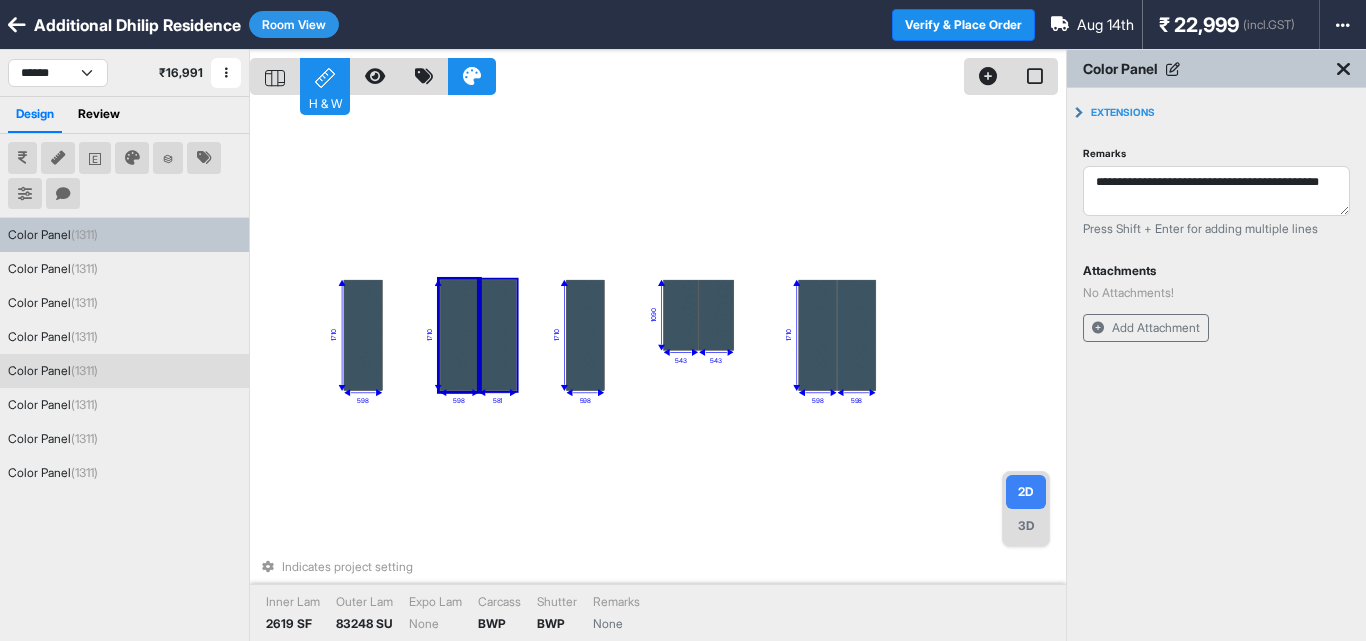 click at bounding box center (498, 335) 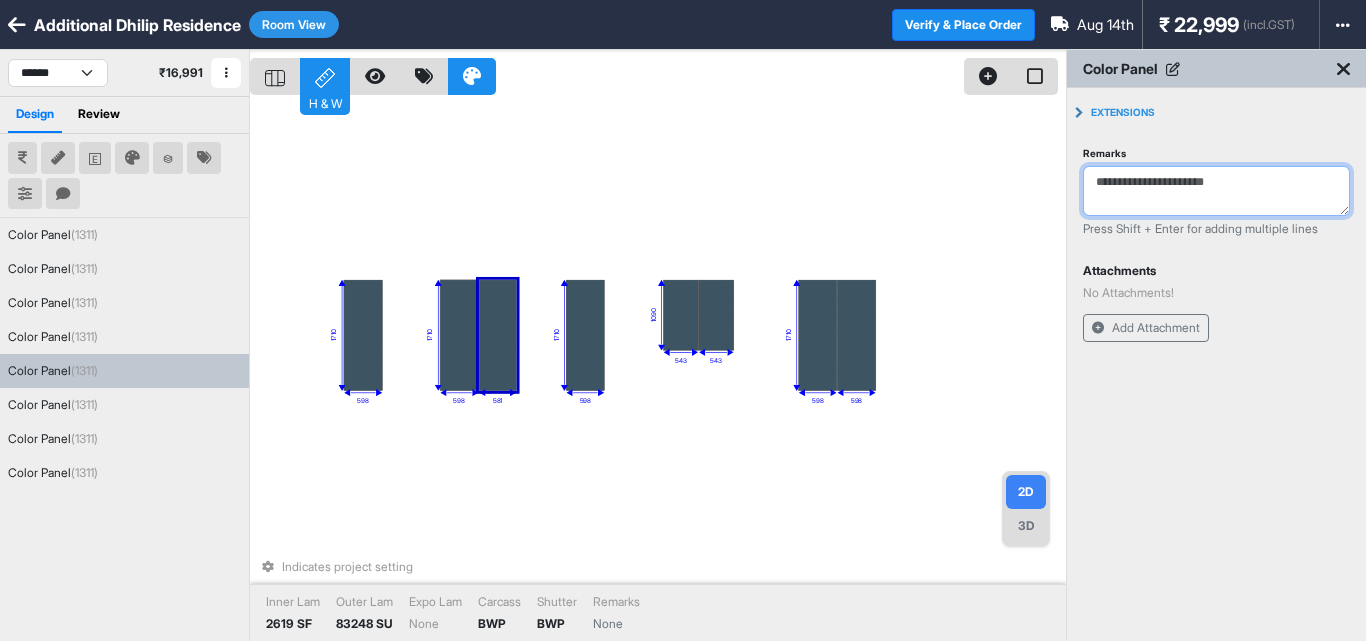 click on "Remarks" at bounding box center [1216, 191] 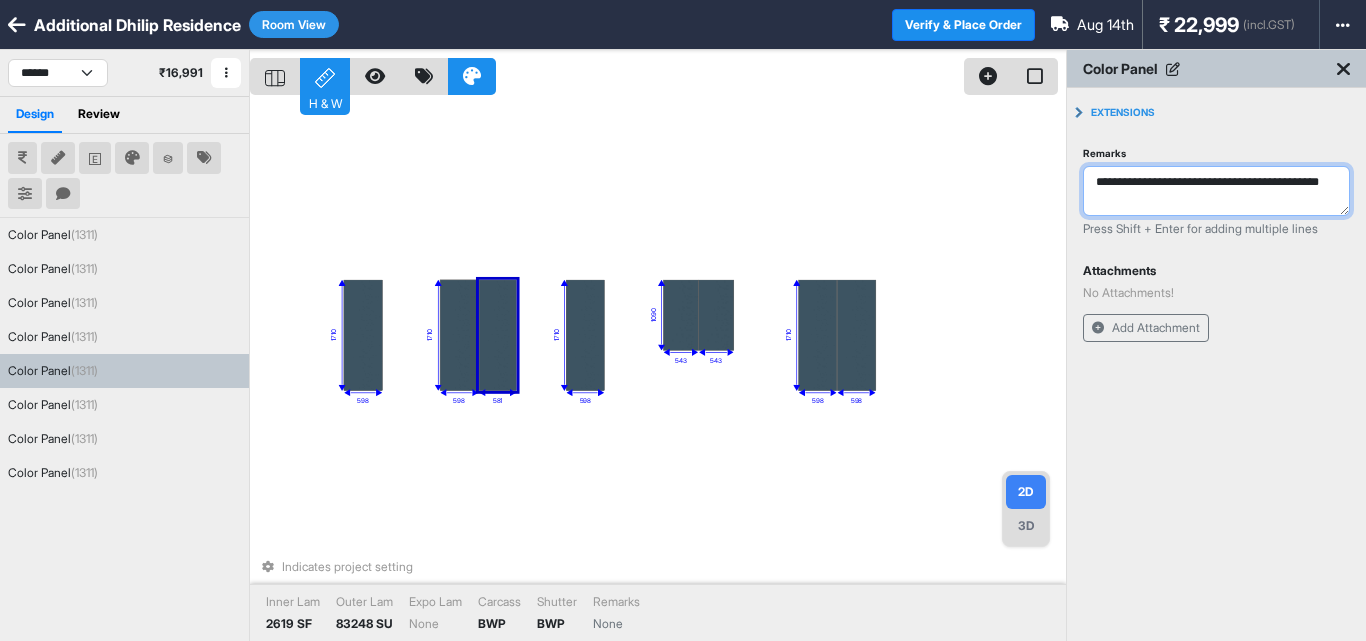 type on "**********" 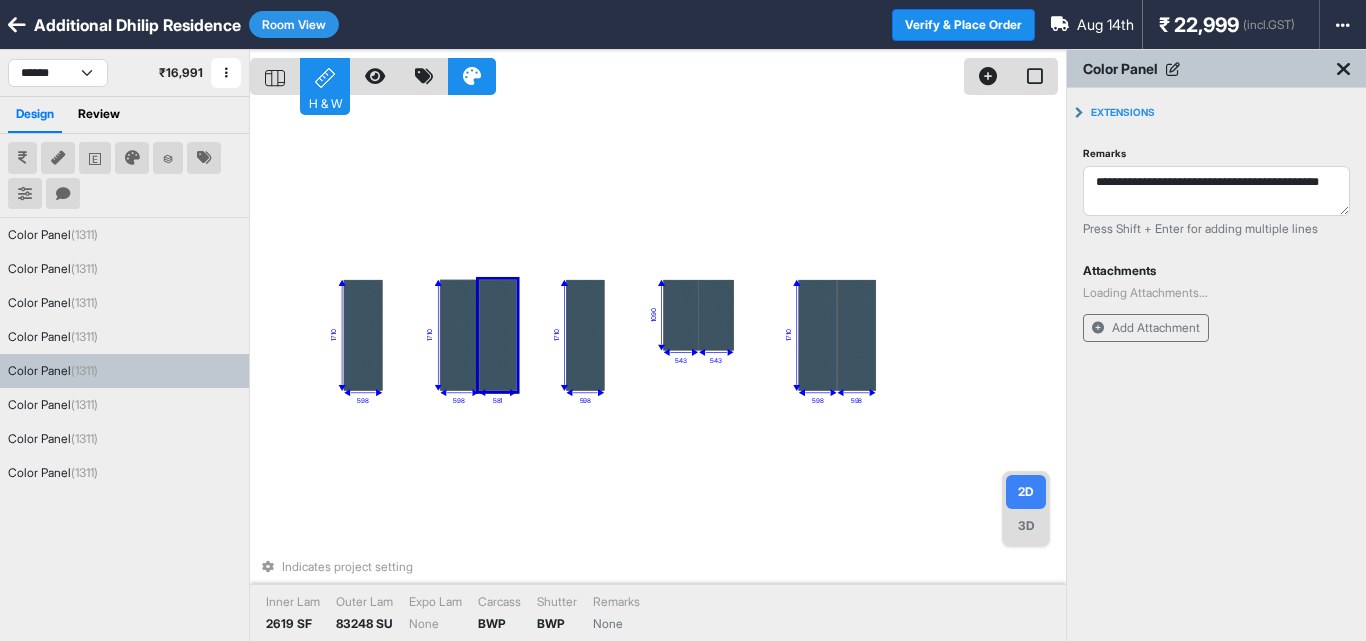 click on "**********" at bounding box center [1216, 408] 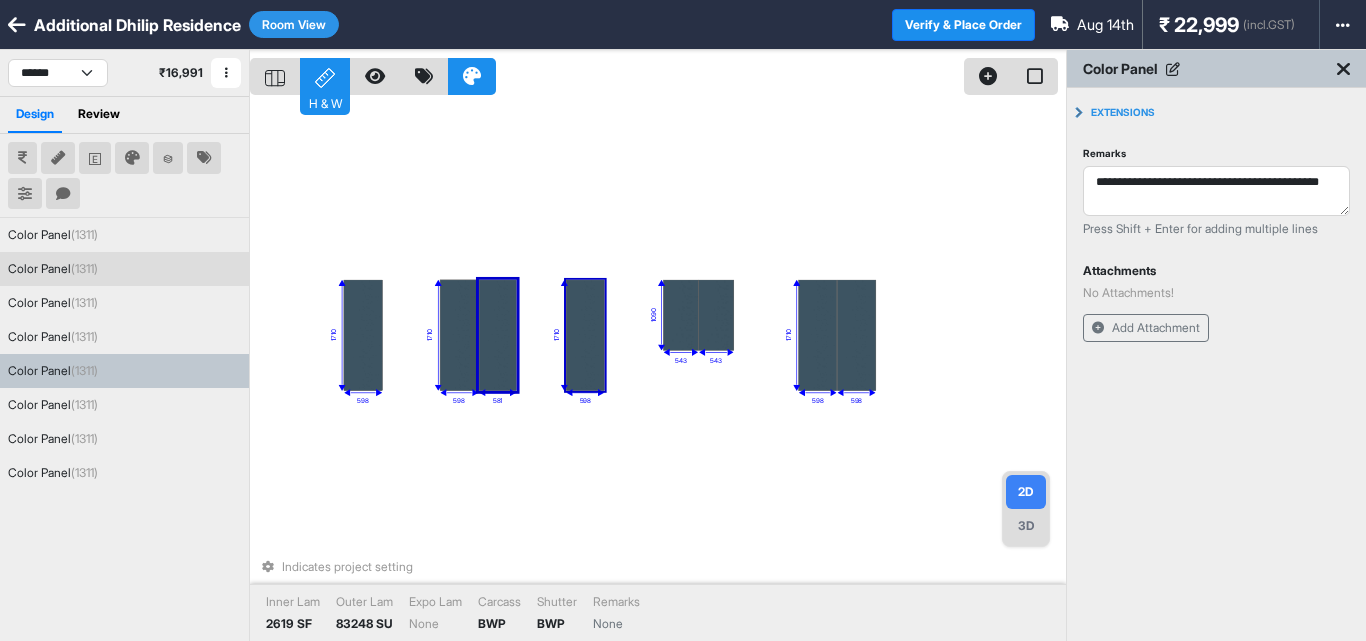 click at bounding box center (585, 335) 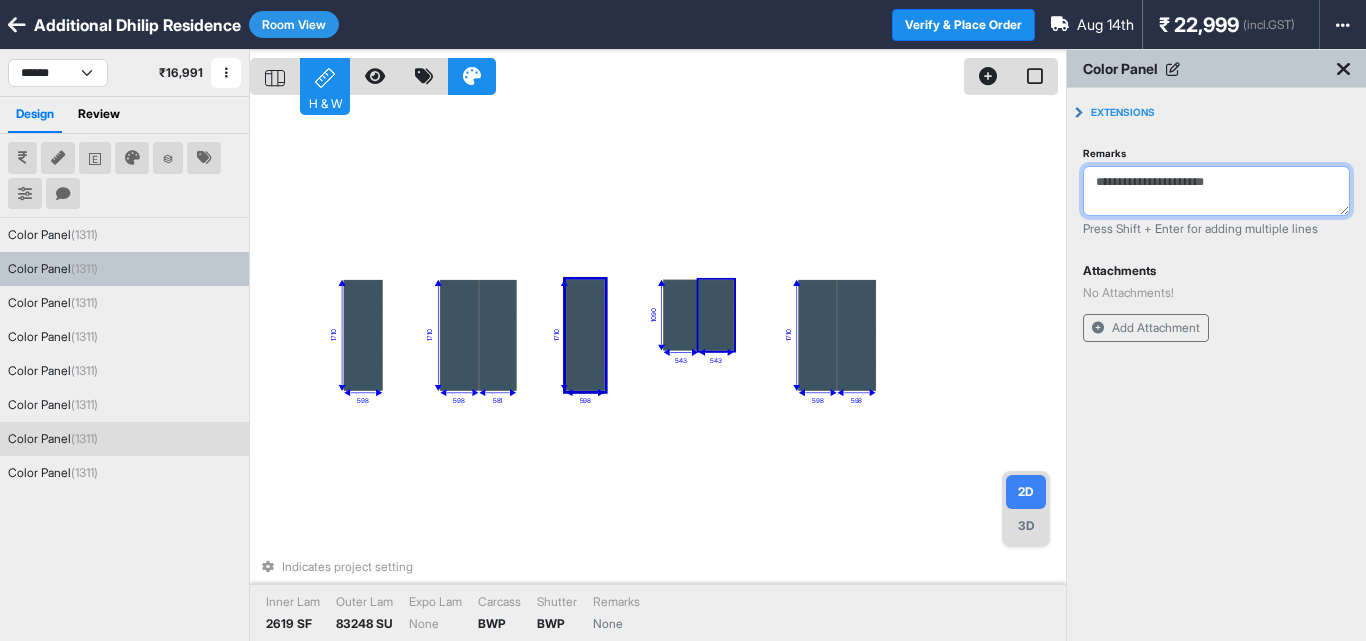 click on "Remarks" at bounding box center [1216, 191] 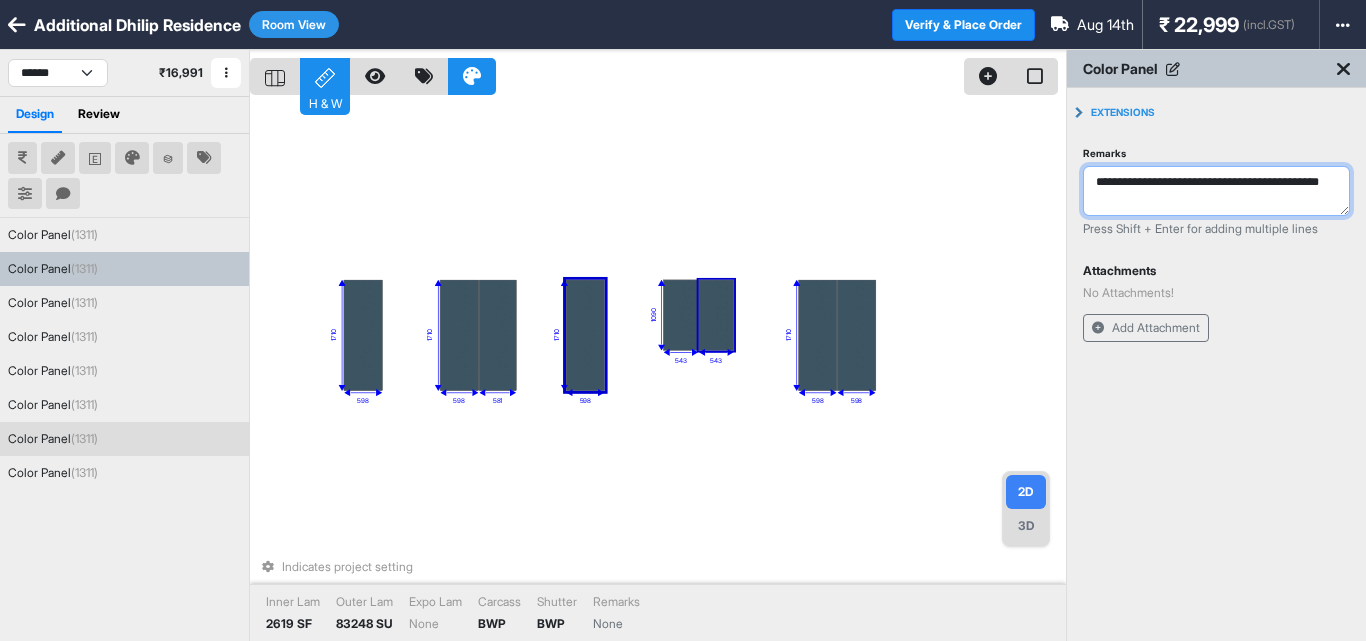 type on "**********" 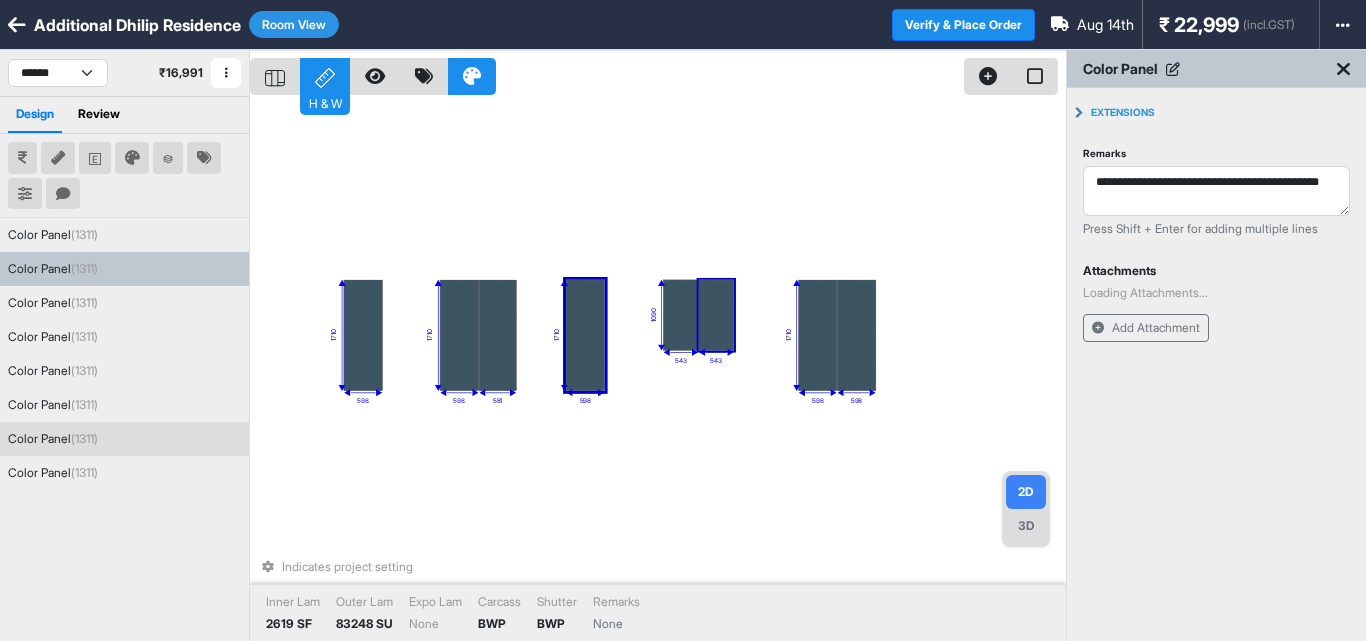click on "**********" at bounding box center (1216, 408) 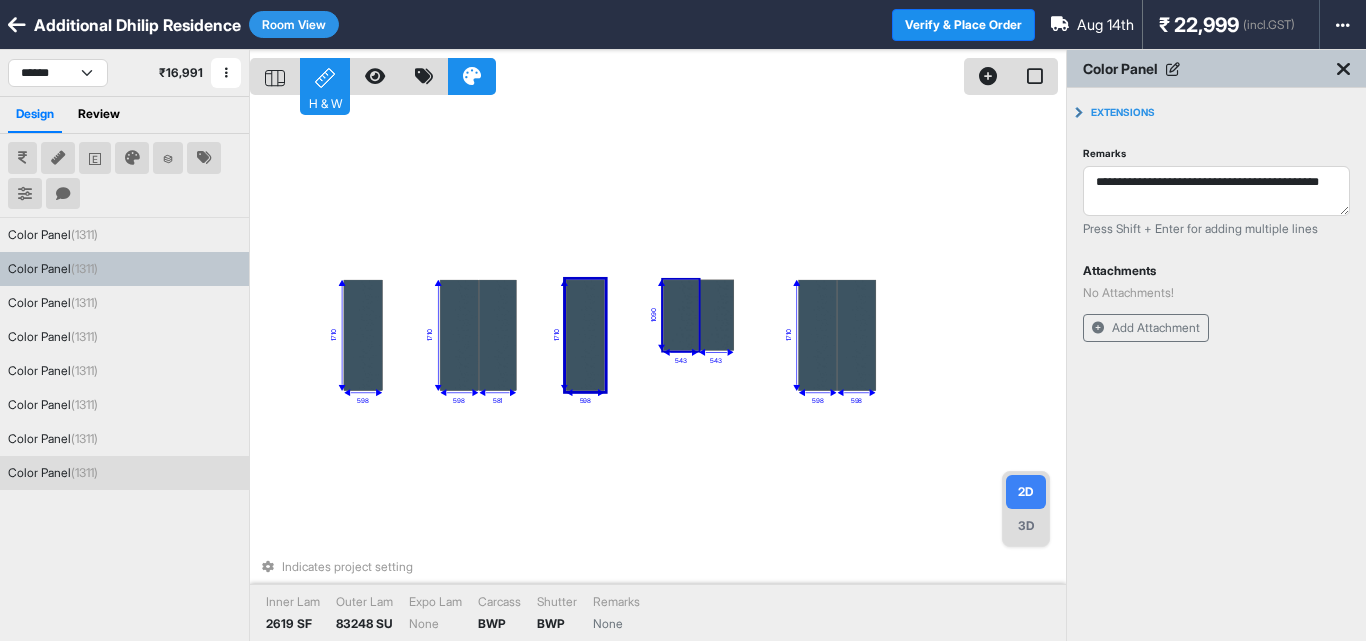 click at bounding box center (680, 315) 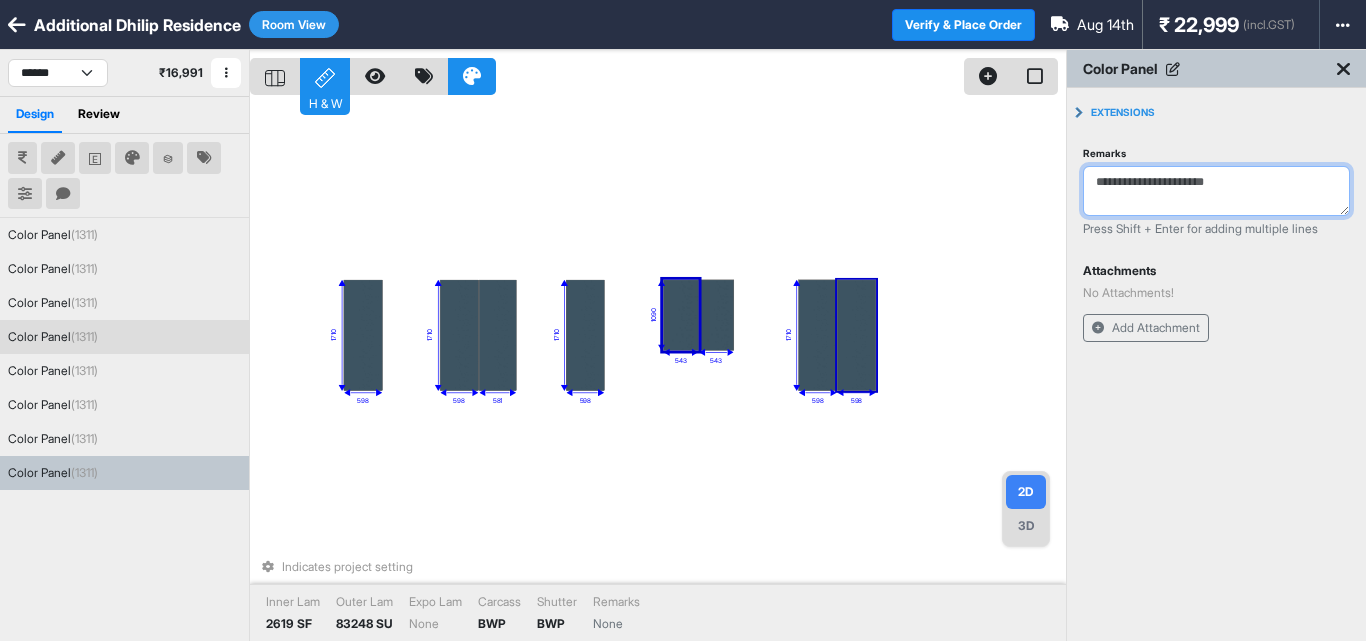 click on "Remarks" at bounding box center (1216, 191) 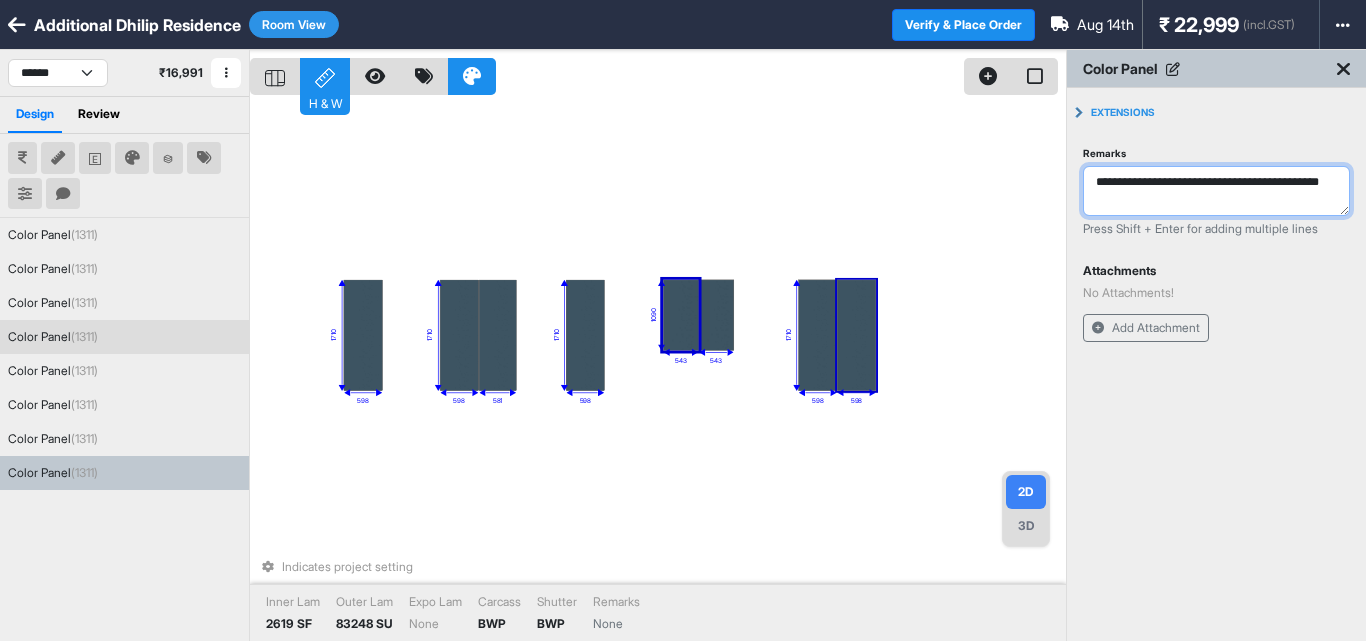 type on "**********" 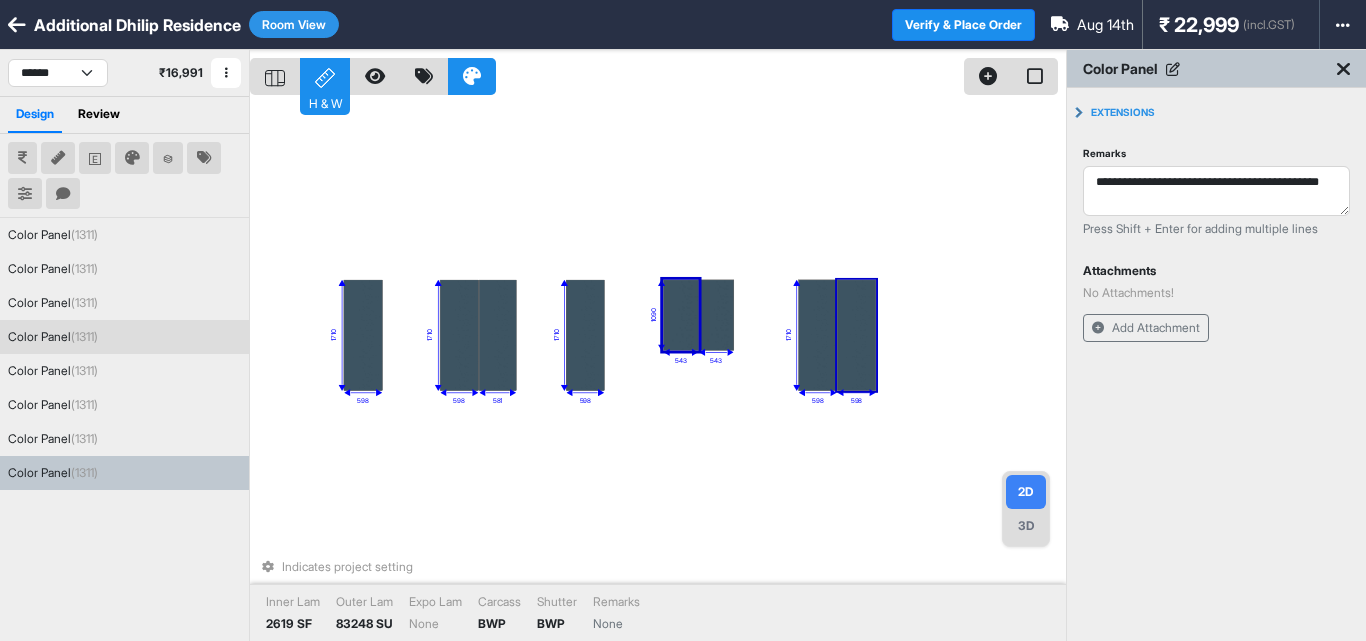 click on "**********" at bounding box center [1216, 247] 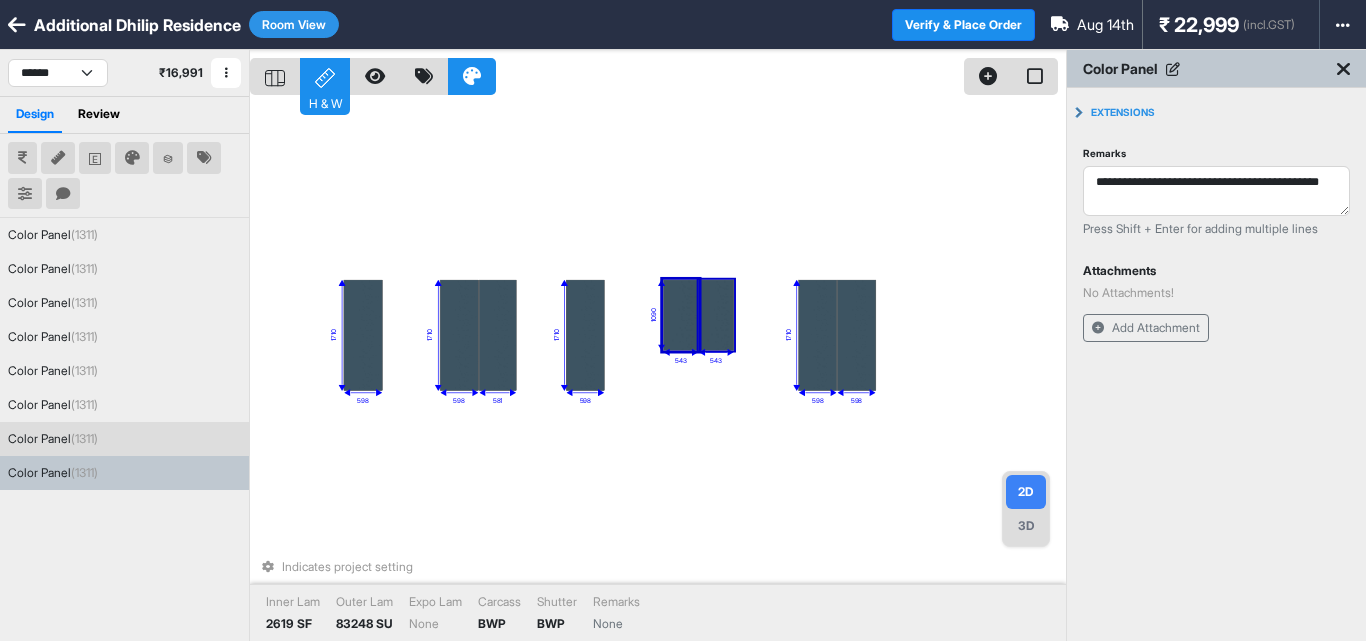 click at bounding box center (716, 315) 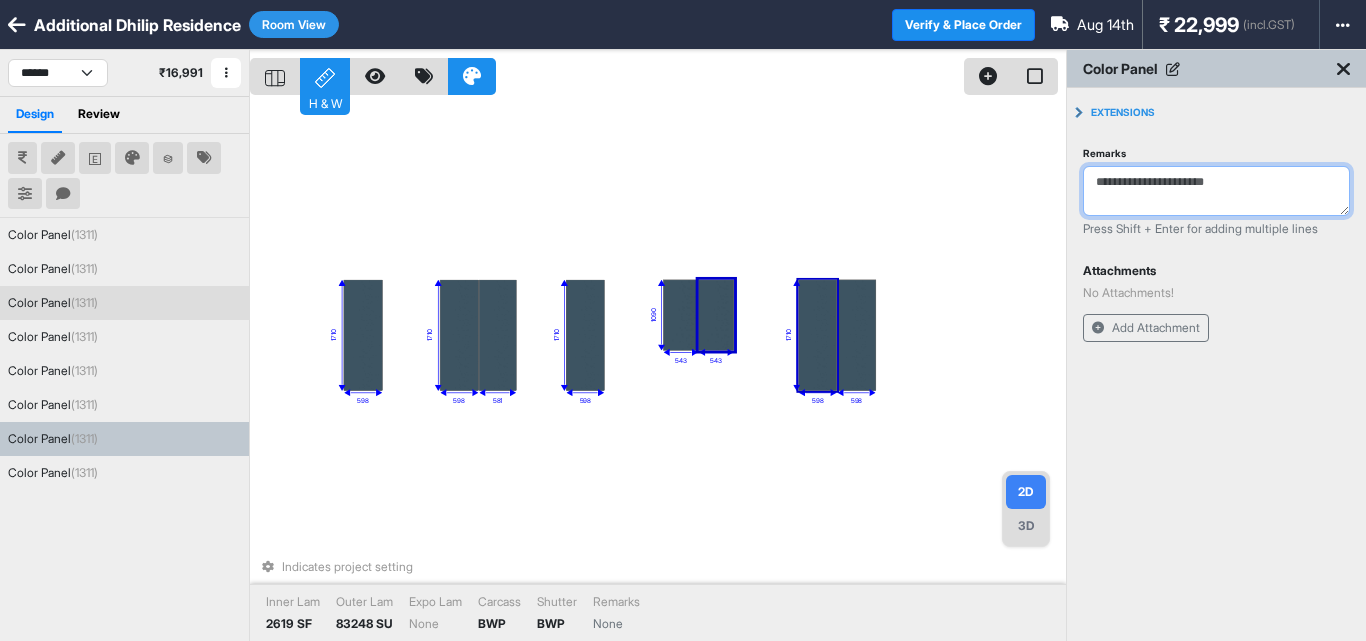 click on "Remarks" at bounding box center [1216, 191] 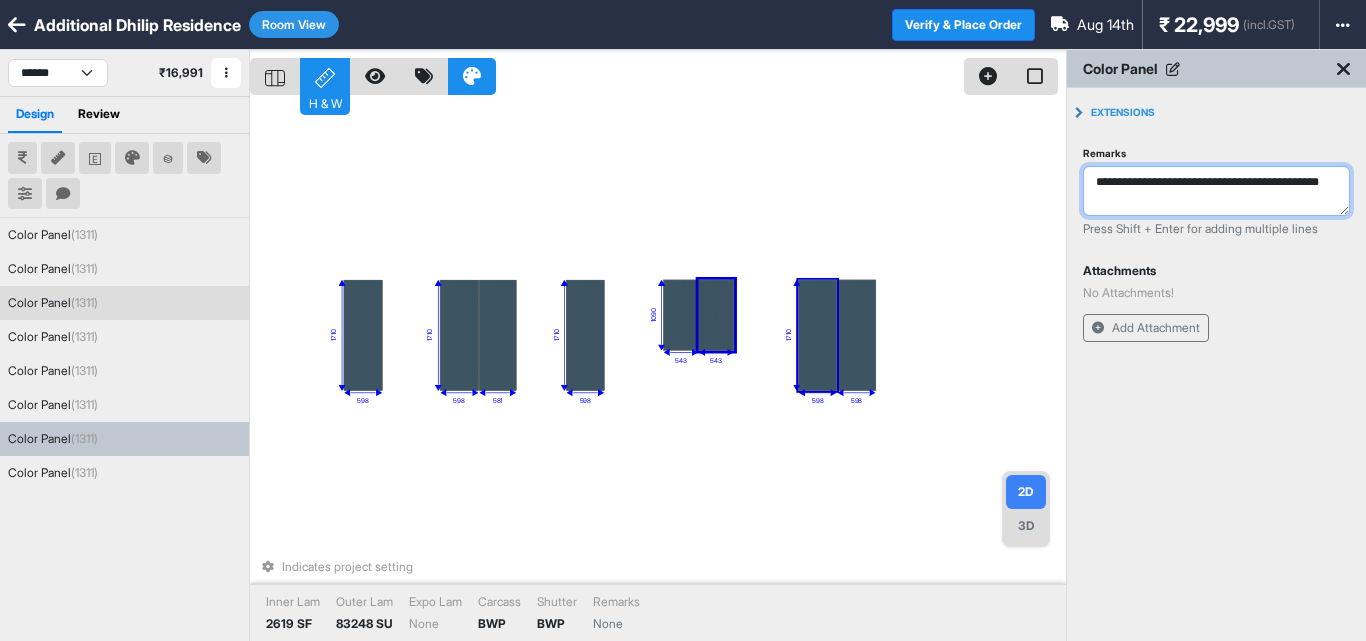type on "**********" 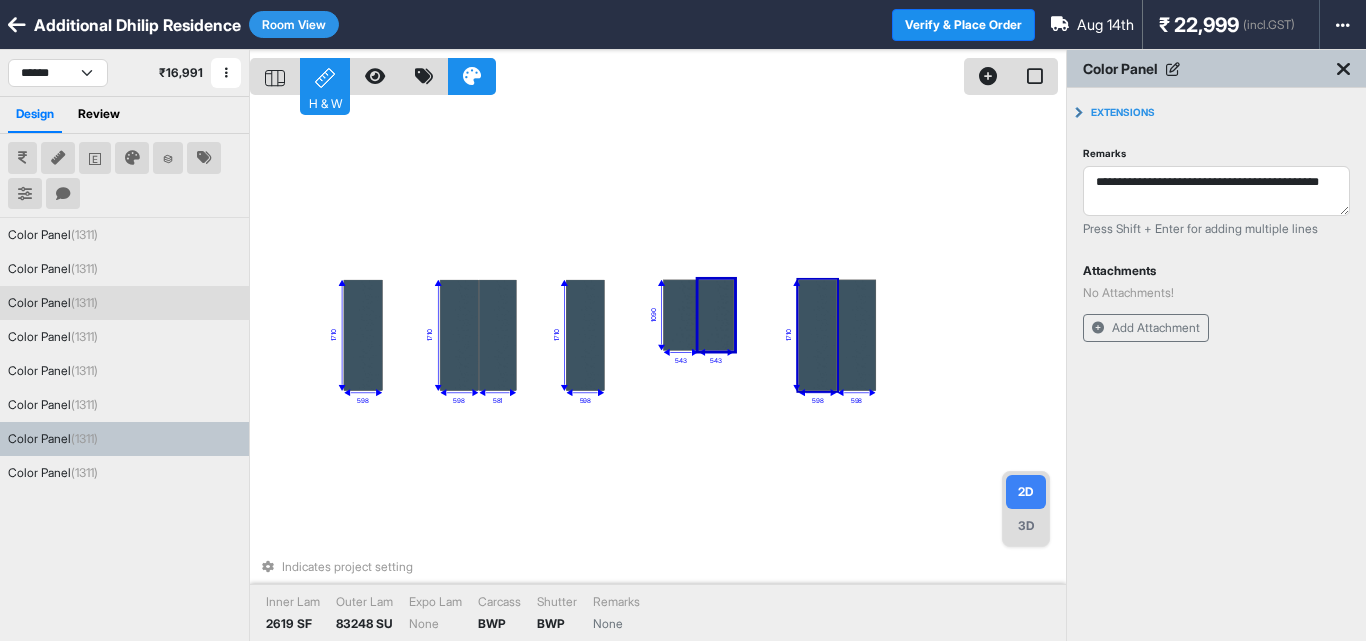 click on "**********" at bounding box center [1216, 247] 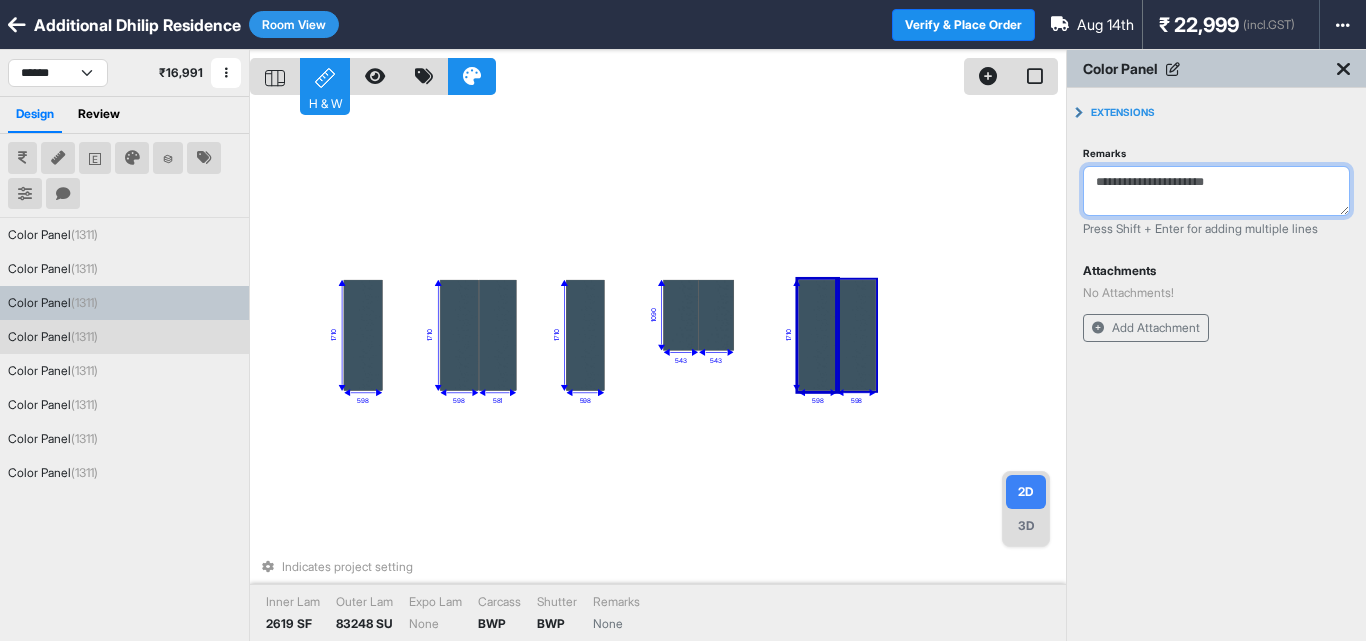 click on "Remarks" at bounding box center (1216, 191) 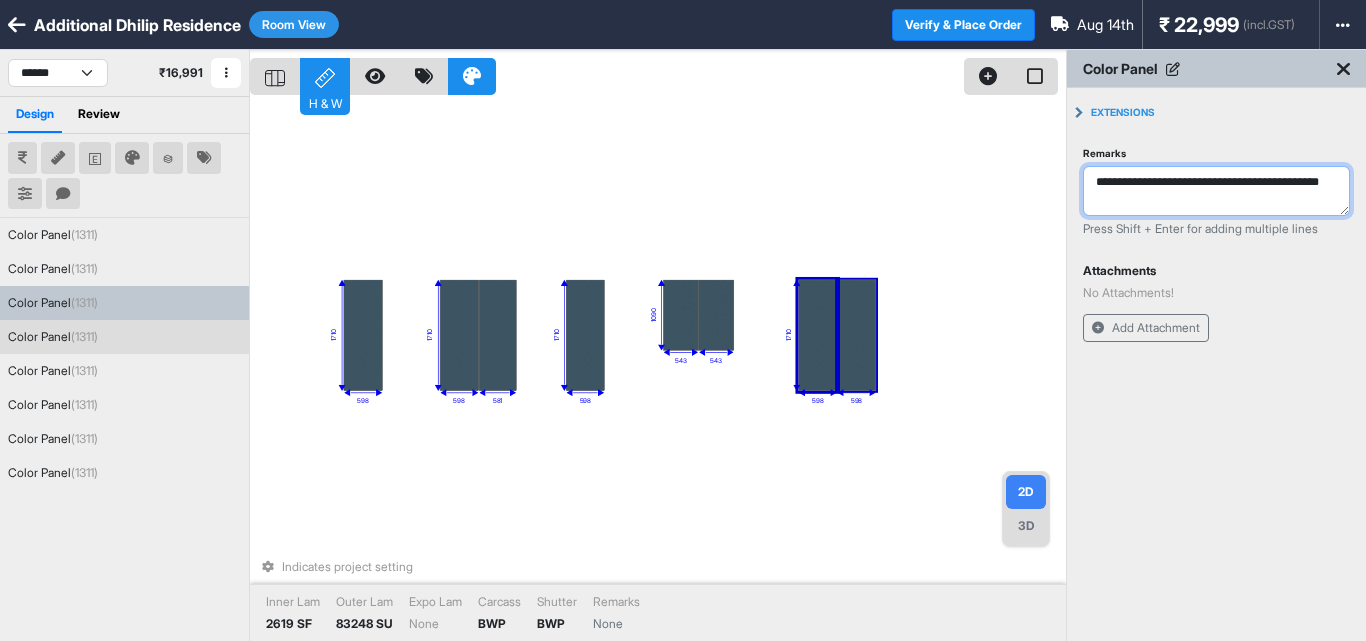 type on "**********" 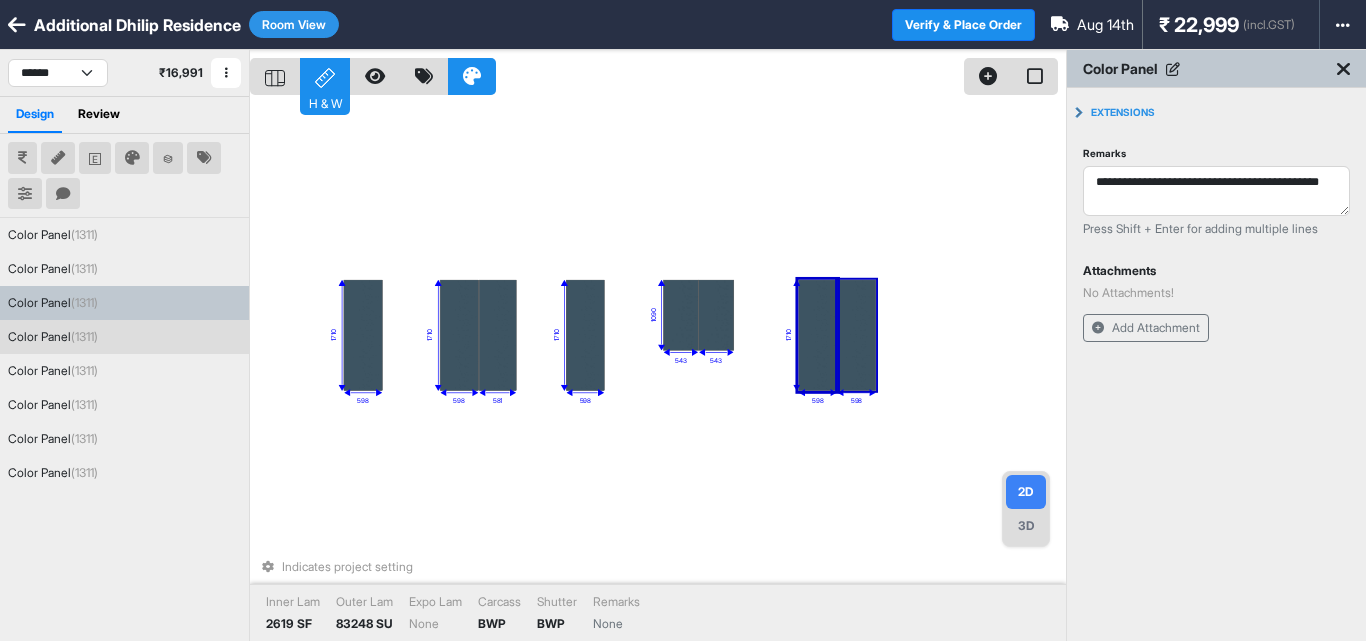 click on "**********" at bounding box center [1216, 408] 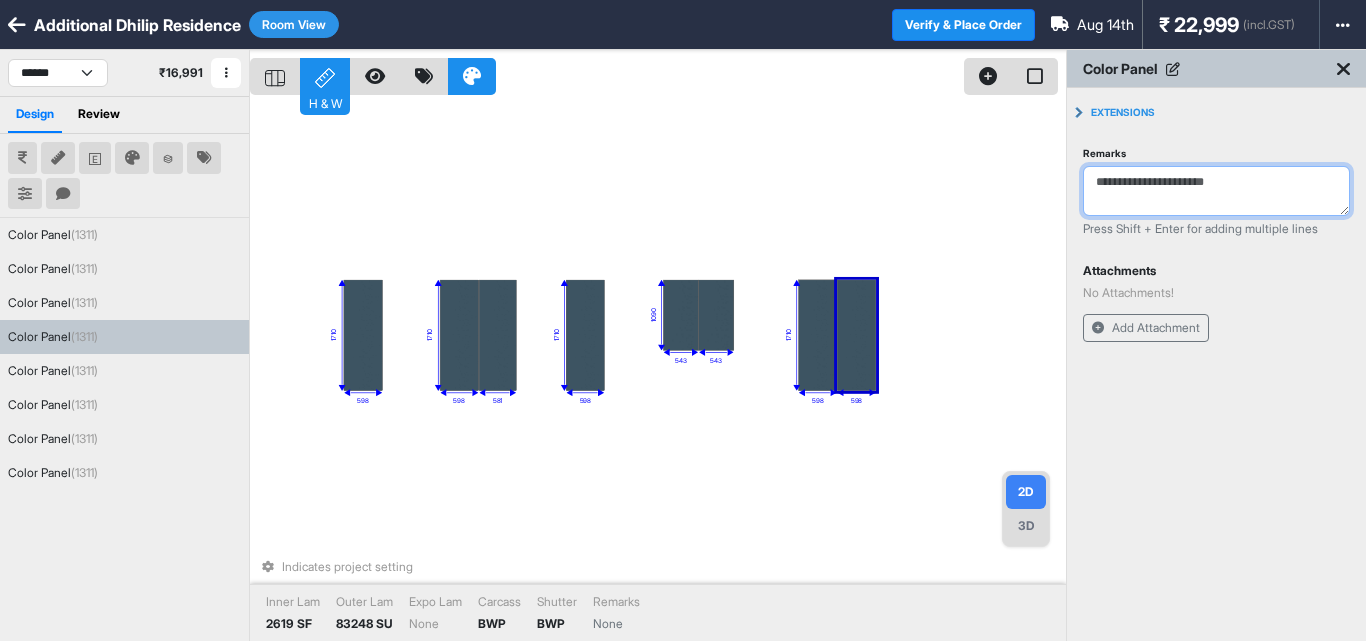 click on "Remarks" at bounding box center [1216, 191] 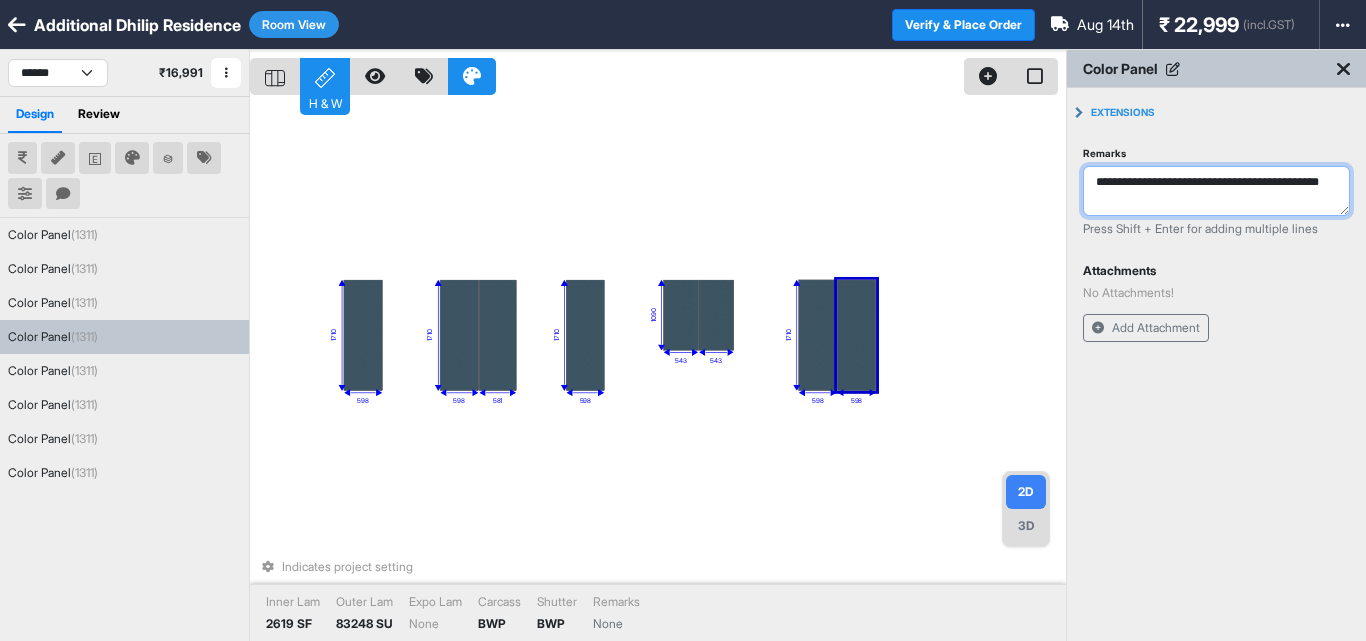 type on "**********" 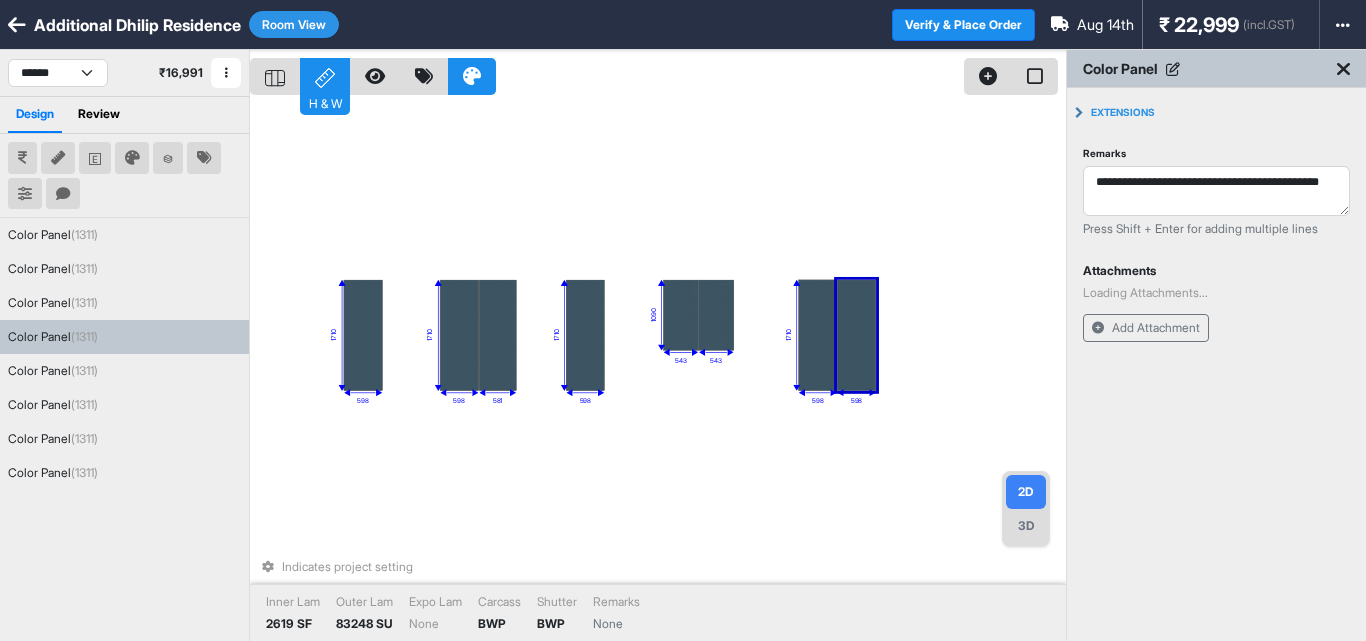 click on "**********" at bounding box center (1216, 408) 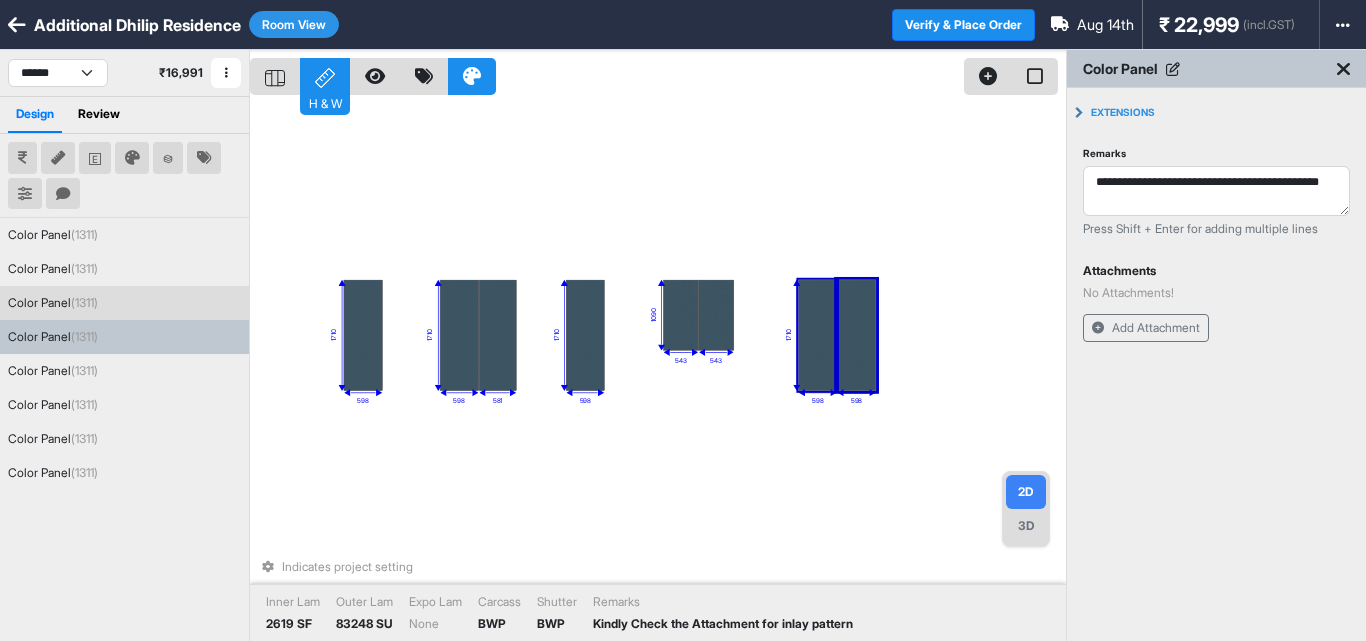 click at bounding box center [817, 335] 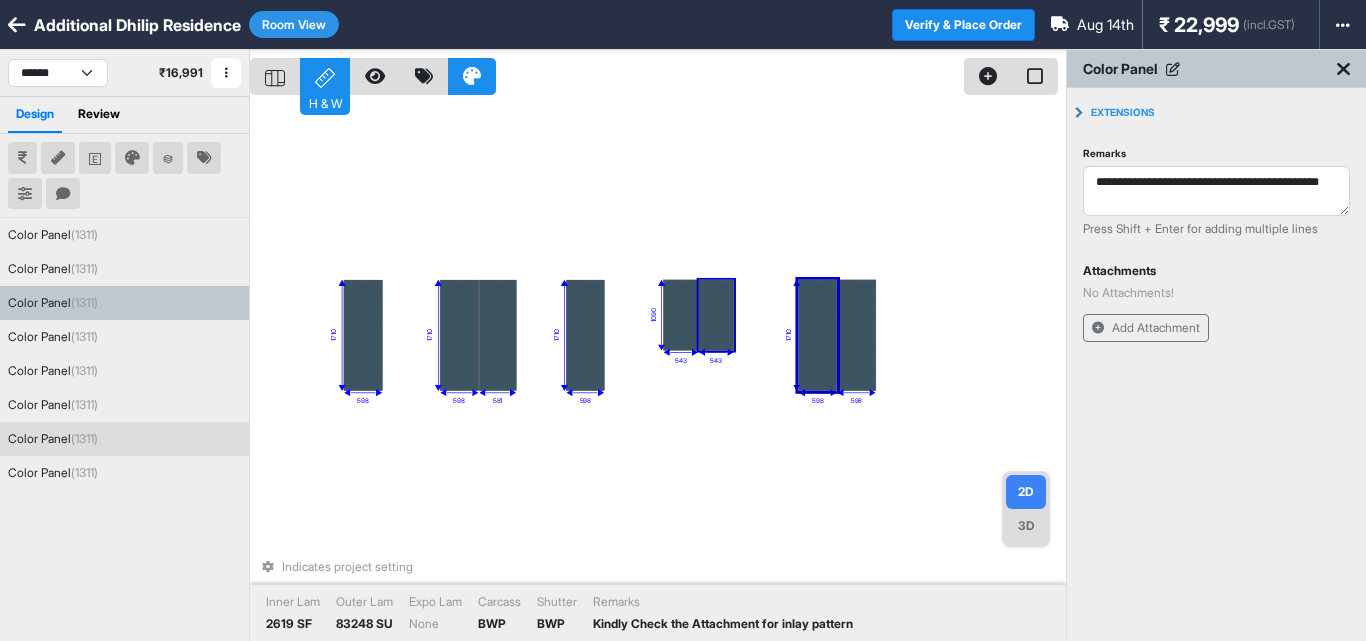 click at bounding box center (716, 315) 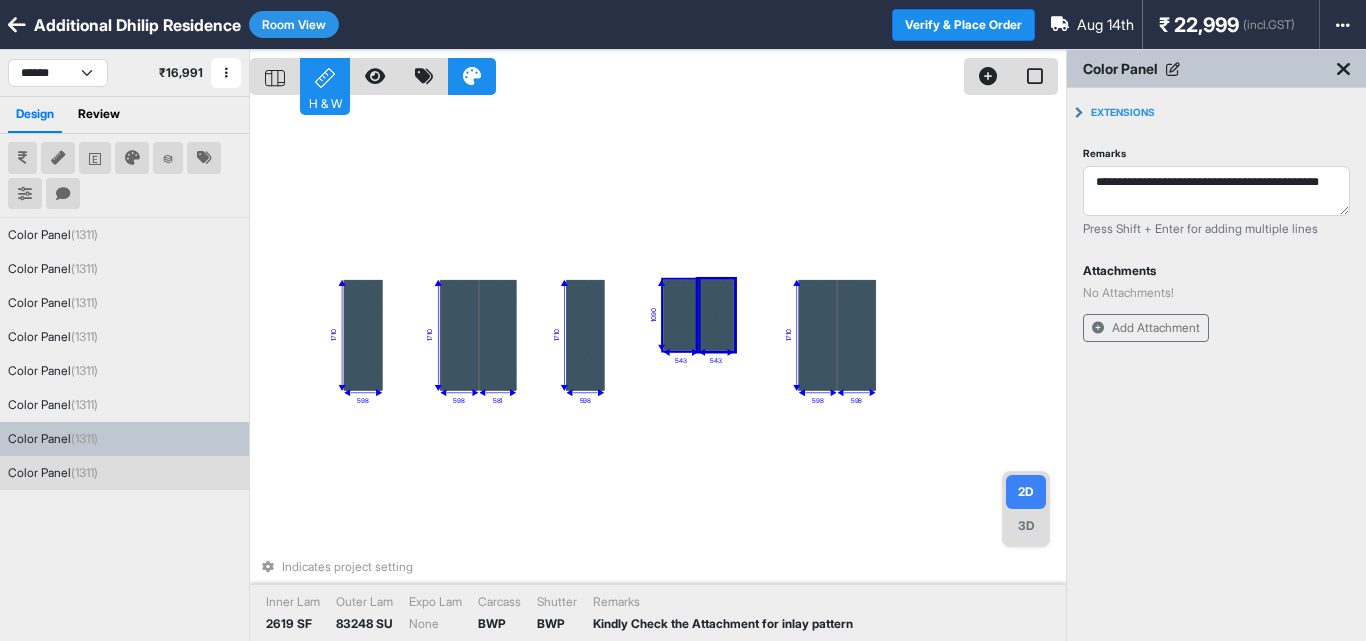 click at bounding box center [680, 315] 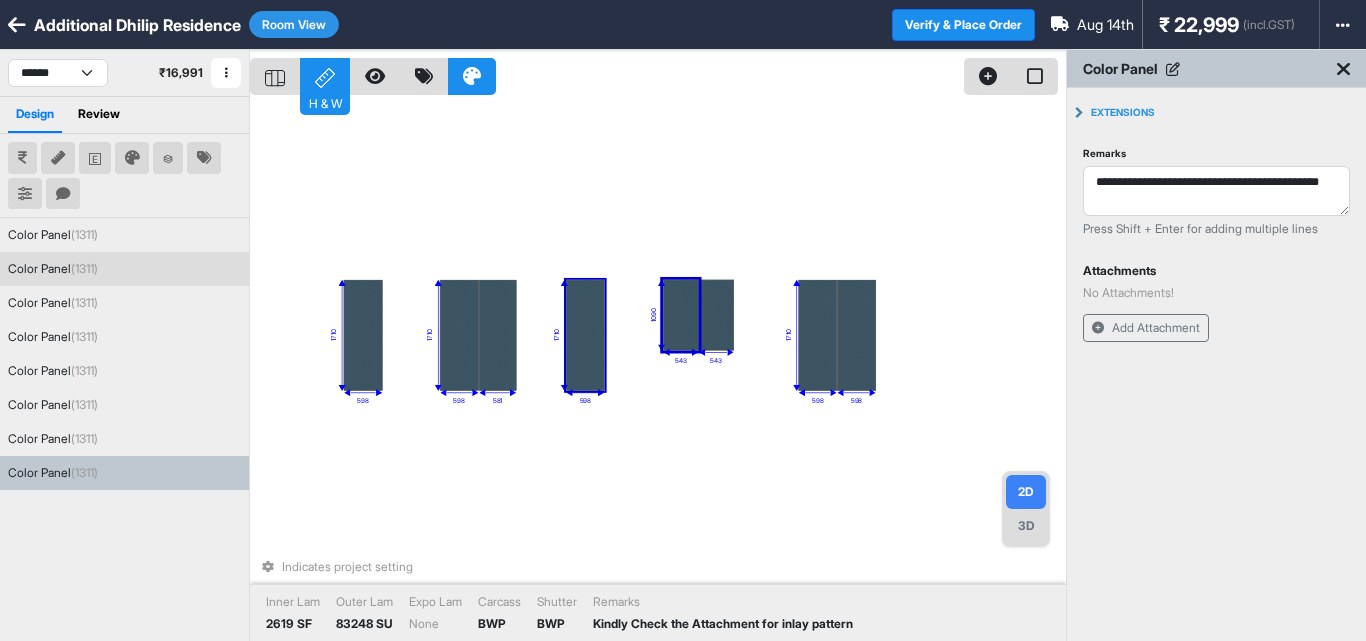 click at bounding box center [585, 335] 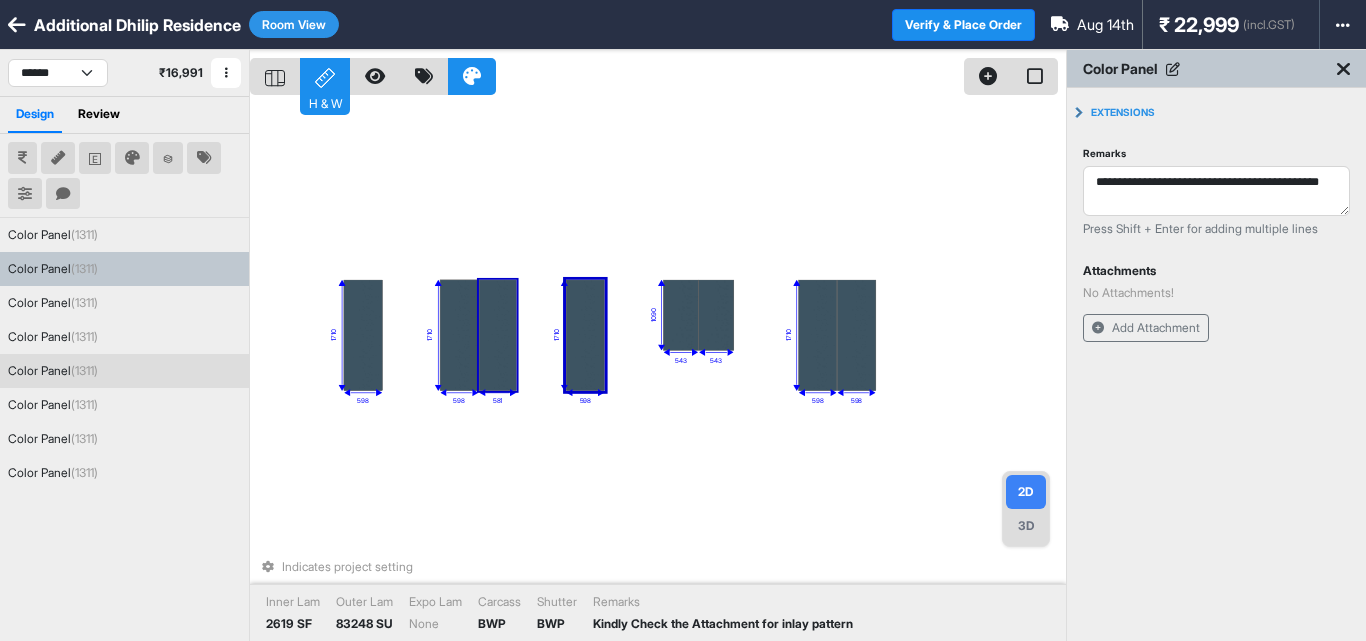 click at bounding box center (498, 335) 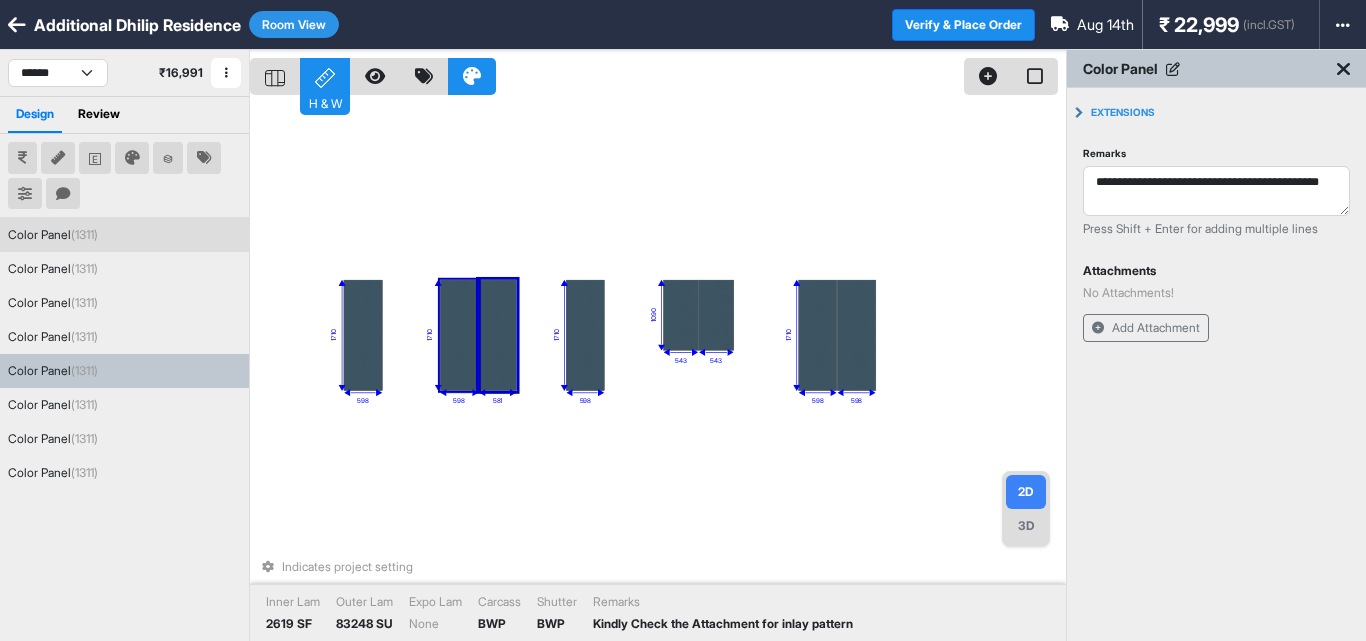 click at bounding box center (459, 335) 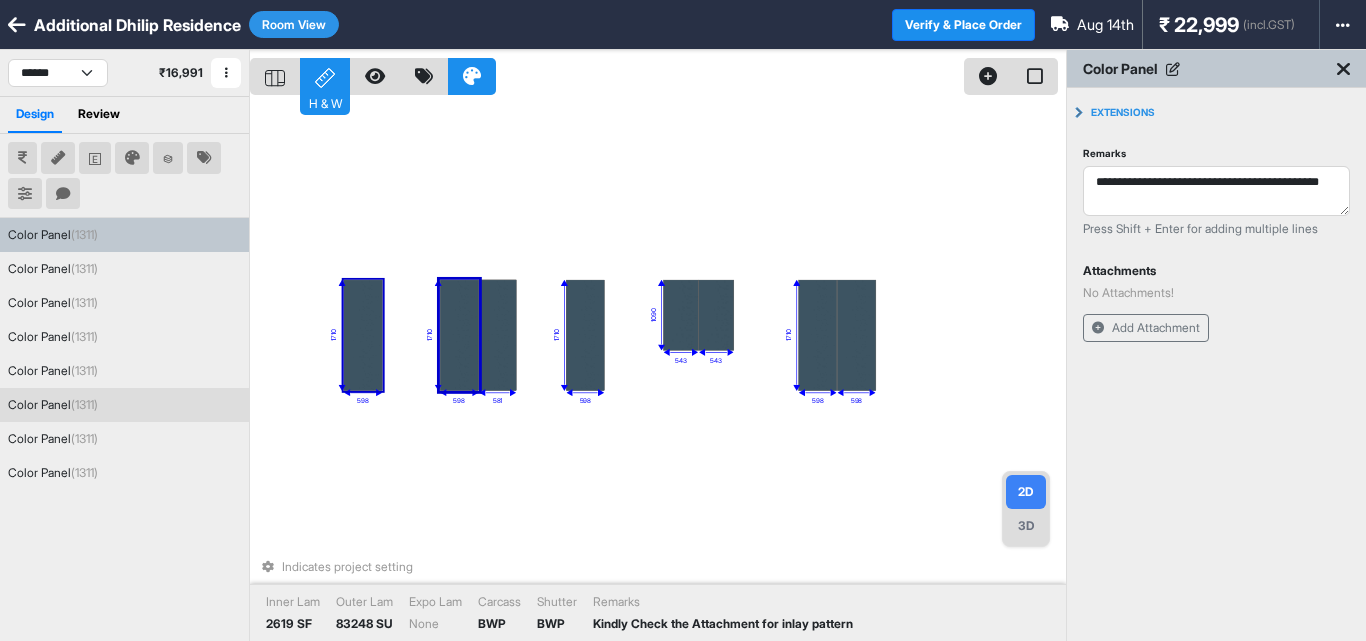 click at bounding box center (363, 335) 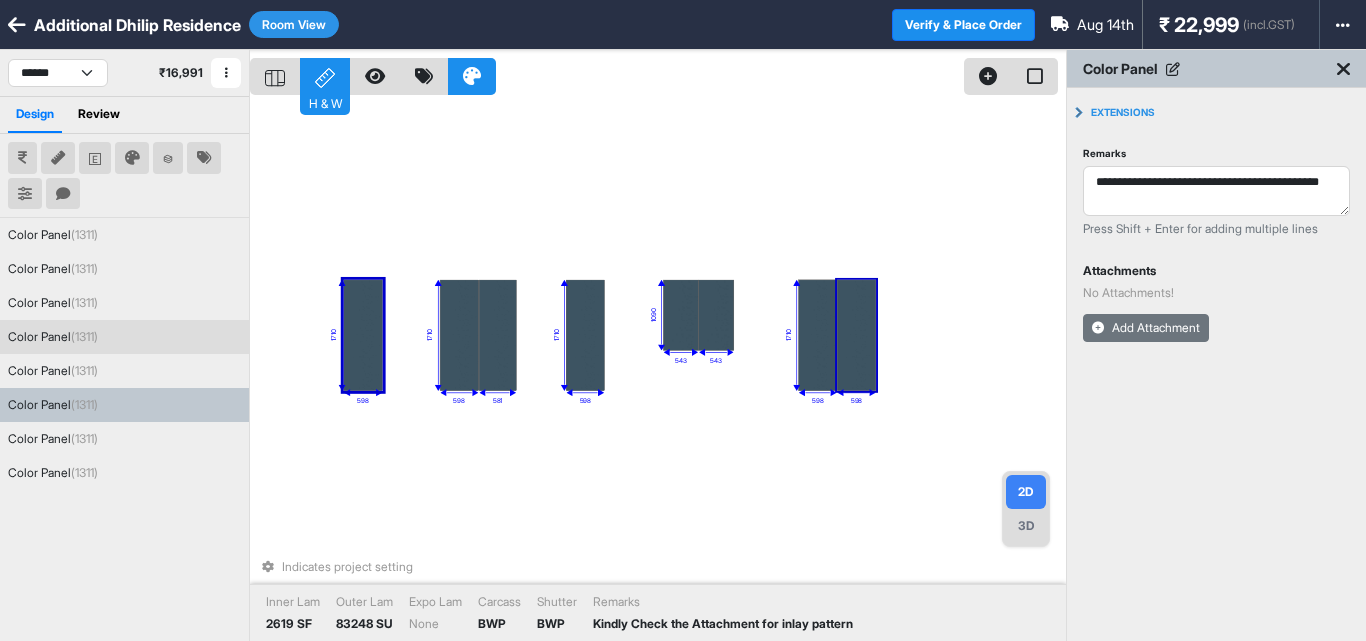 click on "Add Attachment" at bounding box center [1146, 328] 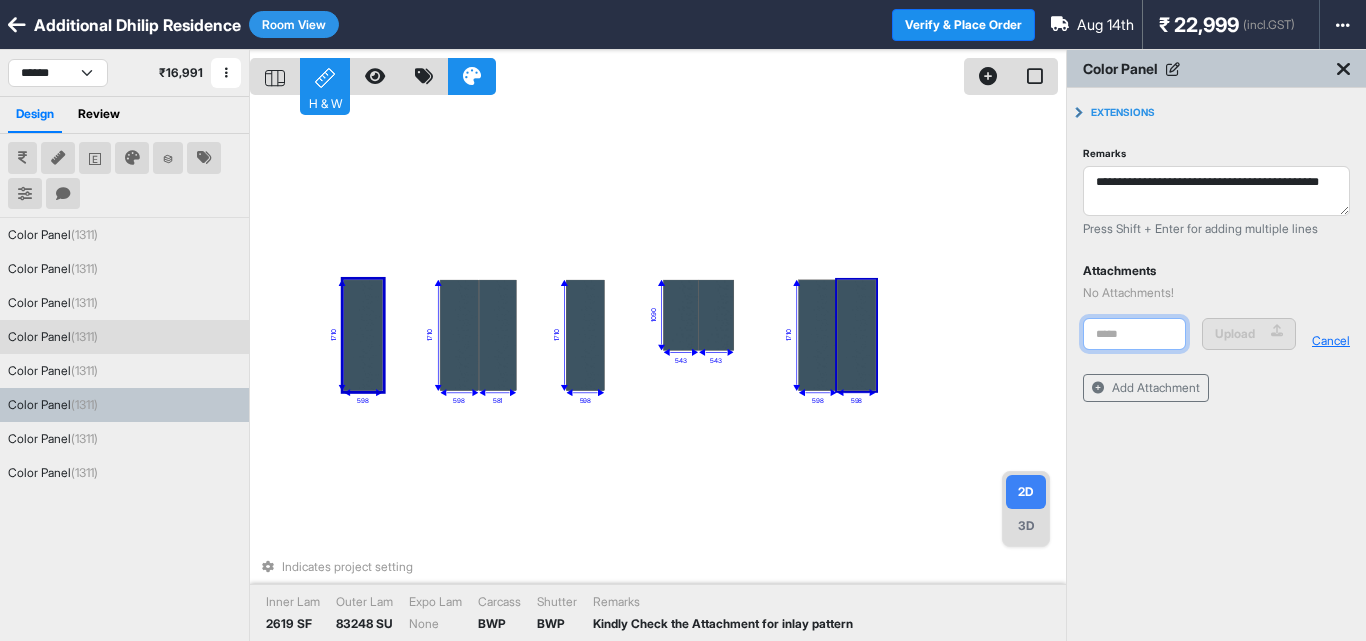 click at bounding box center (1134, 334) 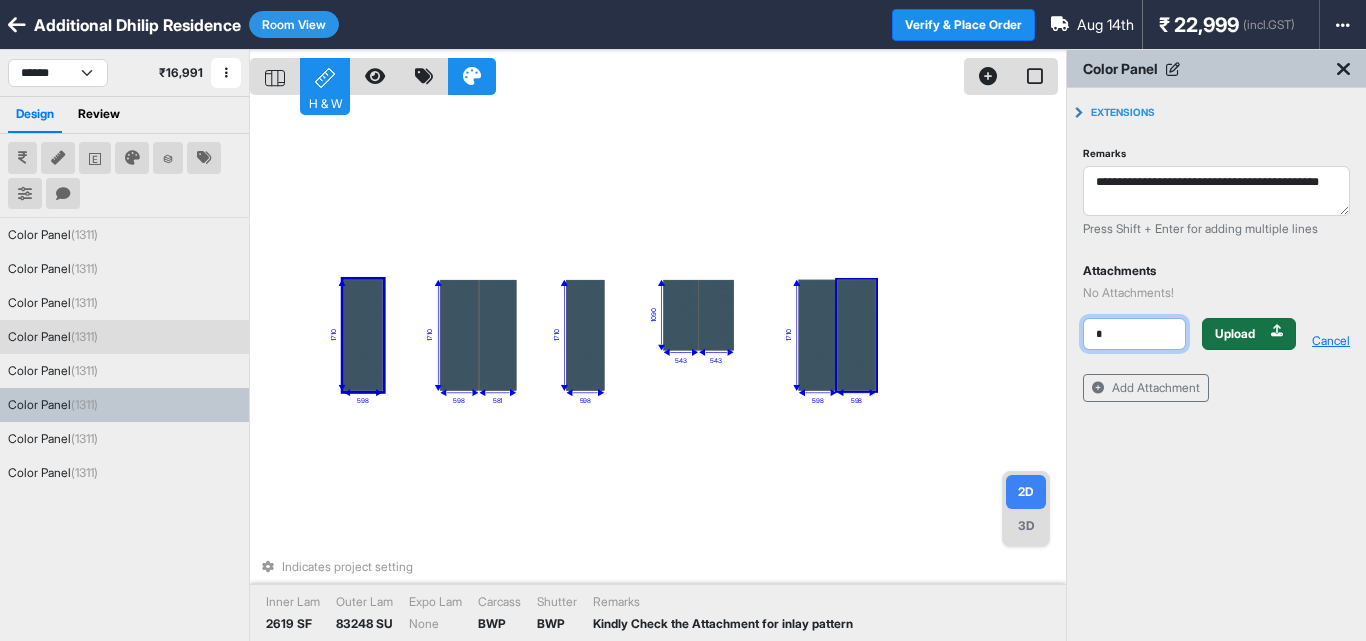 type on "*" 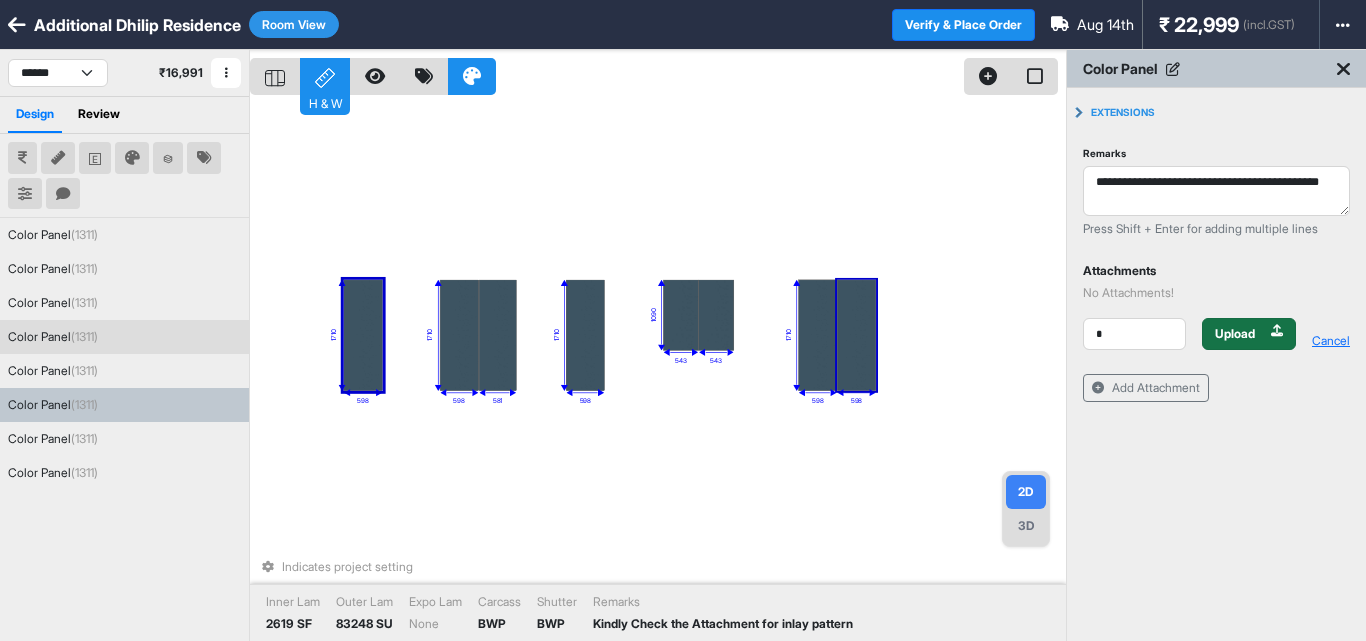 click on "Upload" at bounding box center (1235, 334) 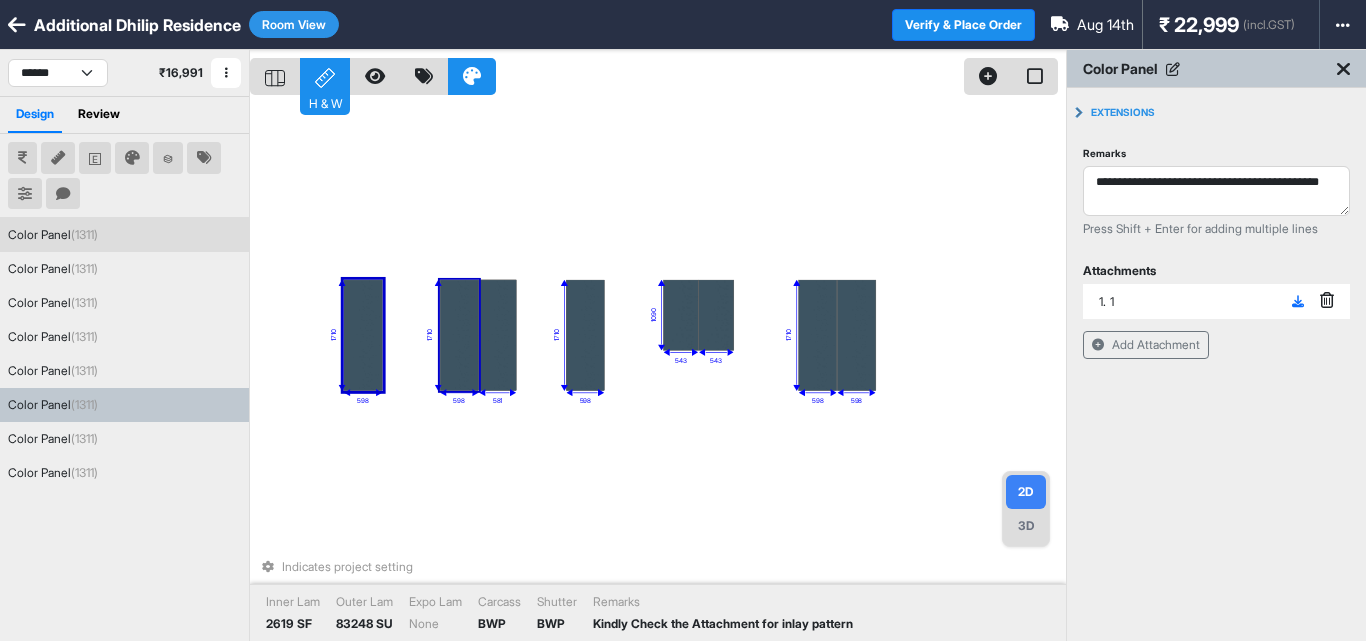 click at bounding box center [459, 335] 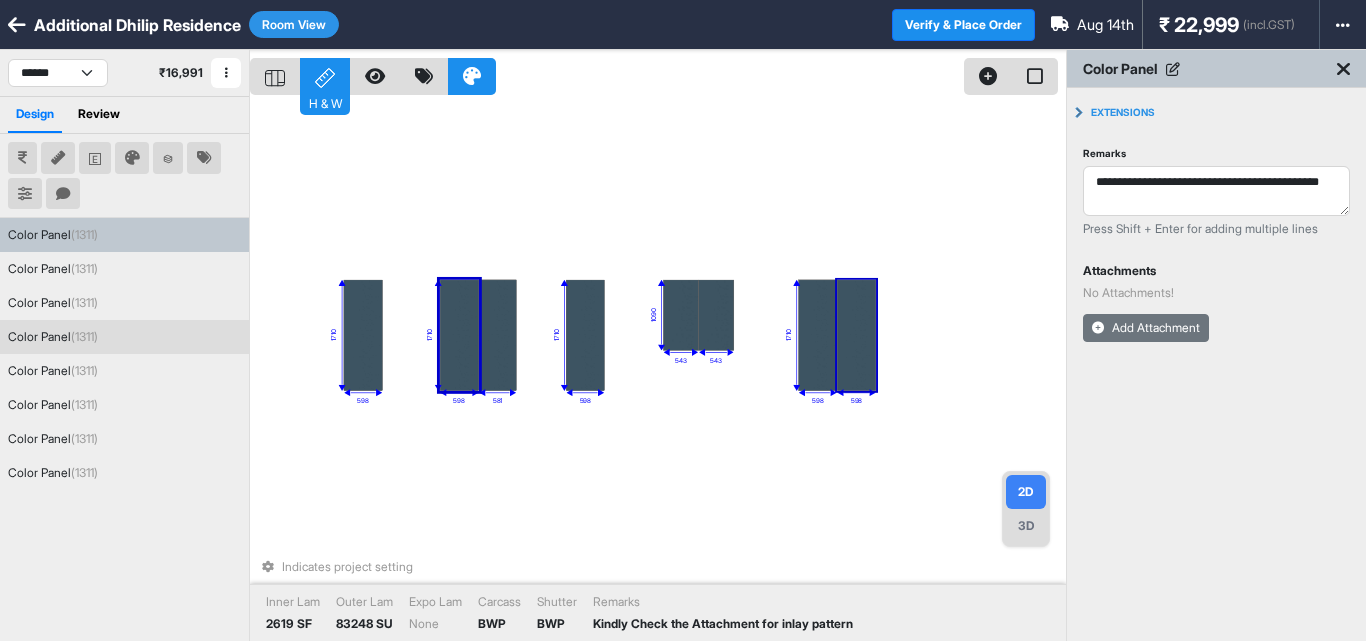 click on "Add Attachment" at bounding box center [1146, 328] 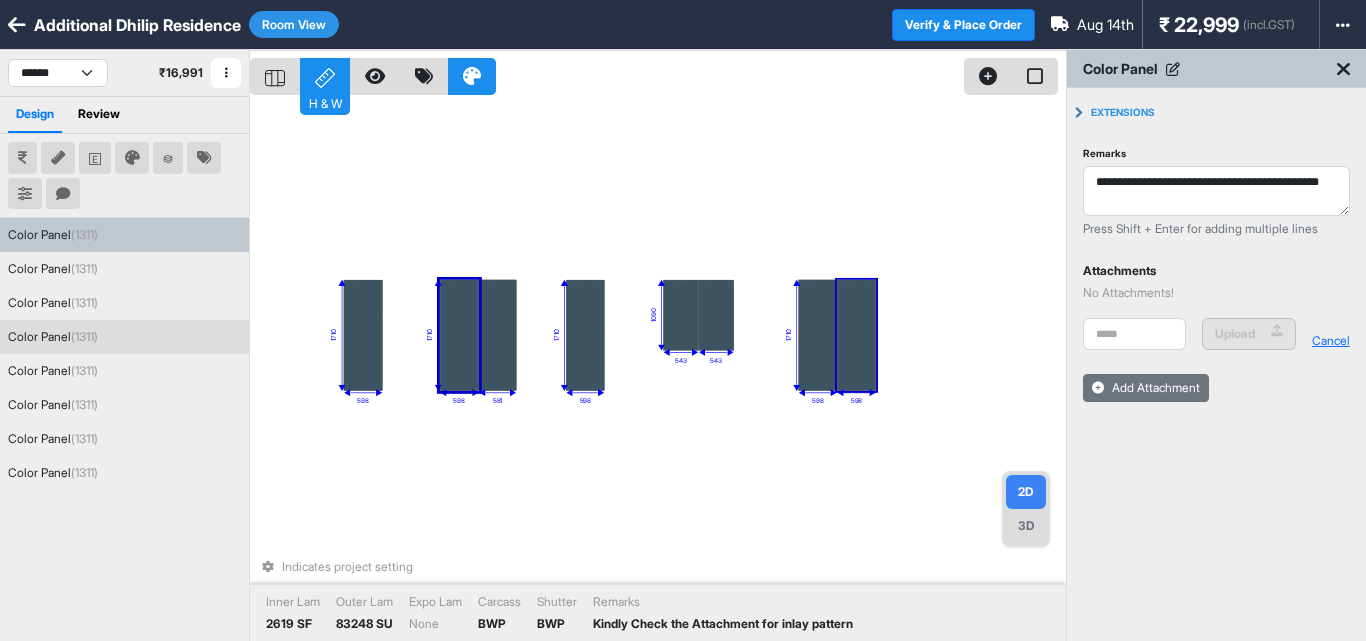 click on "Add Attachment" at bounding box center (1146, 388) 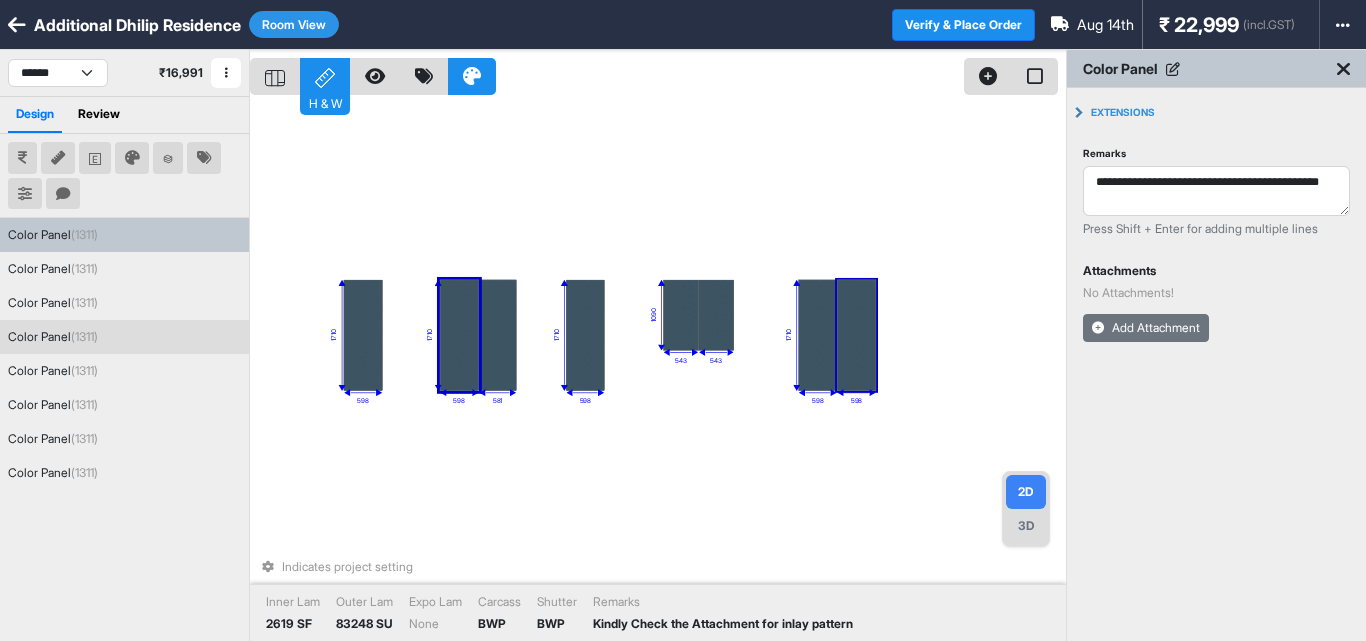 click on "Add Attachment" at bounding box center (1146, 328) 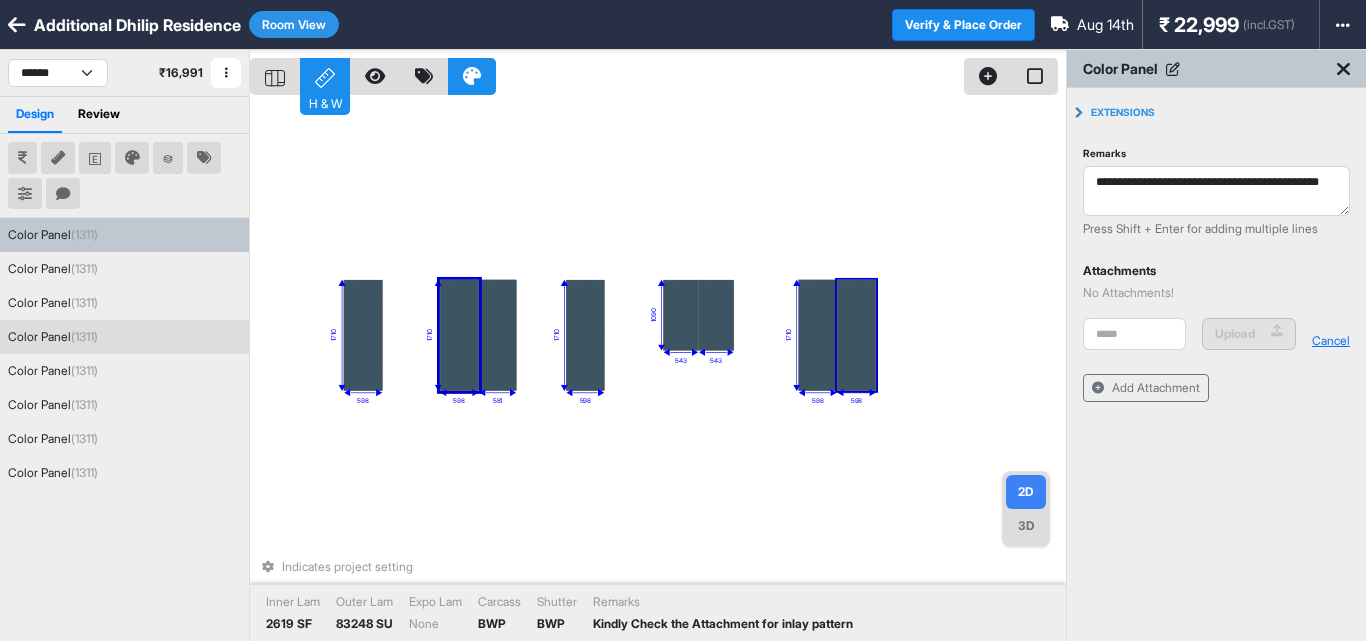click on "Attachments No Attachments! Upload Cancel Add Attachment" at bounding box center (1216, 336) 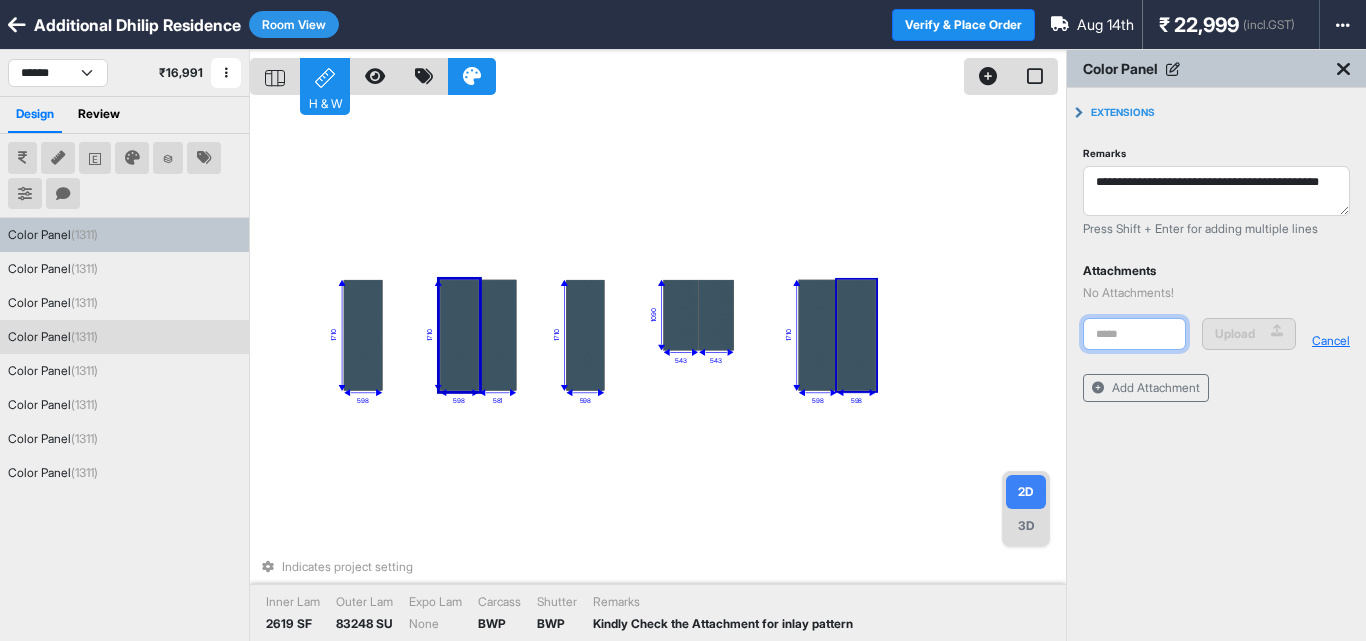 click at bounding box center (1134, 334) 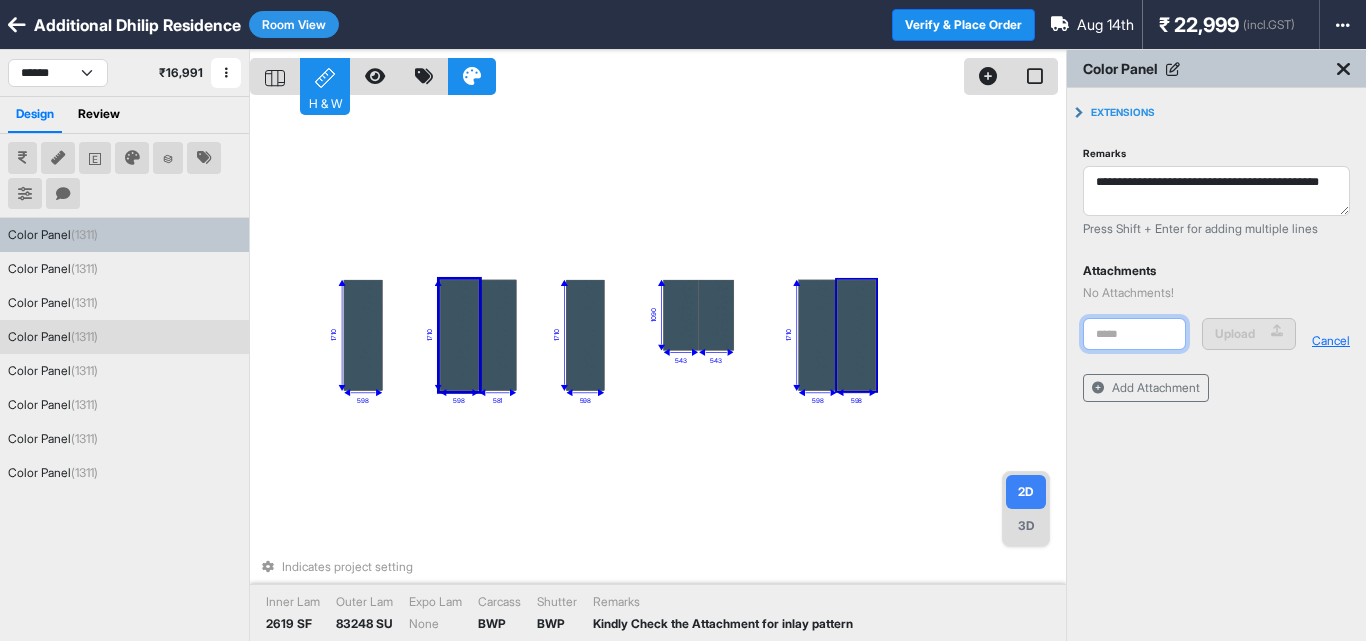 type on "*" 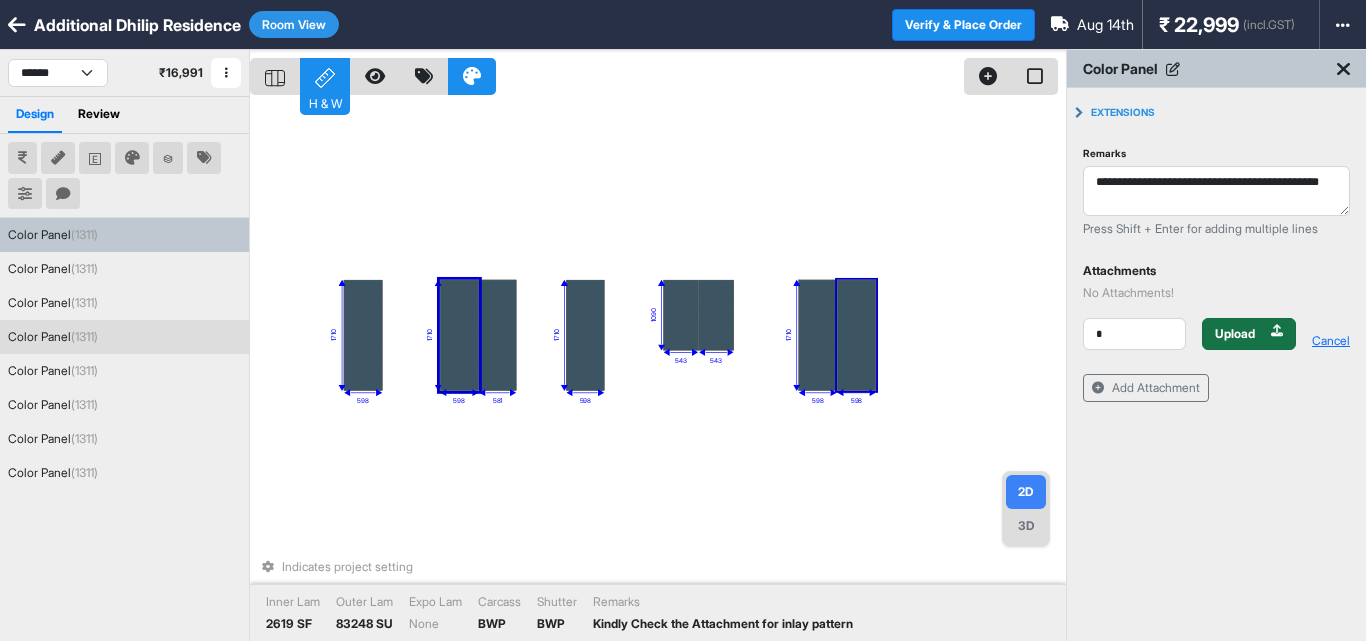 click on "Upload" at bounding box center (1235, 334) 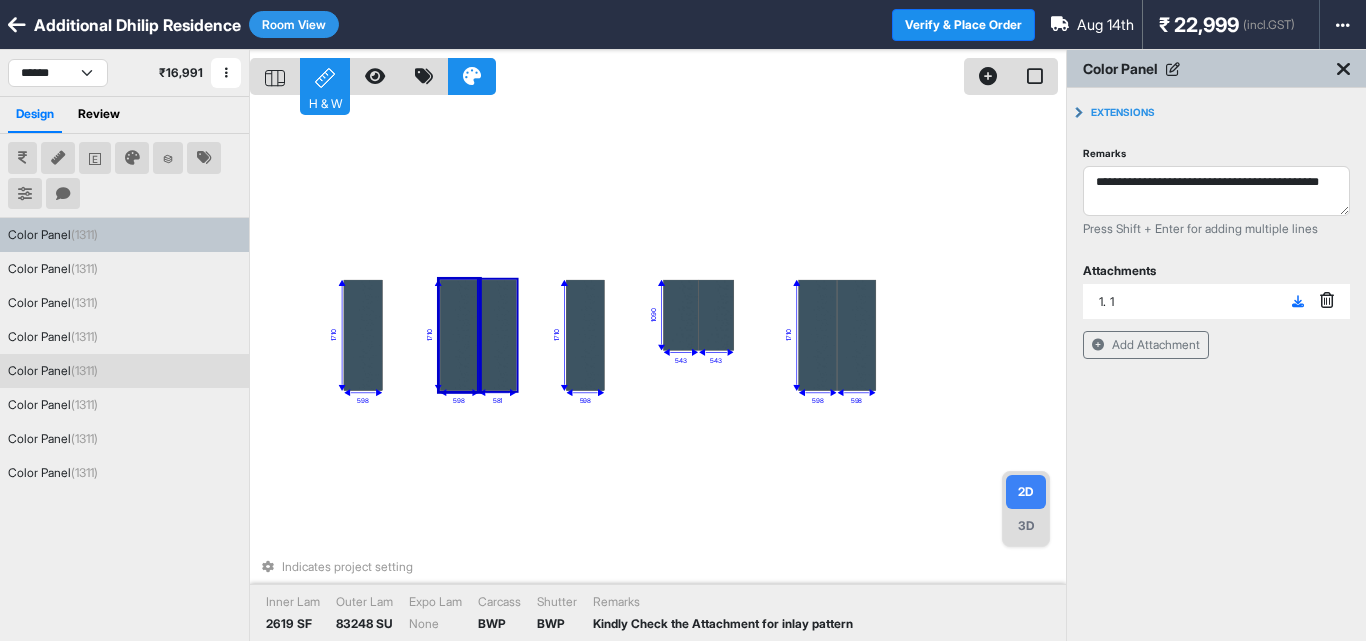 click at bounding box center (498, 335) 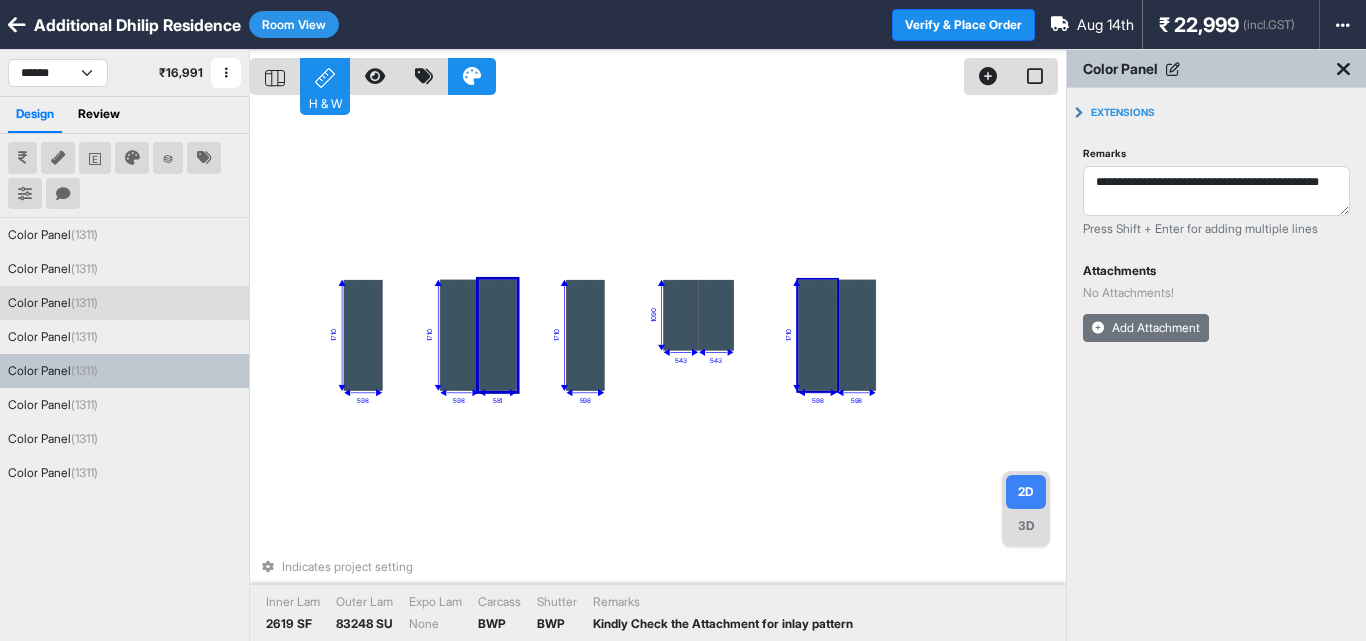 click on "Add Attachment" at bounding box center [1146, 328] 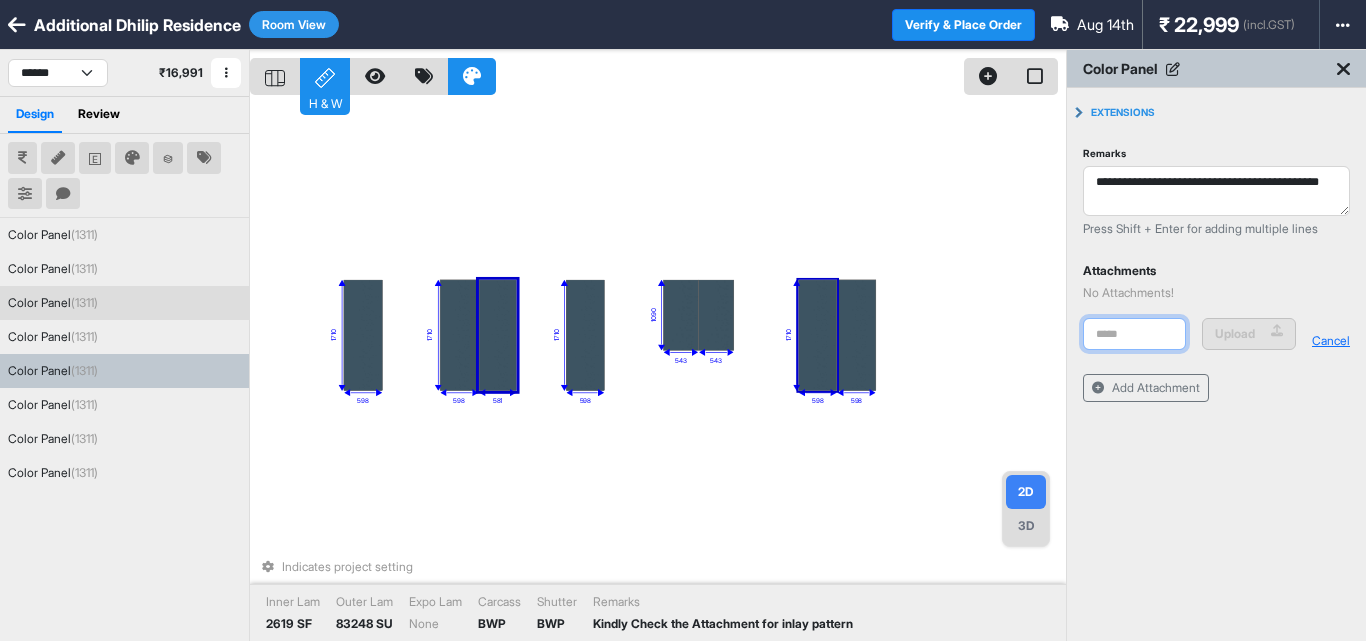 click at bounding box center (1134, 334) 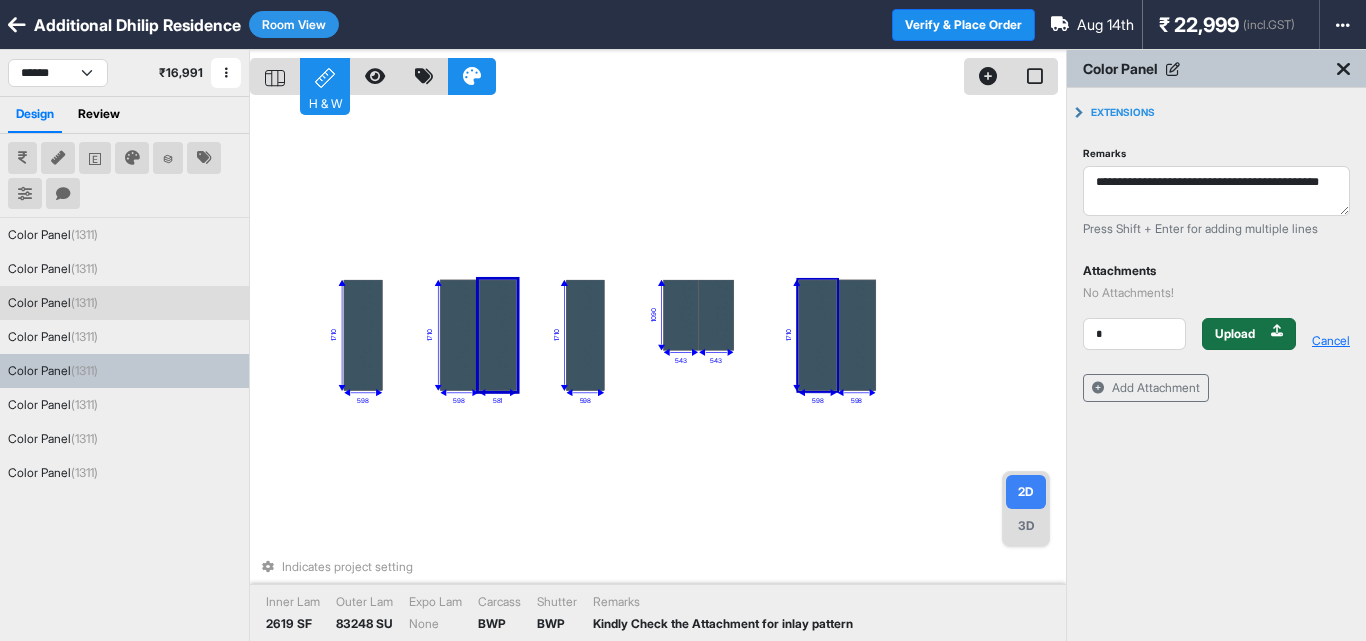 click on "Upload" at bounding box center [1249, 334] 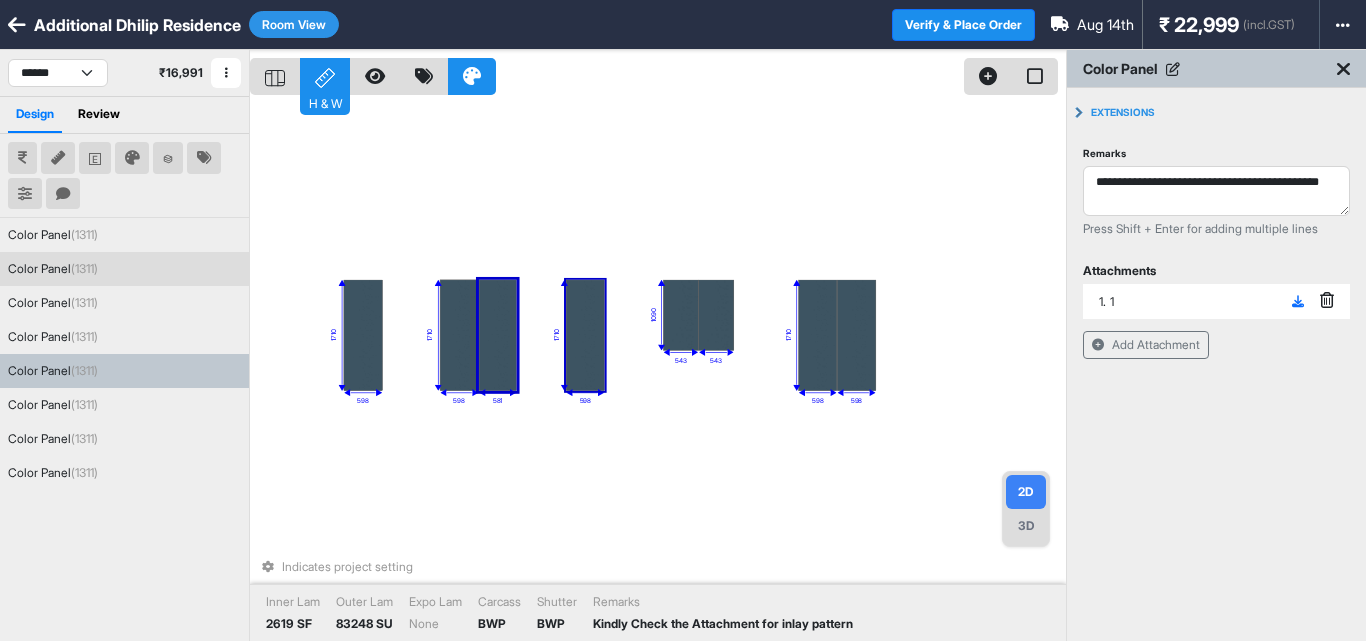 click at bounding box center (585, 335) 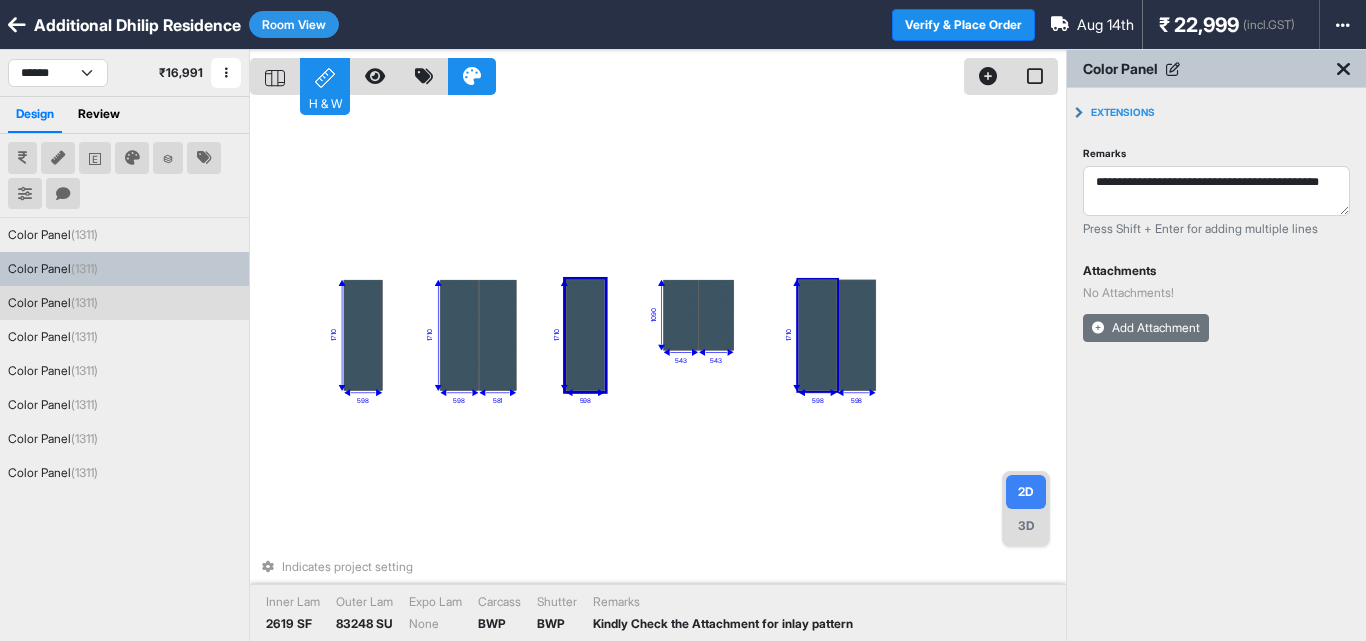 click on "Add Attachment" at bounding box center [1146, 328] 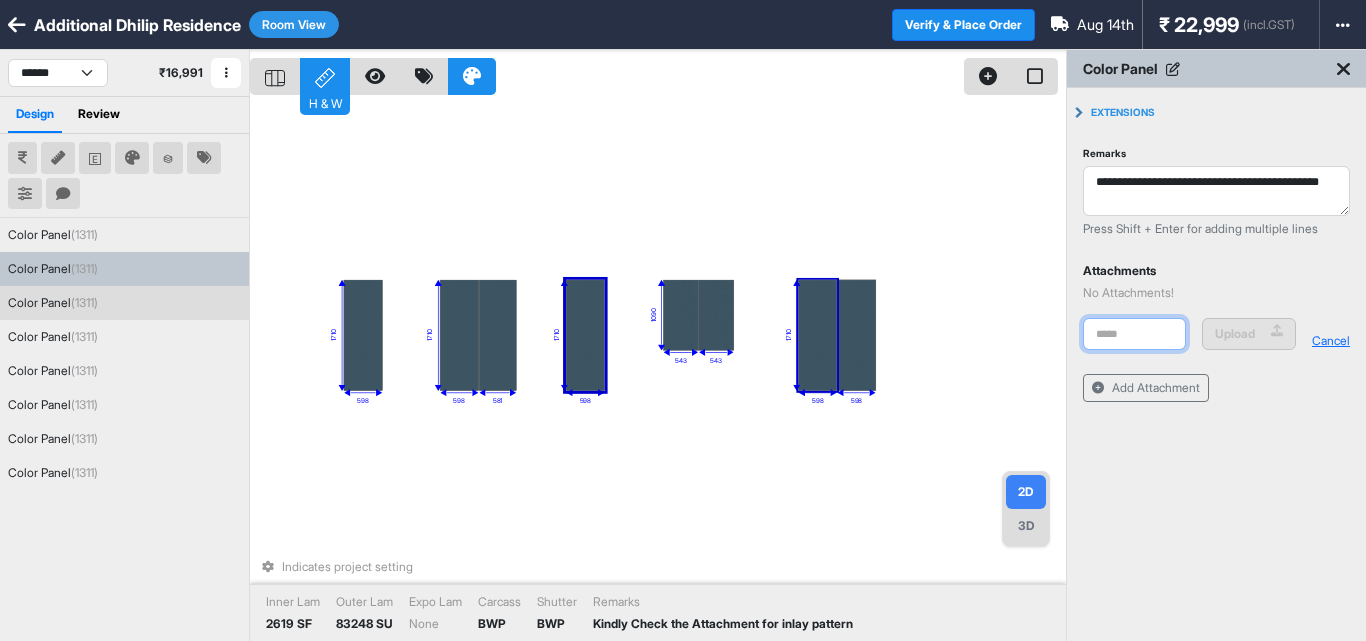 click at bounding box center [1134, 334] 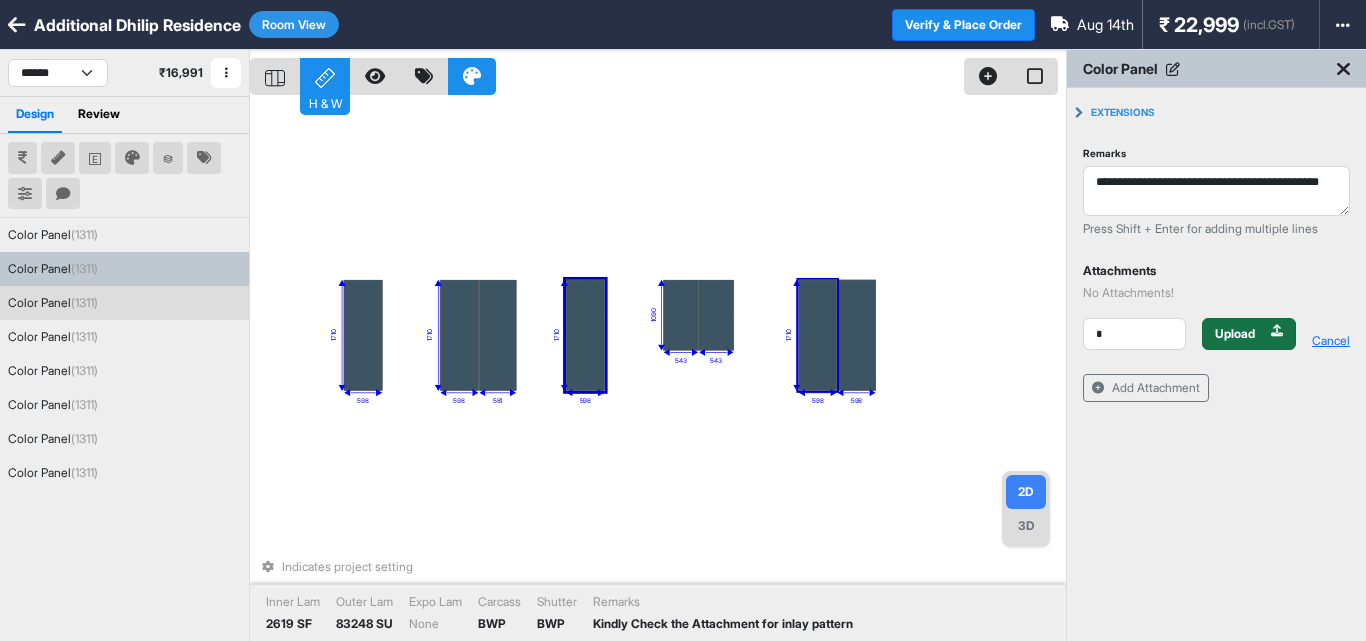 click on "Upload" at bounding box center (1235, 334) 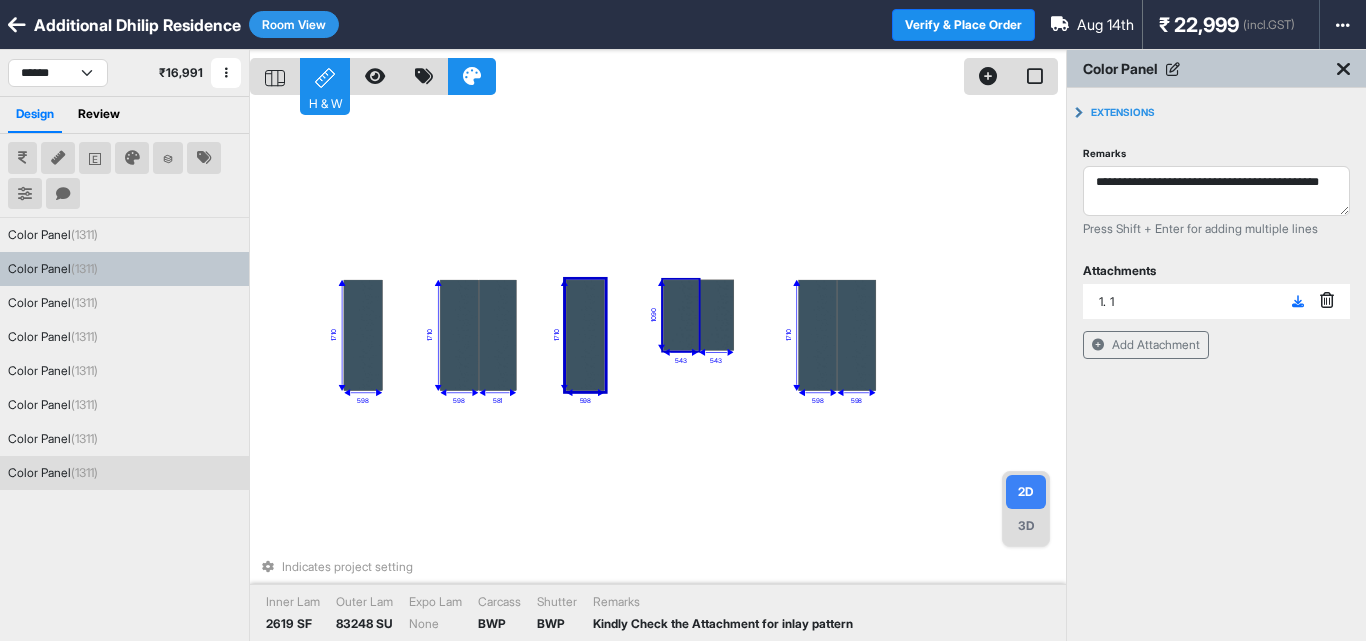 click at bounding box center (680, 315) 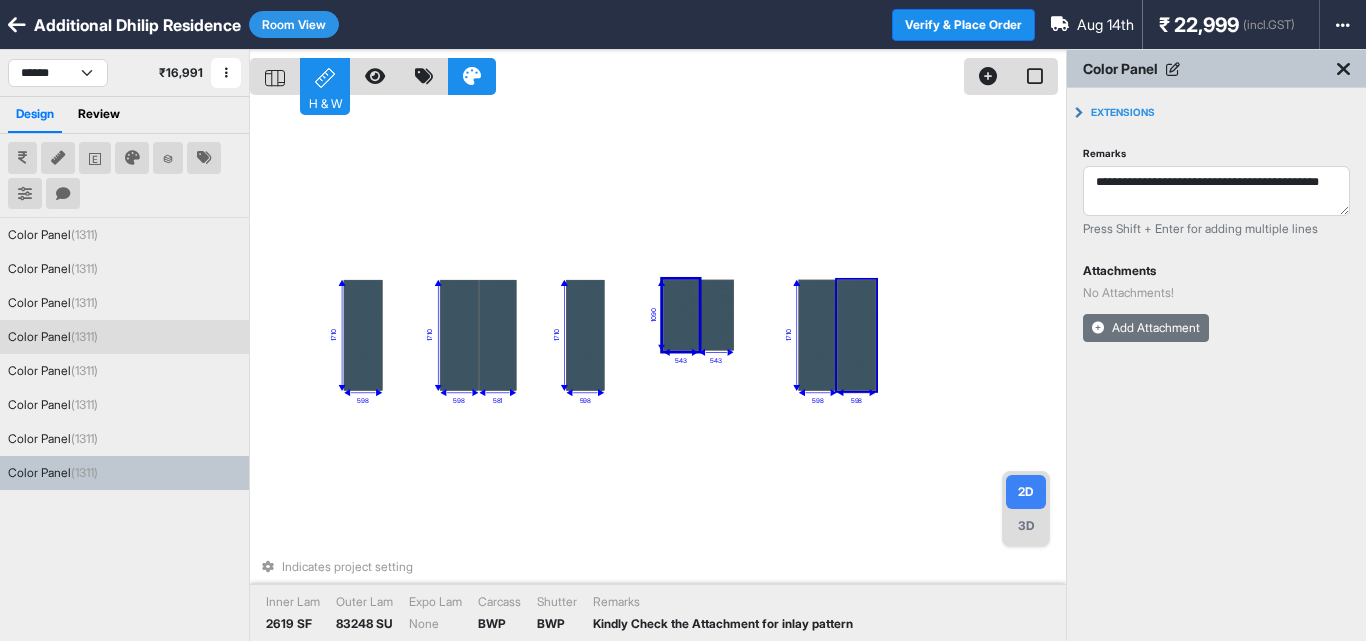 click on "Add Attachment" at bounding box center [1146, 328] 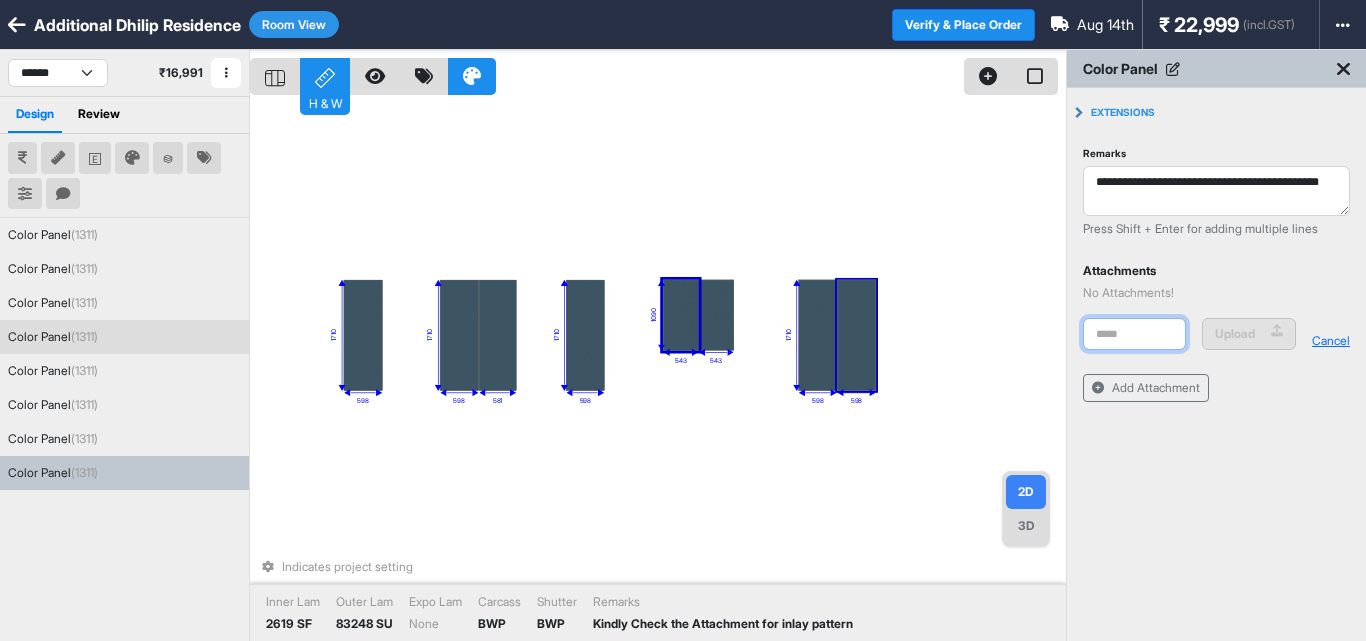 click at bounding box center (1134, 334) 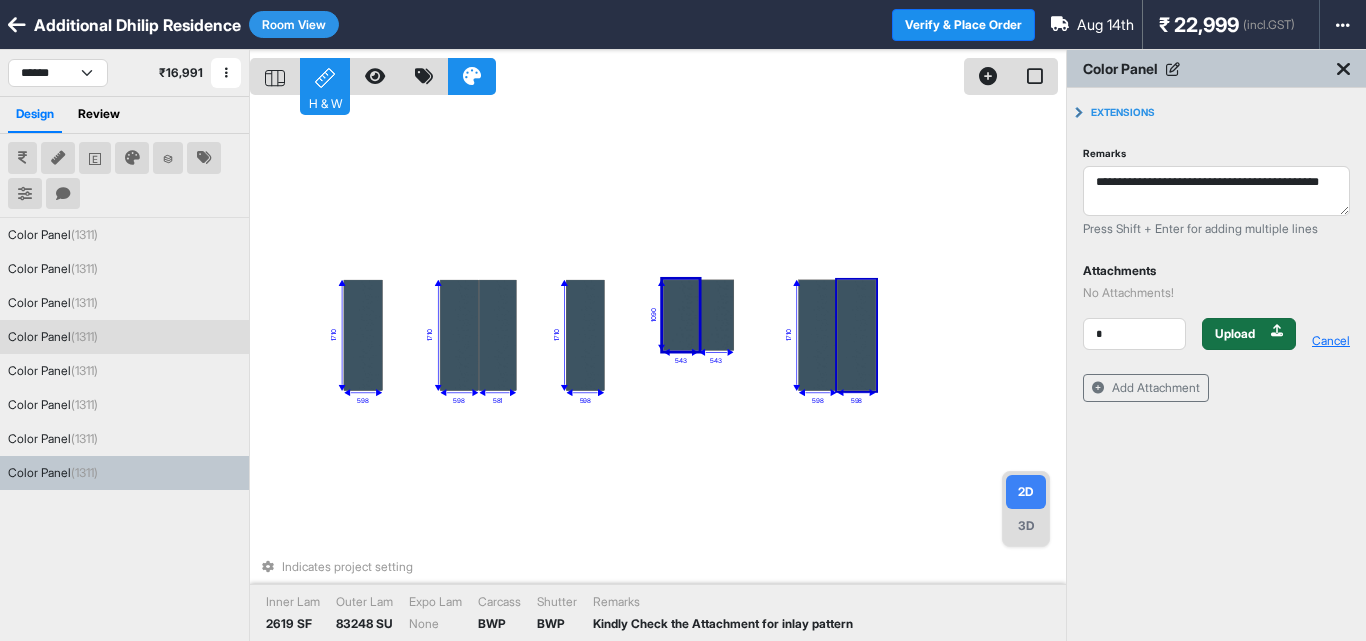 click on "Upload" at bounding box center (1249, 334) 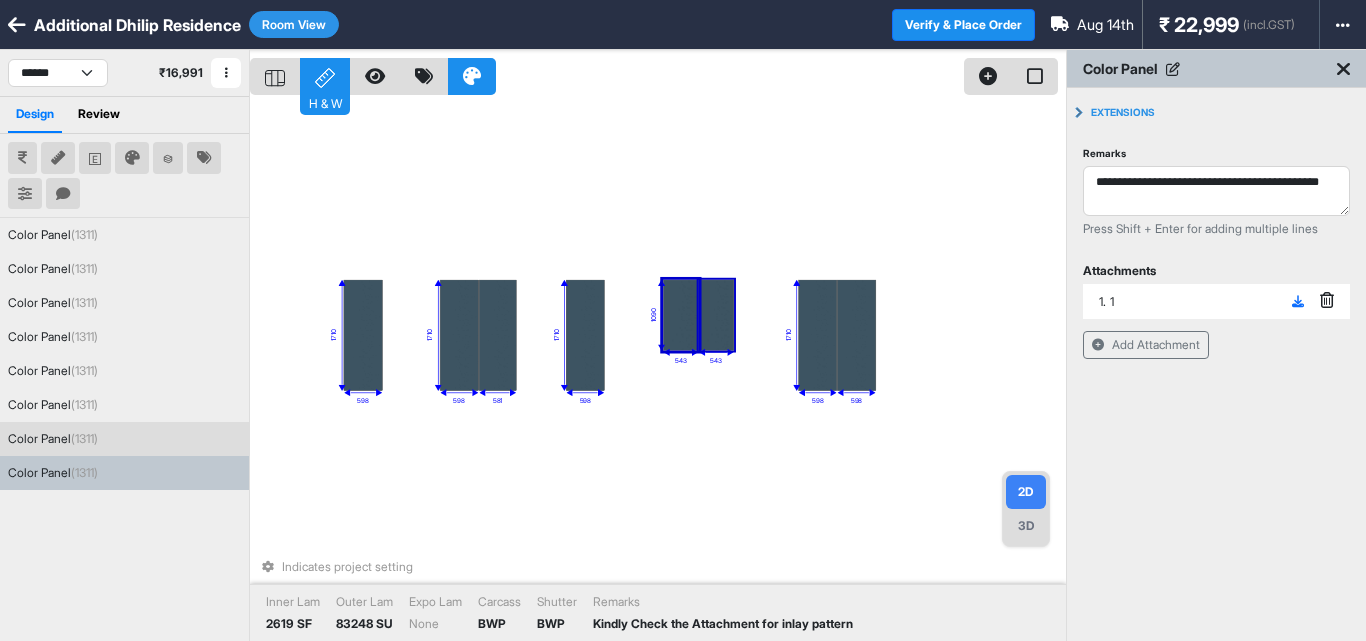 click at bounding box center (716, 315) 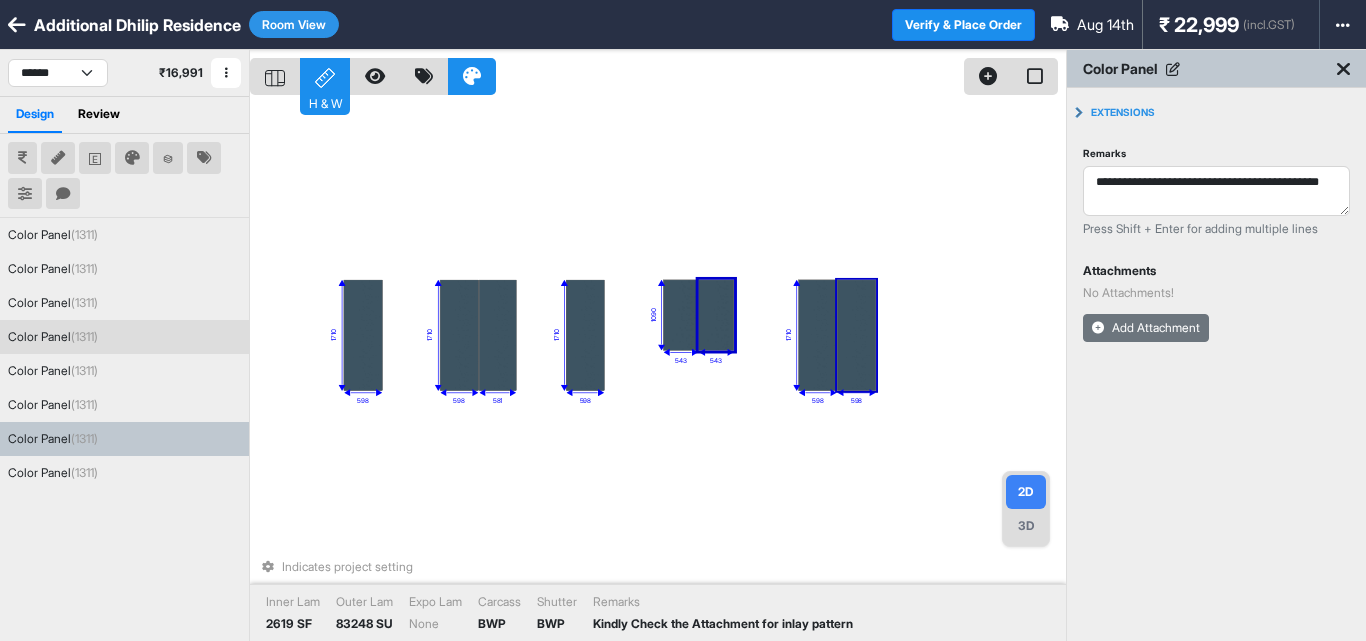 click on "Add Attachment" at bounding box center (1146, 328) 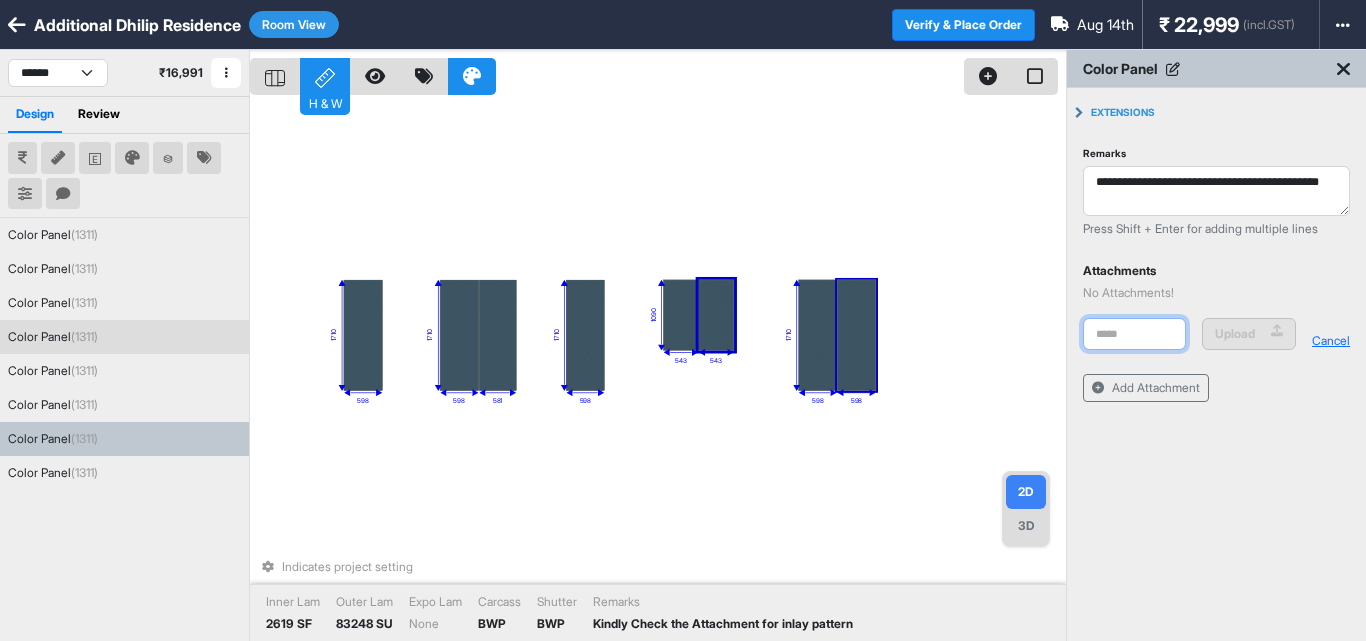click at bounding box center [1134, 334] 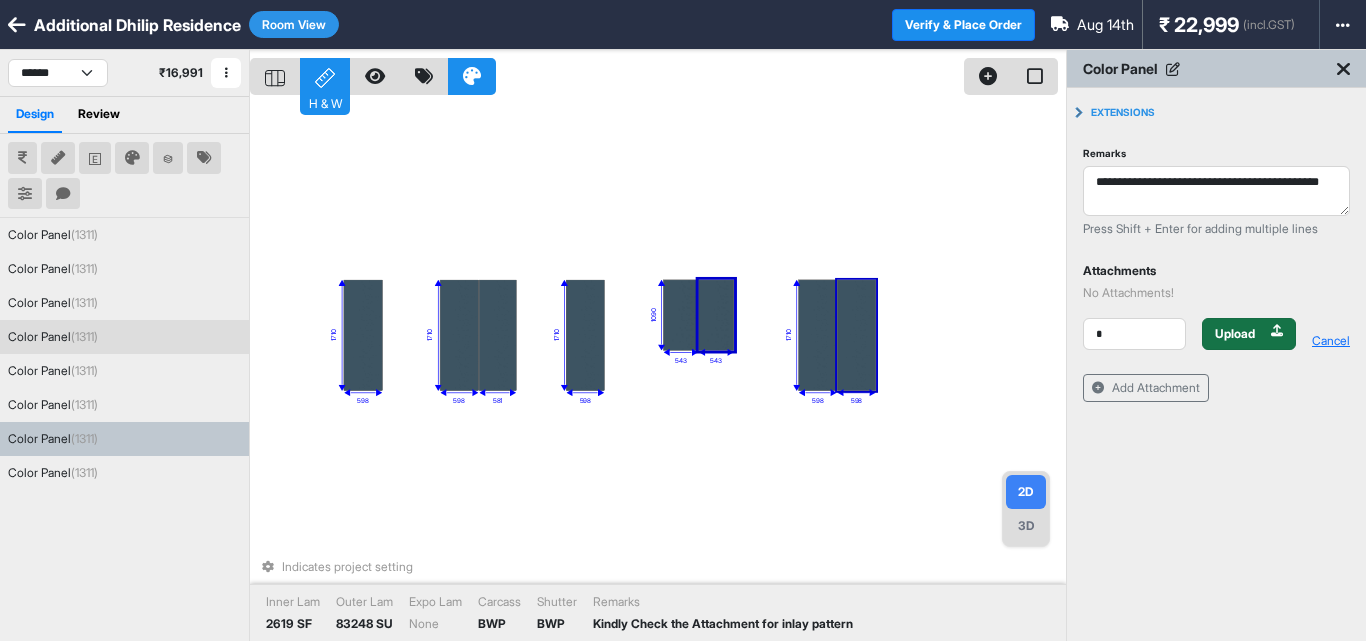 click on "Upload" at bounding box center [1235, 334] 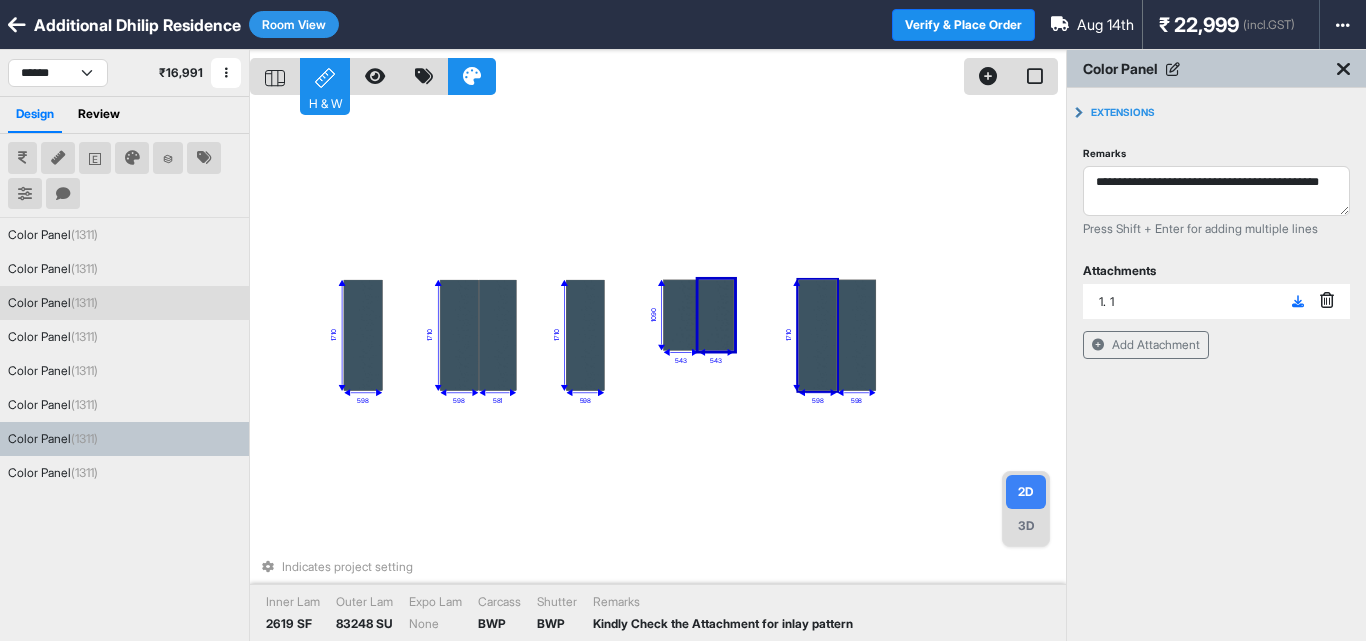 click at bounding box center [817, 335] 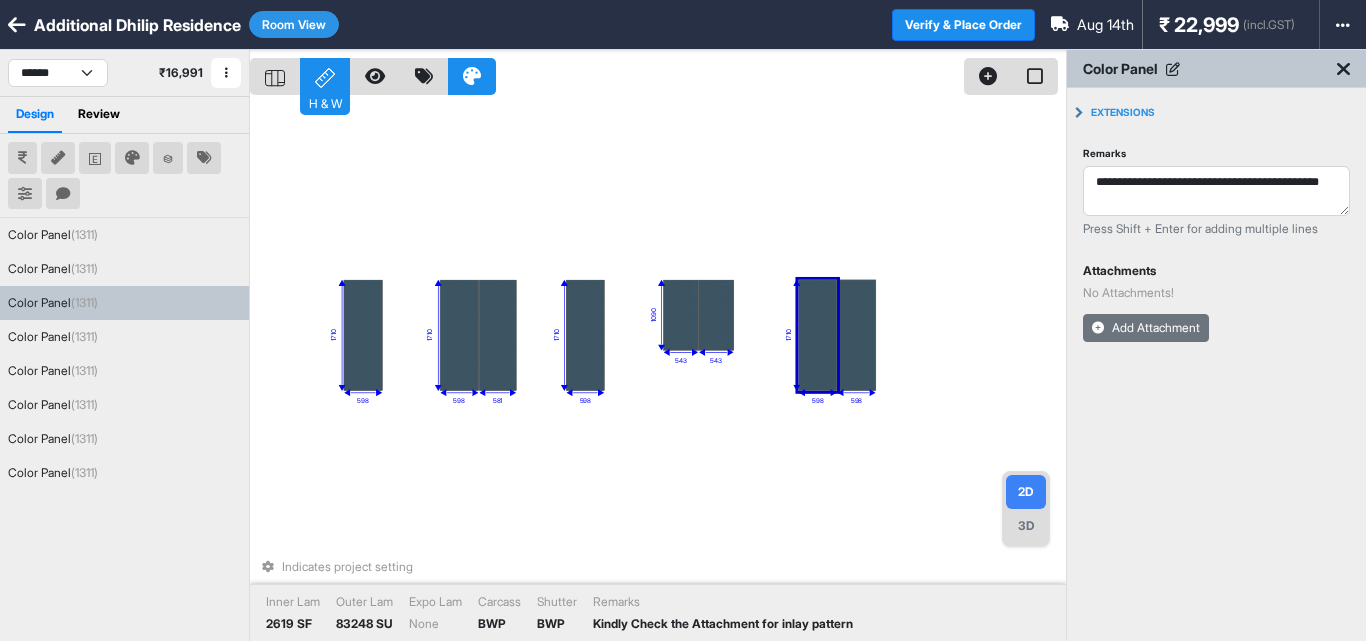 click on "Add Attachment" at bounding box center (1146, 328) 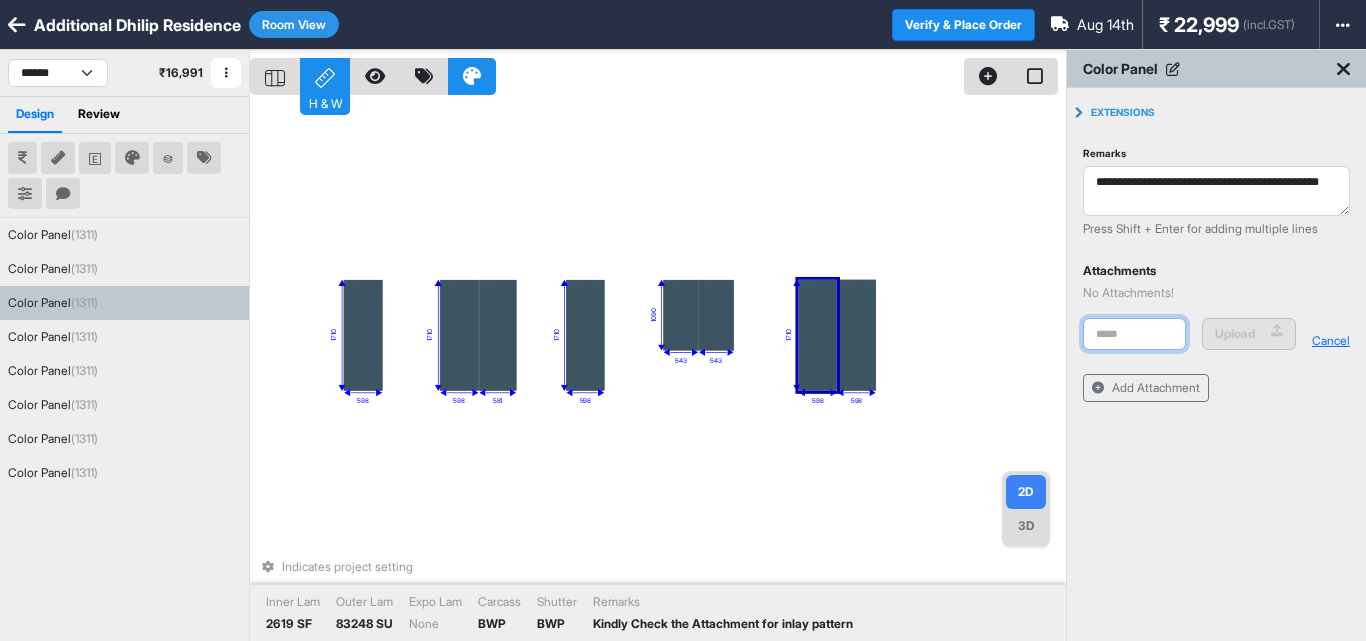 click at bounding box center [1134, 334] 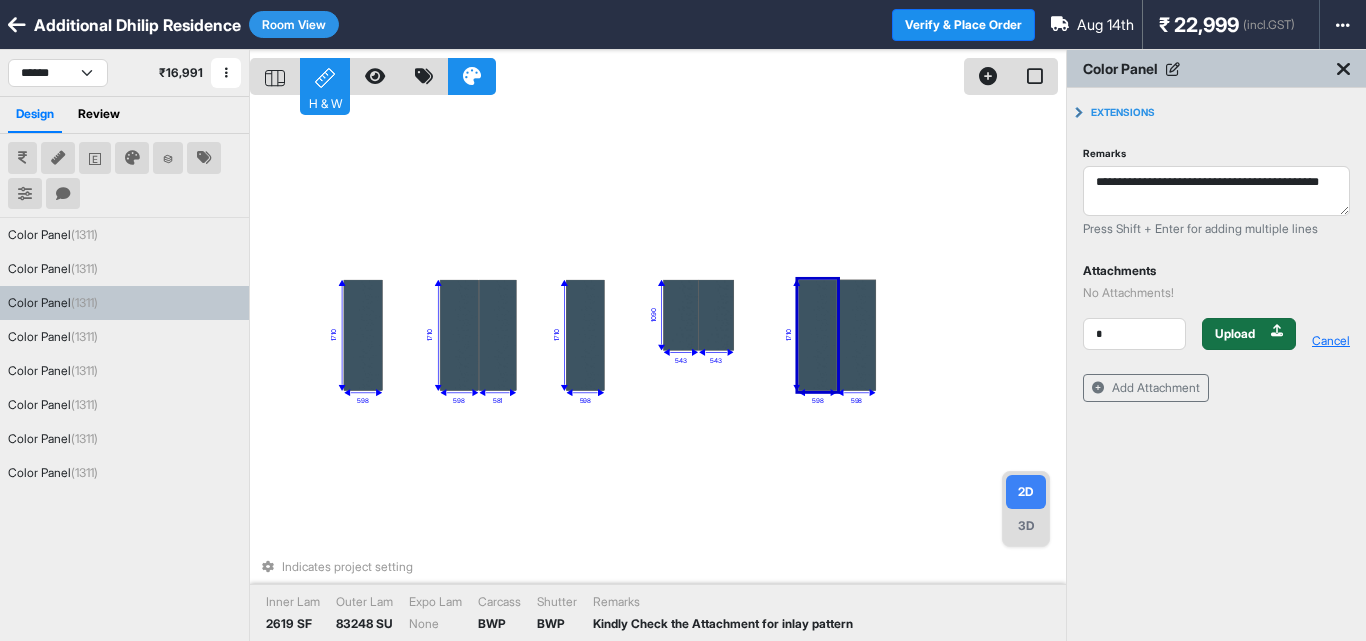 click on "Upload" at bounding box center [1235, 334] 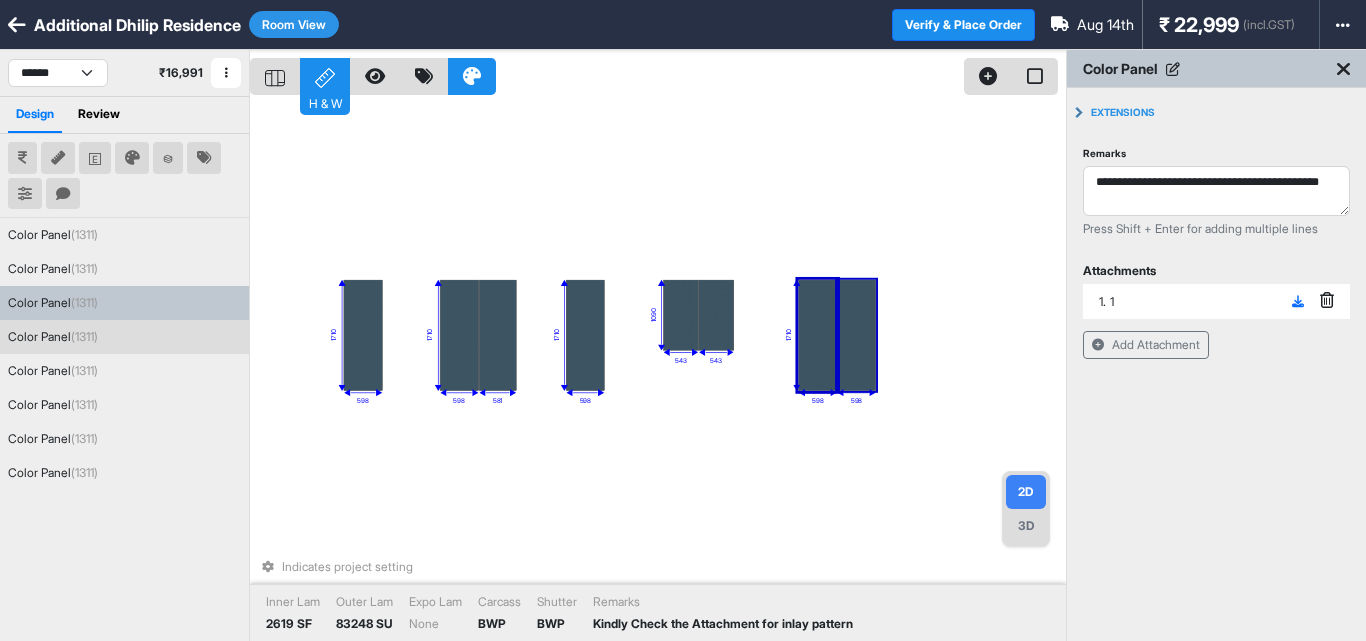 click at bounding box center (856, 335) 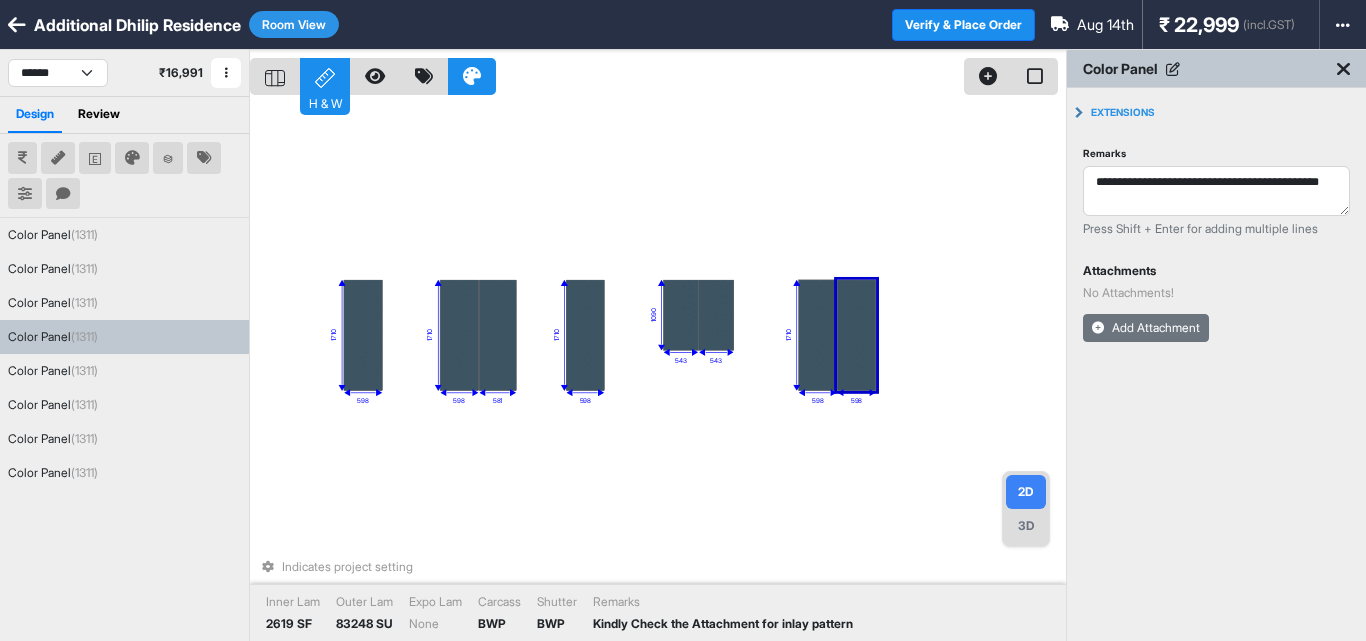 click on "Add Attachment" at bounding box center (1146, 328) 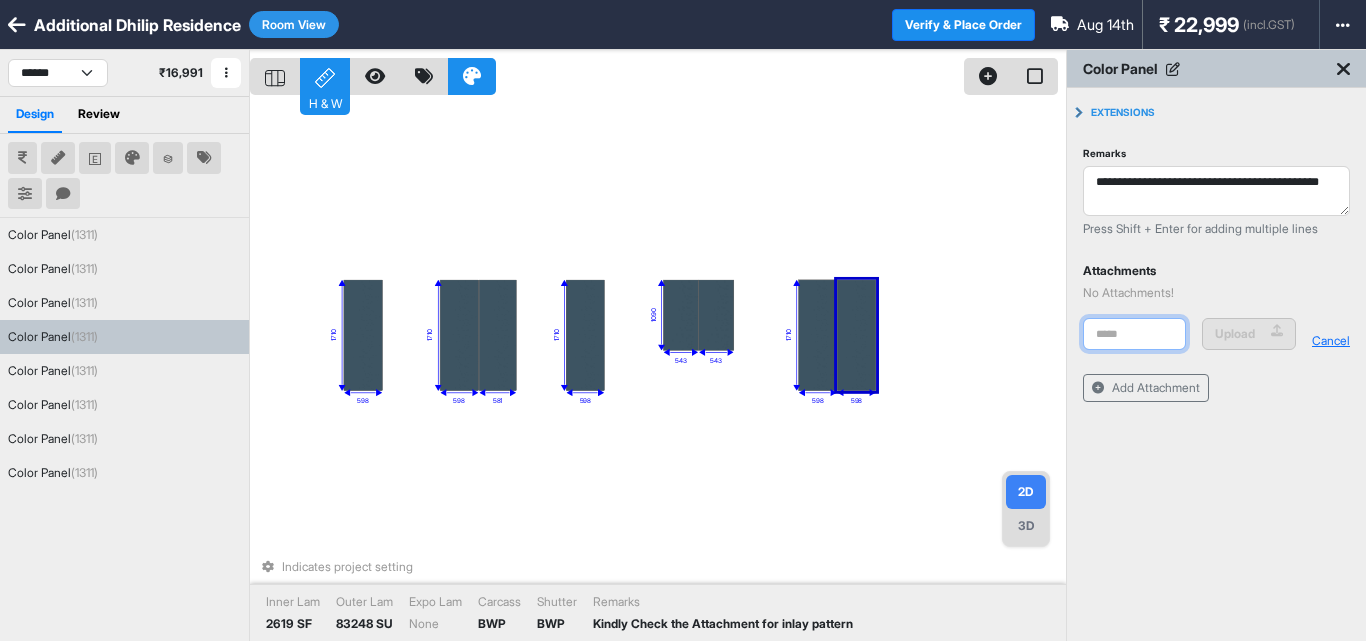 click at bounding box center [1134, 334] 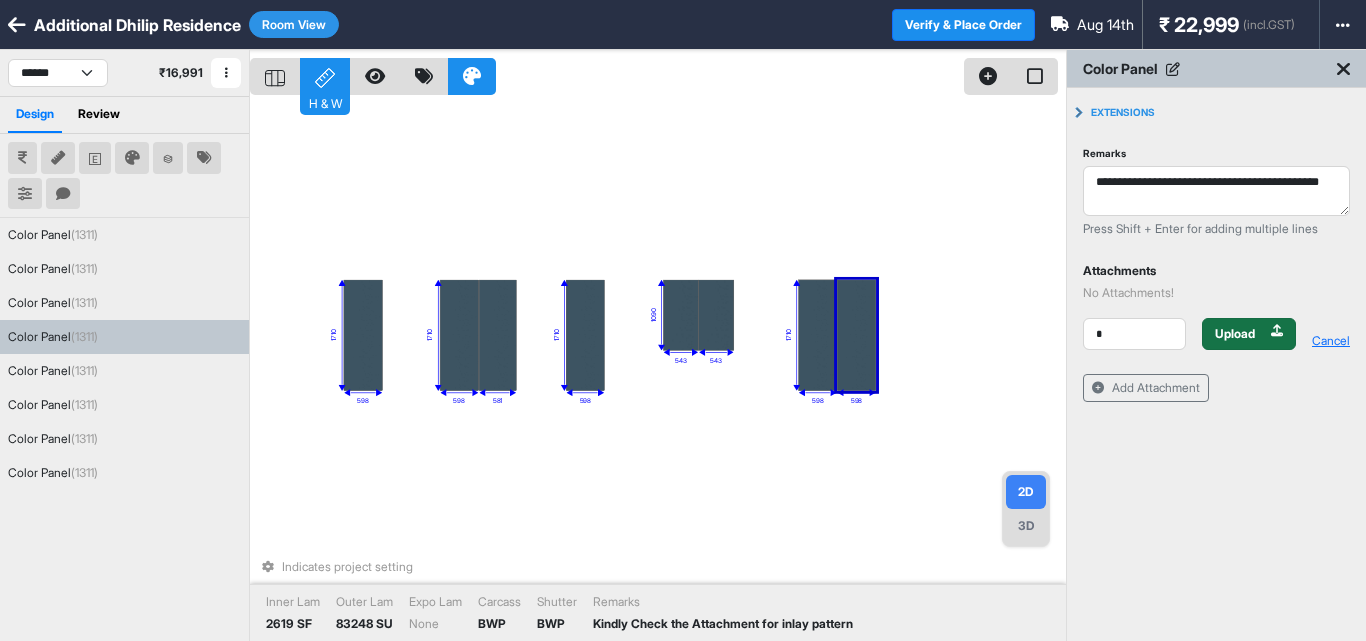 click on "Upload" at bounding box center (1235, 334) 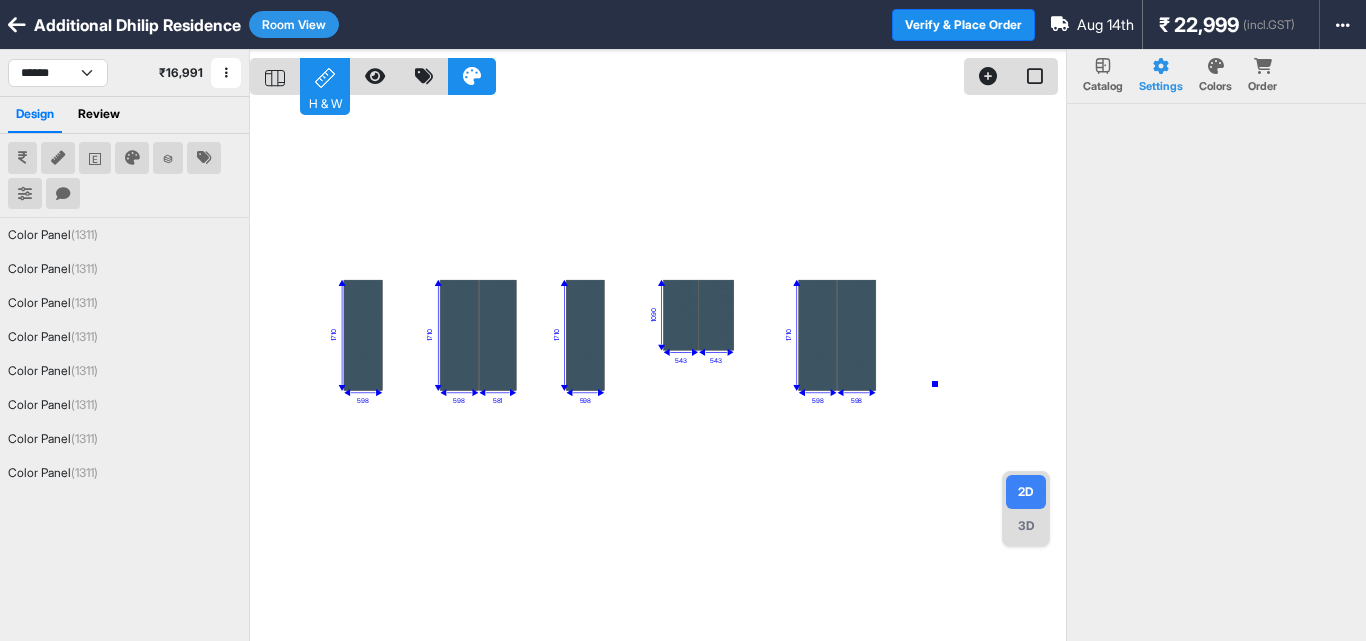 click on "1710 598 1710 598 1710 598 598 581 1710 598 543 1090 543" at bounding box center (658, 370) 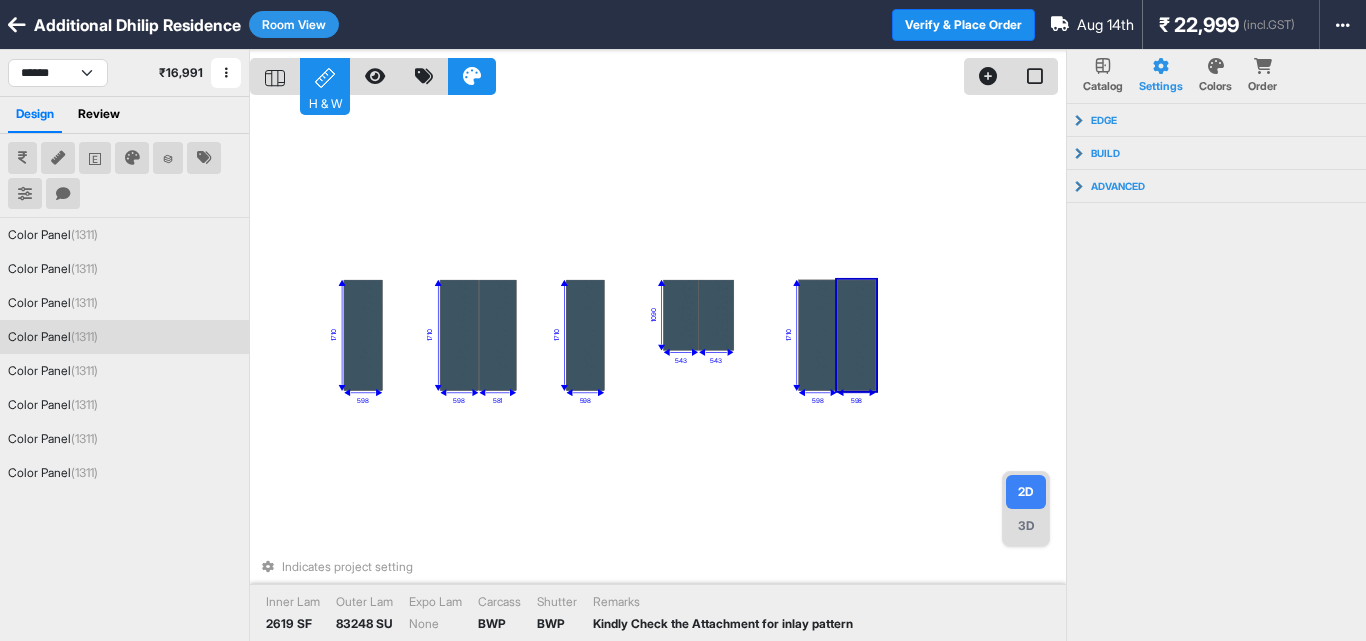 click at bounding box center (856, 335) 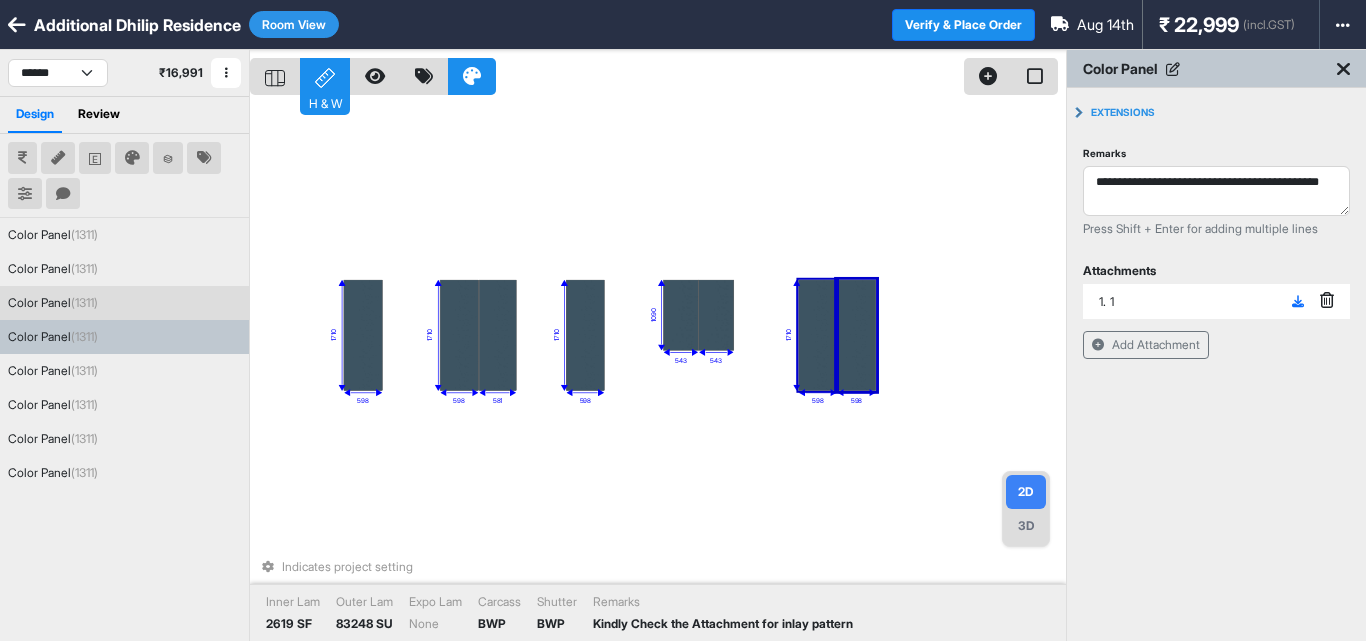 click at bounding box center [817, 335] 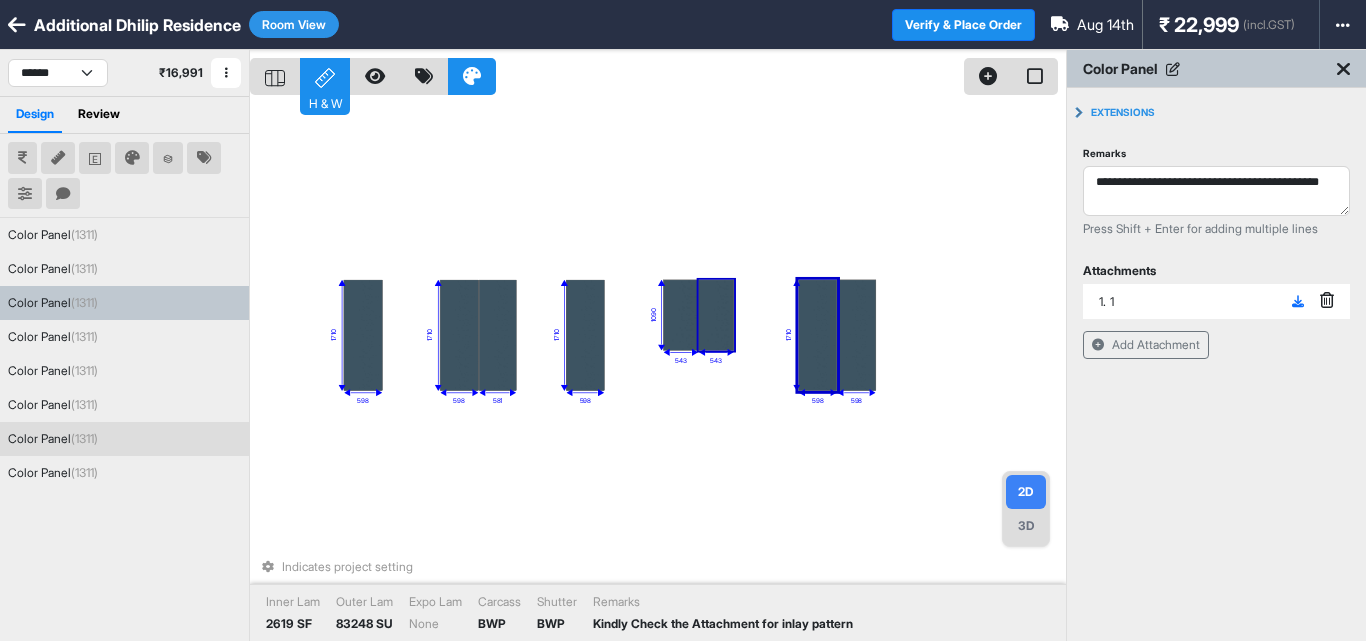click at bounding box center (716, 315) 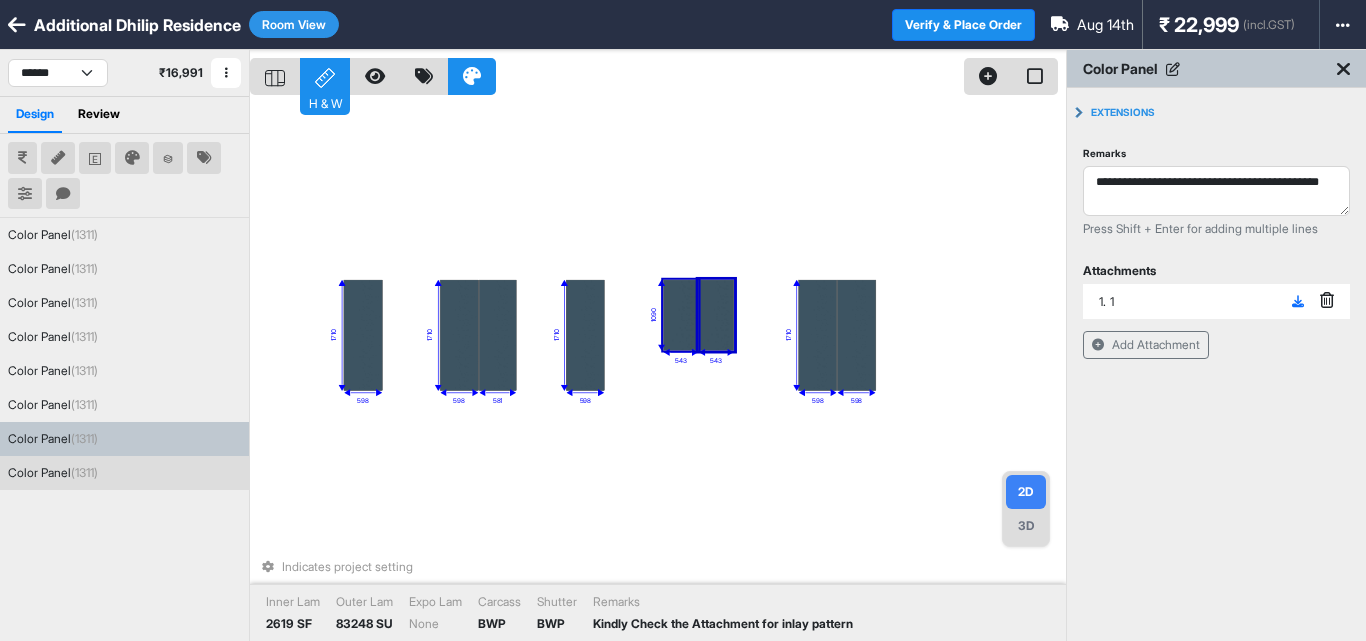 click at bounding box center [680, 315] 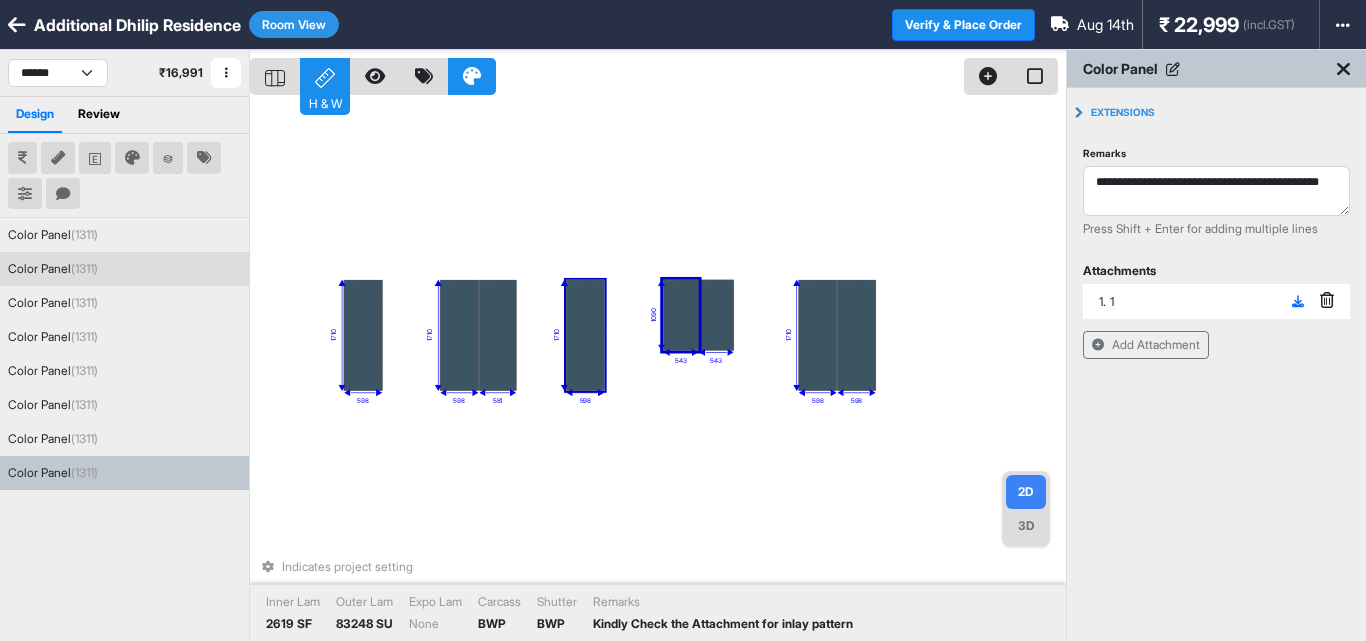 click at bounding box center (585, 335) 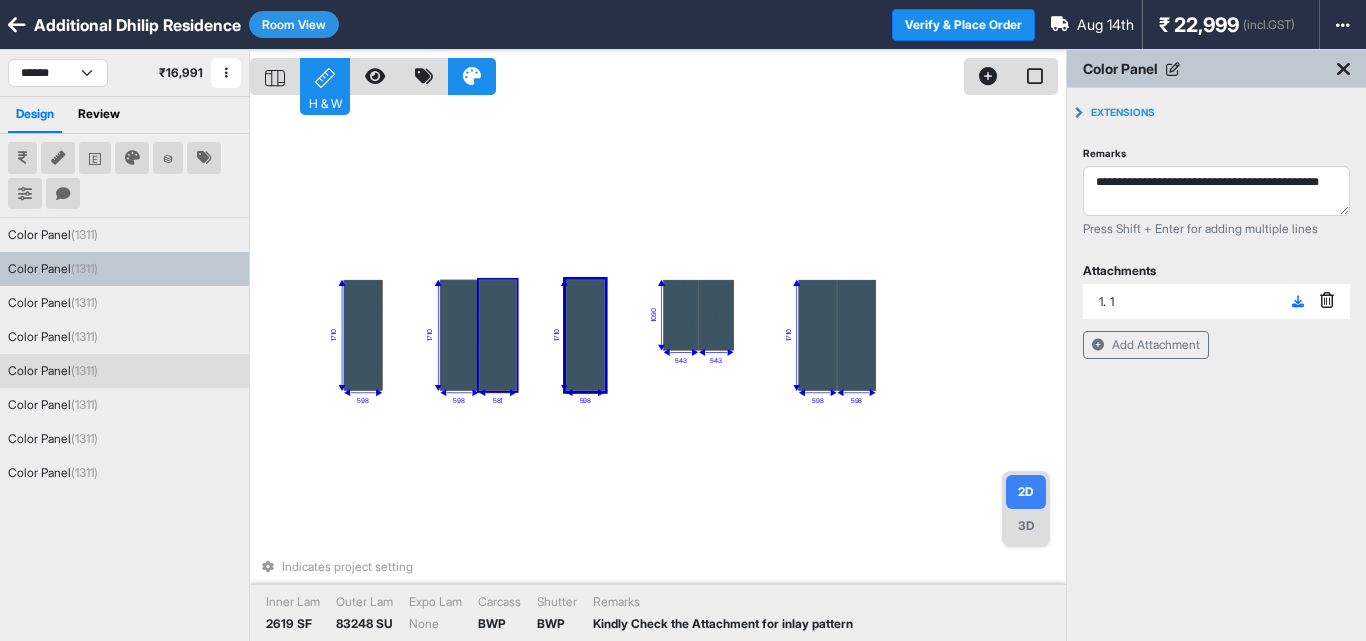 click at bounding box center [498, 335] 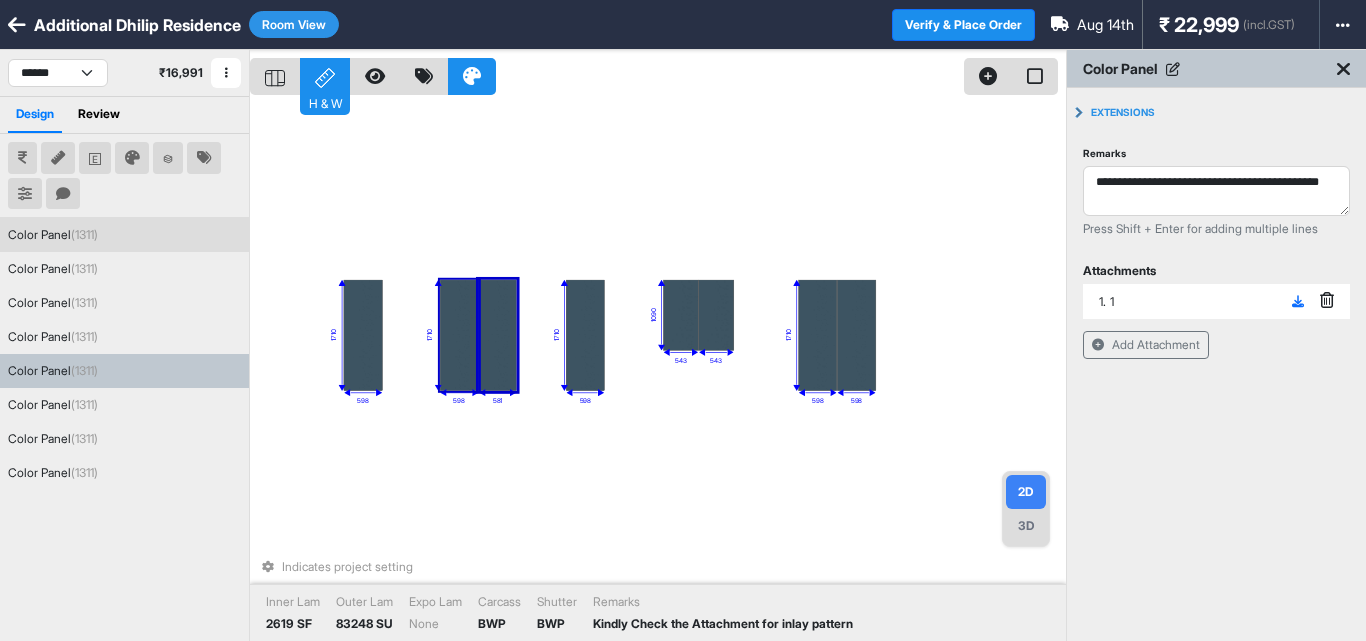 click at bounding box center [459, 335] 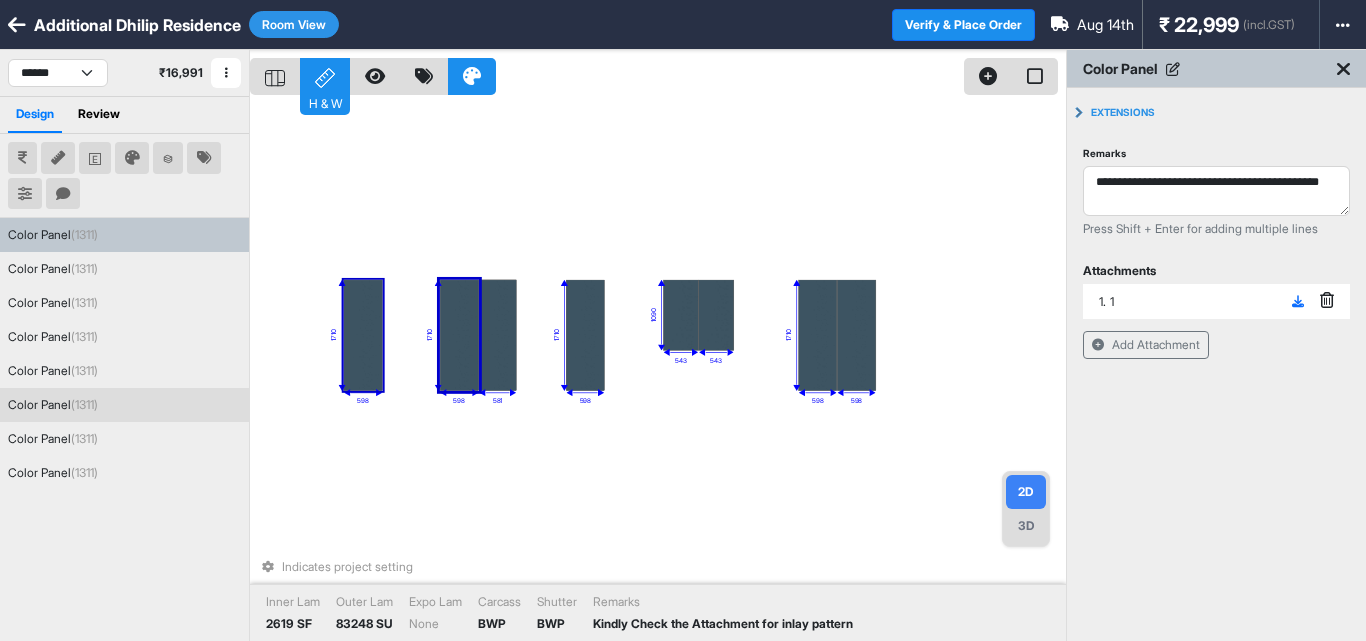 click at bounding box center (363, 335) 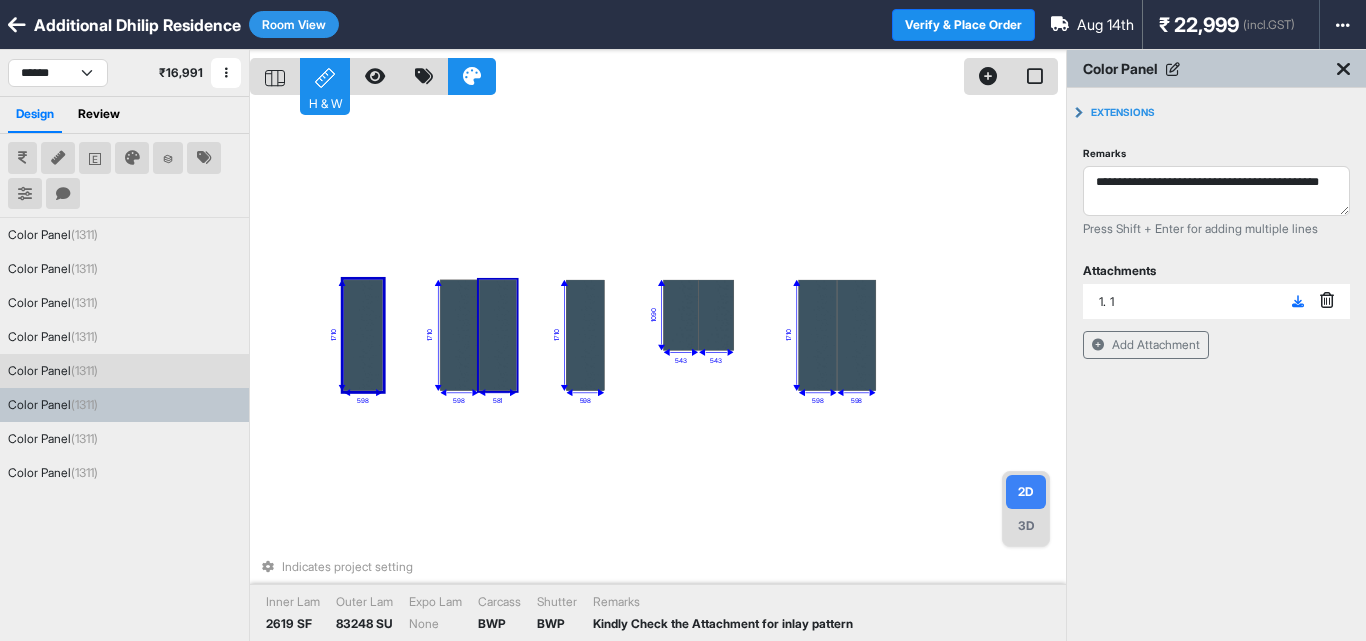 click on "[NUMBER] [NUMBER] [NUMBER] [NUMBER] [NUMBER] [NUMBER] [NUMBER] [NUMBER] [NUMBER] [NUMBER] [NUMBER] Indicates project setting Inner Lam 2619 SF Outer Lam 83248 SU Expo Lam None Carcass BWP Shutter BWP Remarks Kindly Check the Attachment for inlay pattern" at bounding box center (658, 370) 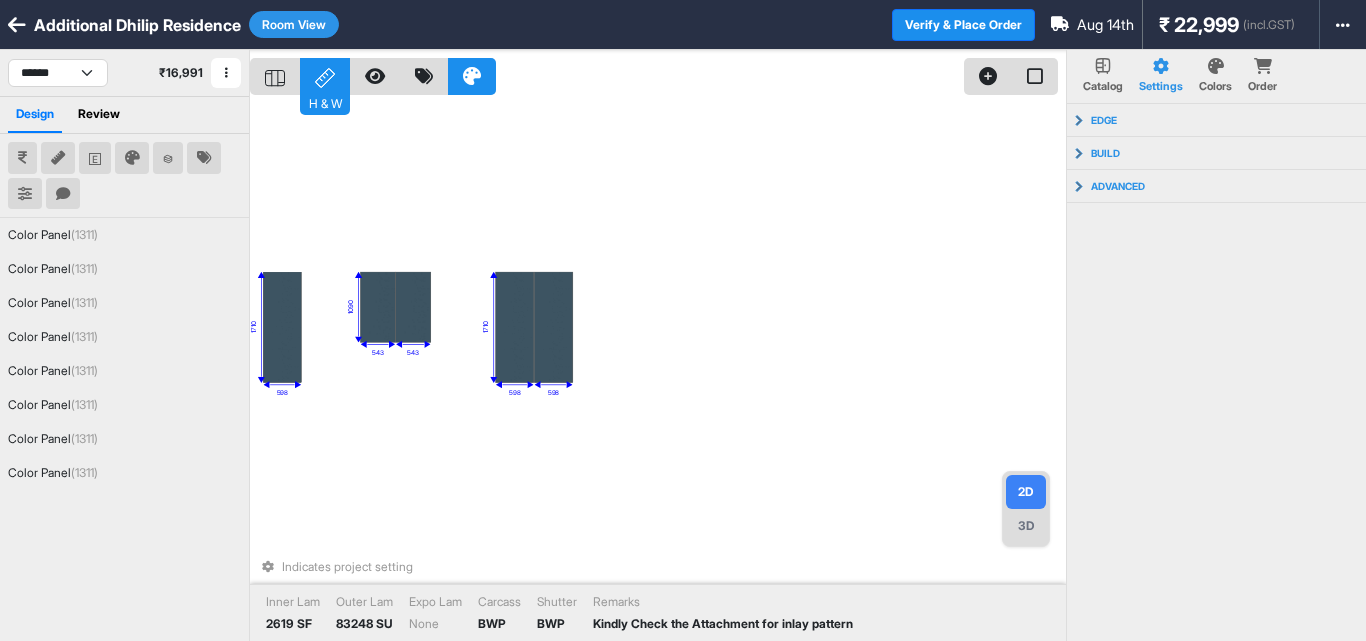 drag, startPoint x: 920, startPoint y: 241, endPoint x: 617, endPoint y: 233, distance: 303.1056 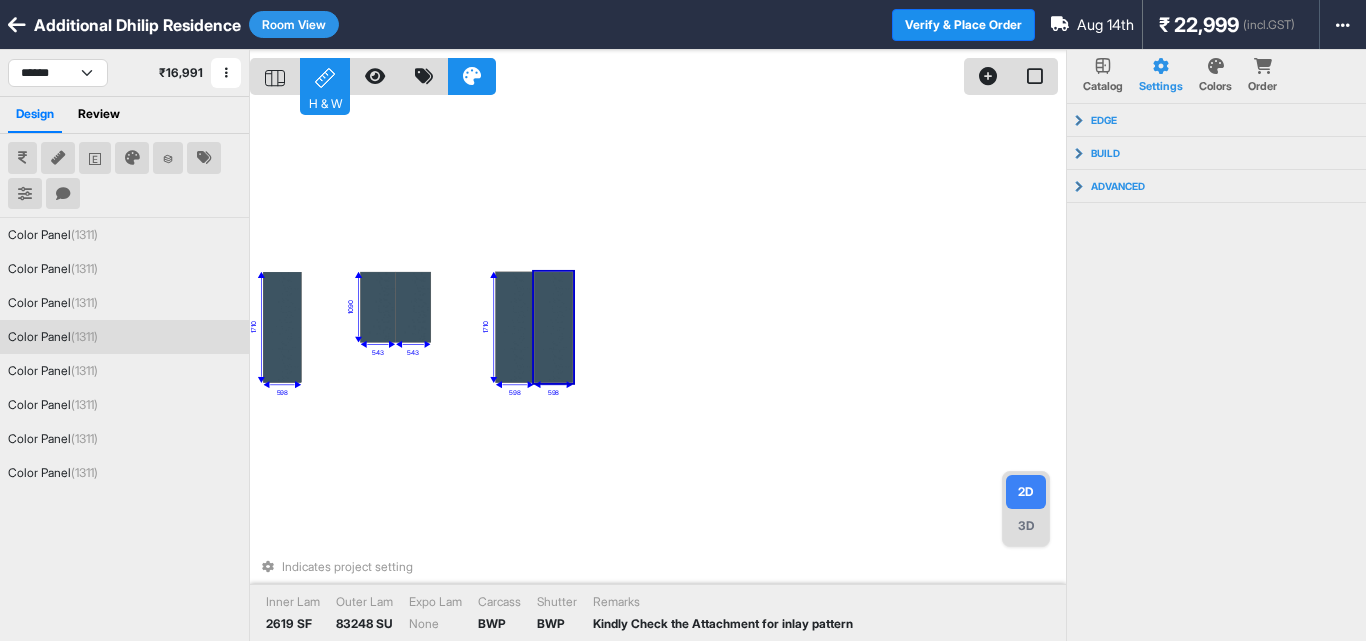 click at bounding box center (553, 327) 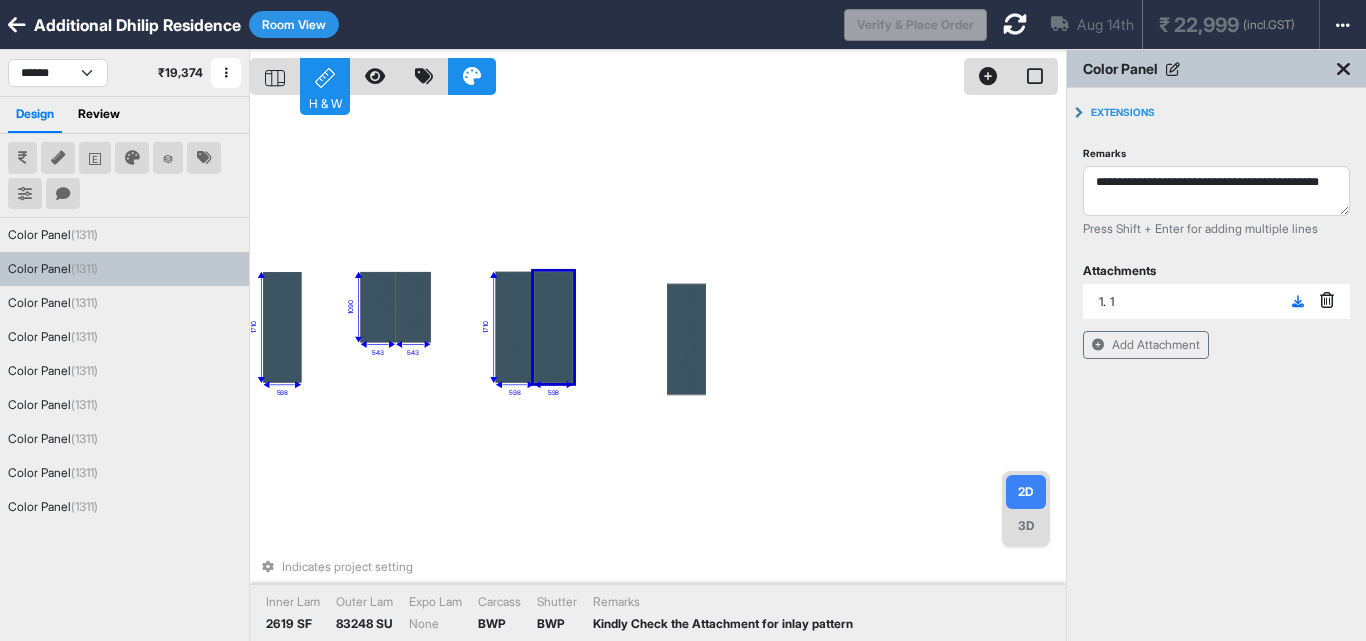drag, startPoint x: 571, startPoint y: 338, endPoint x: 742, endPoint y: 337, distance: 171.00293 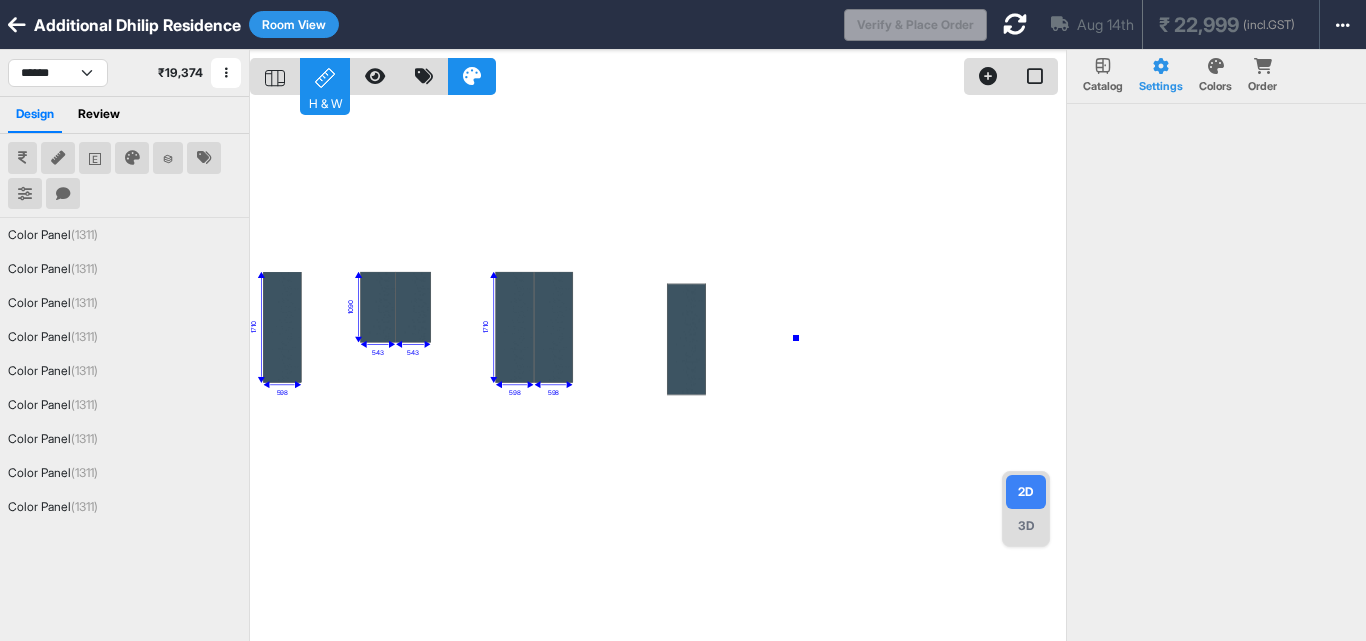drag, startPoint x: 796, startPoint y: 338, endPoint x: 718, endPoint y: 335, distance: 78.05767 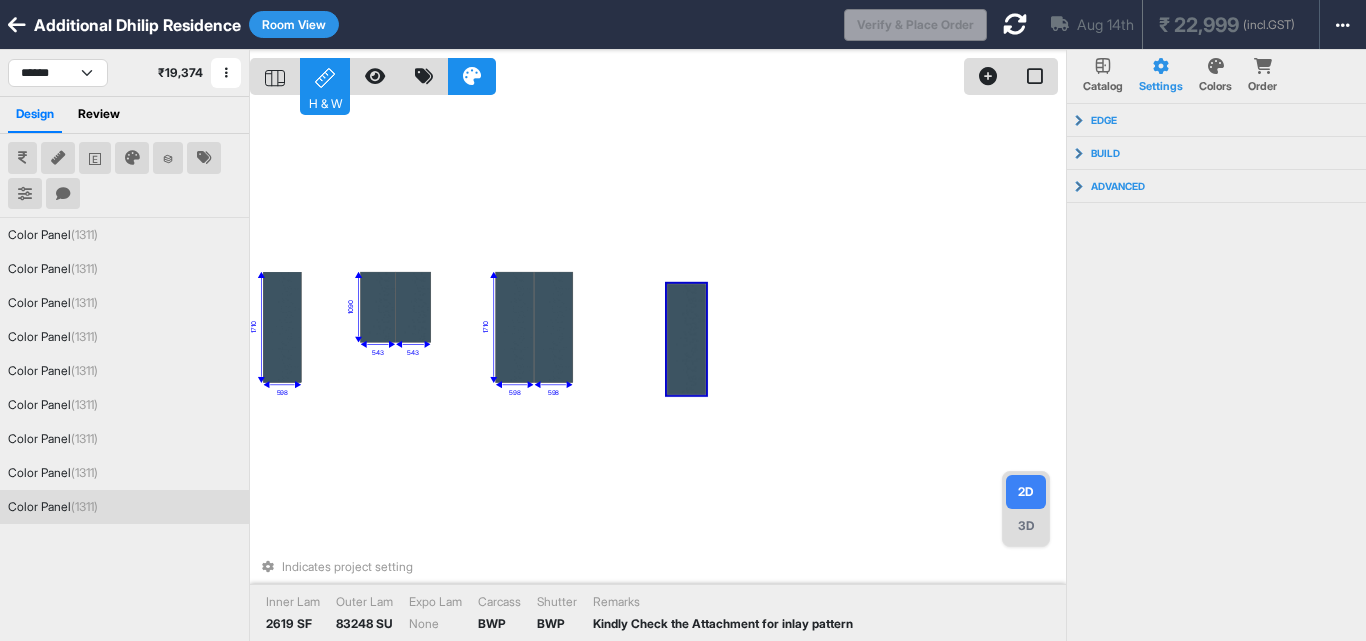 click at bounding box center [686, 339] 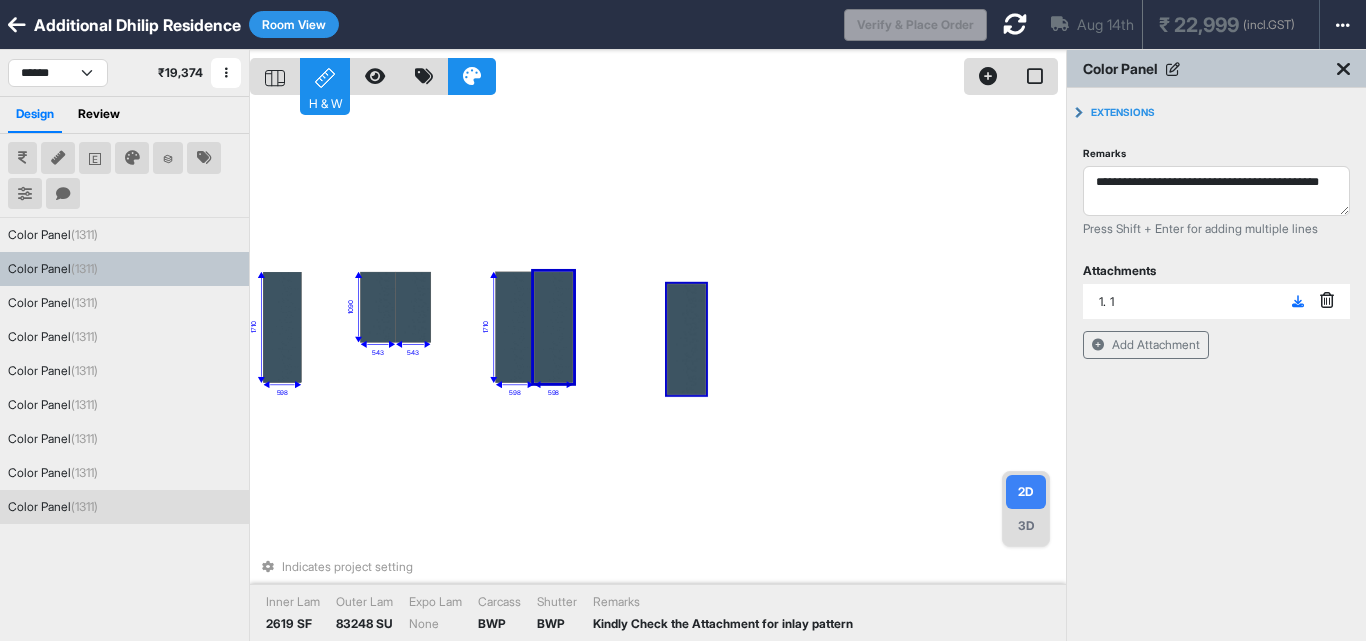 click on "Room View" at bounding box center (294, 24) 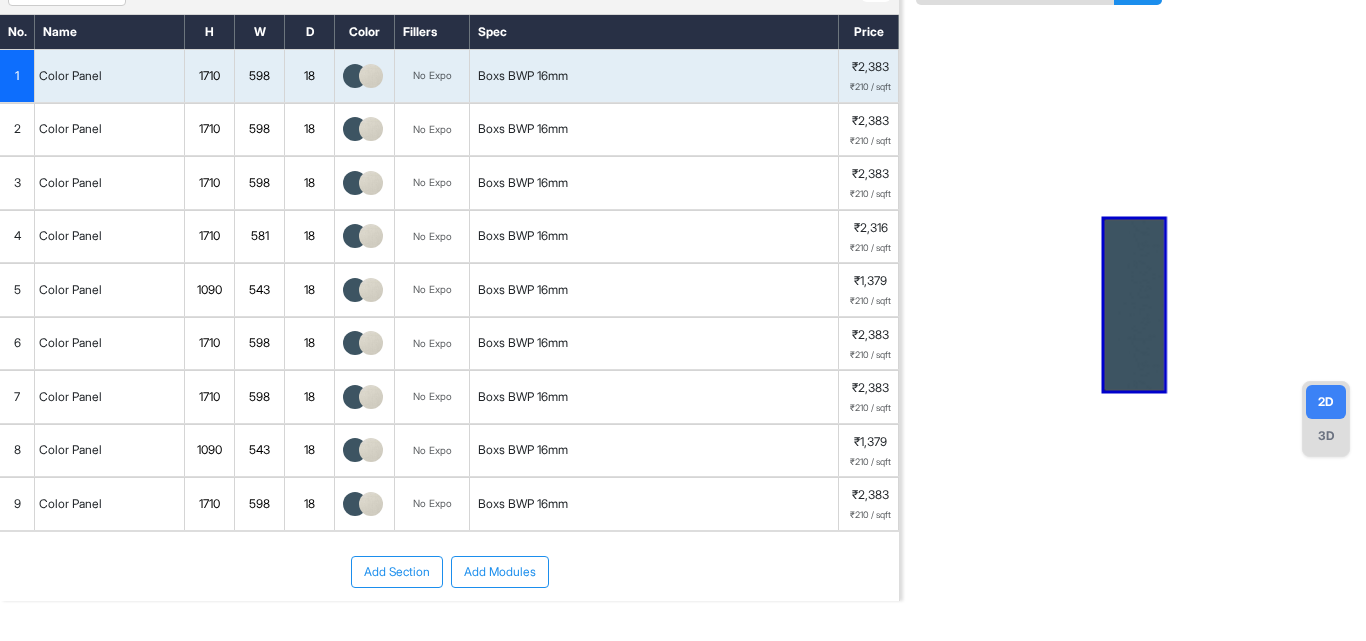 scroll, scrollTop: 181, scrollLeft: 0, axis: vertical 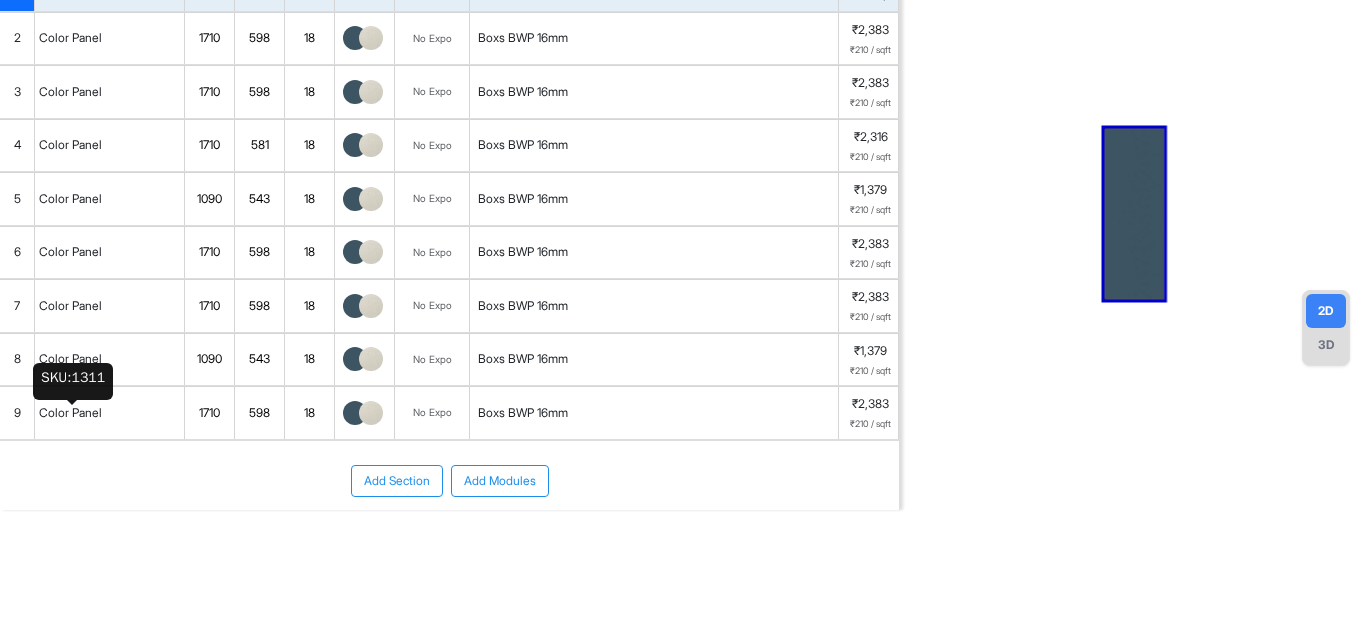click on "Color Panel" at bounding box center (70, 413) 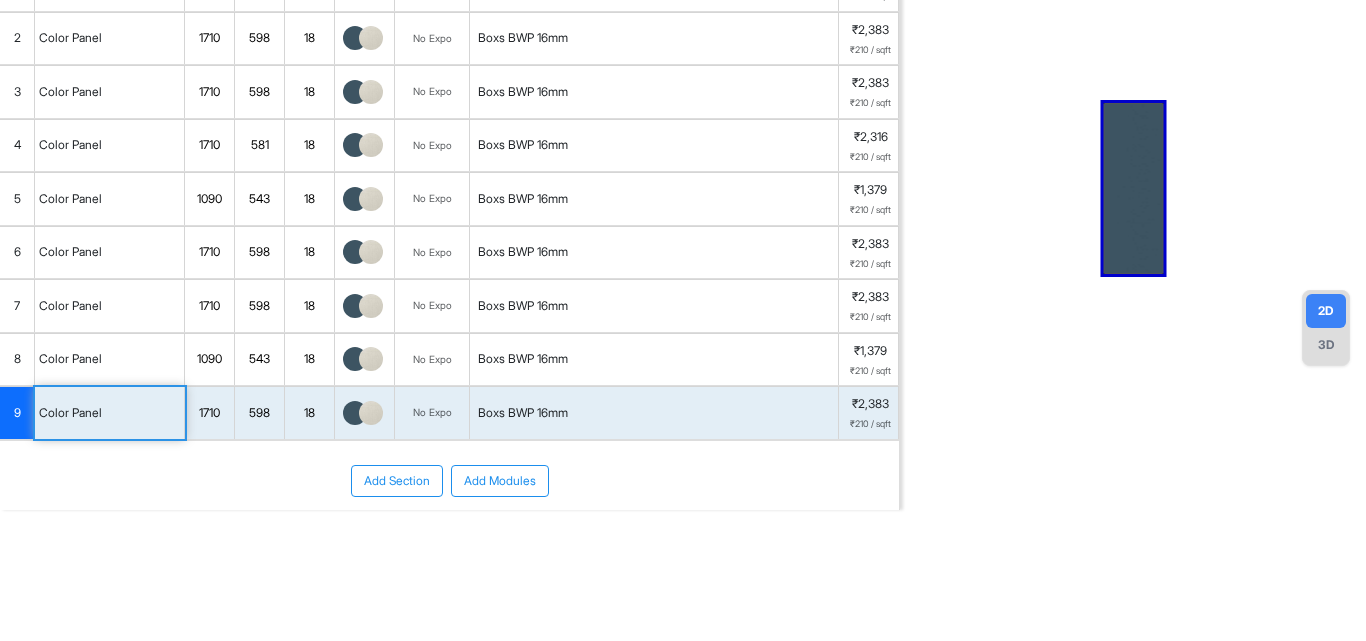 click on "Color Panel" at bounding box center [110, 413] 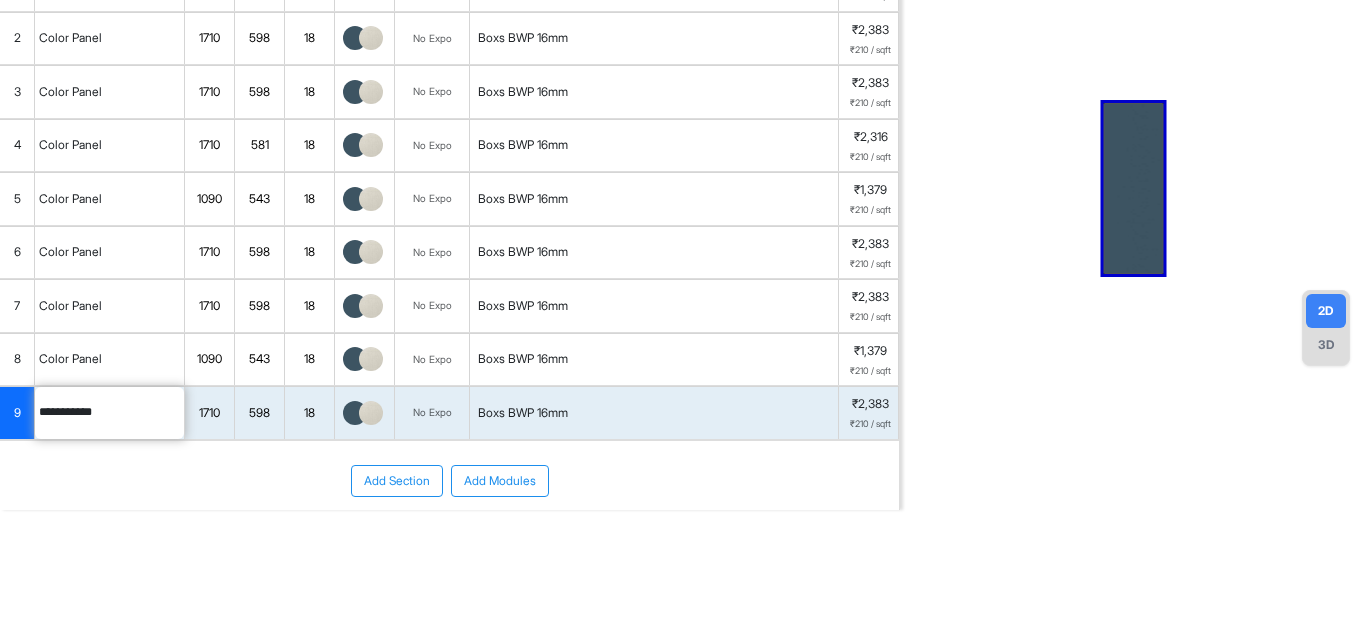 drag, startPoint x: 120, startPoint y: 412, endPoint x: 33, endPoint y: 409, distance: 87.05171 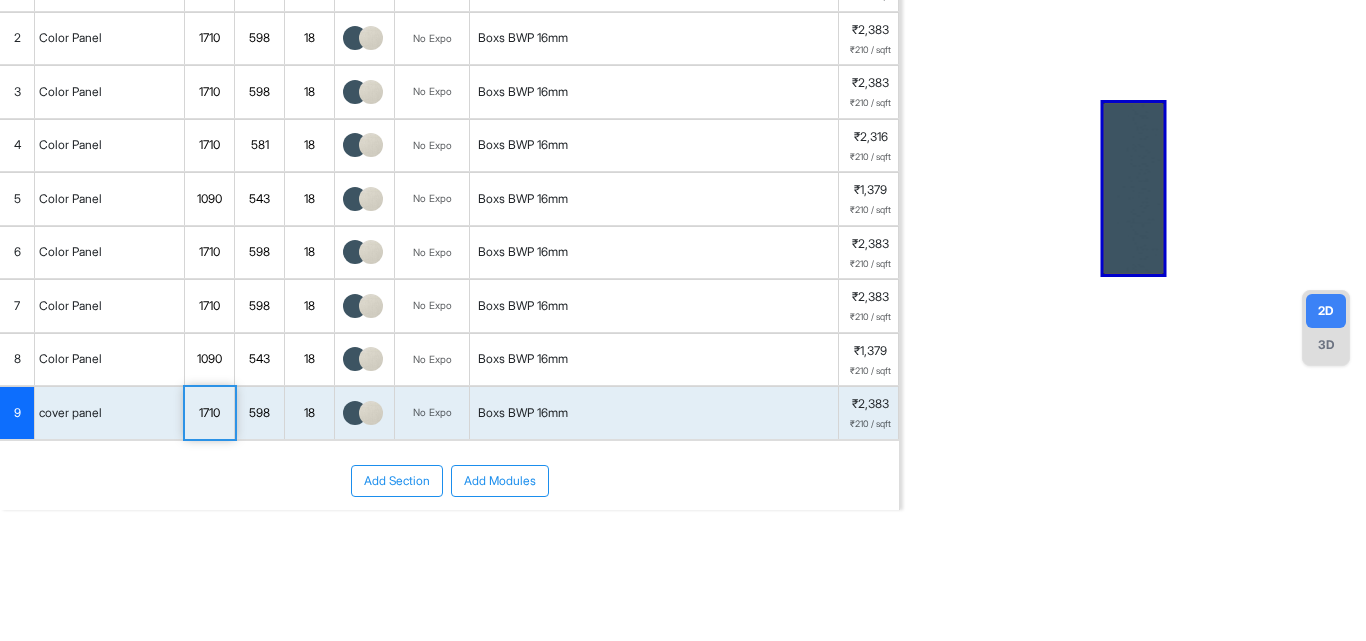 click on "1710" at bounding box center [209, 413] 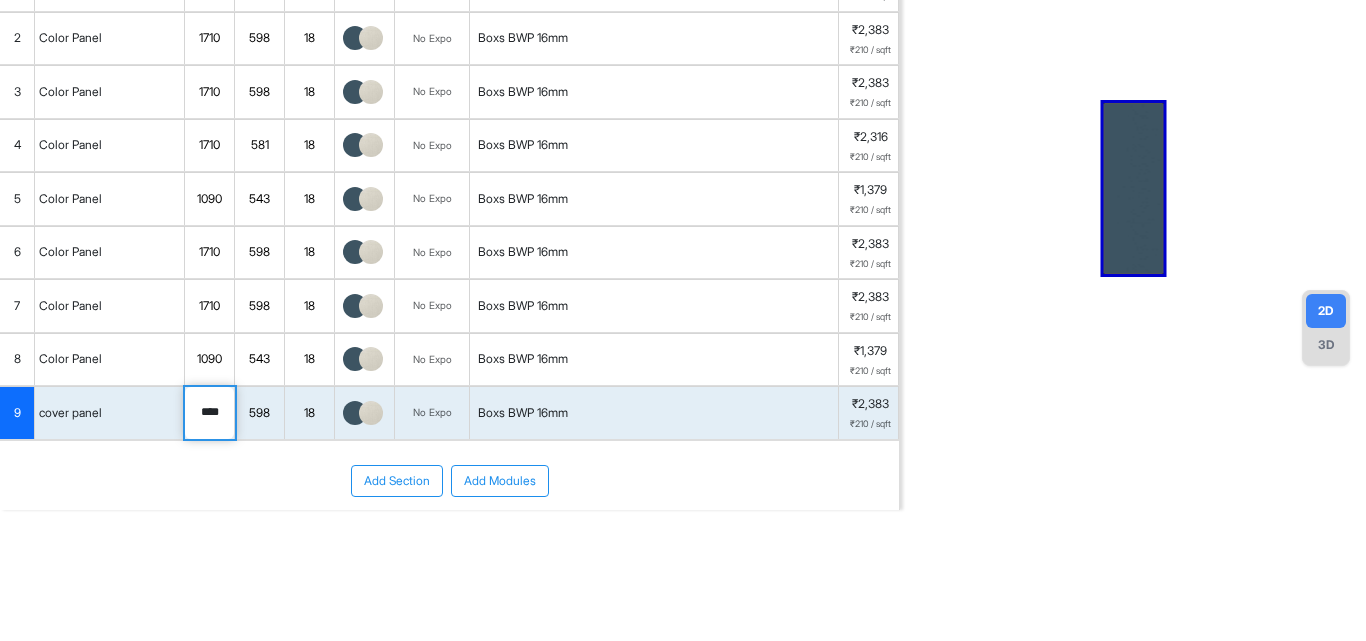 type on "****" 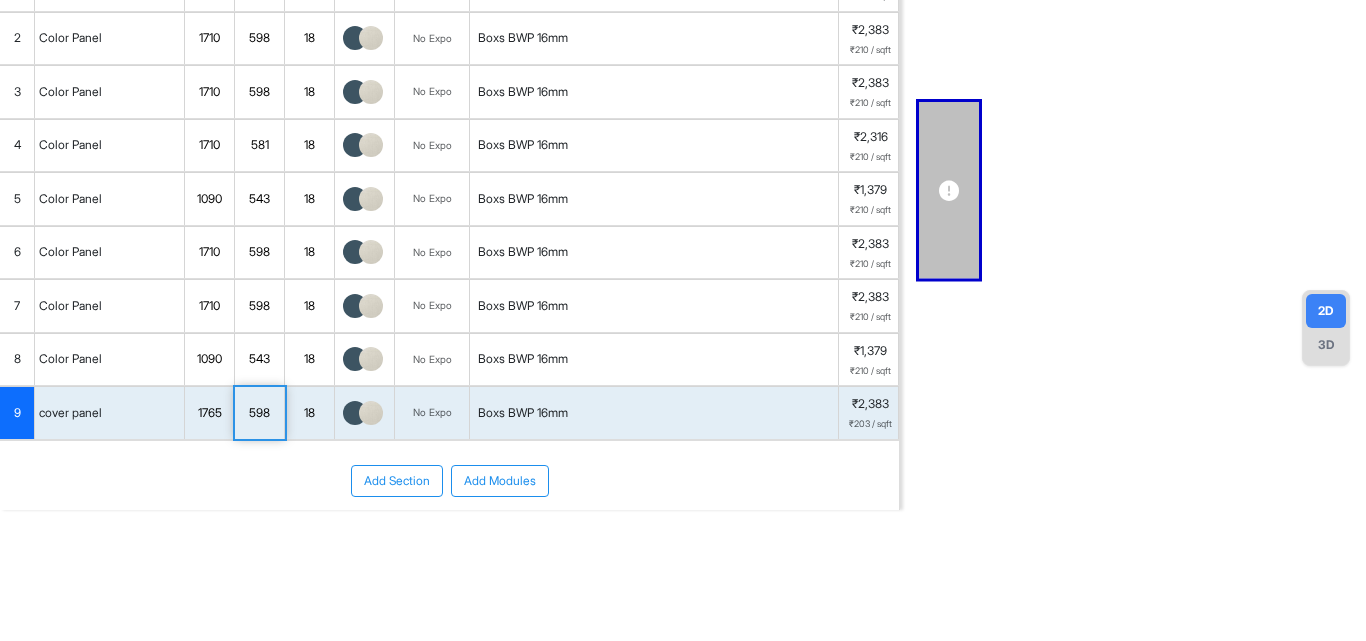 click on "598" at bounding box center (259, 413) 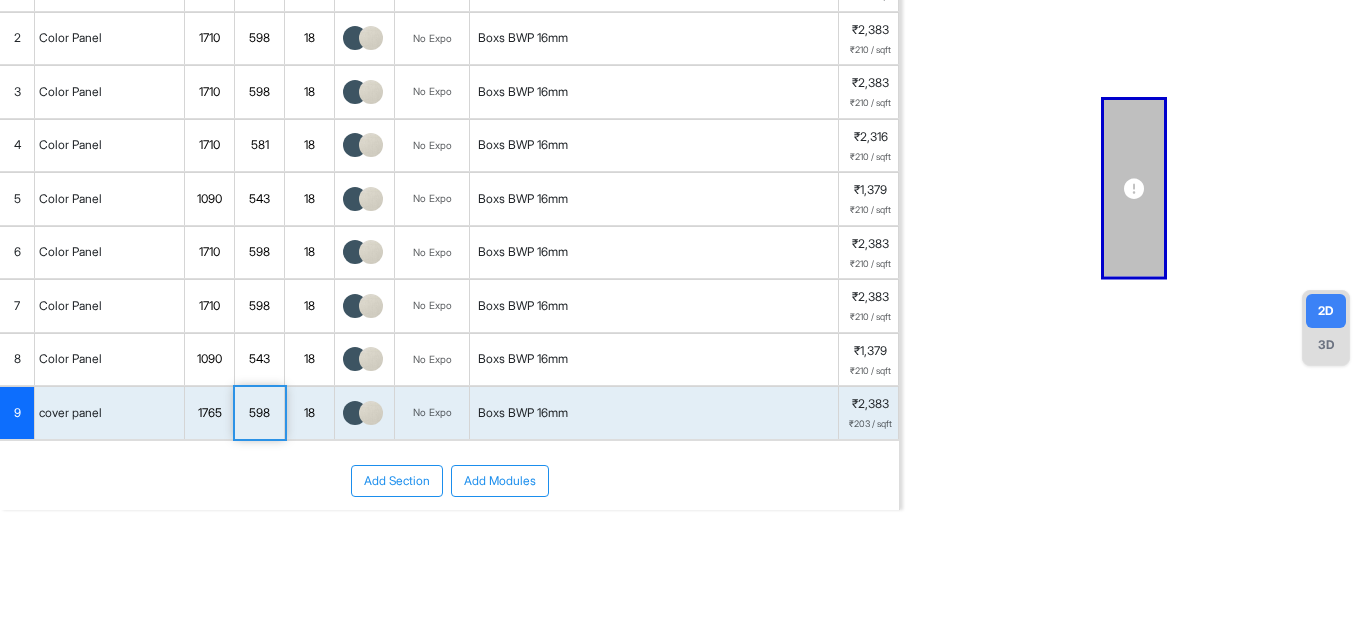 click on "1765" at bounding box center (209, 413) 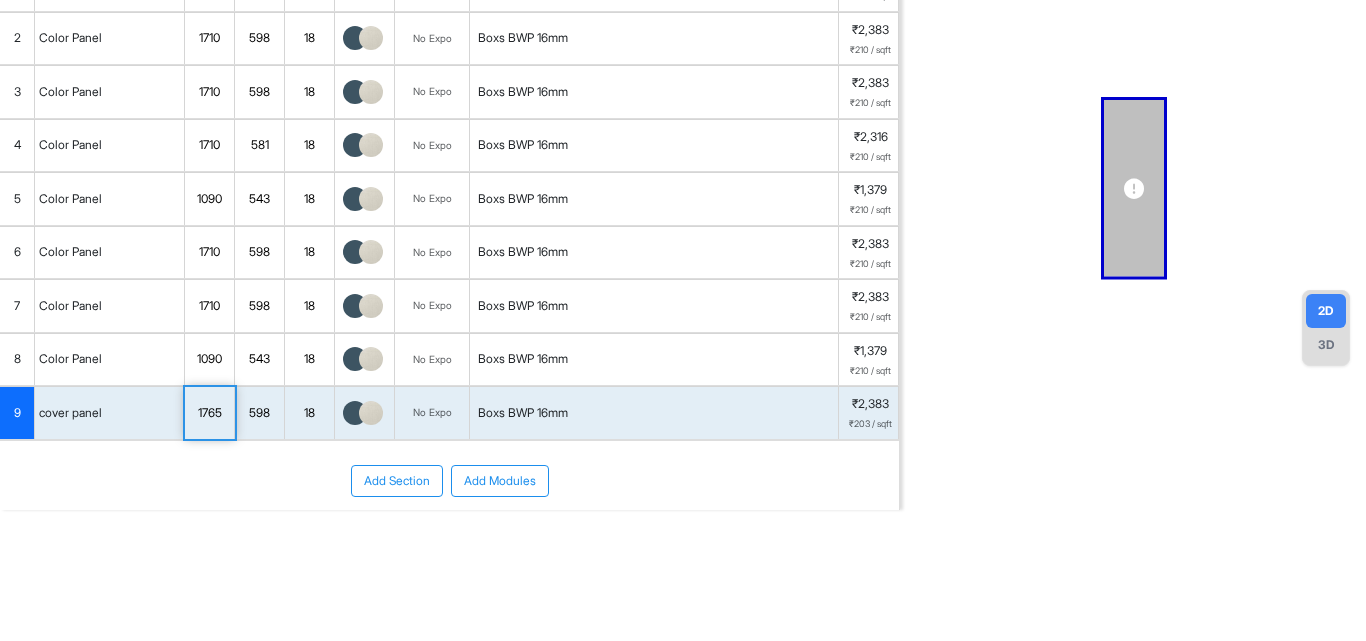 click on "1765" at bounding box center [209, 413] 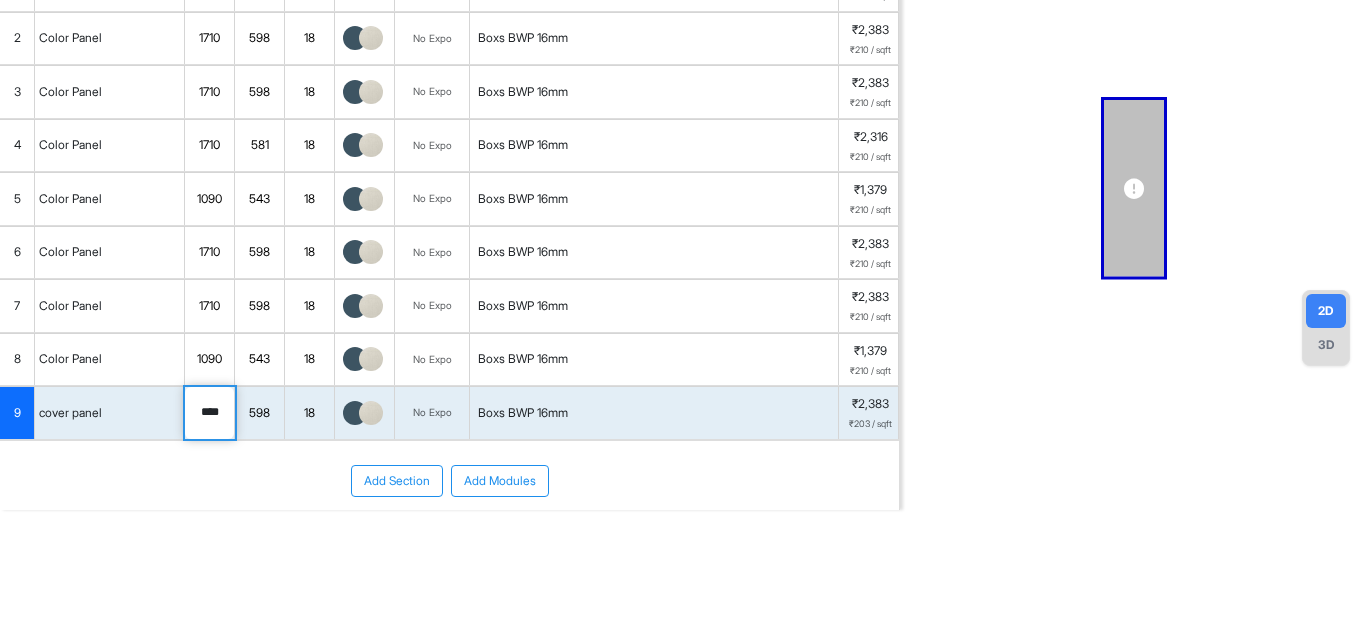 type on "****" 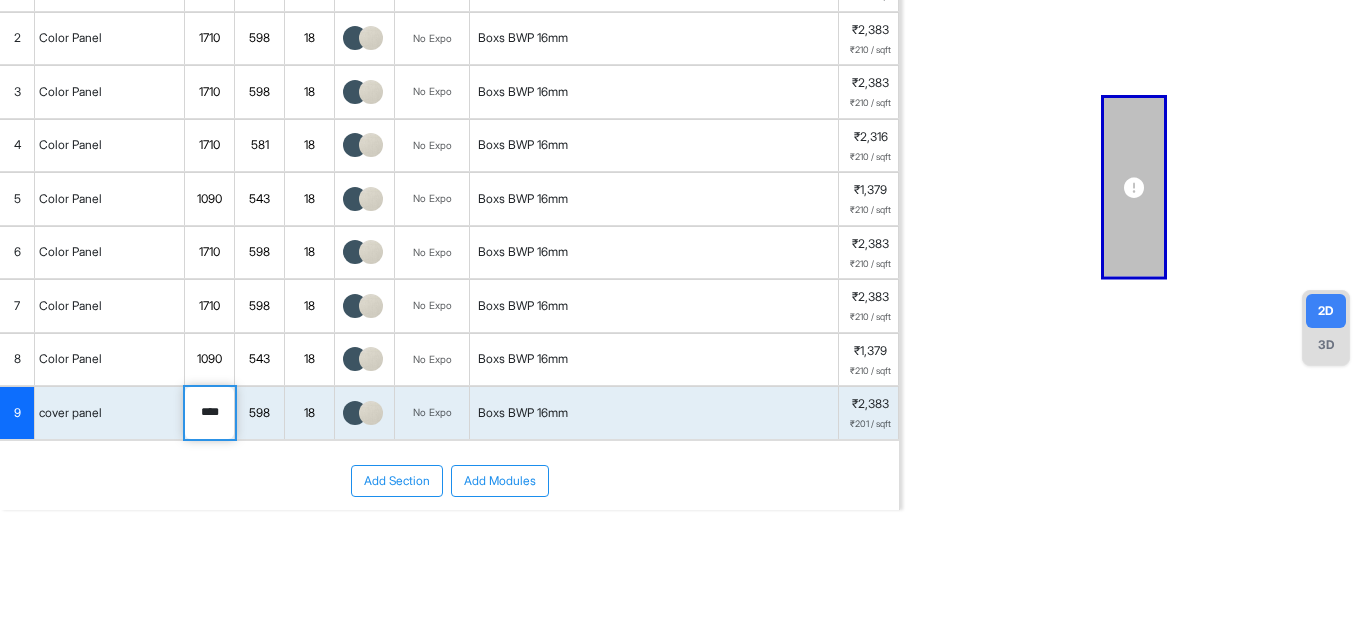 click on "598" at bounding box center [259, 413] 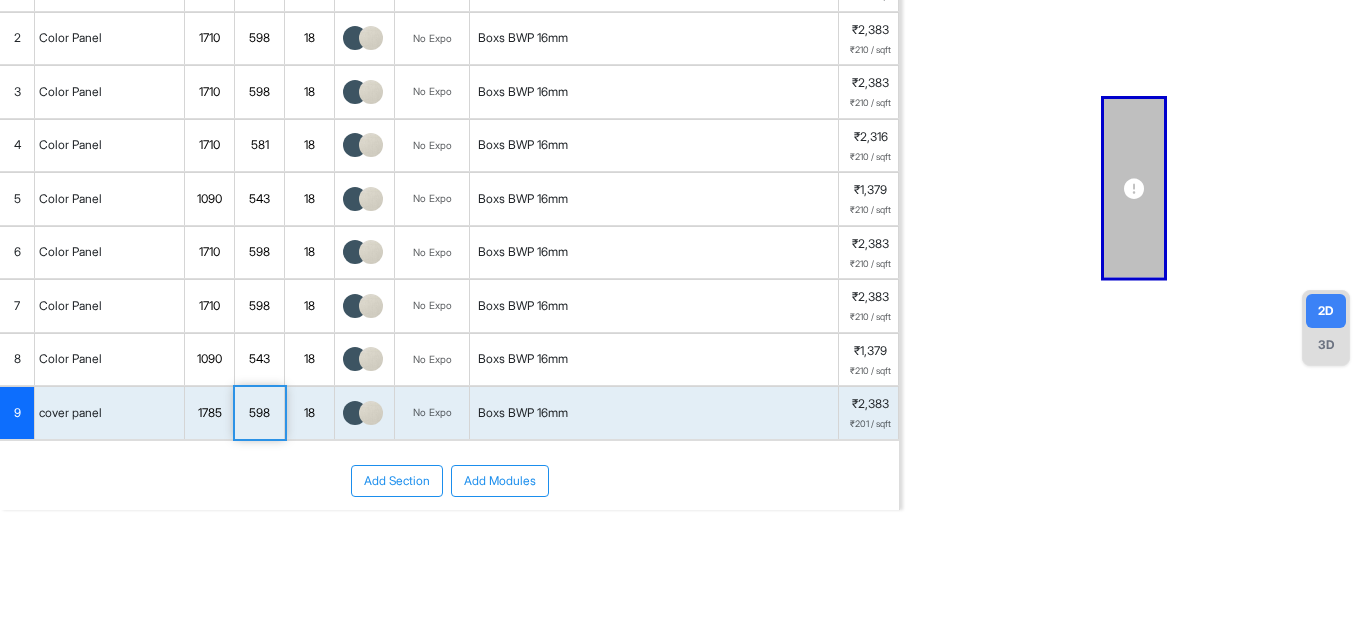 click on "598" at bounding box center [259, 413] 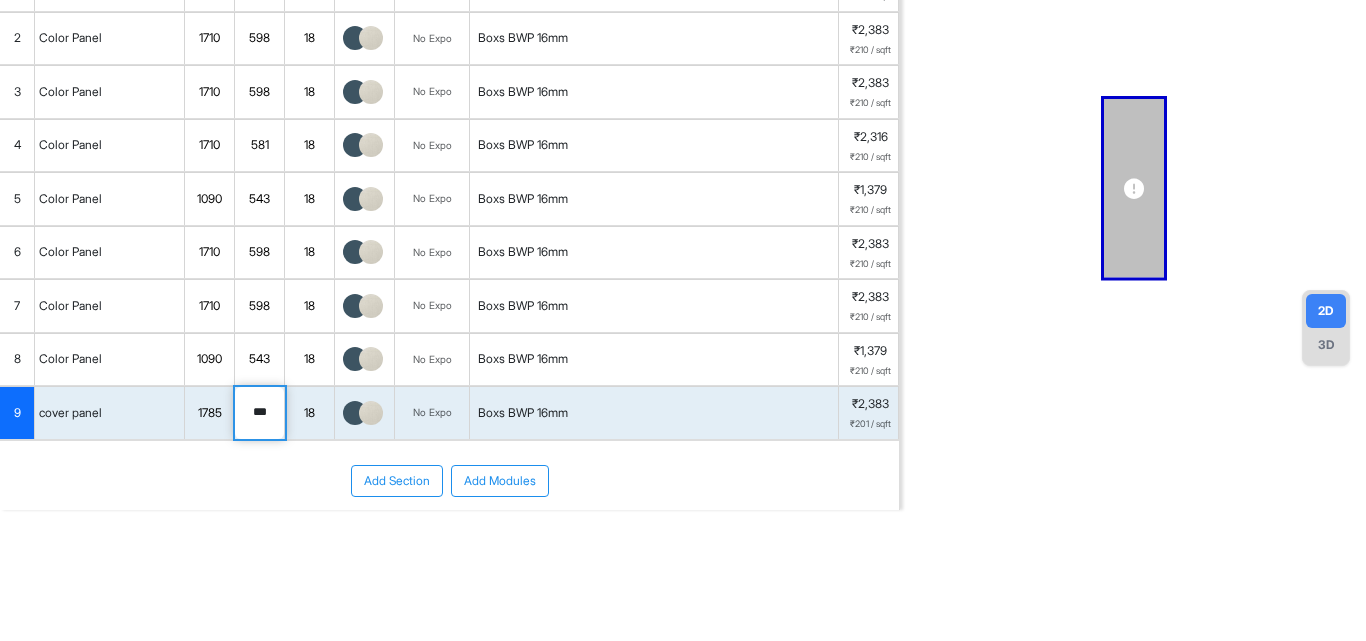 drag, startPoint x: 271, startPoint y: 413, endPoint x: 239, endPoint y: 414, distance: 32.01562 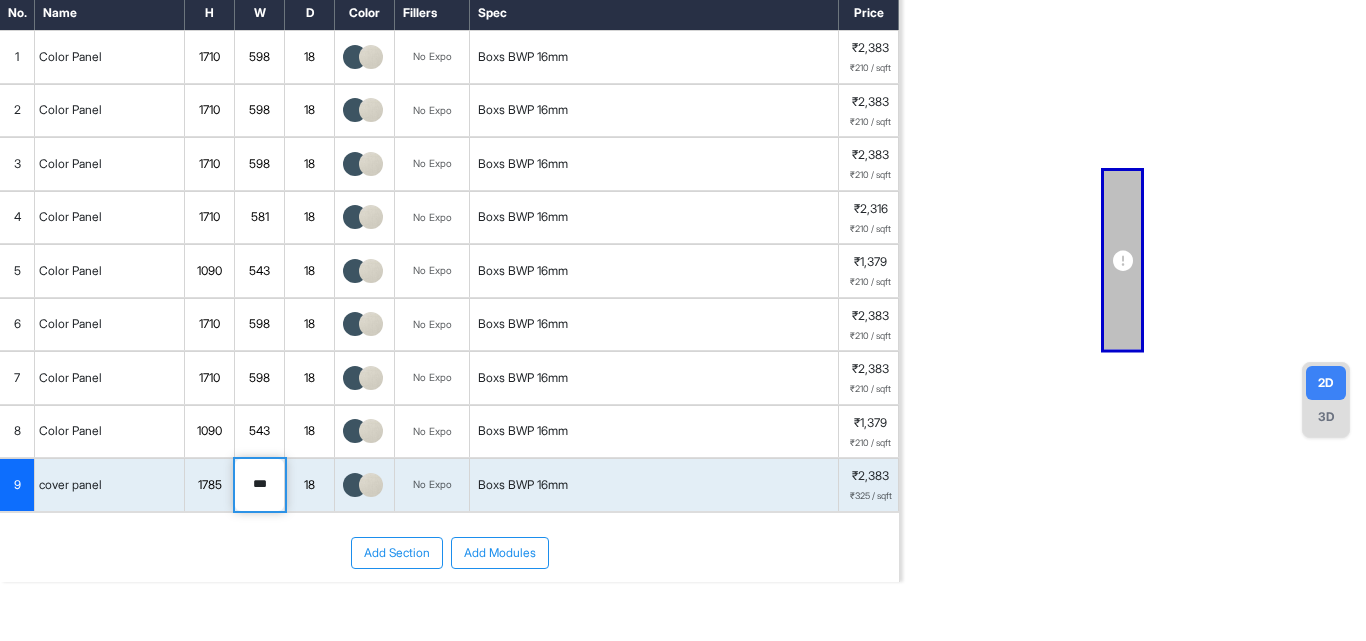 scroll, scrollTop: 0, scrollLeft: 0, axis: both 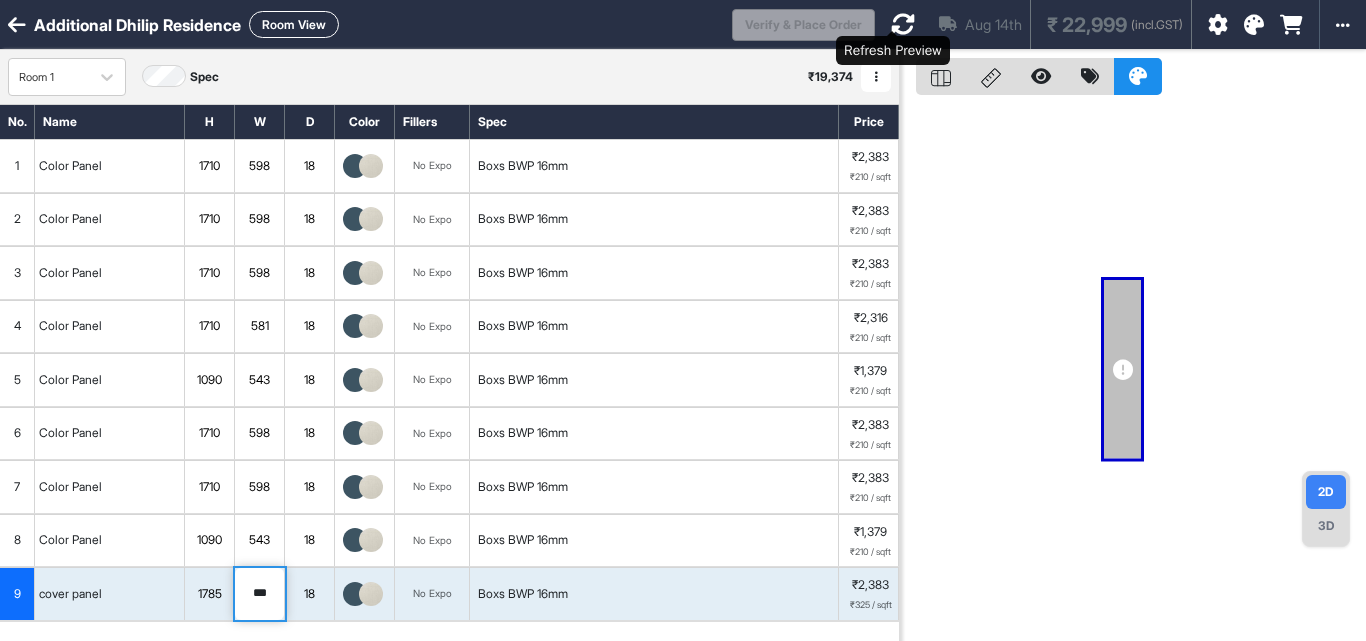 click at bounding box center (903, 24) 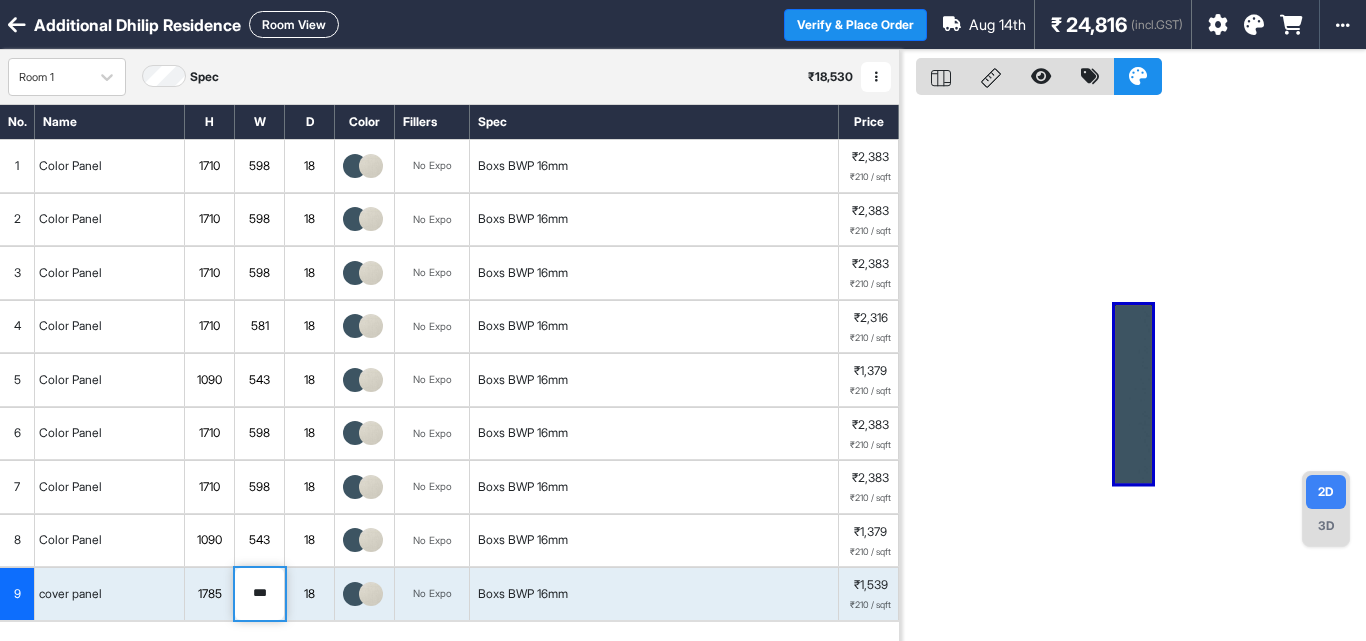 click on "Room View" at bounding box center [294, 24] 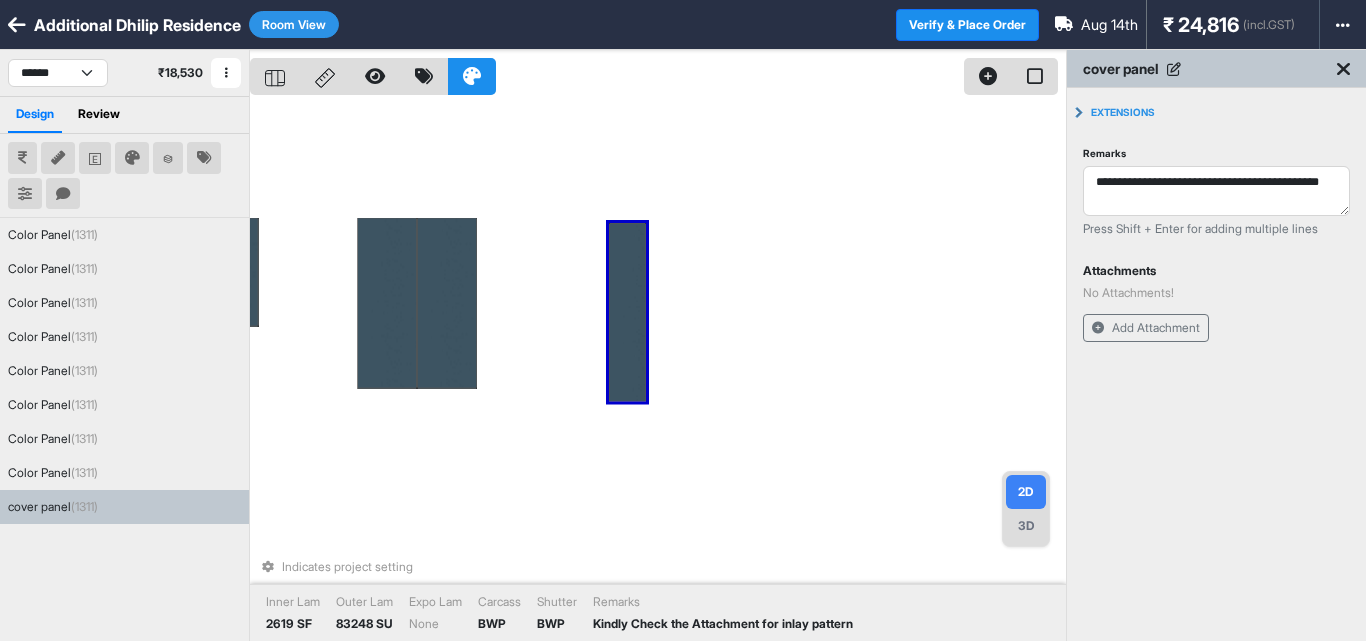 drag, startPoint x: 839, startPoint y: 135, endPoint x: 518, endPoint y: 127, distance: 321.09967 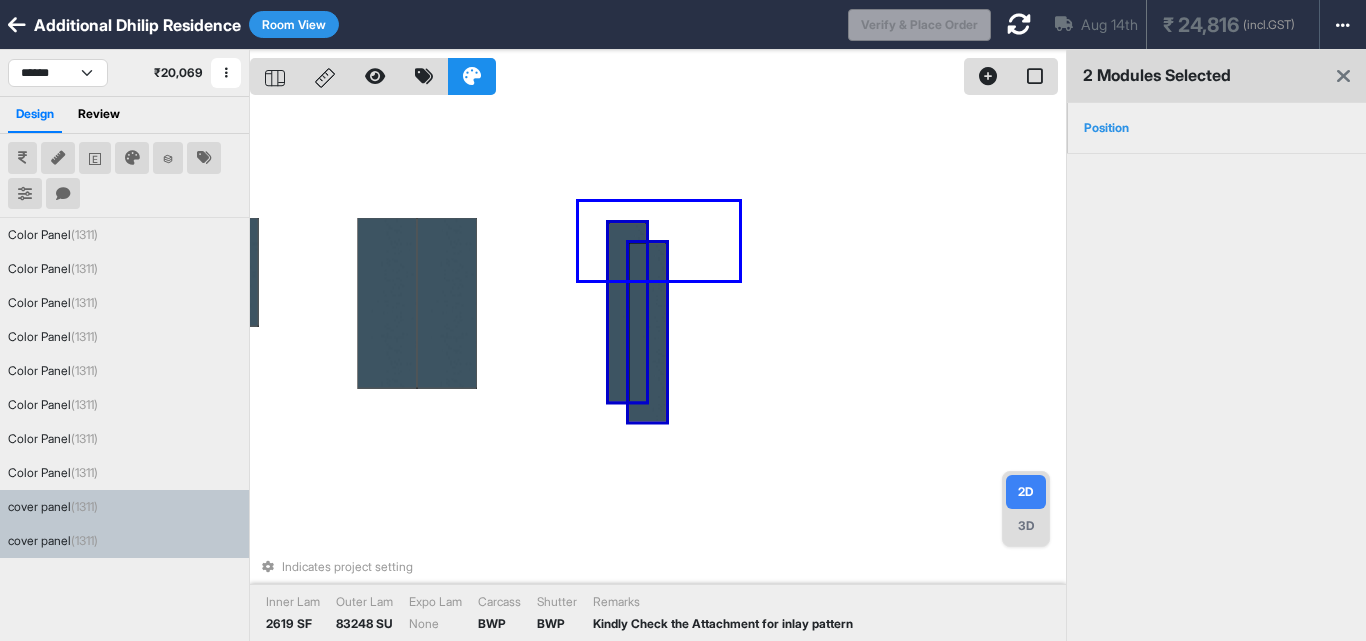 drag, startPoint x: 739, startPoint y: 202, endPoint x: 568, endPoint y: 283, distance: 189.21416 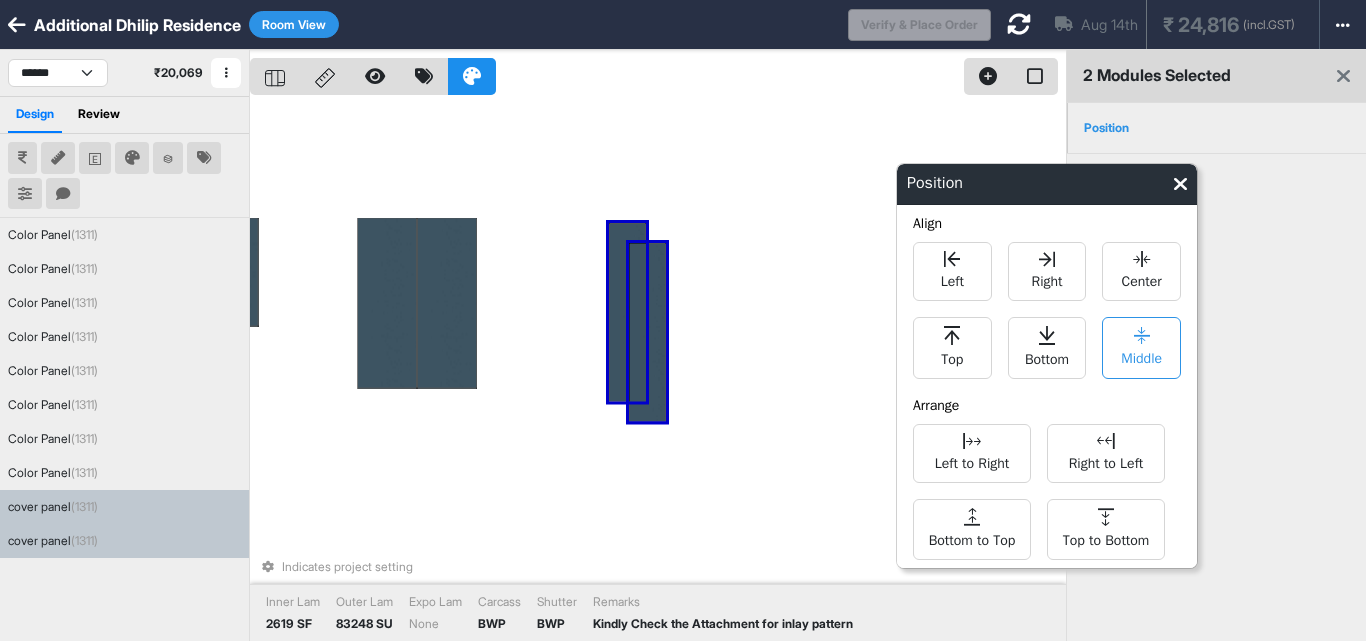 click on "Middle" at bounding box center [1141, 356] 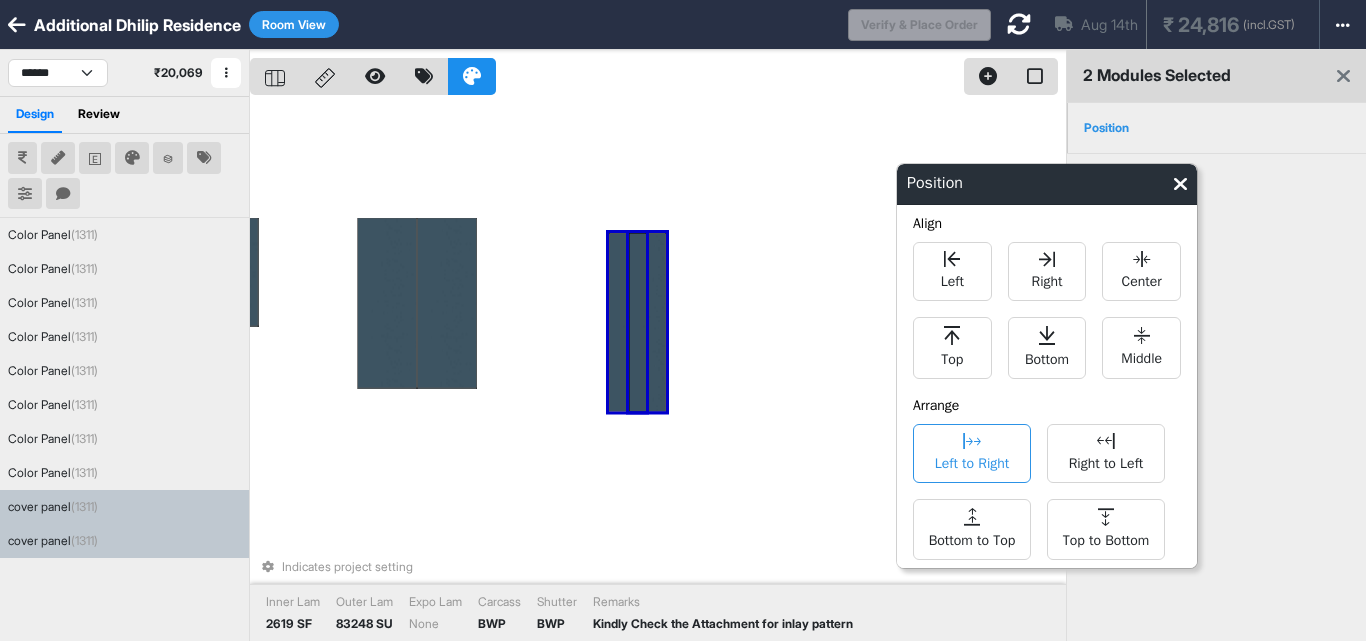 click on "Left to Right" at bounding box center (972, 453) 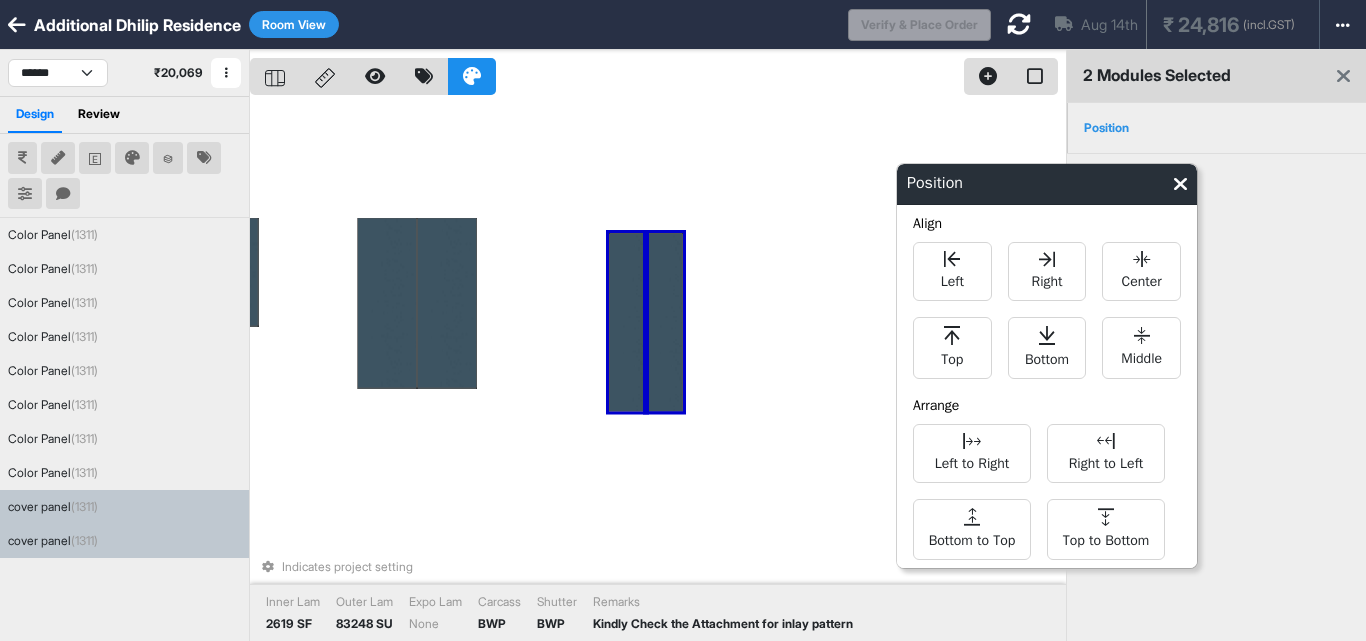 click on "Indicates project setting Inner Lam 2619 SF Outer Lam 83248 SU Expo Lam None Carcass BWP Shutter BWP Remarks Kindly Check the Attachment for inlay pattern" at bounding box center [658, 370] 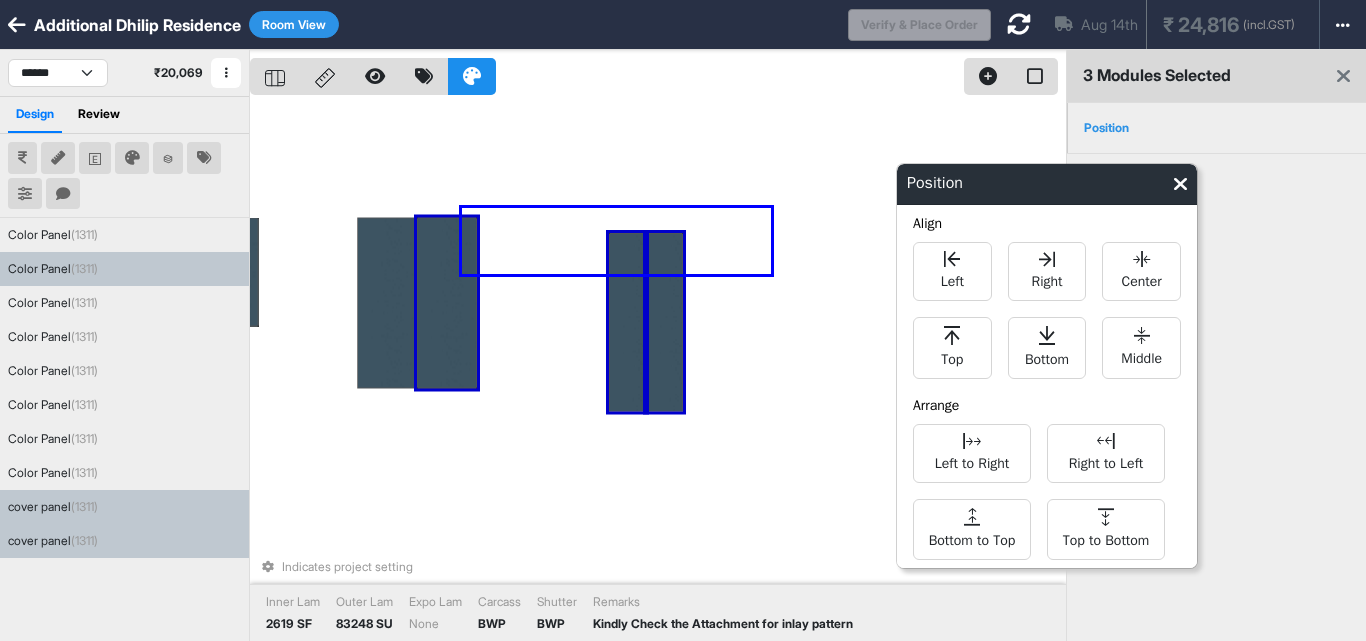 drag, startPoint x: 771, startPoint y: 208, endPoint x: 477, endPoint y: 270, distance: 300.4663 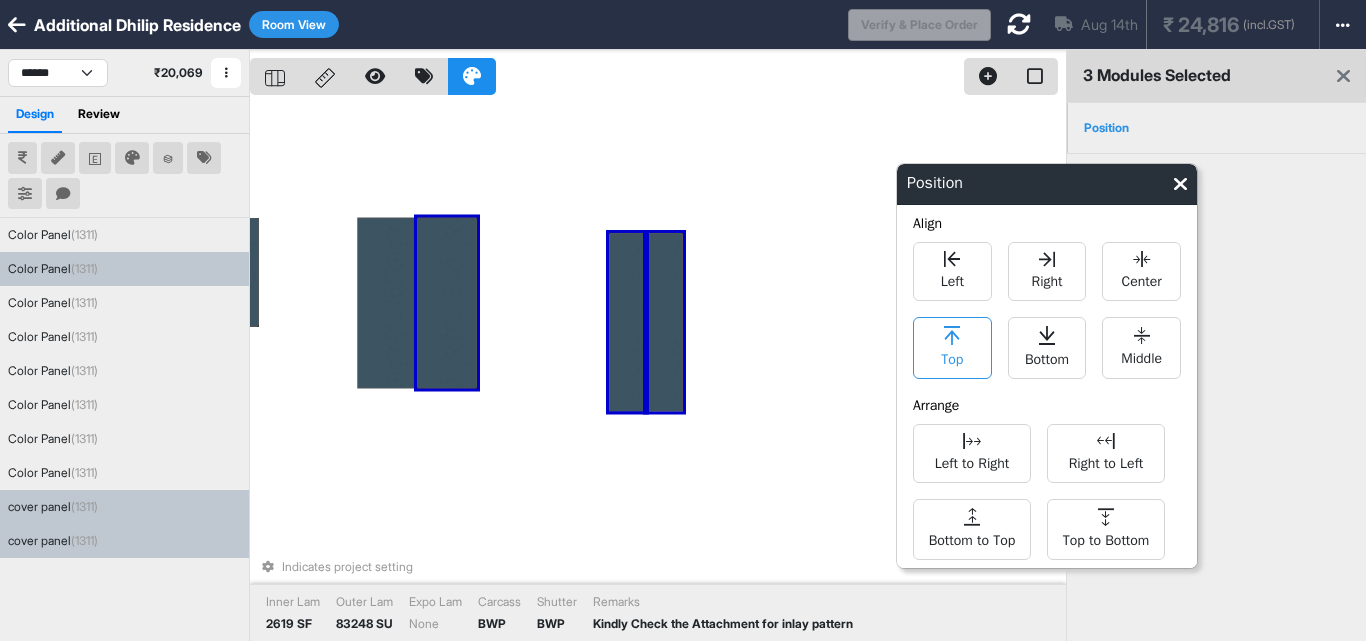 click on "Top" at bounding box center [952, 348] 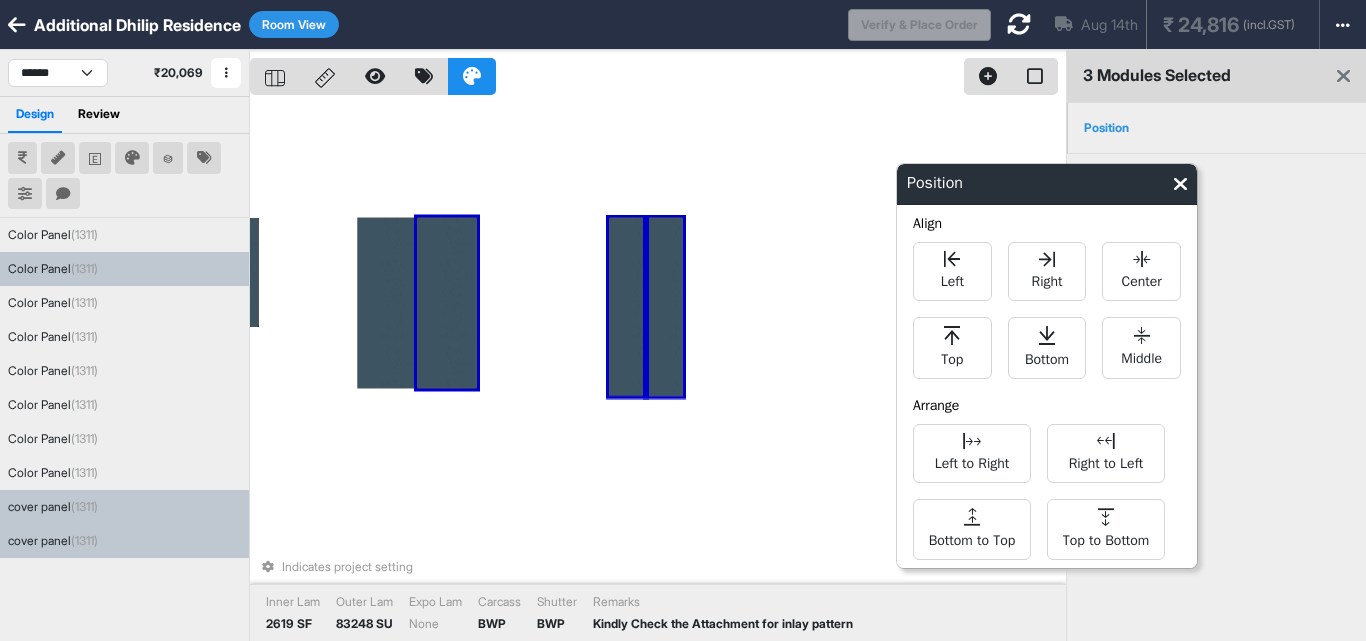 click on "Indicates project setting Inner Lam 2619 SF Outer Lam 83248 SU Expo Lam None Carcass BWP Shutter BWP Remarks Kindly Check the Attachment for inlay pattern" at bounding box center (658, 370) 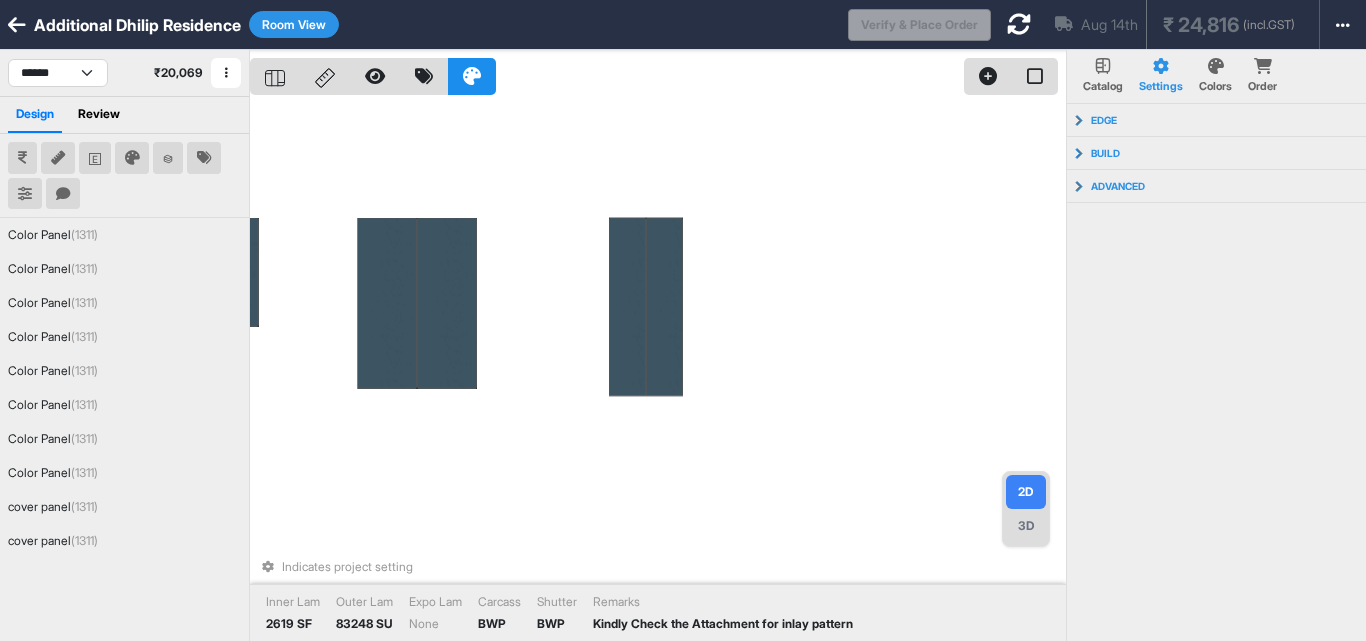 drag, startPoint x: 550, startPoint y: 185, endPoint x: 764, endPoint y: 186, distance: 214.00233 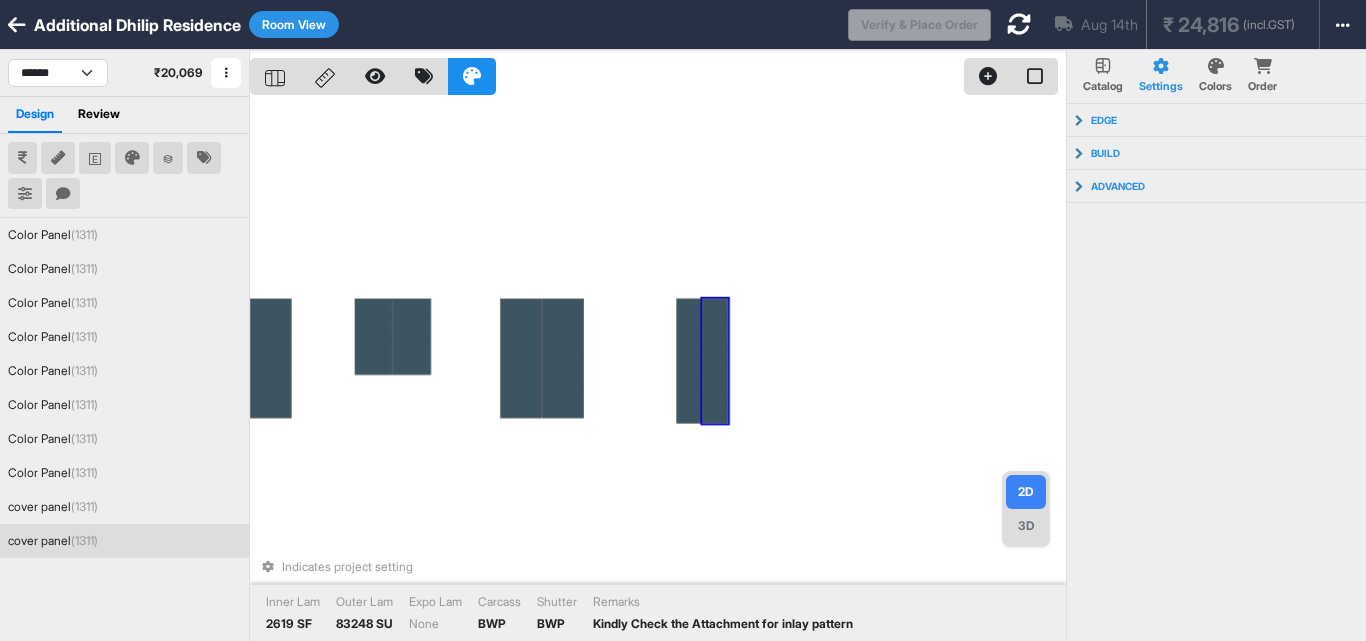 click at bounding box center [715, 361] 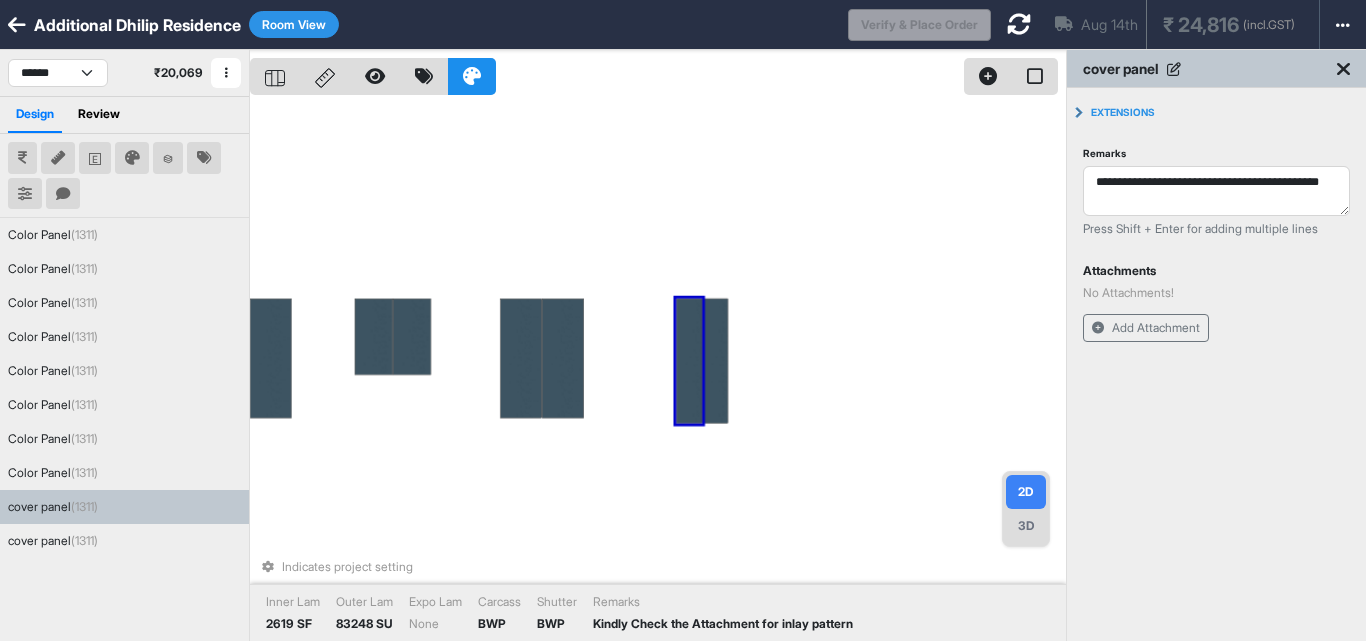 click at bounding box center (689, 361) 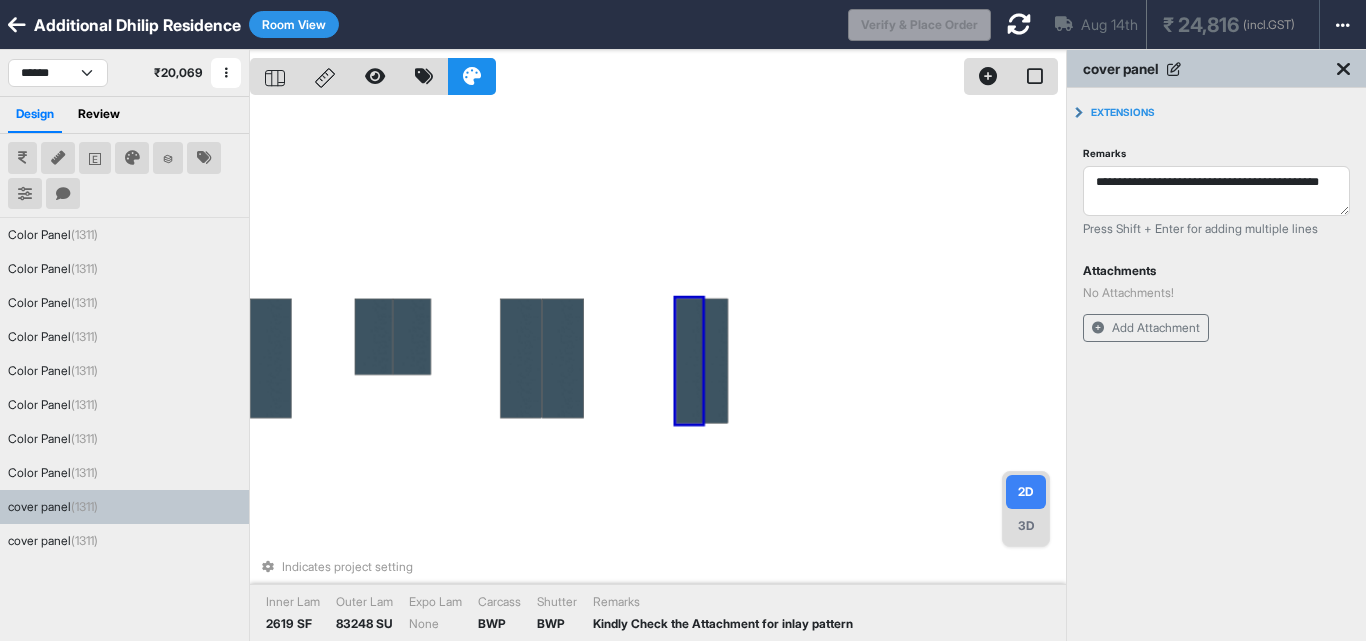 click on "Indicates project setting Inner Lam 2619 SF Outer Lam 83248 SU Expo Lam None Carcass BWP Shutter BWP Remarks Kindly Check the Attachment for inlay pattern" at bounding box center (658, 370) 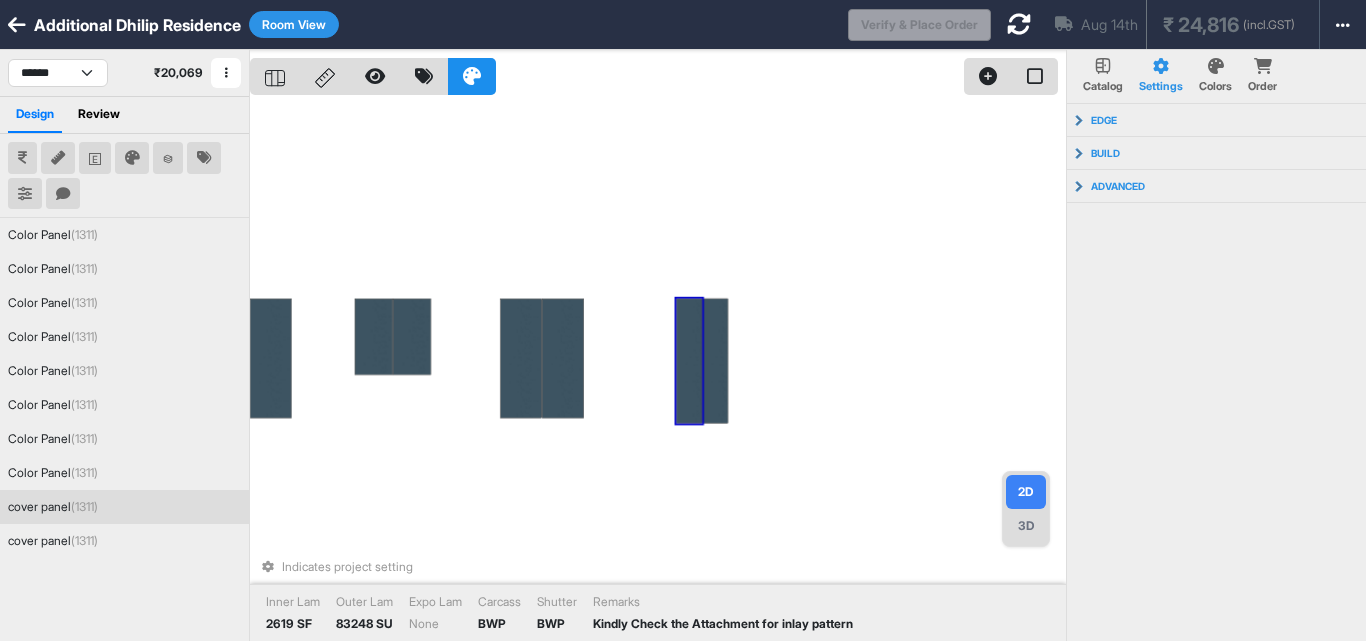 drag, startPoint x: 728, startPoint y: 321, endPoint x: 695, endPoint y: 324, distance: 33.13608 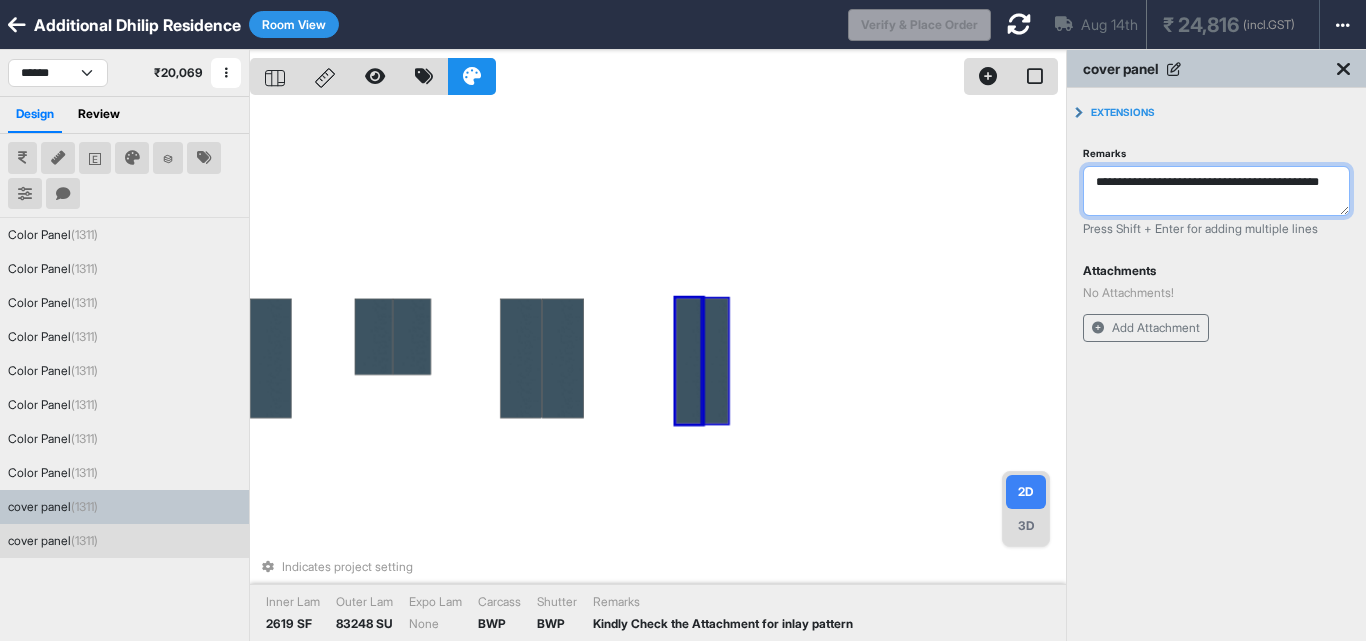 drag, startPoint x: 1171, startPoint y: 204, endPoint x: 1060, endPoint y: 181, distance: 113.35784 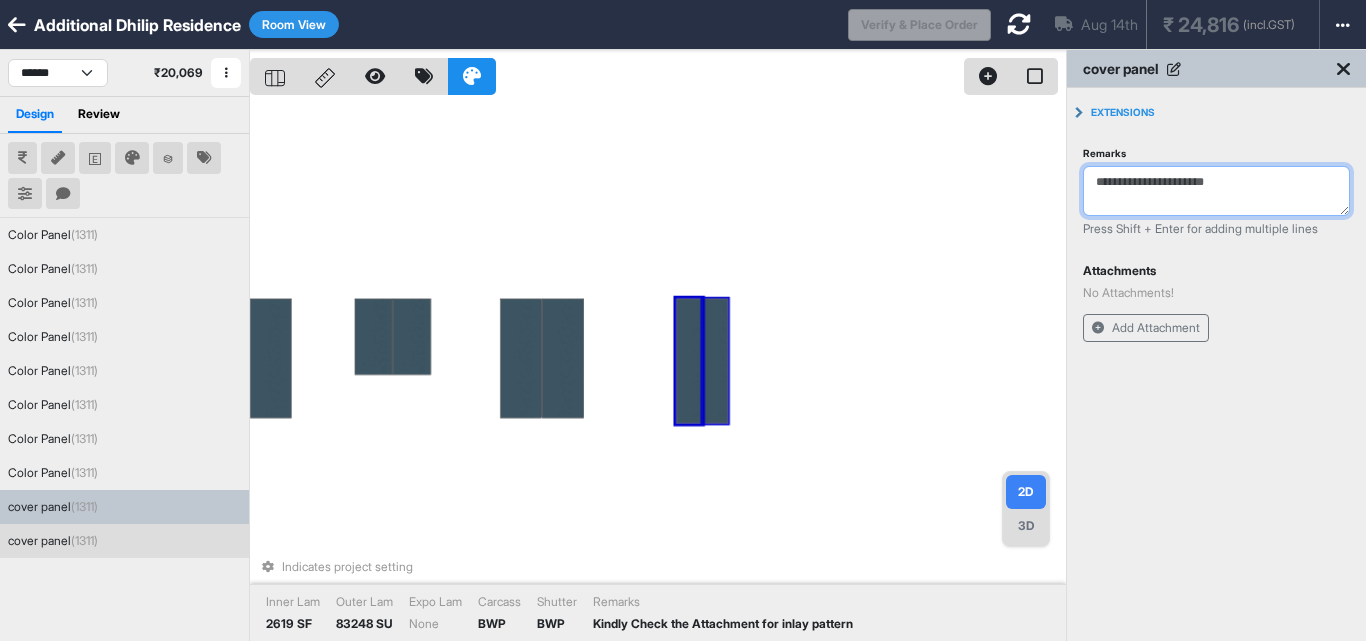 type 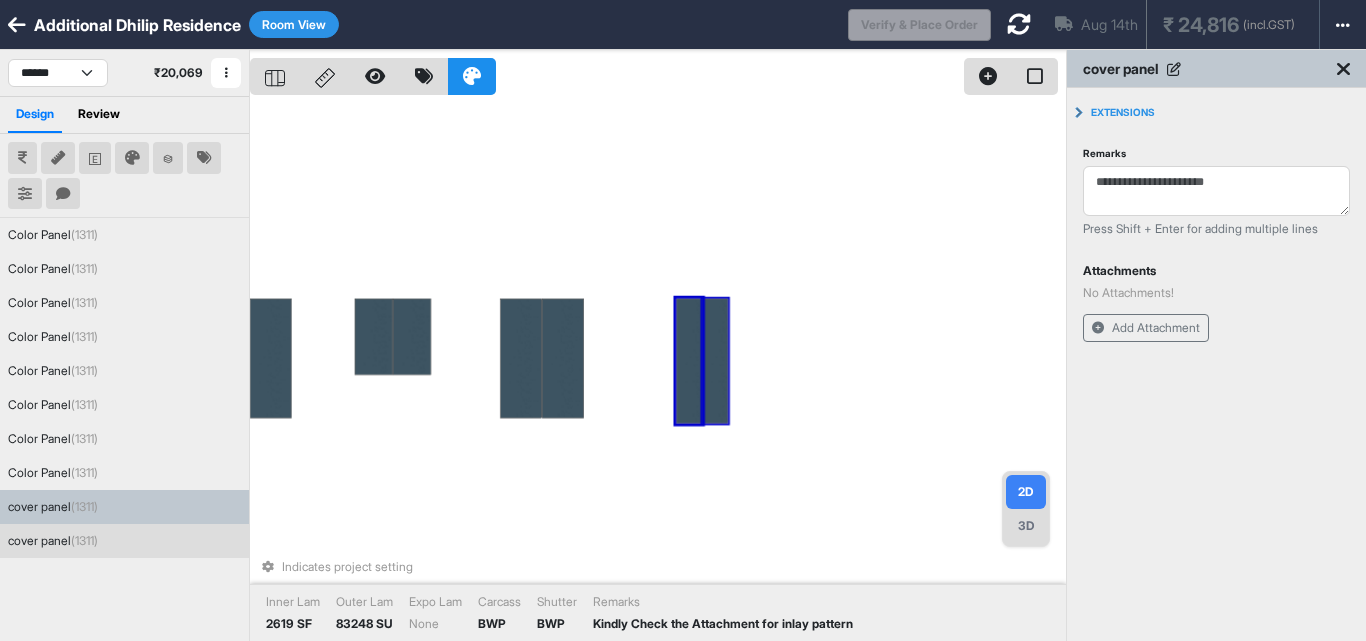 click on "No Attachments!" at bounding box center (1216, 293) 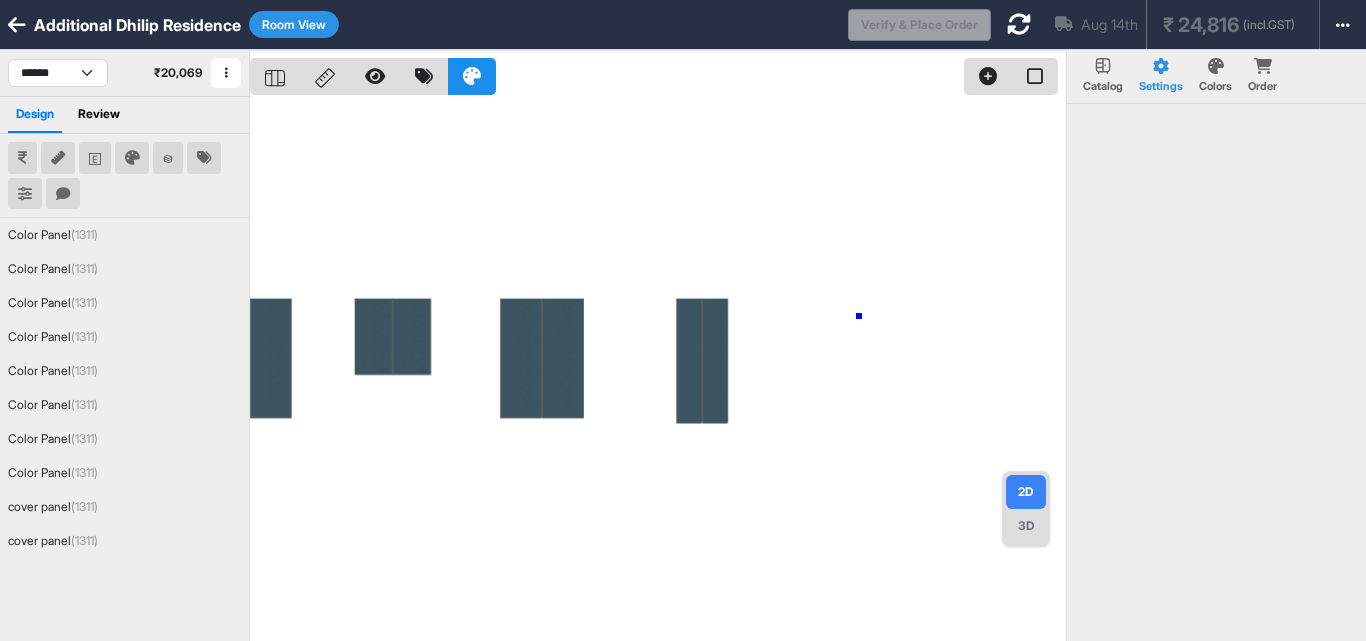 click at bounding box center (658, 370) 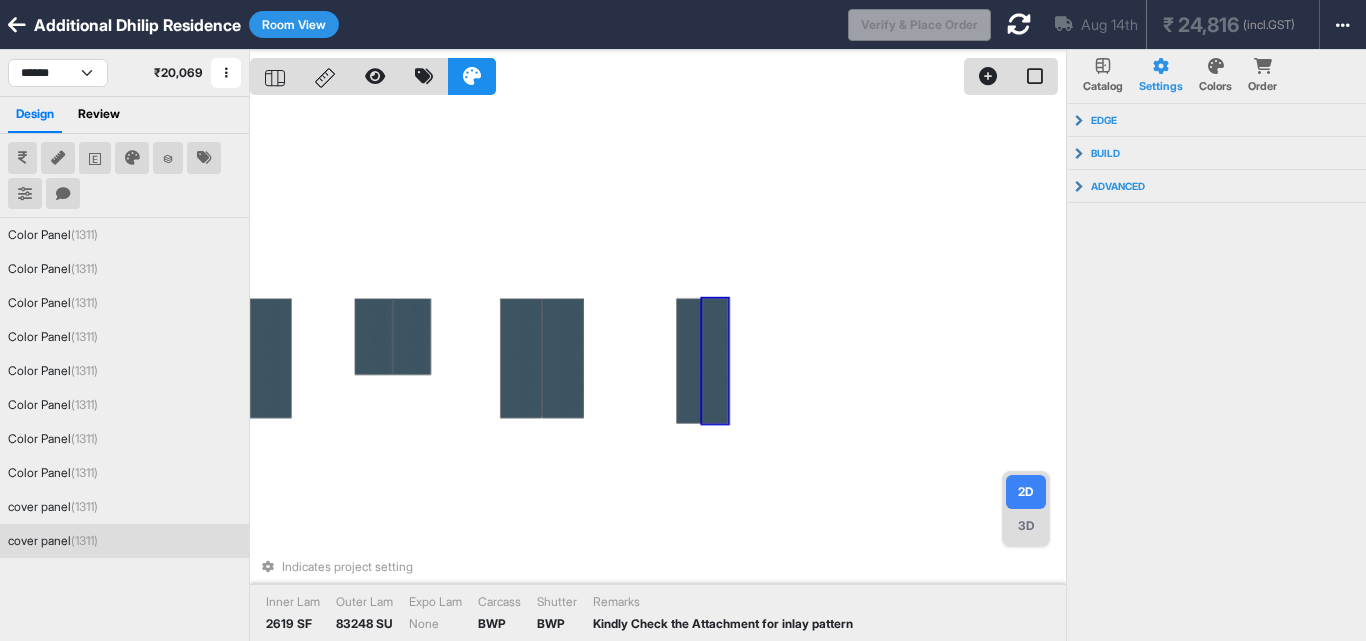 click at bounding box center [715, 361] 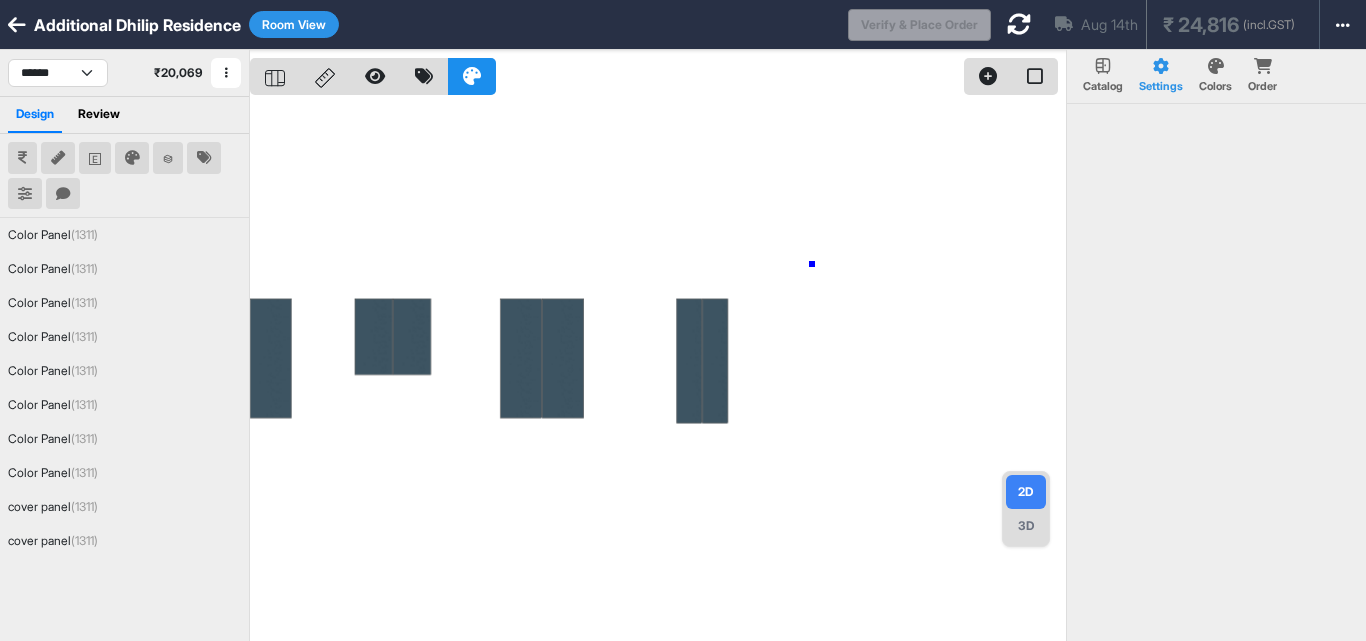 click at bounding box center (658, 370) 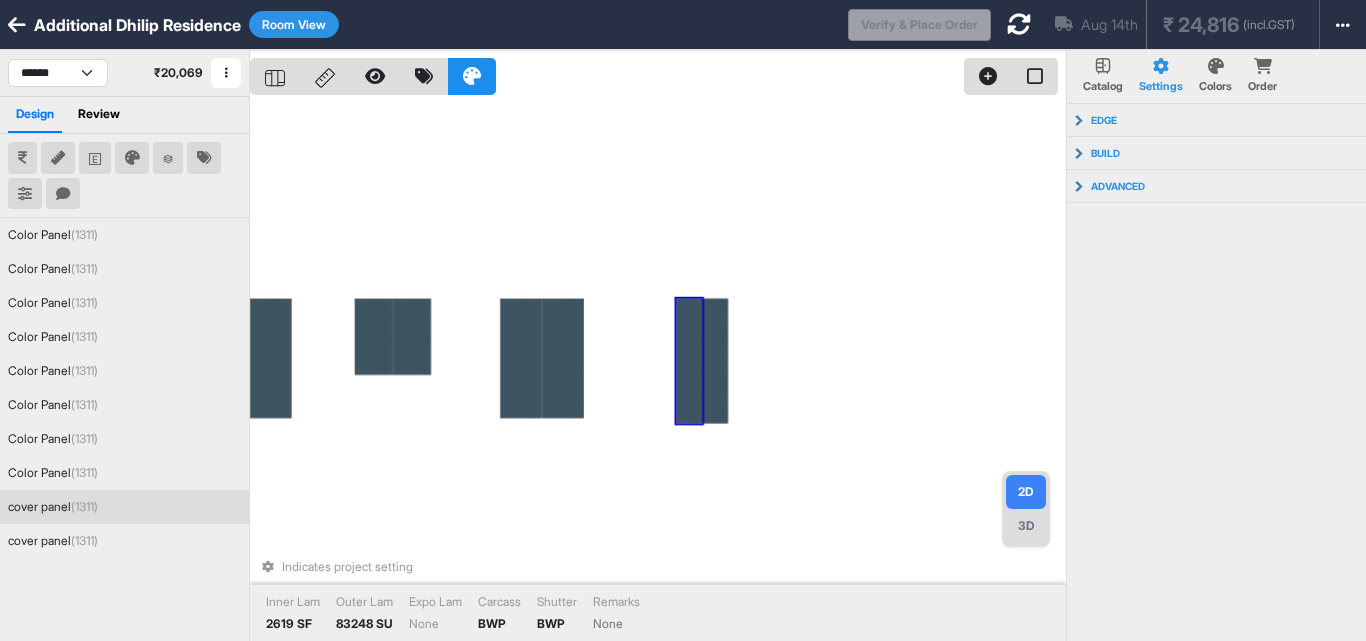click at bounding box center (689, 361) 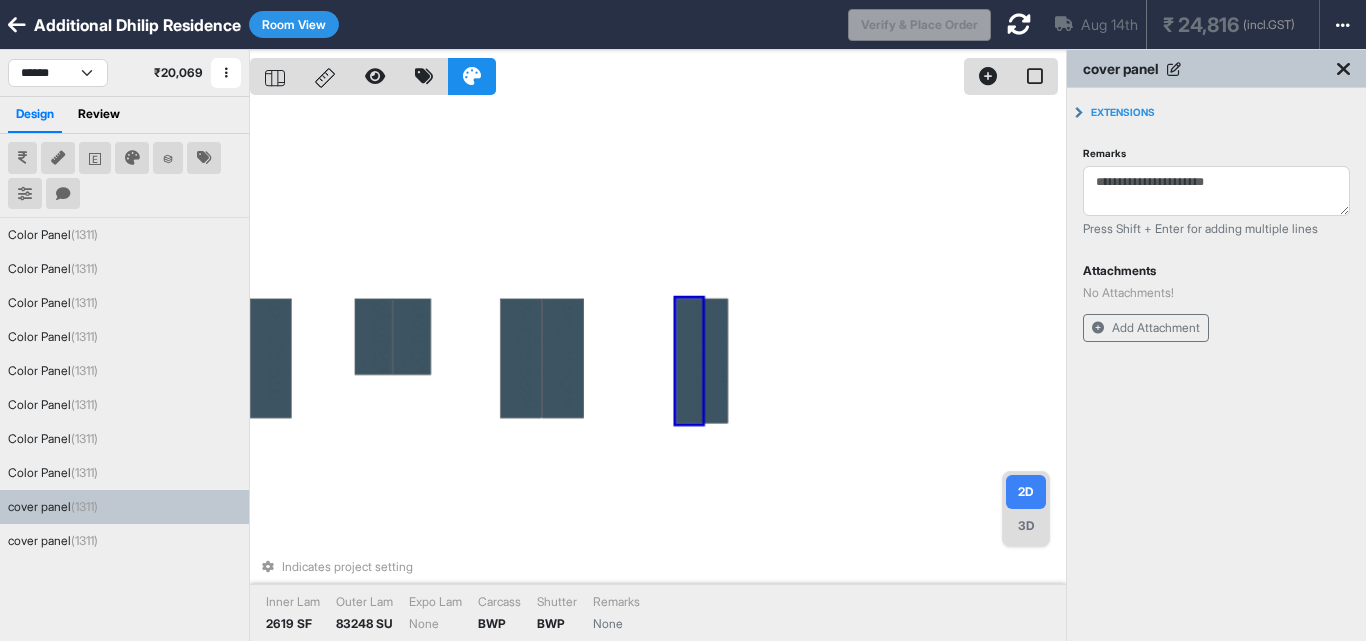 click on "Indicates project setting Inner Lam 2619 SF Outer Lam 83248 SU Expo Lam None Carcass BWP Shutter BWP Remarks None" at bounding box center [658, 370] 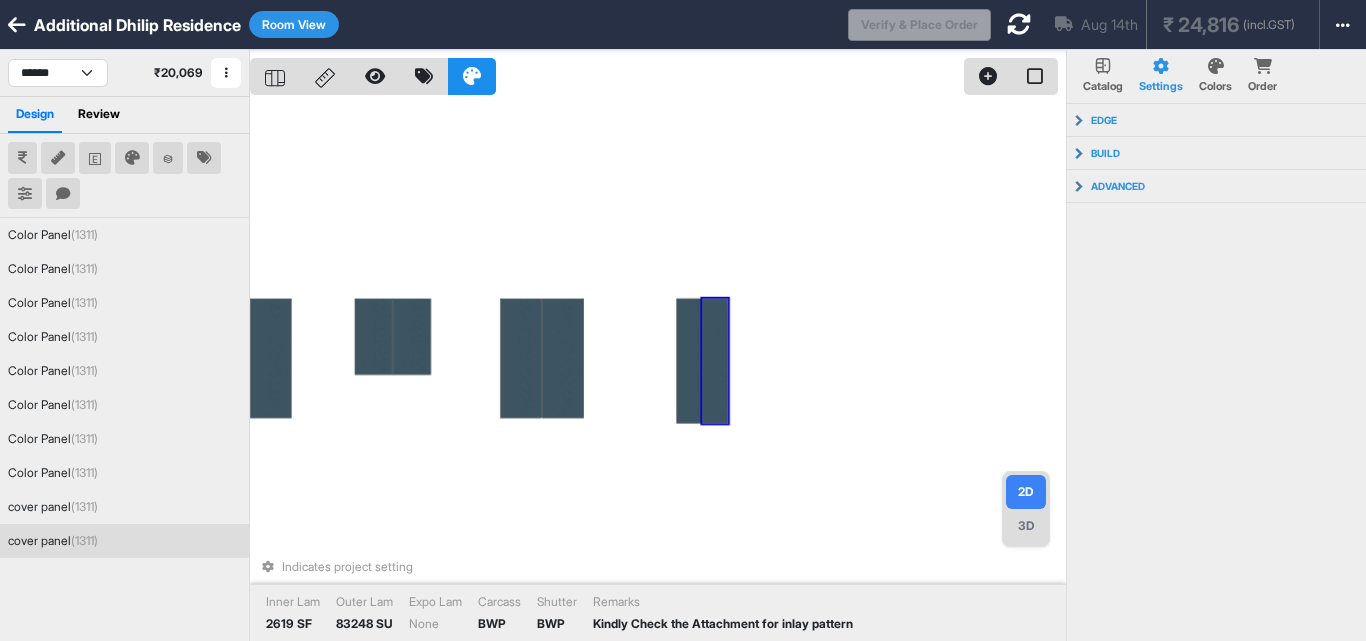click at bounding box center [715, 361] 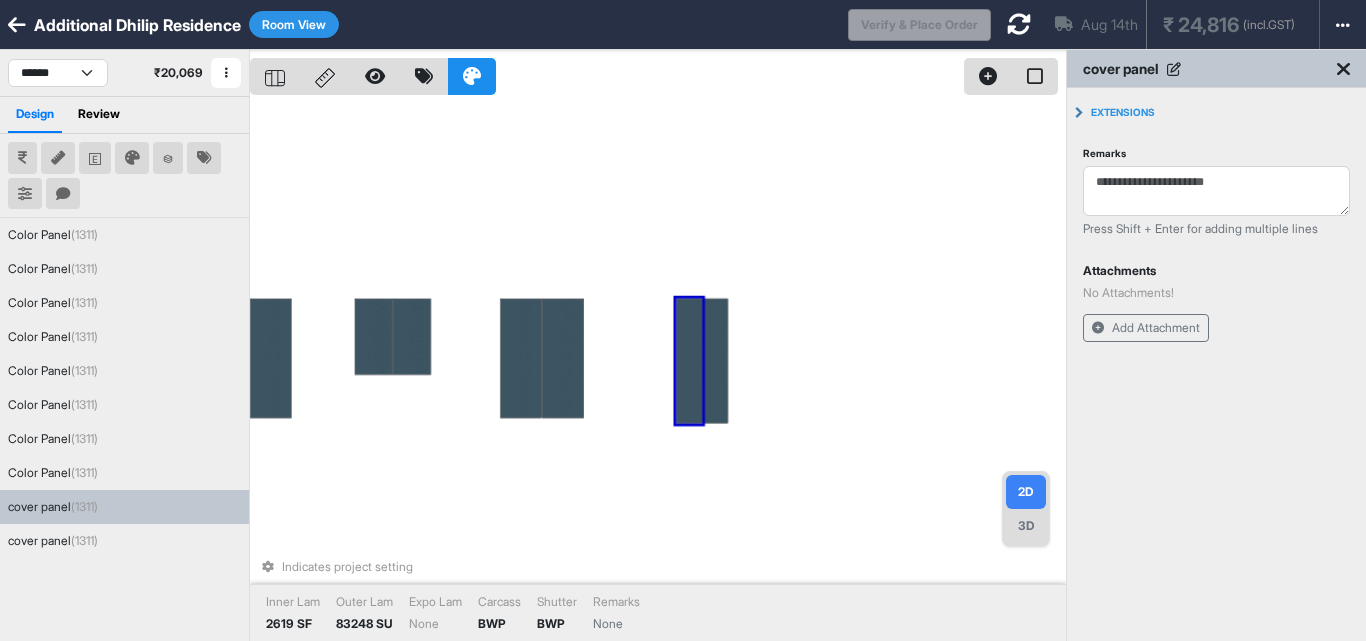 click on "Indicates project setting Inner Lam 2619 SF Outer Lam 83248 SU Expo Lam None Carcass BWP Shutter BWP Remarks None" at bounding box center [658, 370] 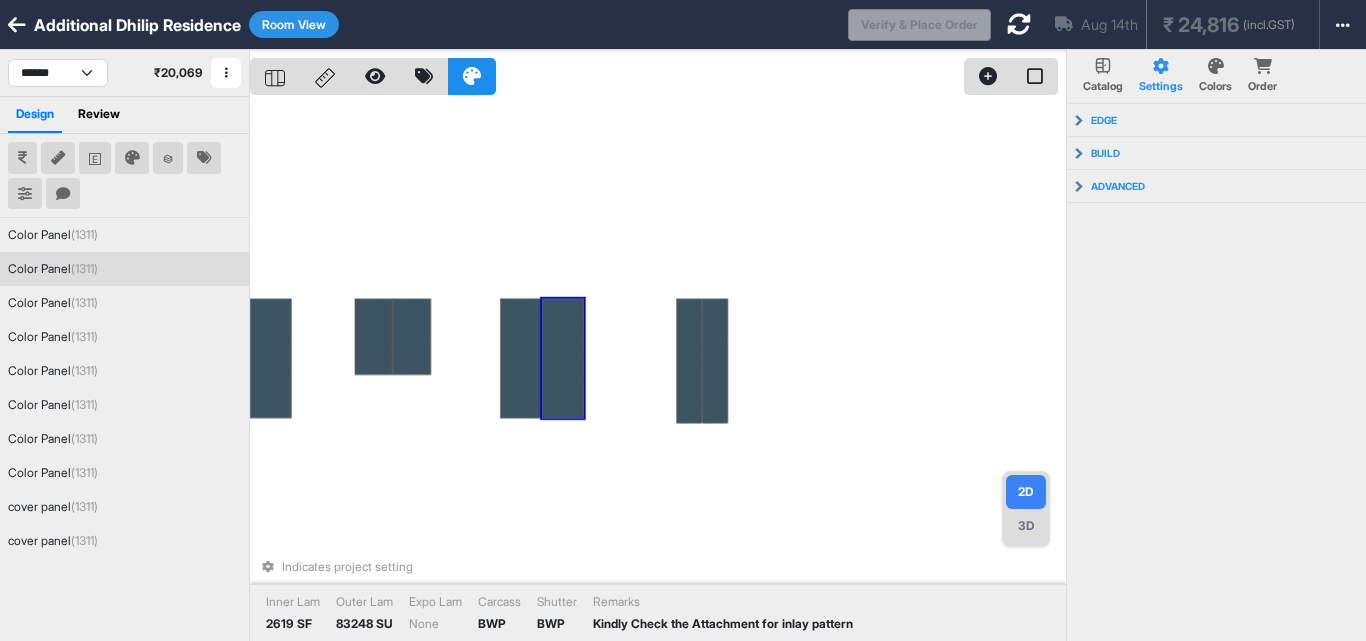 click at bounding box center [563, 359] 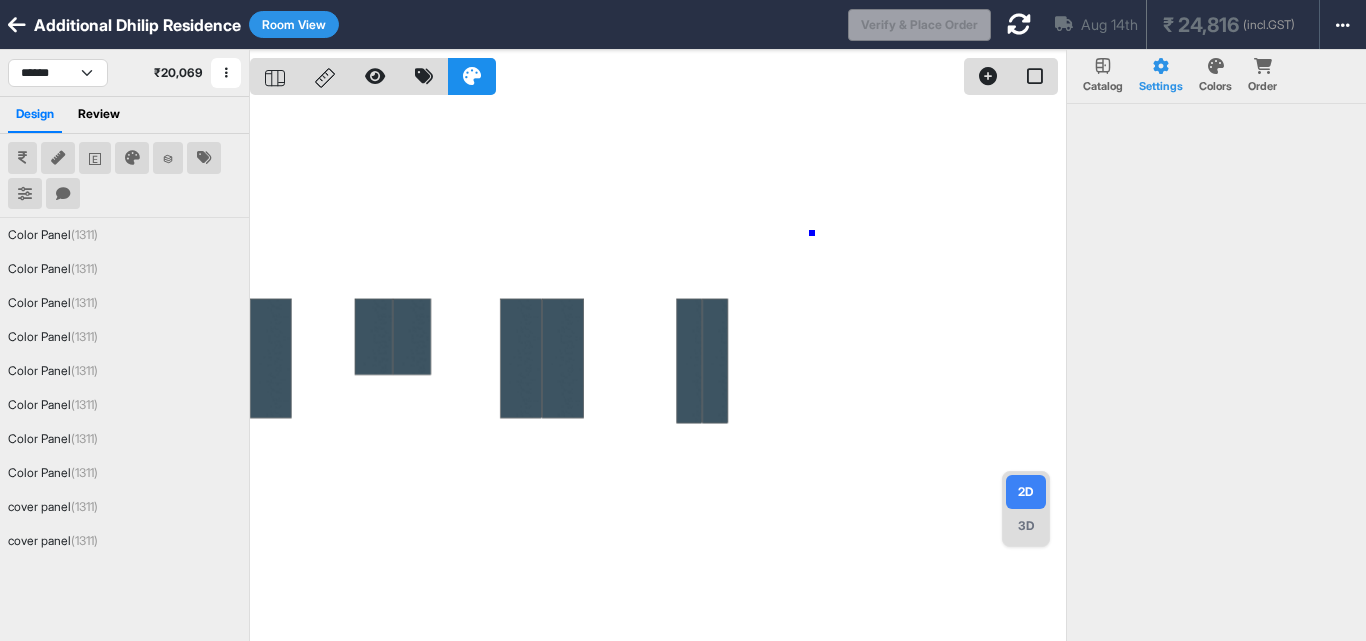 click at bounding box center (658, 370) 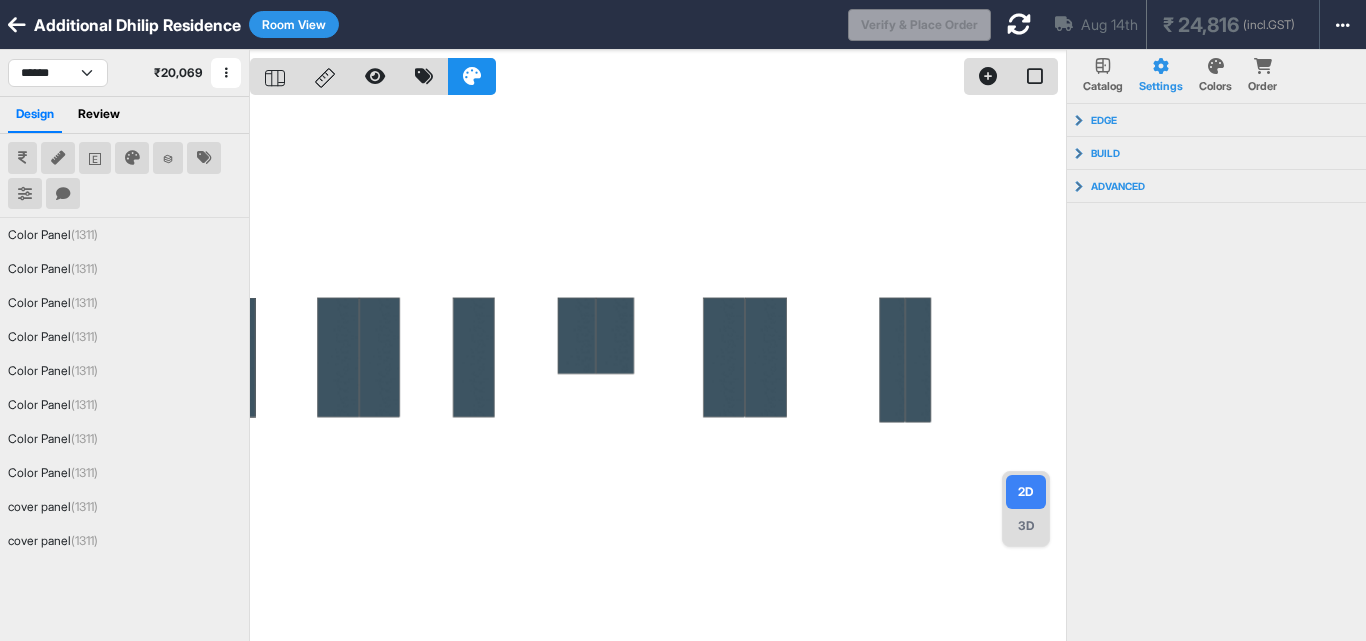 drag, startPoint x: 706, startPoint y: 179, endPoint x: 810, endPoint y: 179, distance: 104 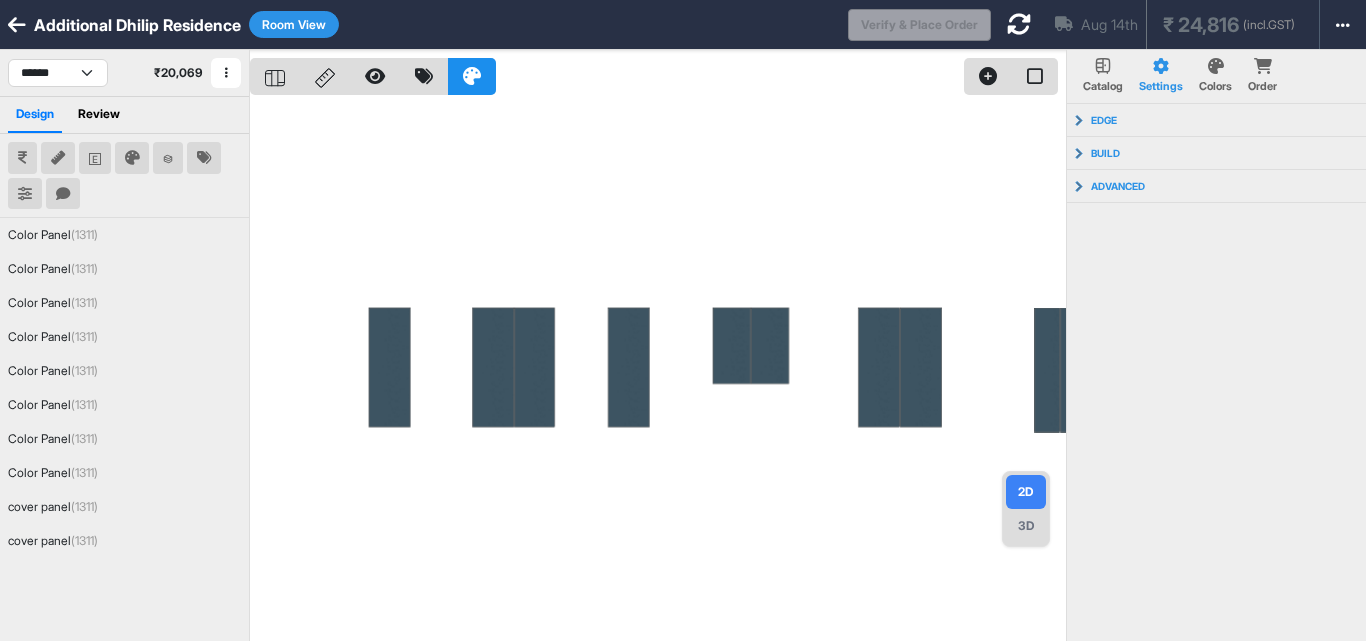 drag, startPoint x: 790, startPoint y: 213, endPoint x: 865, endPoint y: 213, distance: 75 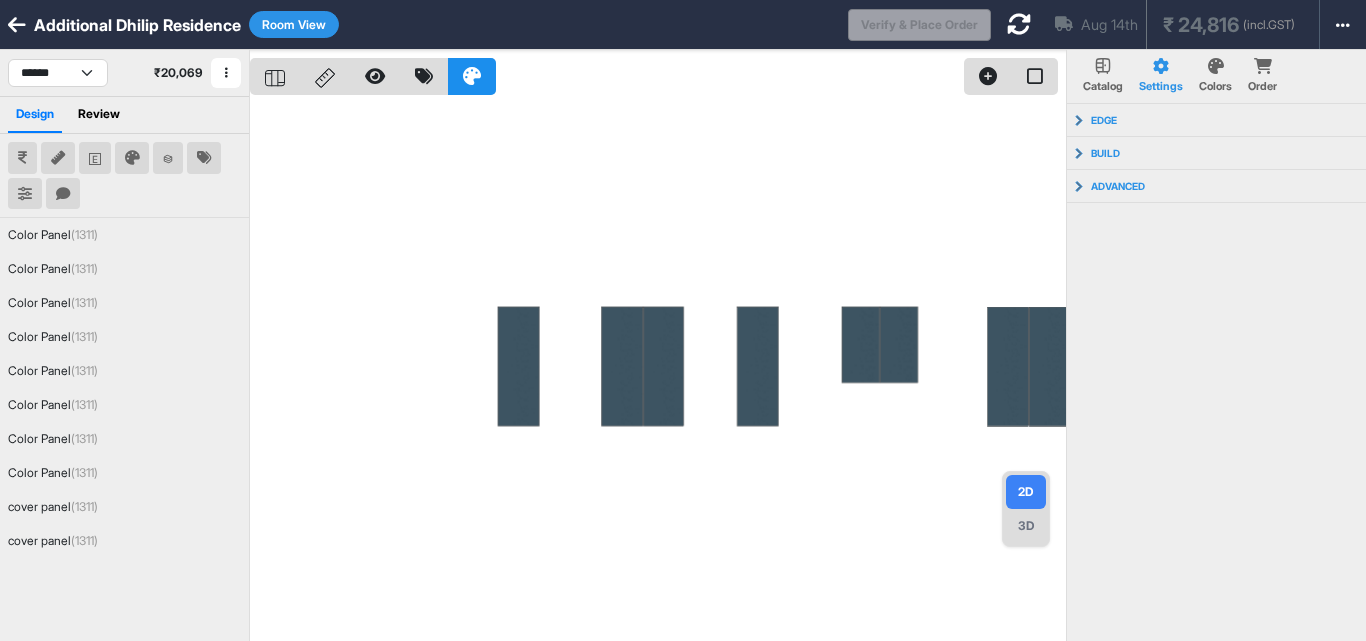 drag, startPoint x: 658, startPoint y: 202, endPoint x: 678, endPoint y: 201, distance: 20.024984 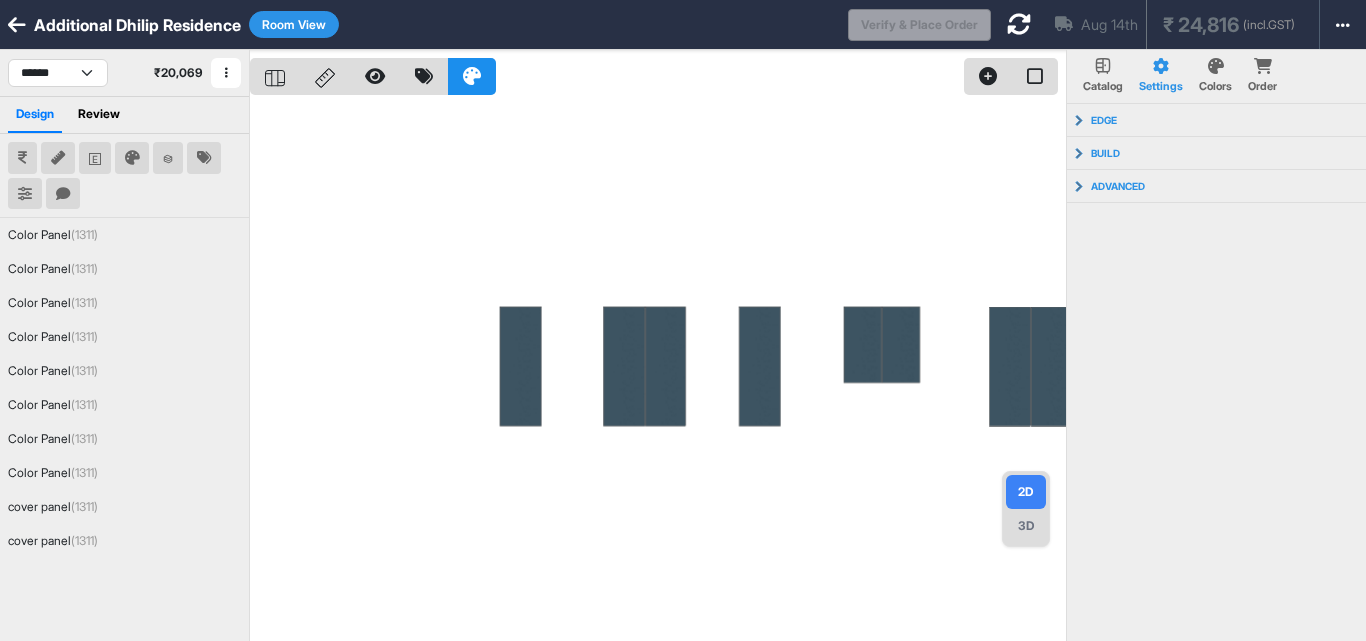click at bounding box center [17, 25] 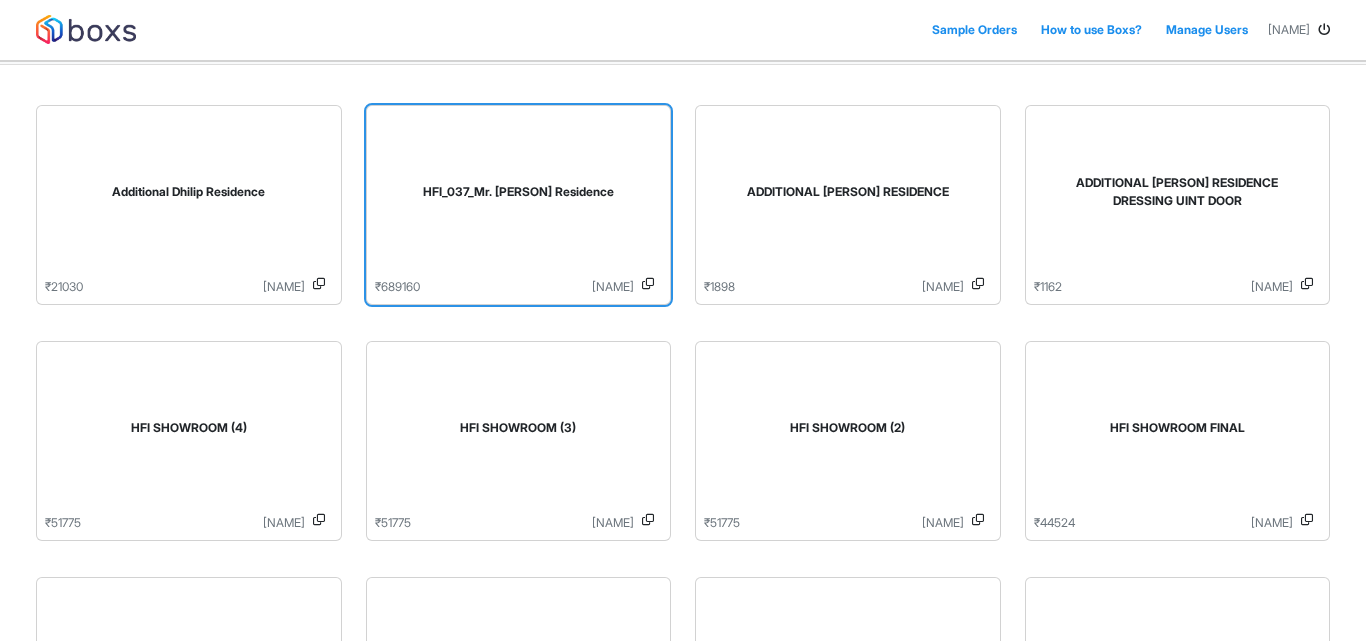scroll, scrollTop: 300, scrollLeft: 0, axis: vertical 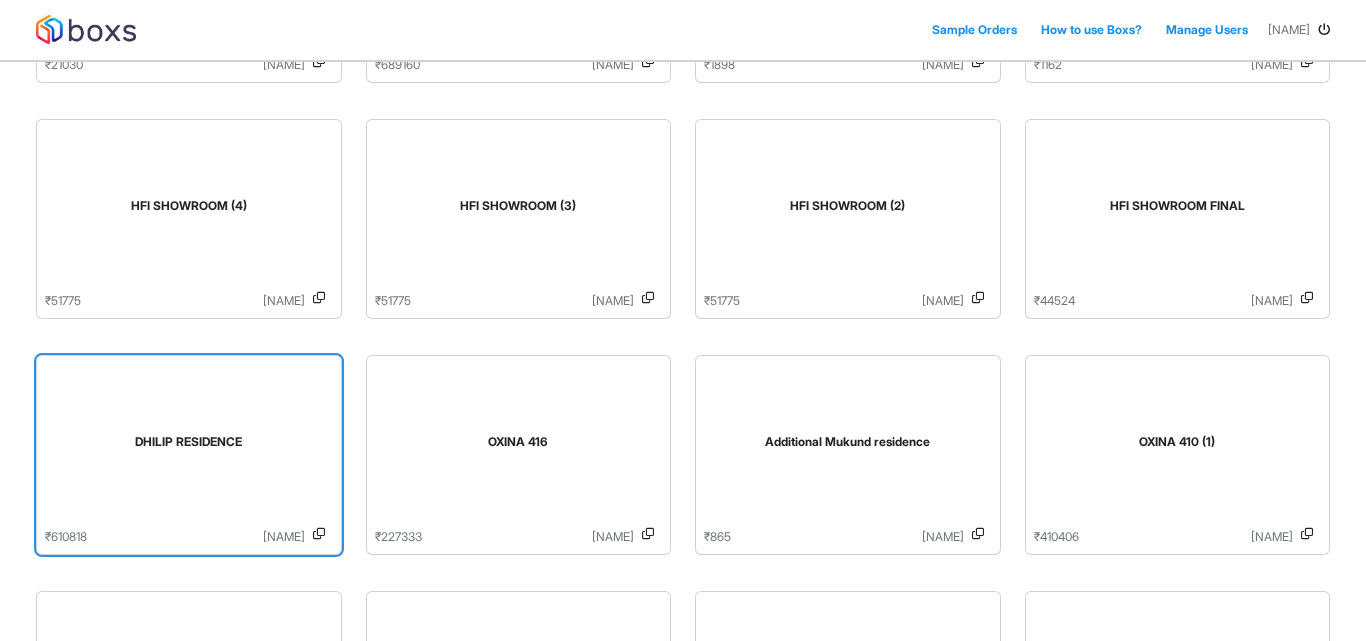 click on "DHILIP RESIDENCE" at bounding box center (189, 446) 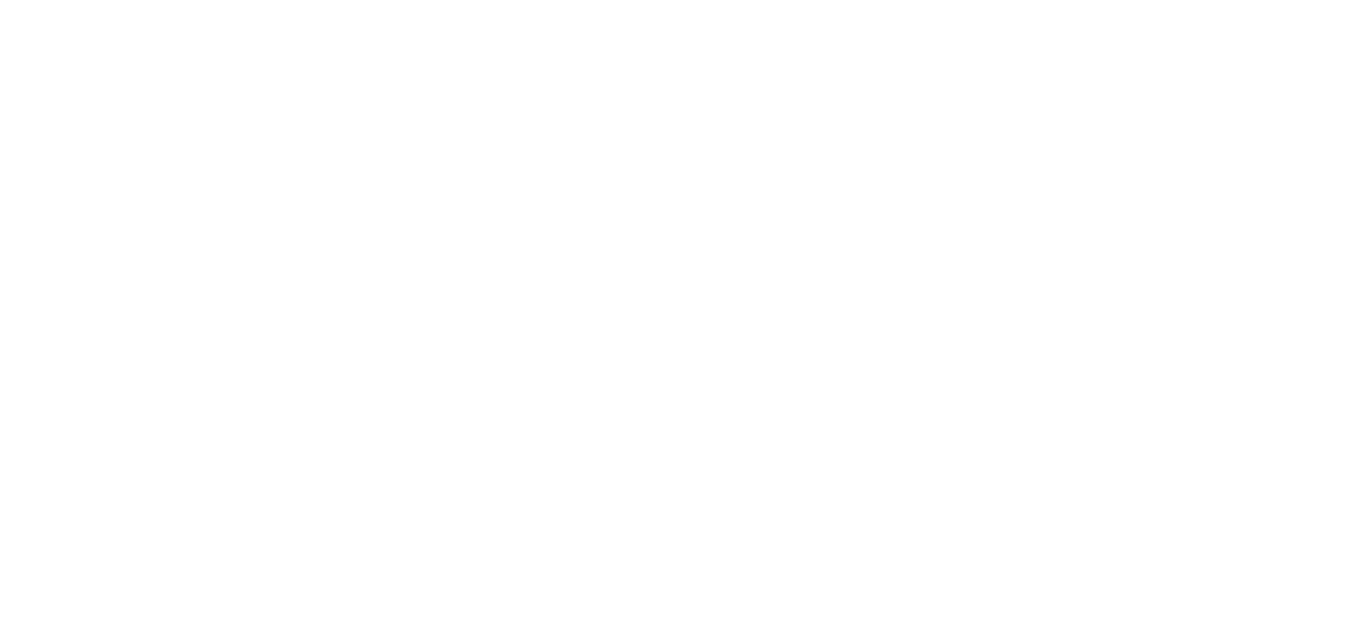scroll, scrollTop: 0, scrollLeft: 0, axis: both 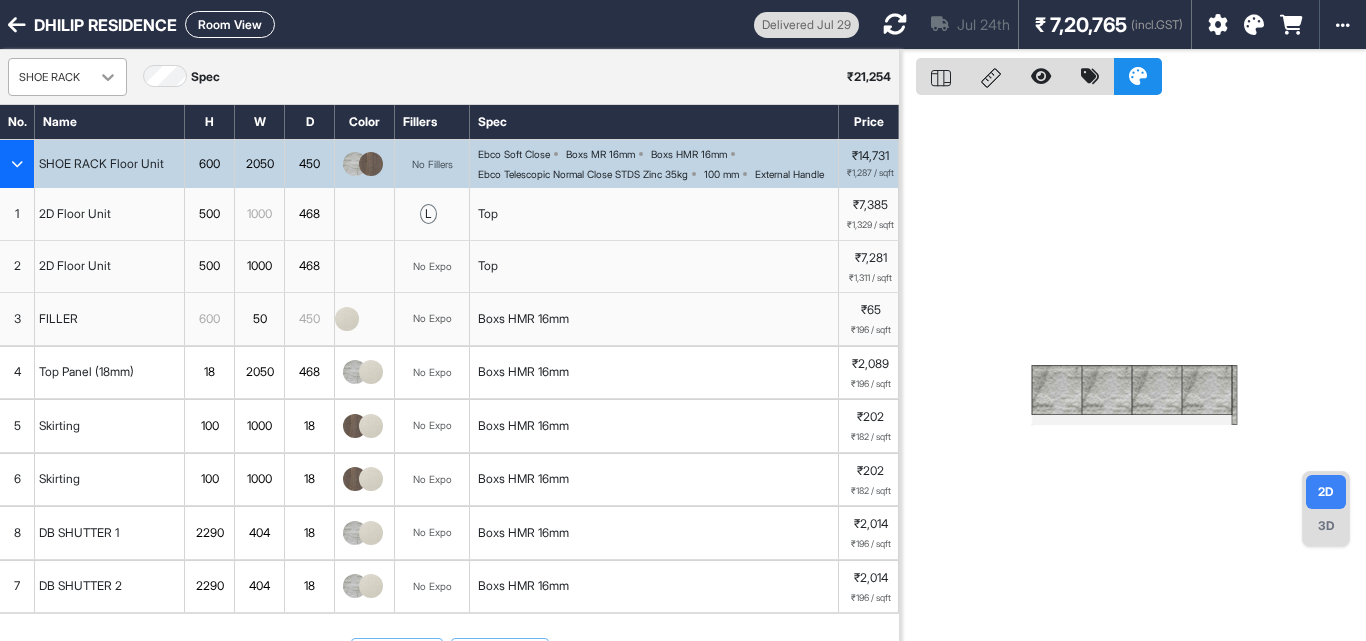 click 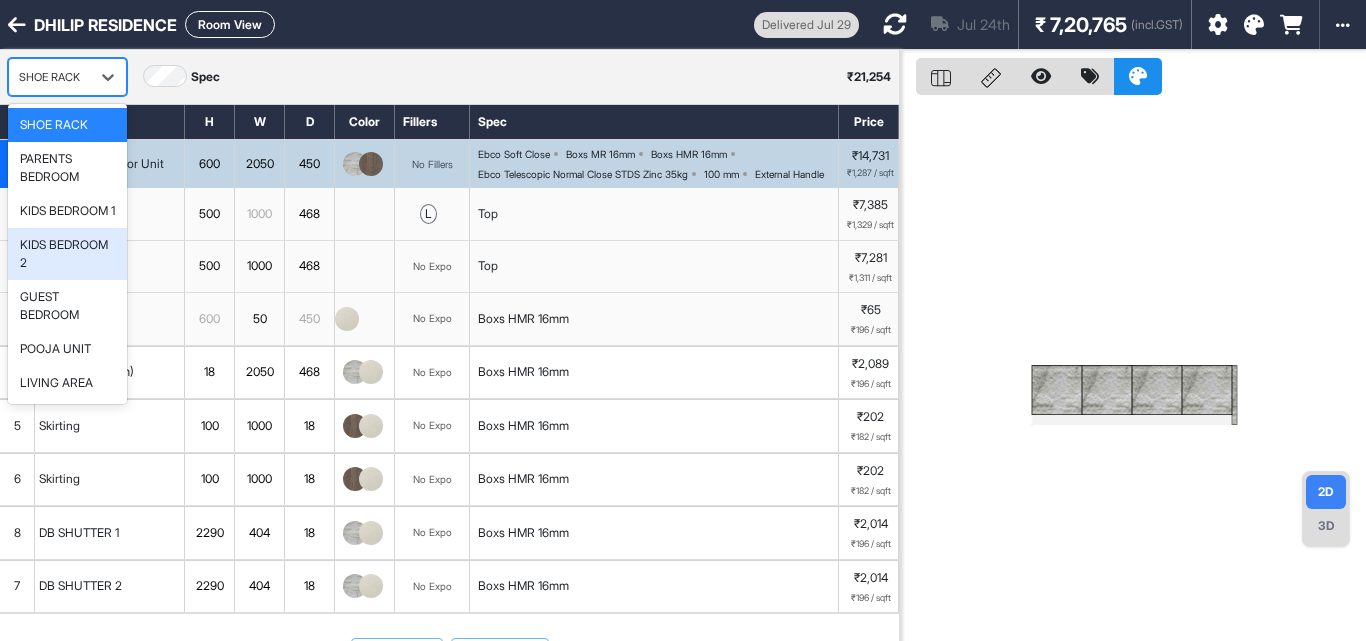 scroll, scrollTop: 330, scrollLeft: 0, axis: vertical 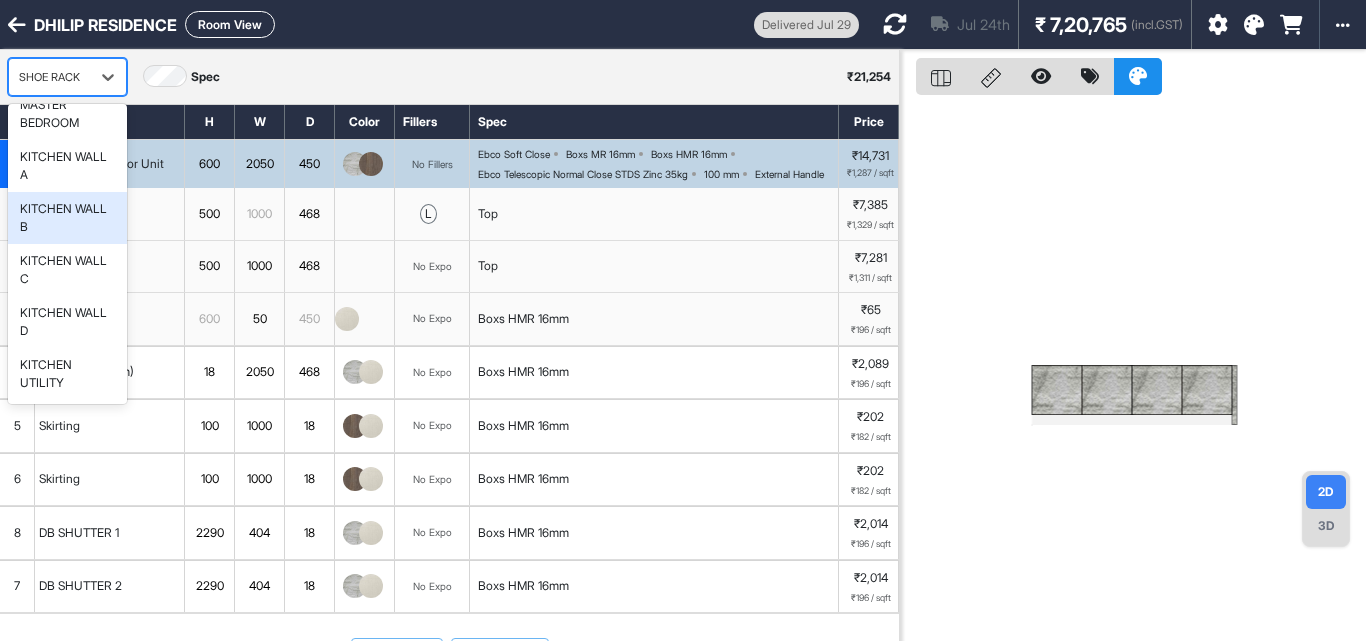 click on "KITCHEN WALL B" at bounding box center [67, 218] 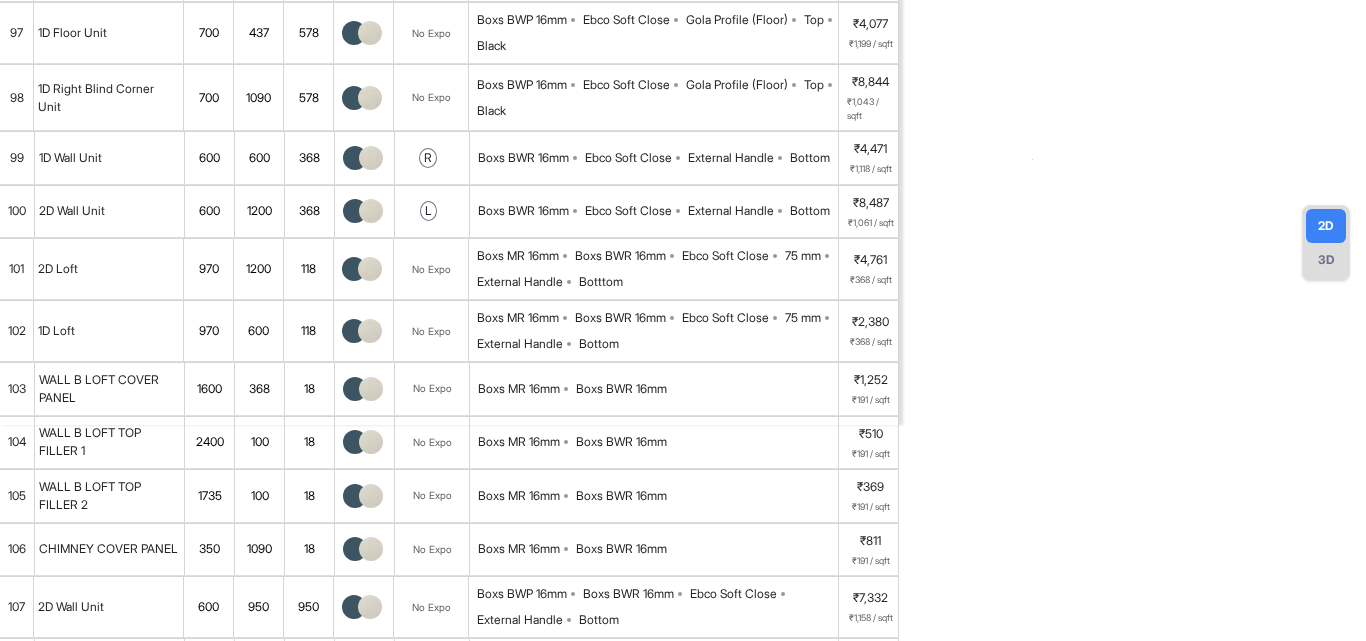 scroll, scrollTop: 300, scrollLeft: 0, axis: vertical 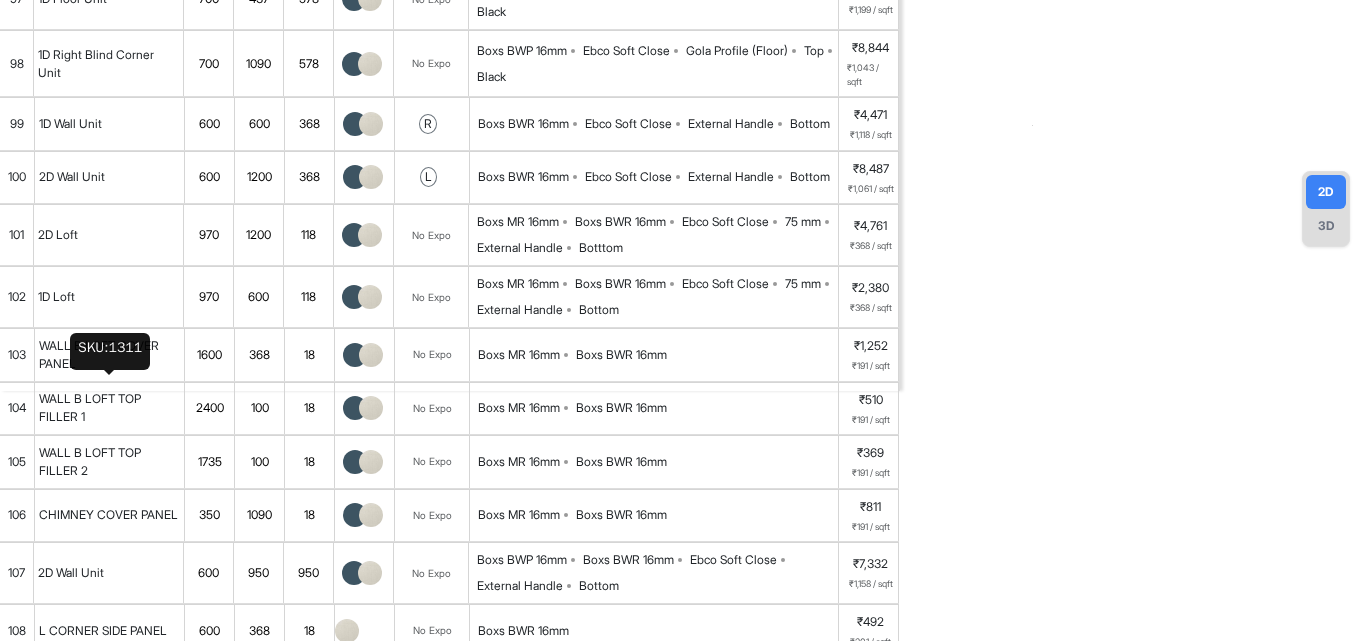 click on "WALL B LOFT COVER PANEL" at bounding box center [109, 355] 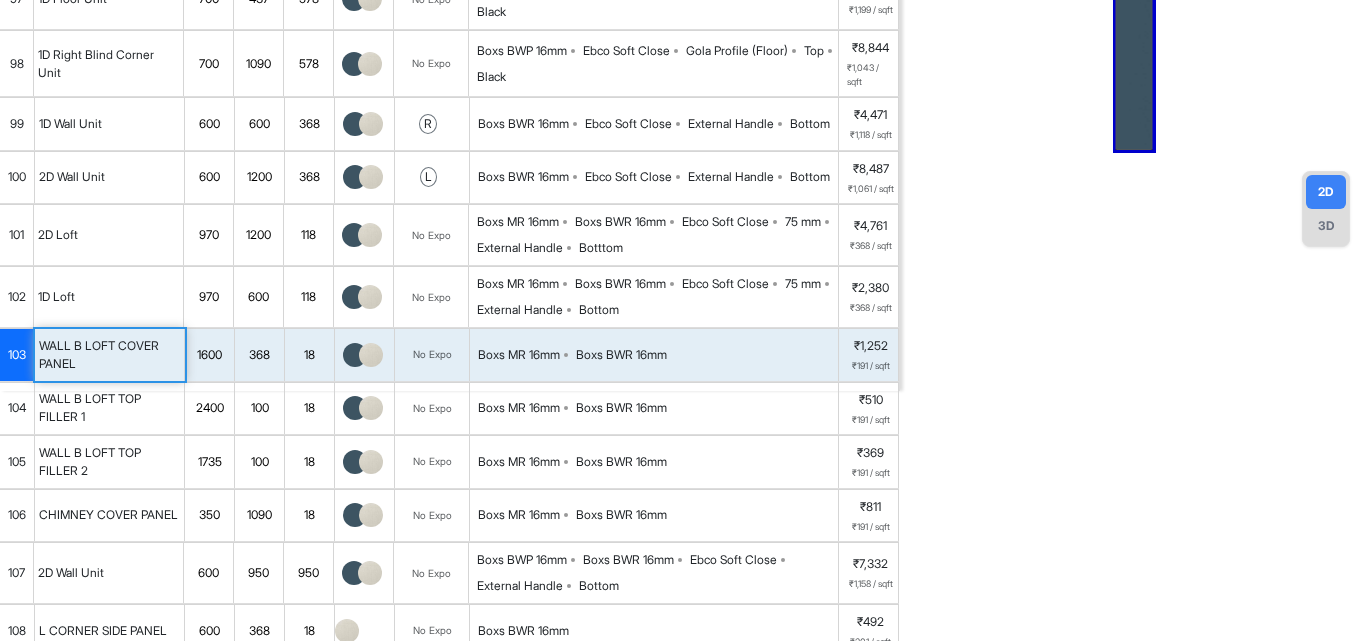 click on "1D Loft" at bounding box center [109, 297] 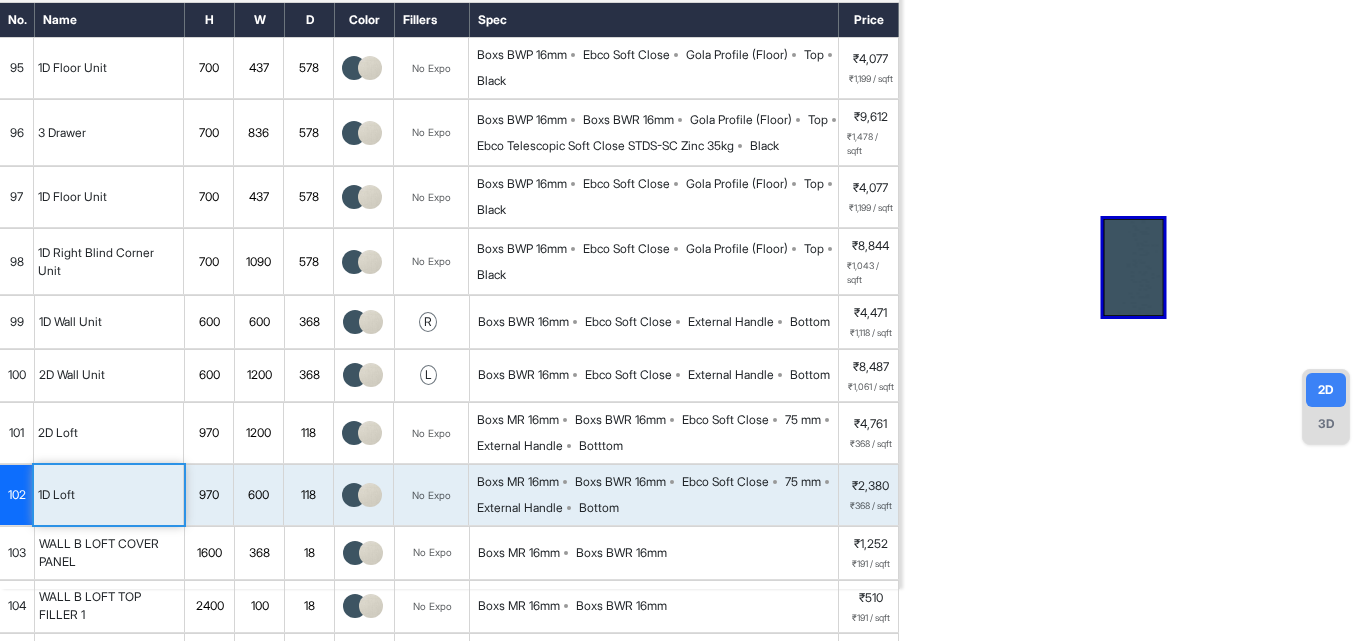 scroll, scrollTop: 100, scrollLeft: 0, axis: vertical 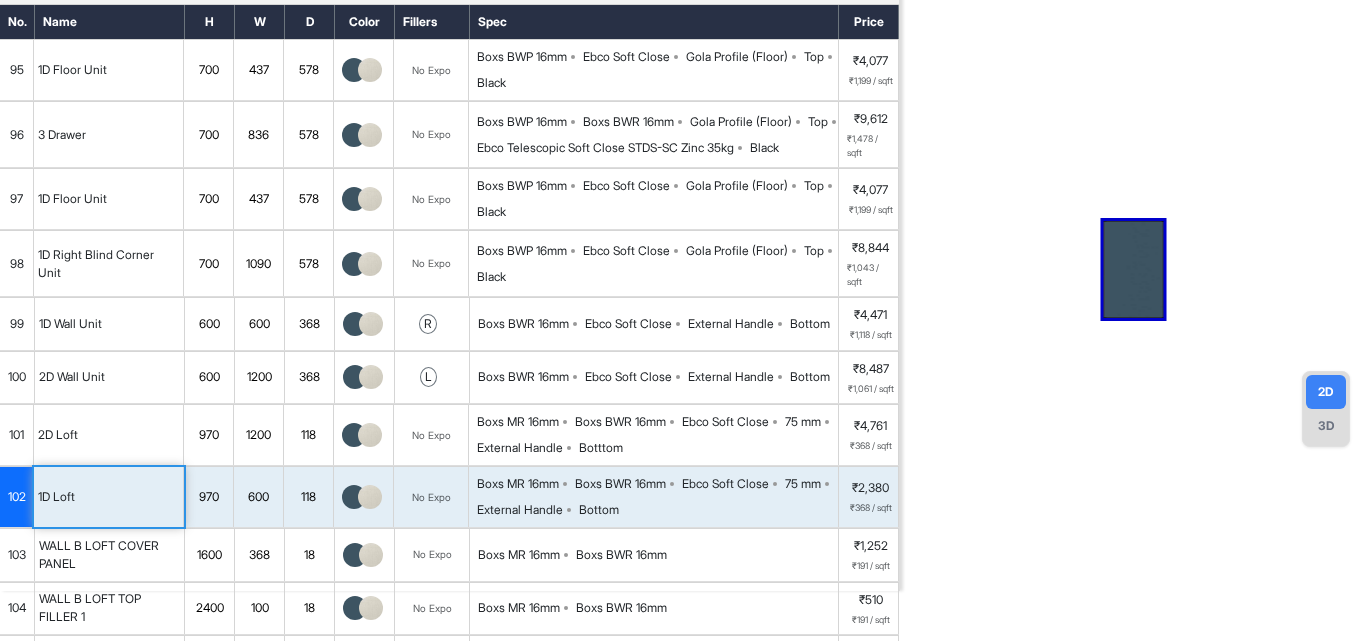 click on "1D Wall Unit" at bounding box center [110, 324] 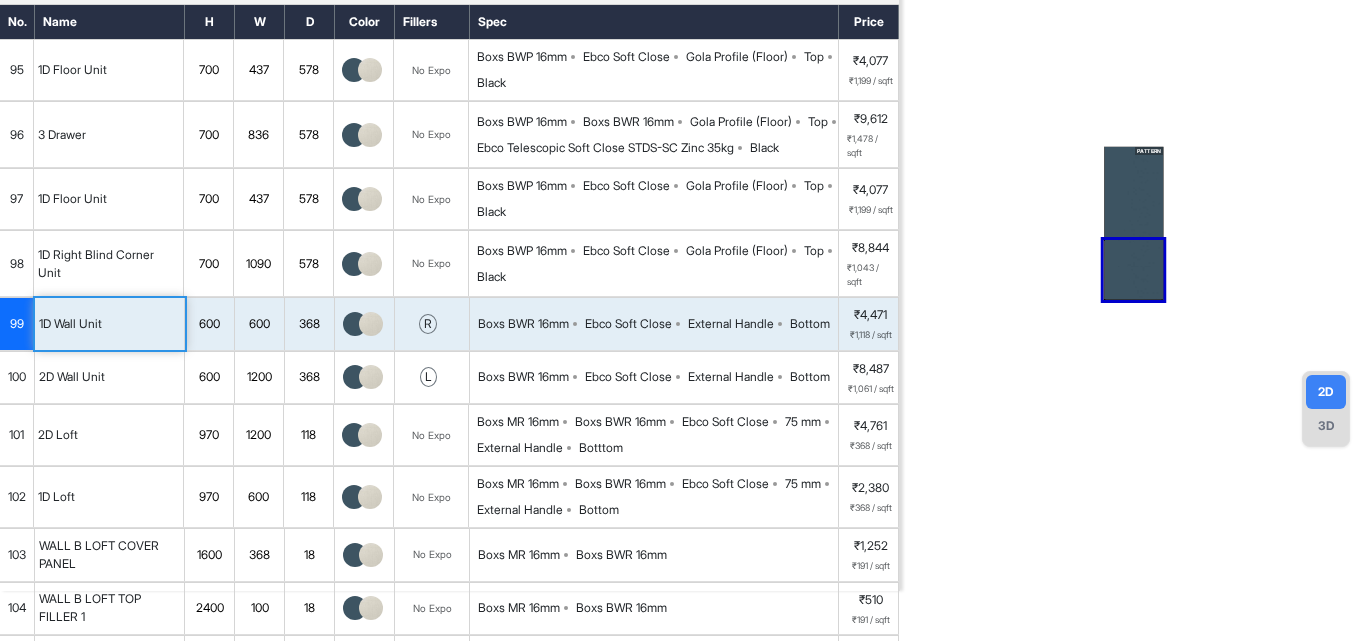 click on "PATTERN" at bounding box center [1134, 223] 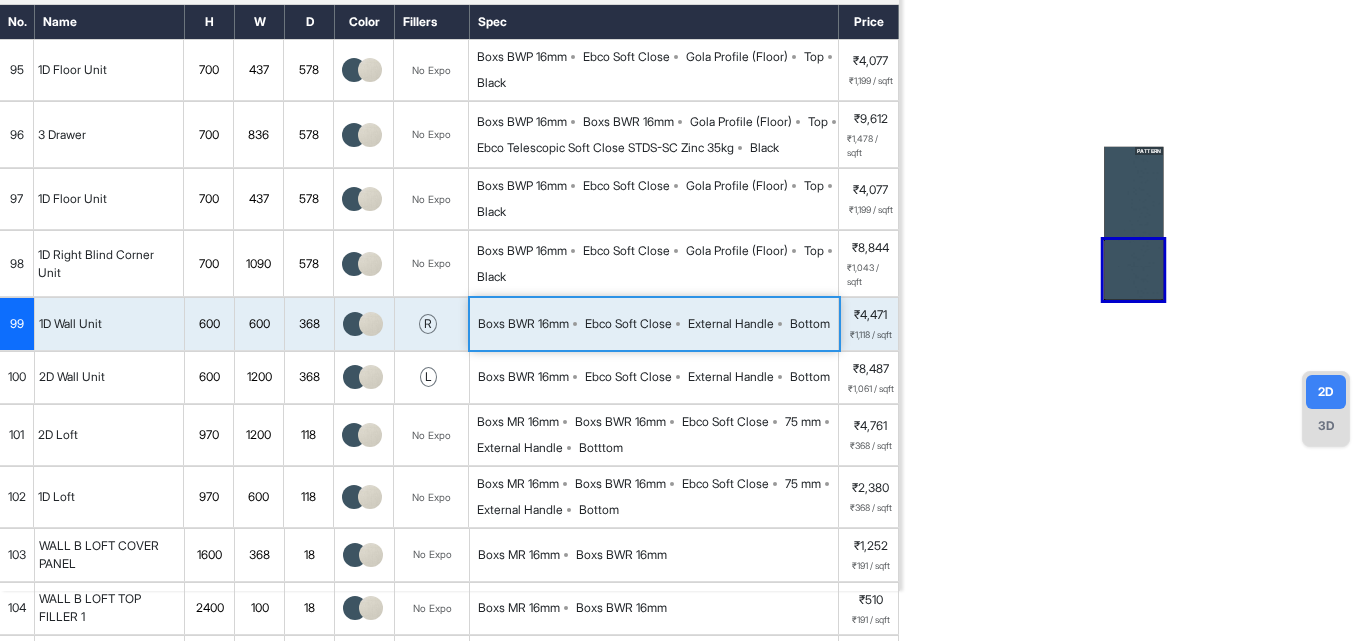 click on "External Handle" at bounding box center [731, 324] 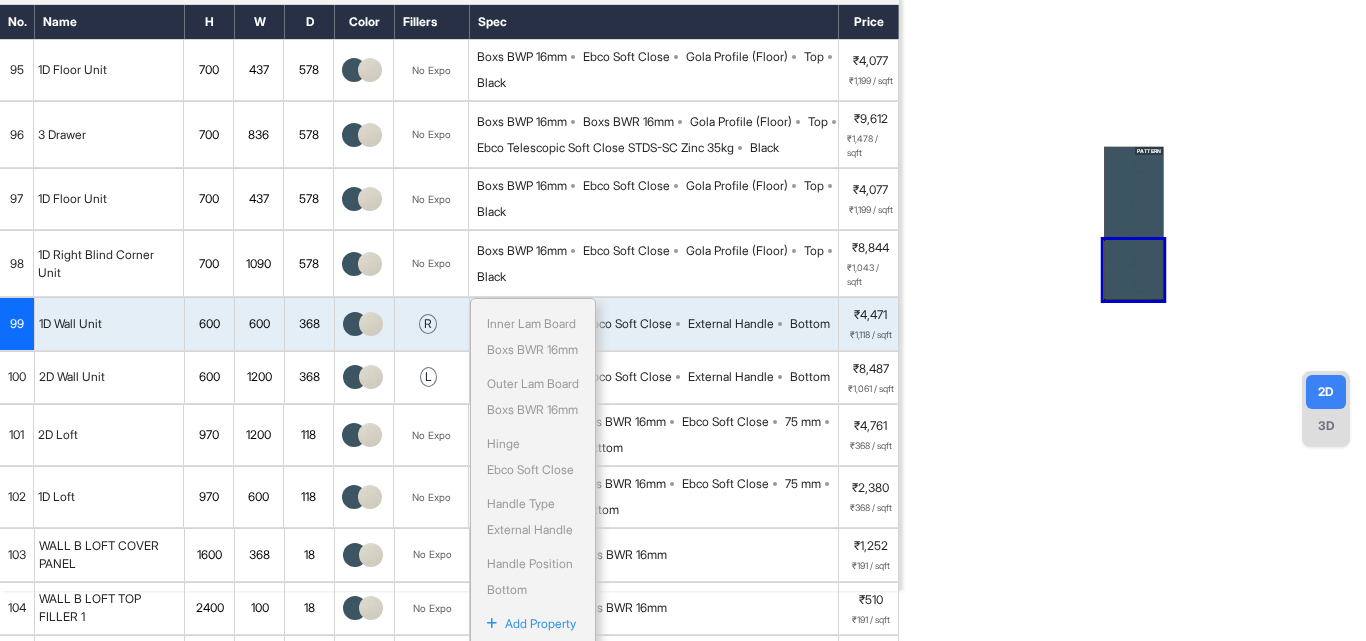 click on "PATTERN" at bounding box center (1133, 270) 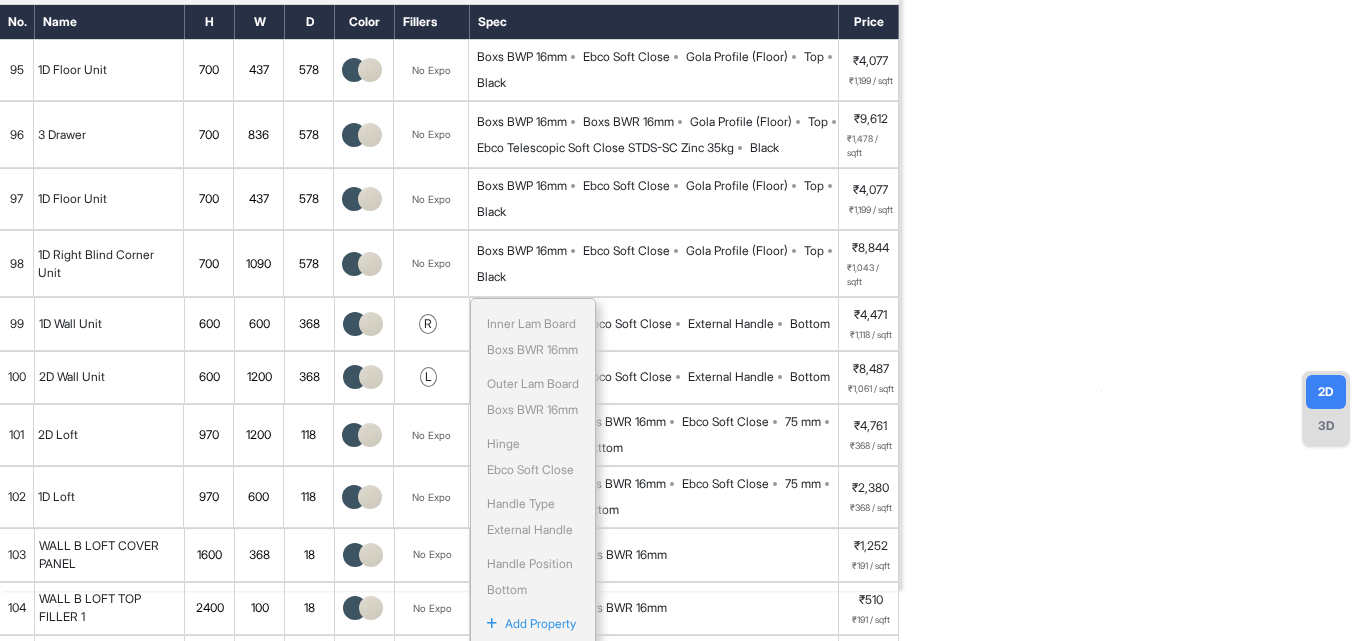 click at bounding box center (1133, 270) 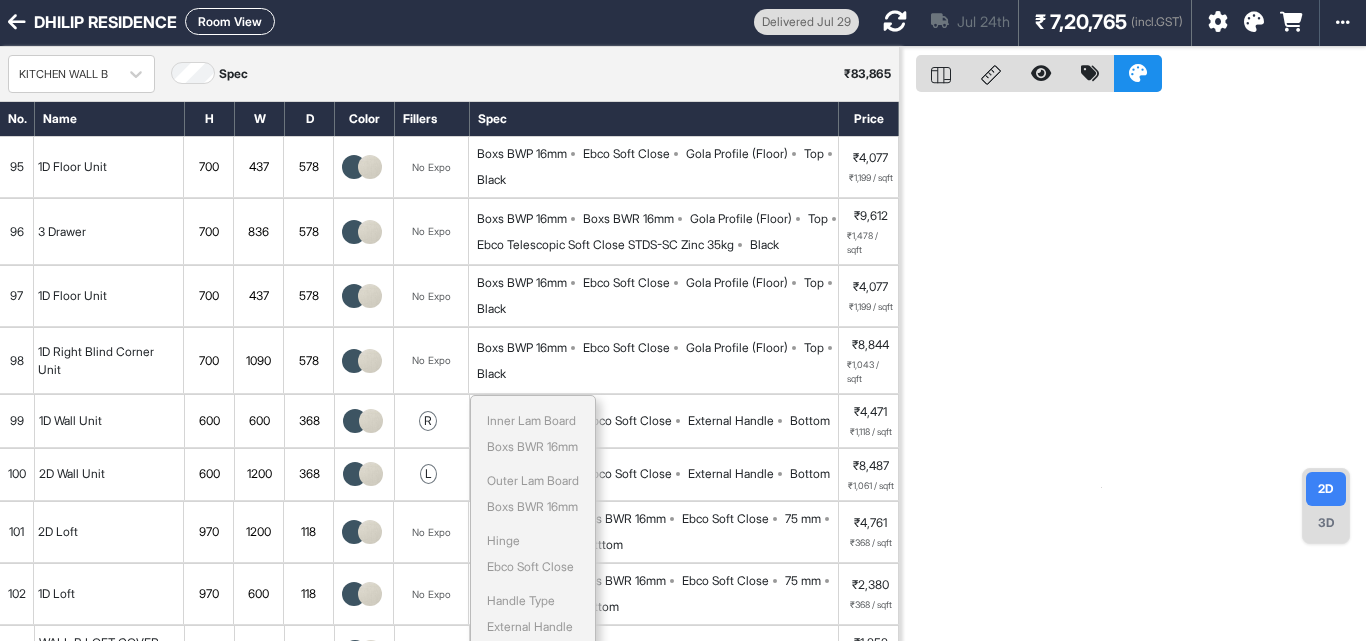 scroll, scrollTop: 0, scrollLeft: 0, axis: both 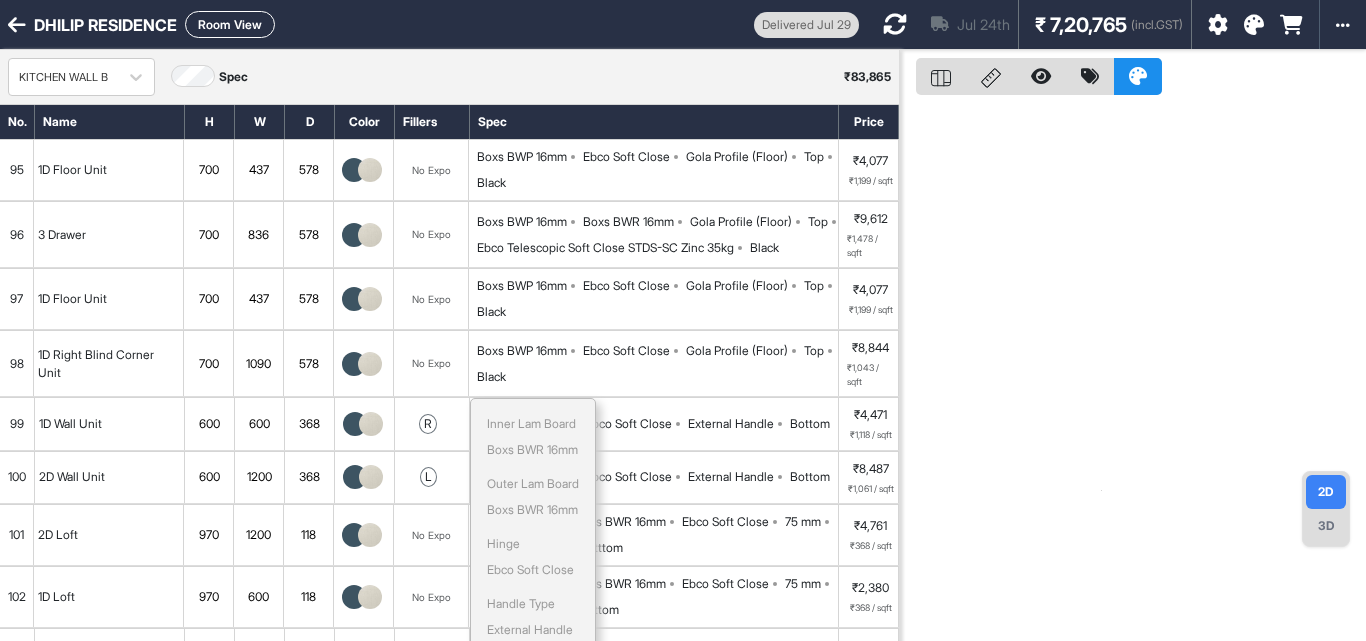 click on "Room View" at bounding box center [230, 24] 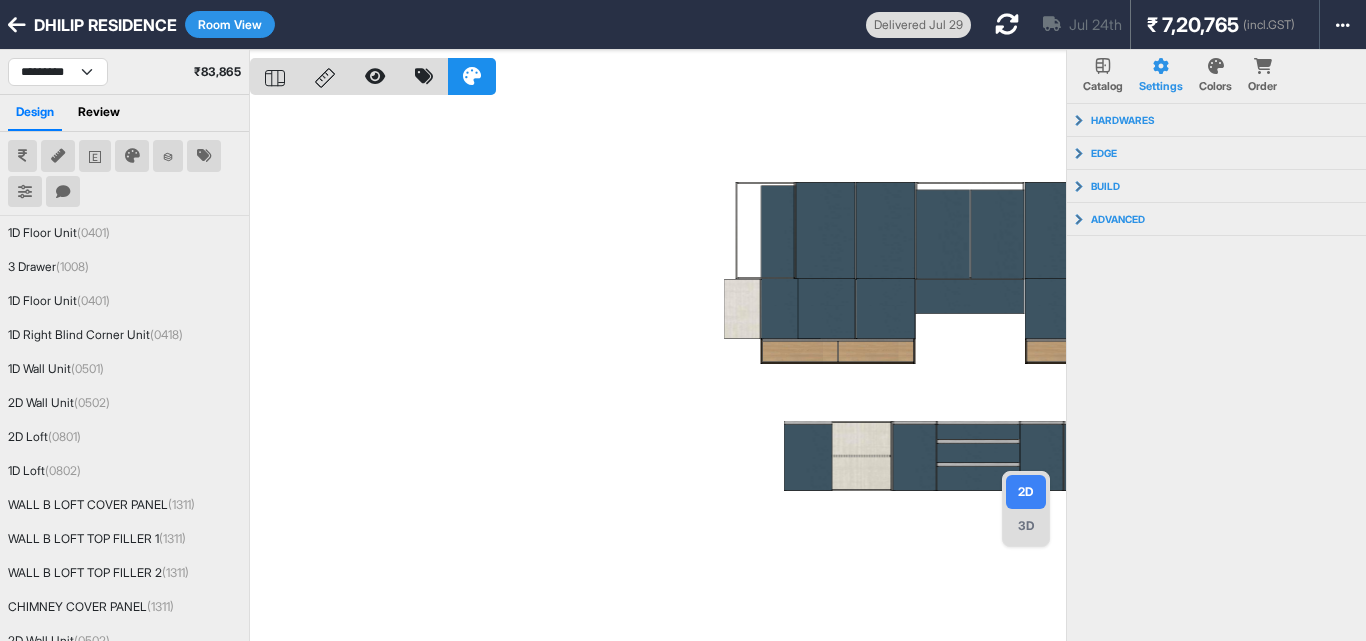 click on "DHILIP RESIDENCE Room View" at bounding box center [433, 24] 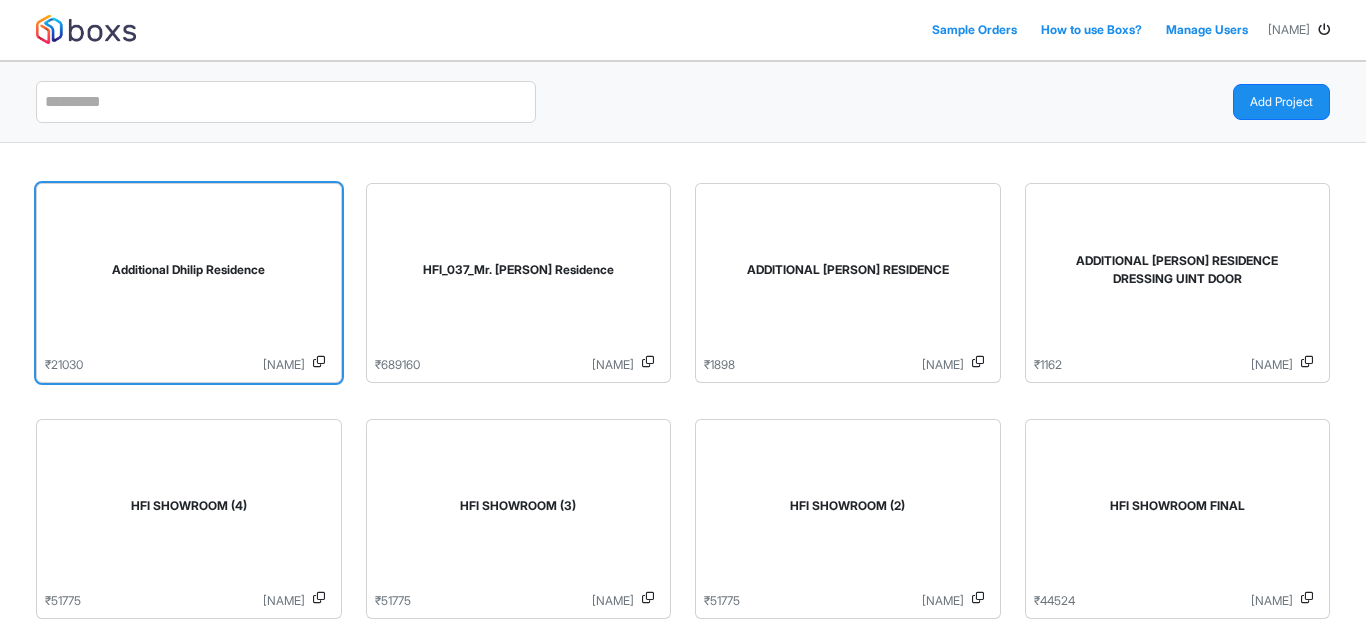 click on "Additional Dhilip Residence" at bounding box center (189, 274) 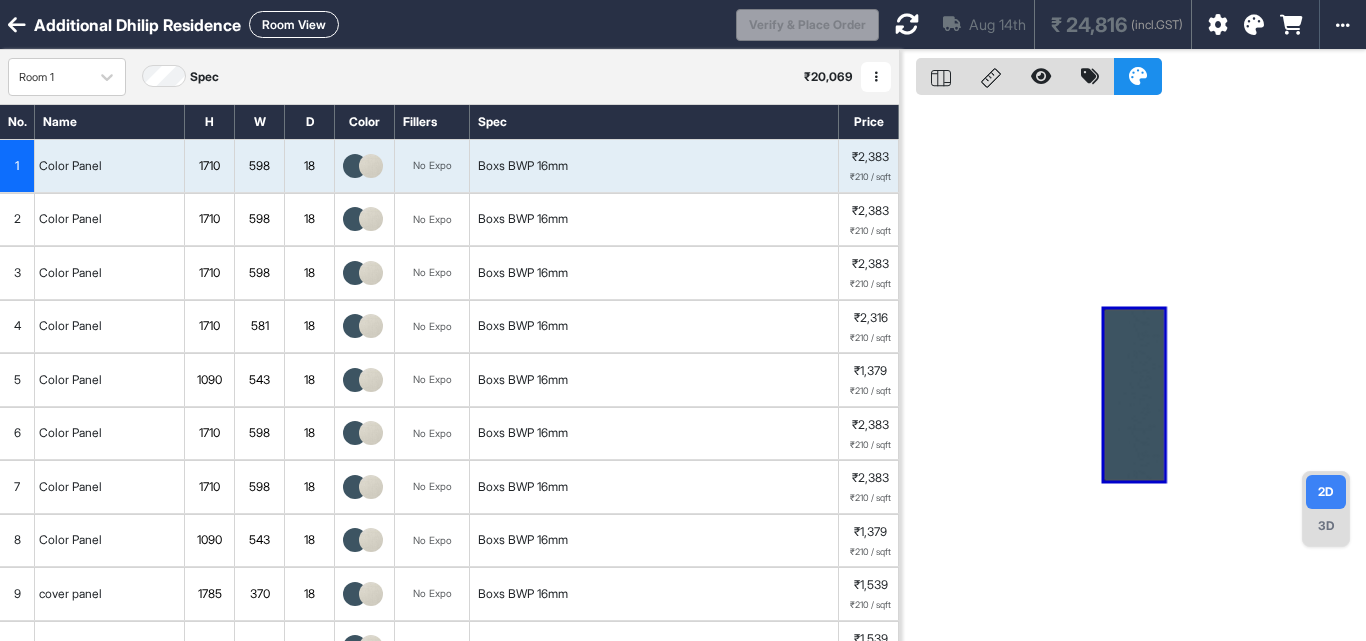 click at bounding box center (1133, 370) 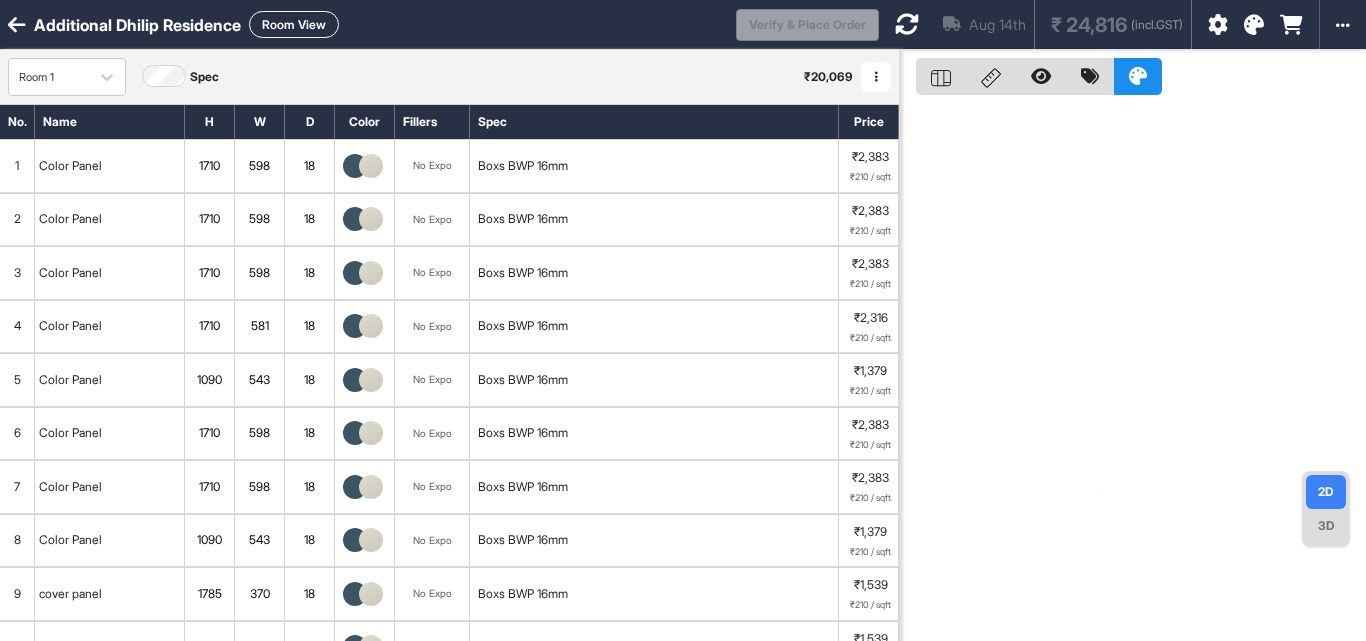 click on "Boxs BWP 16mm" at bounding box center [654, 166] 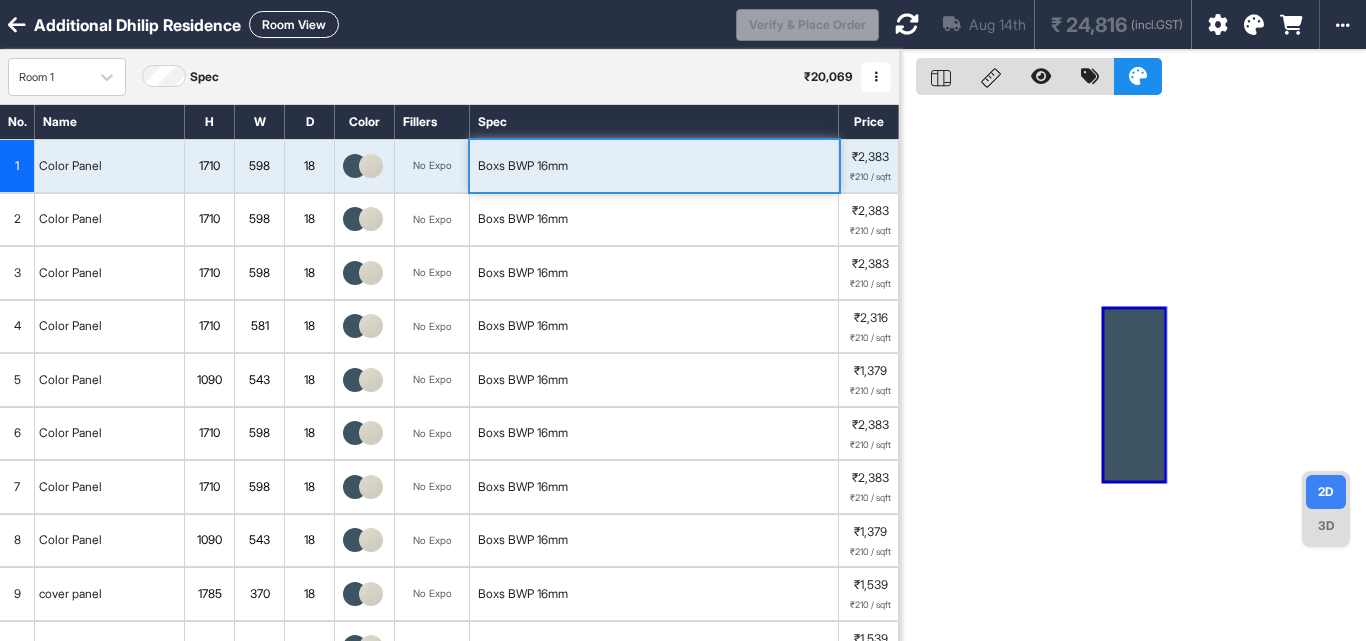 click on "Boxs BWP 16mm" at bounding box center (654, 166) 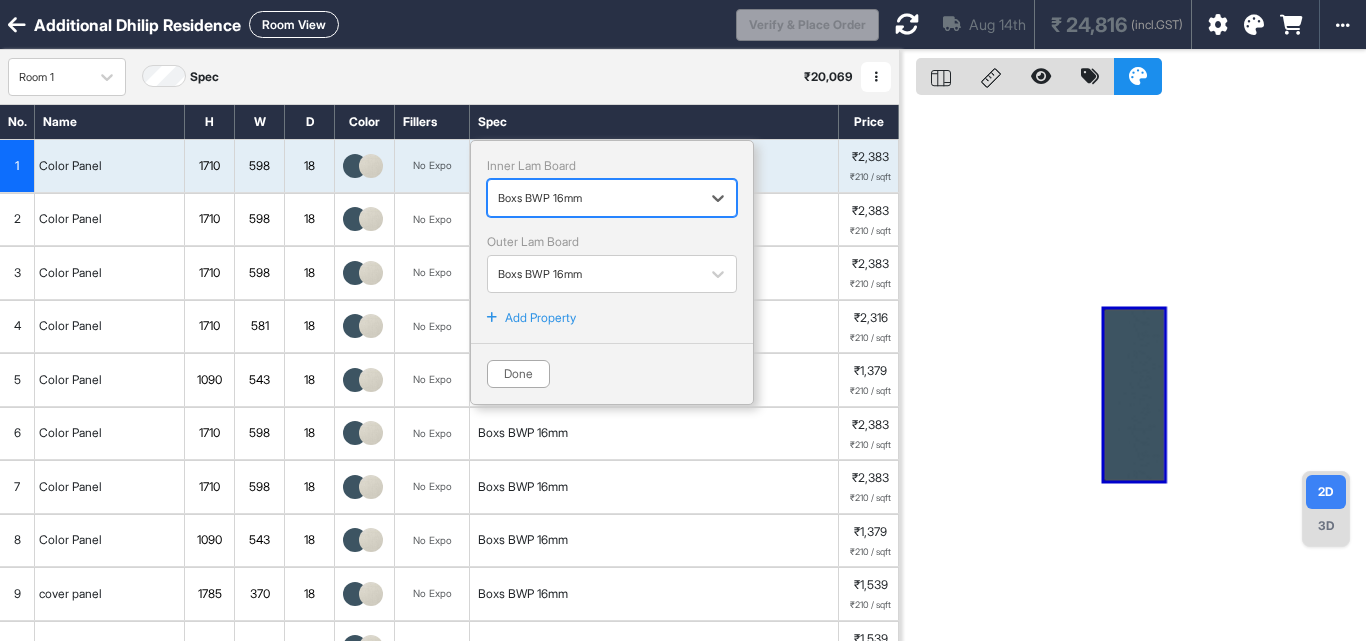 click at bounding box center (1133, 370) 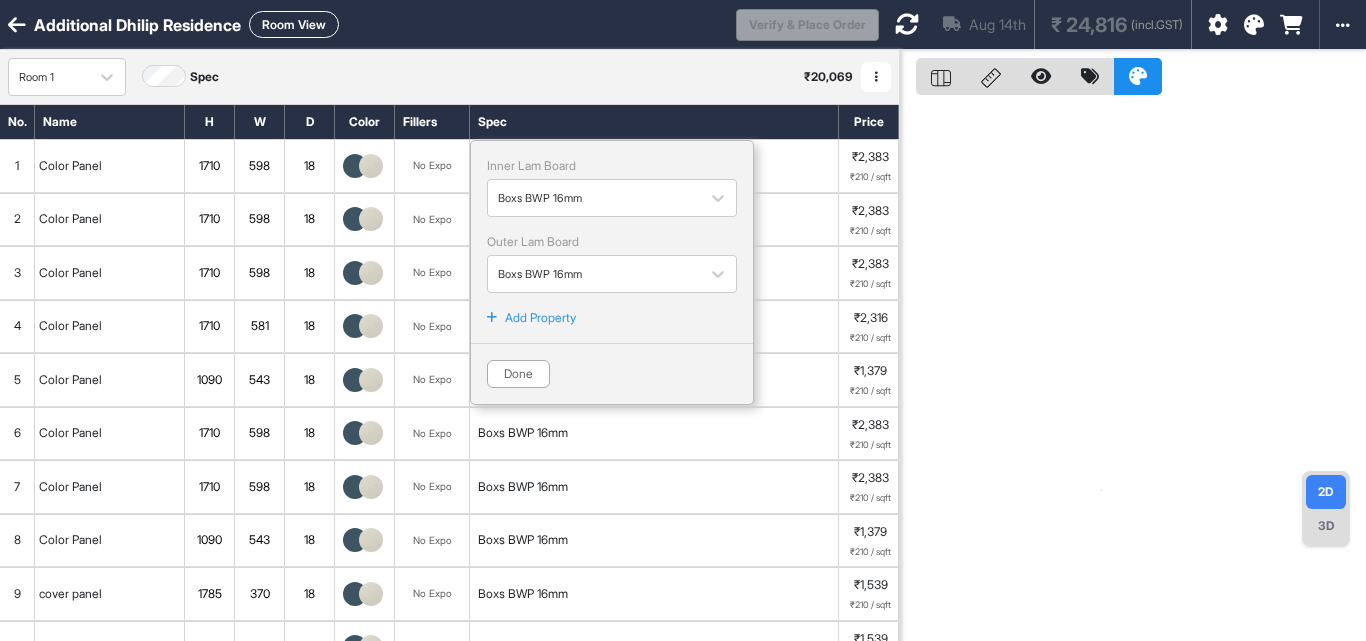 click at bounding box center (355, 166) 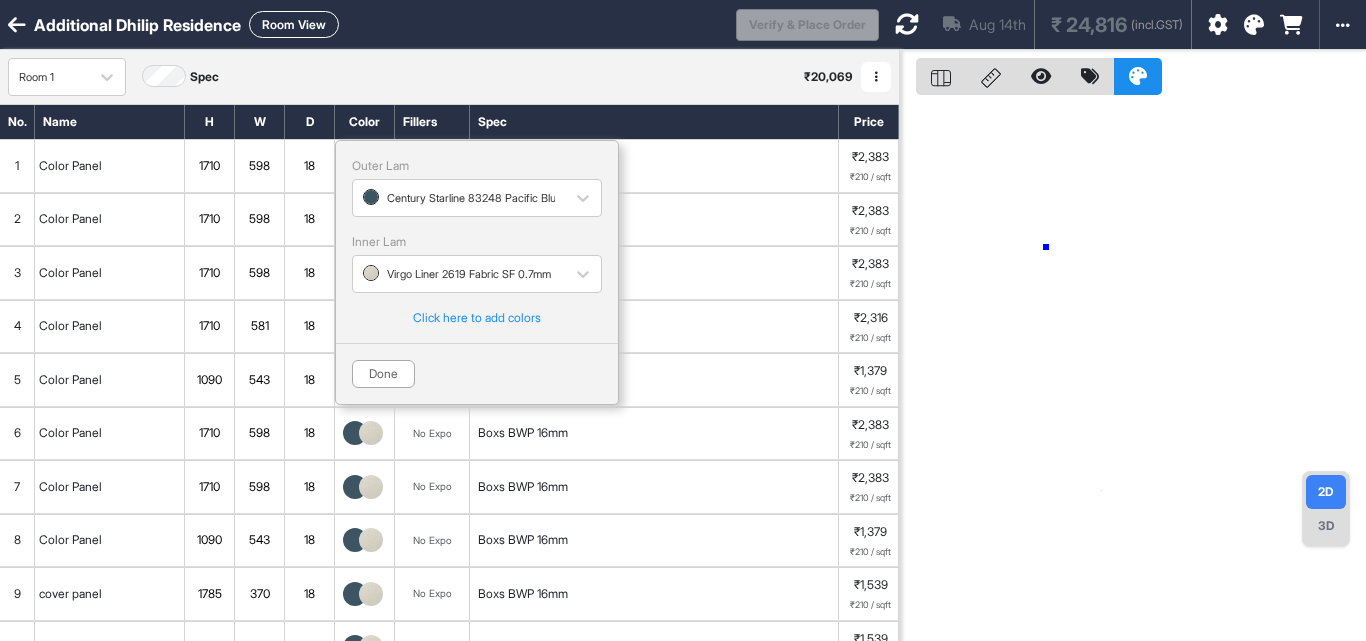 click at bounding box center (1133, 370) 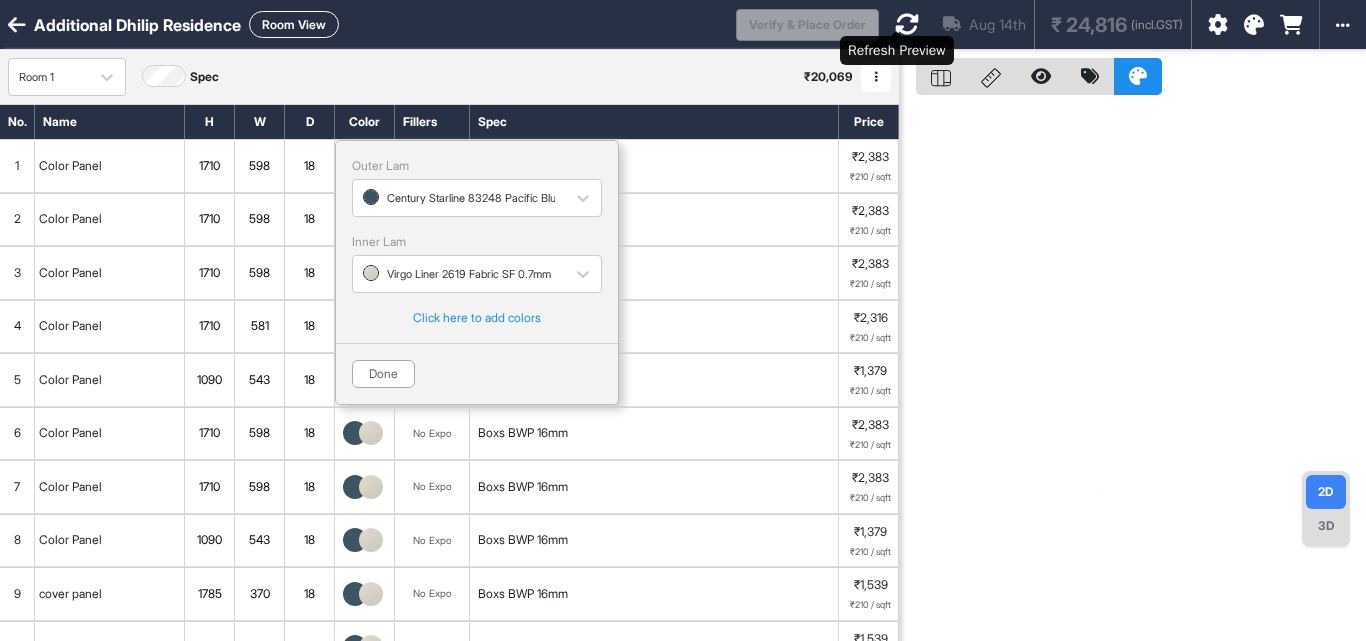 click at bounding box center [907, 24] 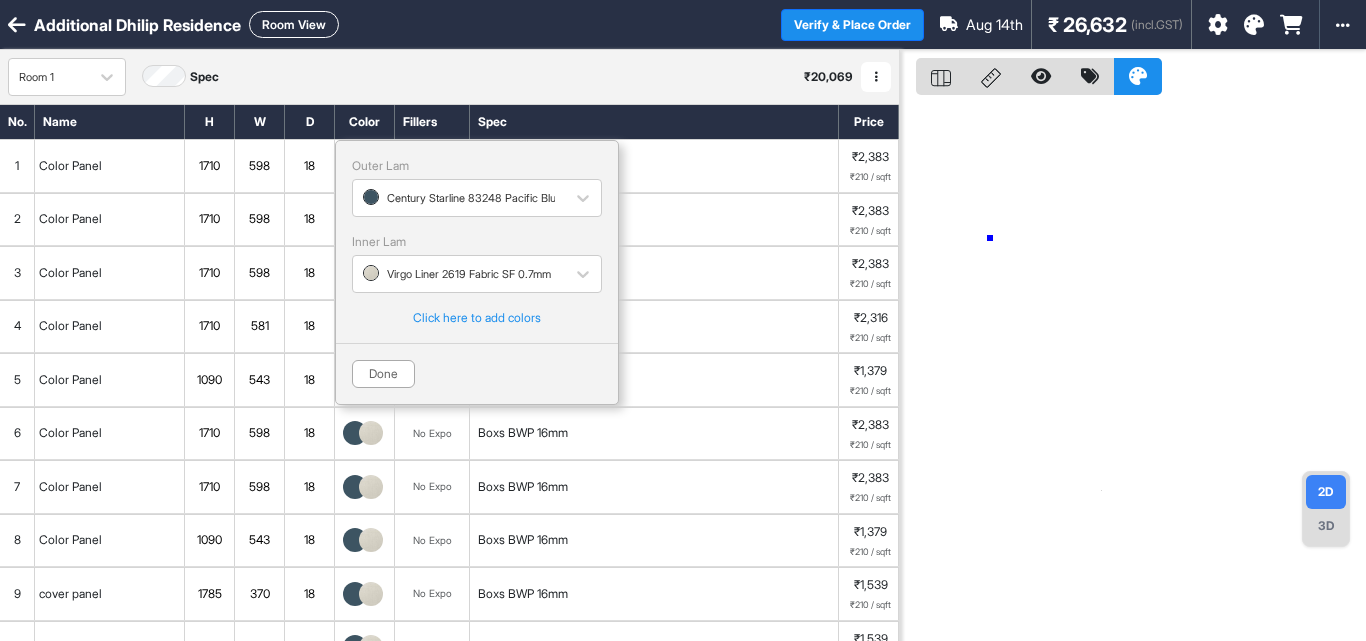click at bounding box center (1133, 370) 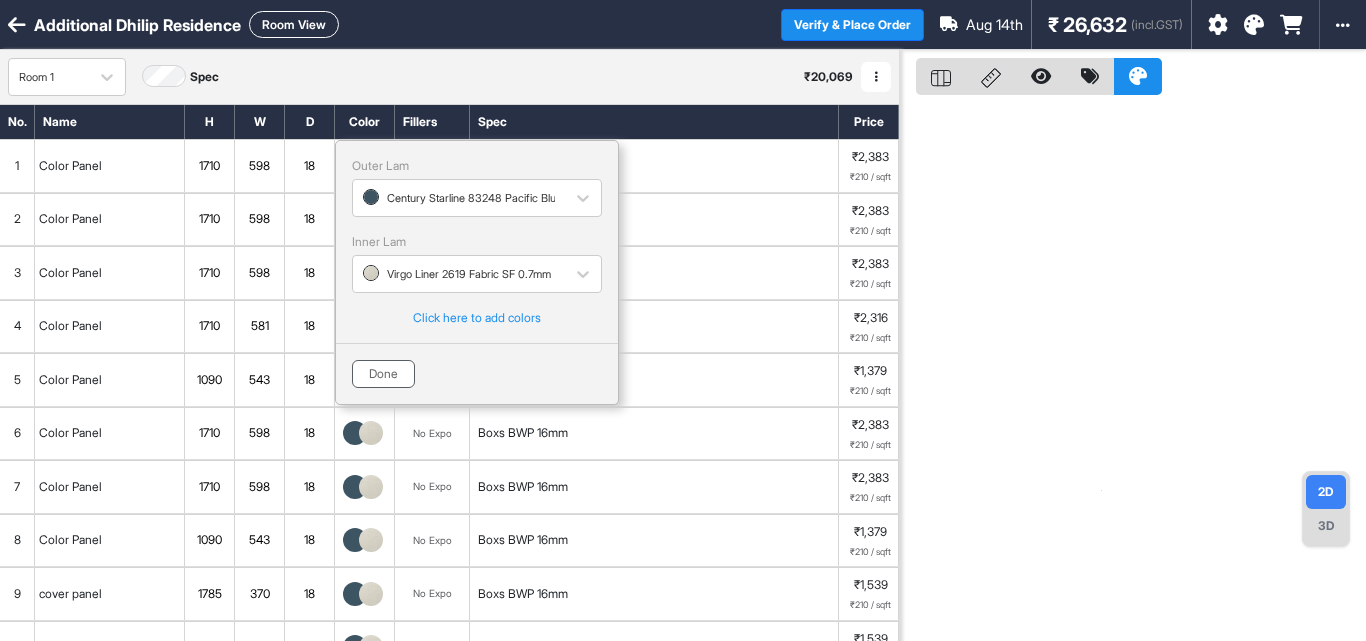 click on "Done" at bounding box center [383, 374] 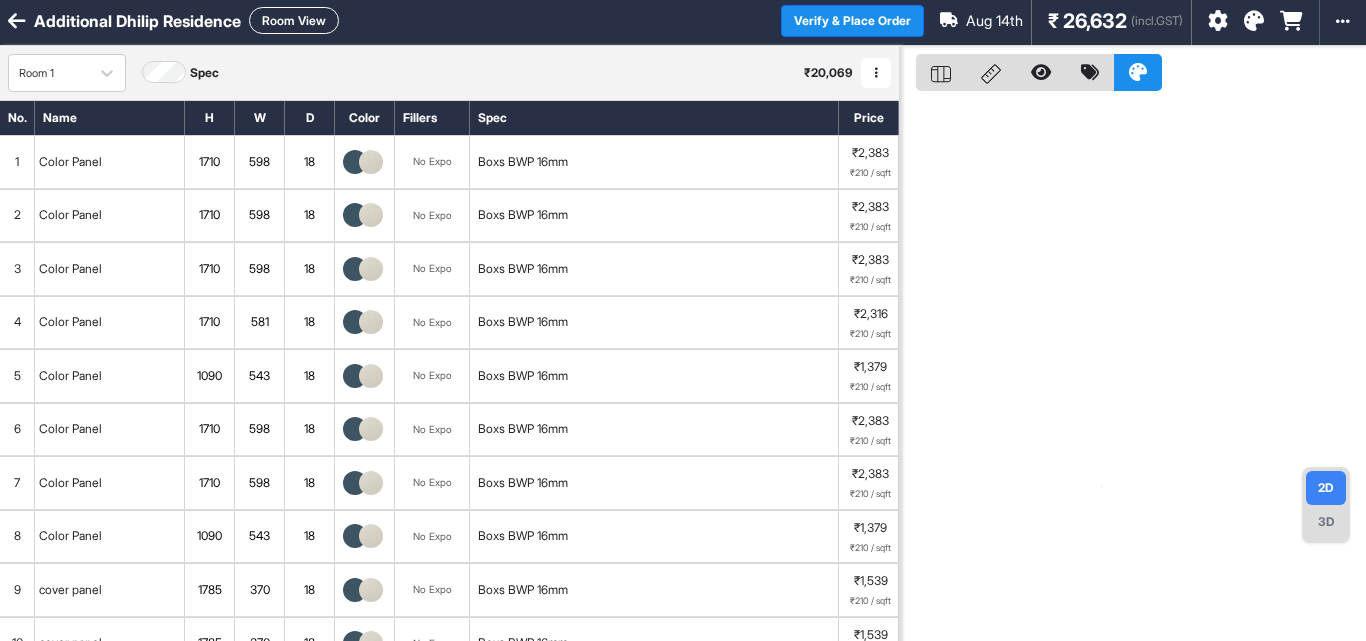 scroll, scrollTop: 0, scrollLeft: 0, axis: both 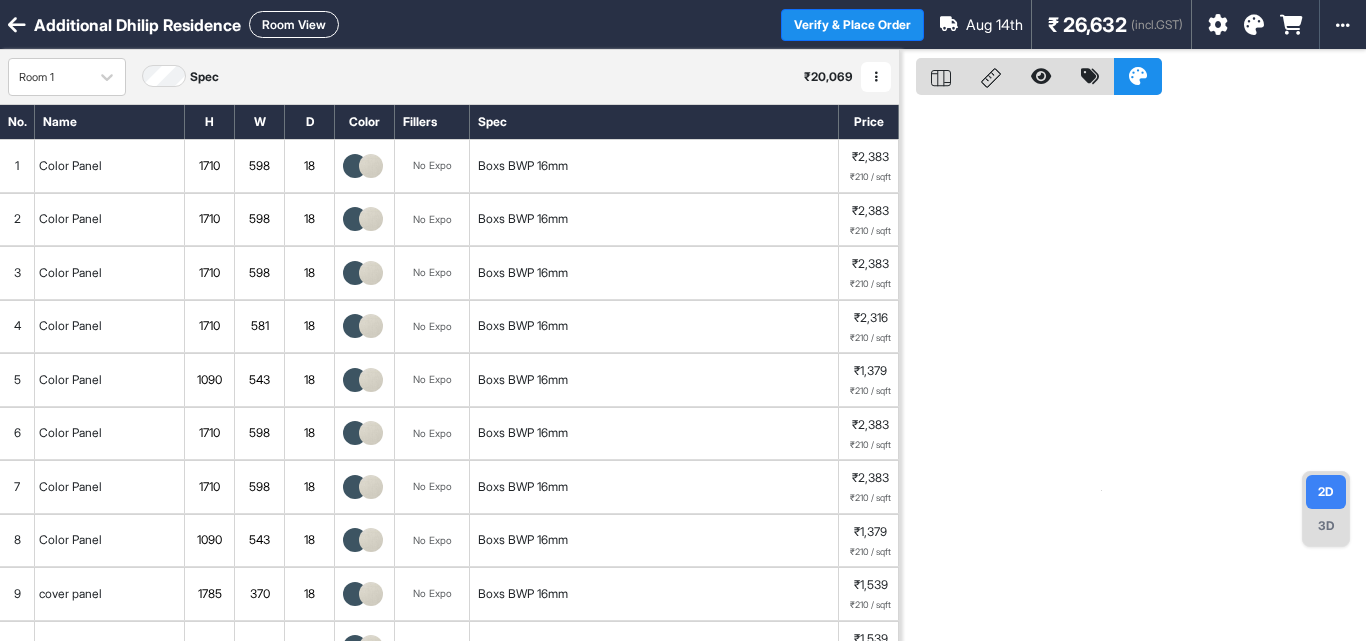 click on "Room View" at bounding box center [294, 24] 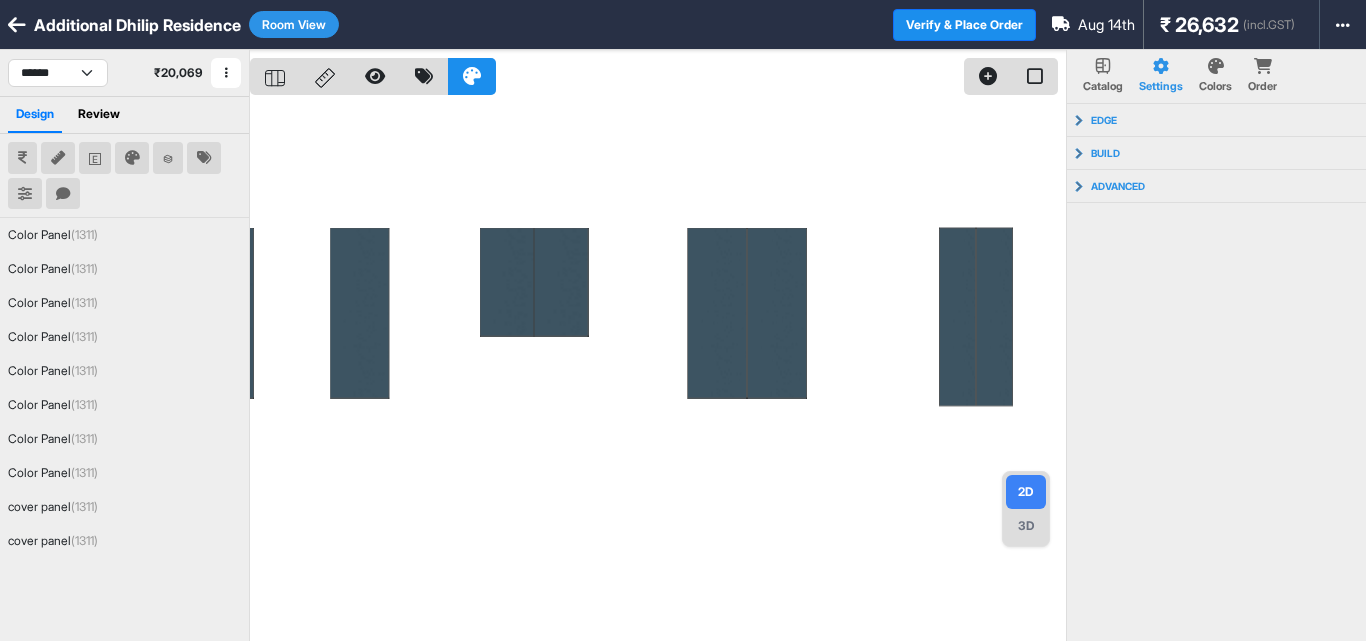 type 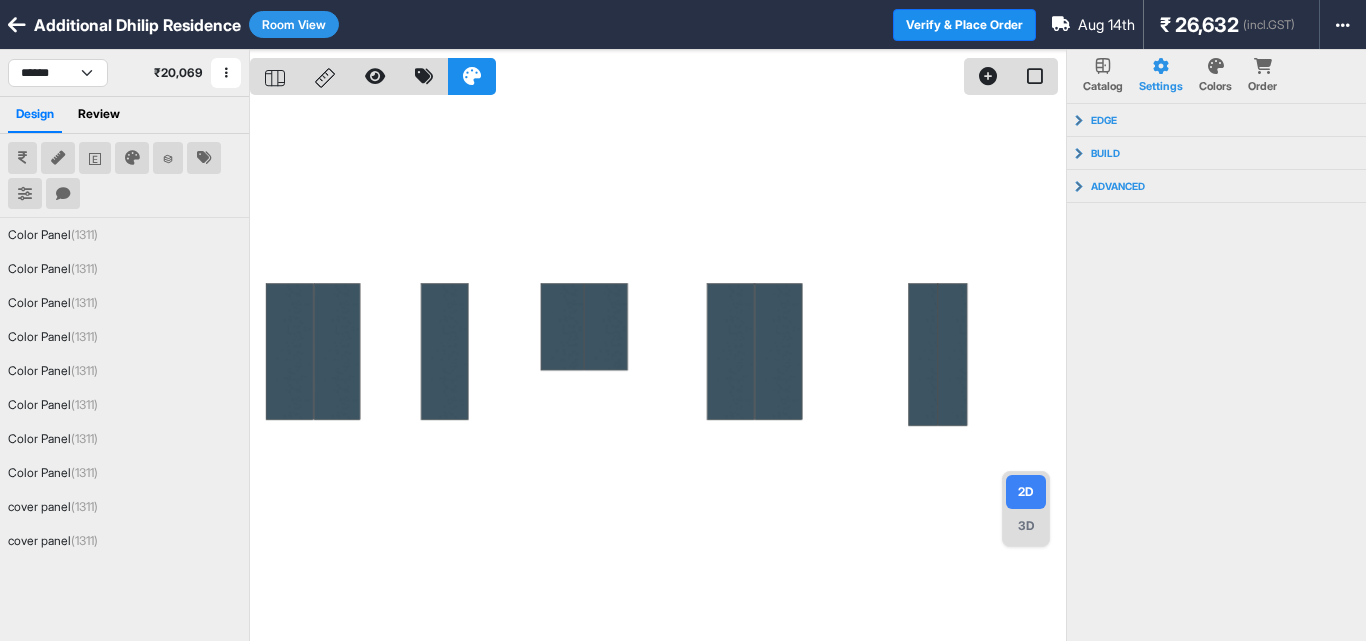 drag, startPoint x: 529, startPoint y: 201, endPoint x: 628, endPoint y: 197, distance: 99.08077 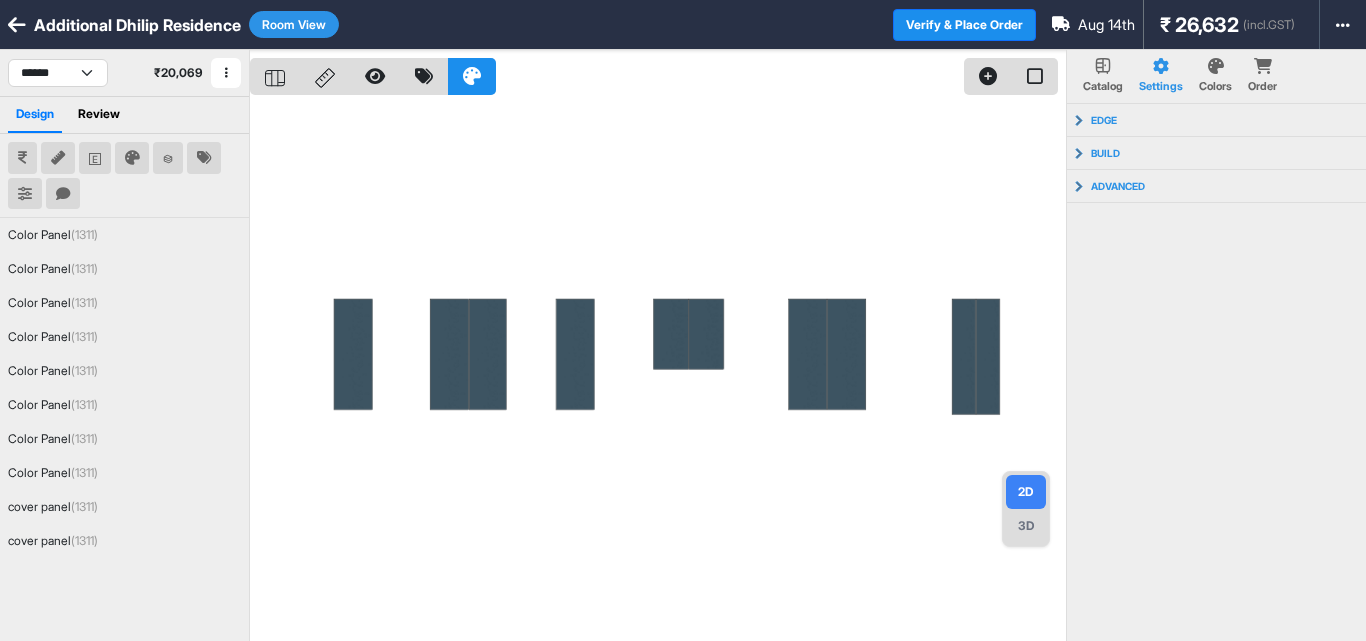 drag, startPoint x: 581, startPoint y: 181, endPoint x: 652, endPoint y: 161, distance: 73.76314 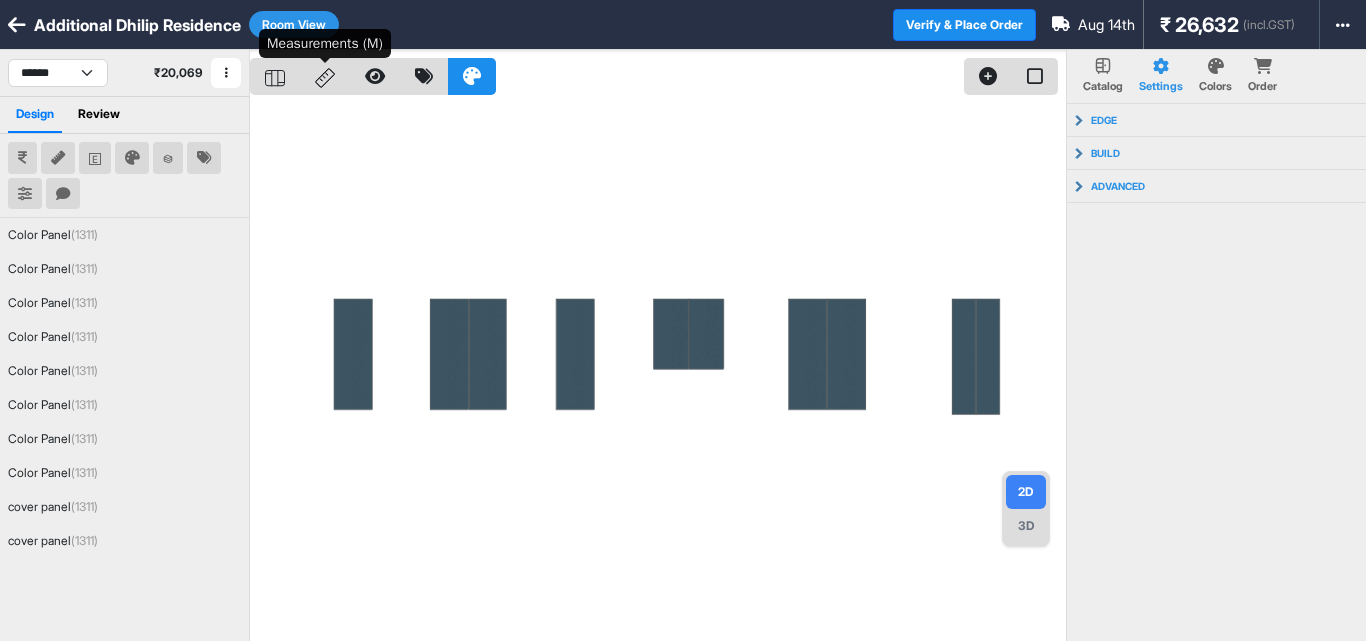 click 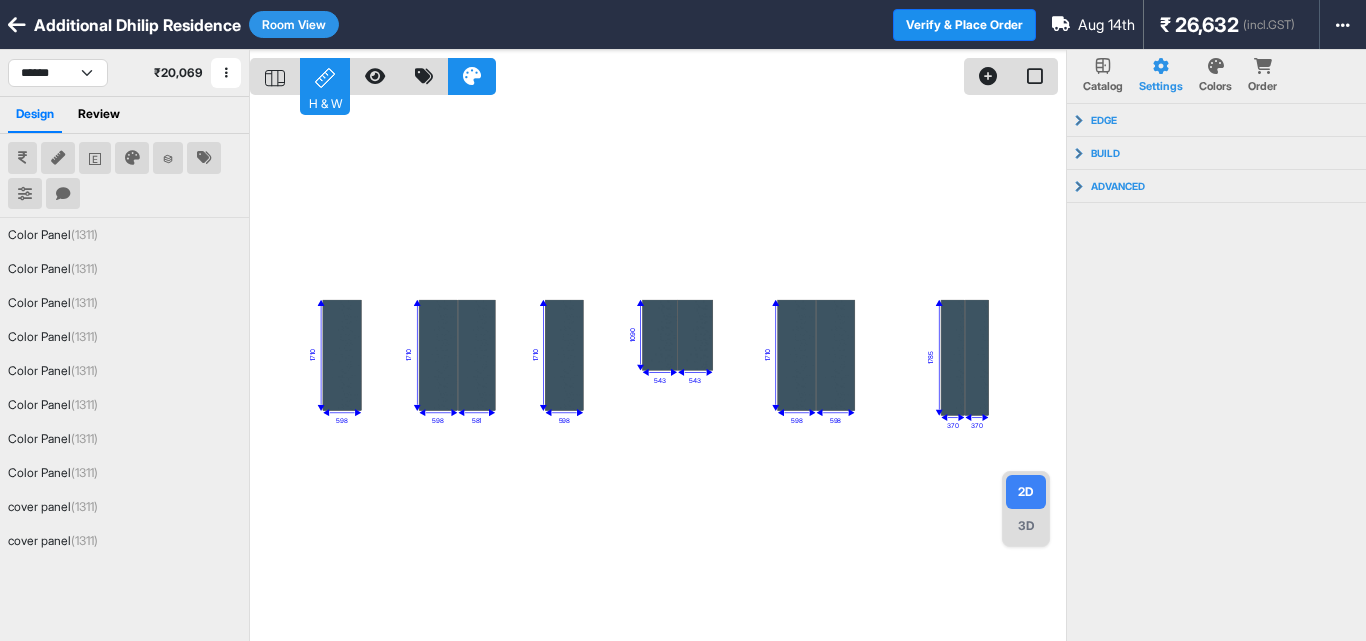drag, startPoint x: 725, startPoint y: 404, endPoint x: 714, endPoint y: 405, distance: 11.045361 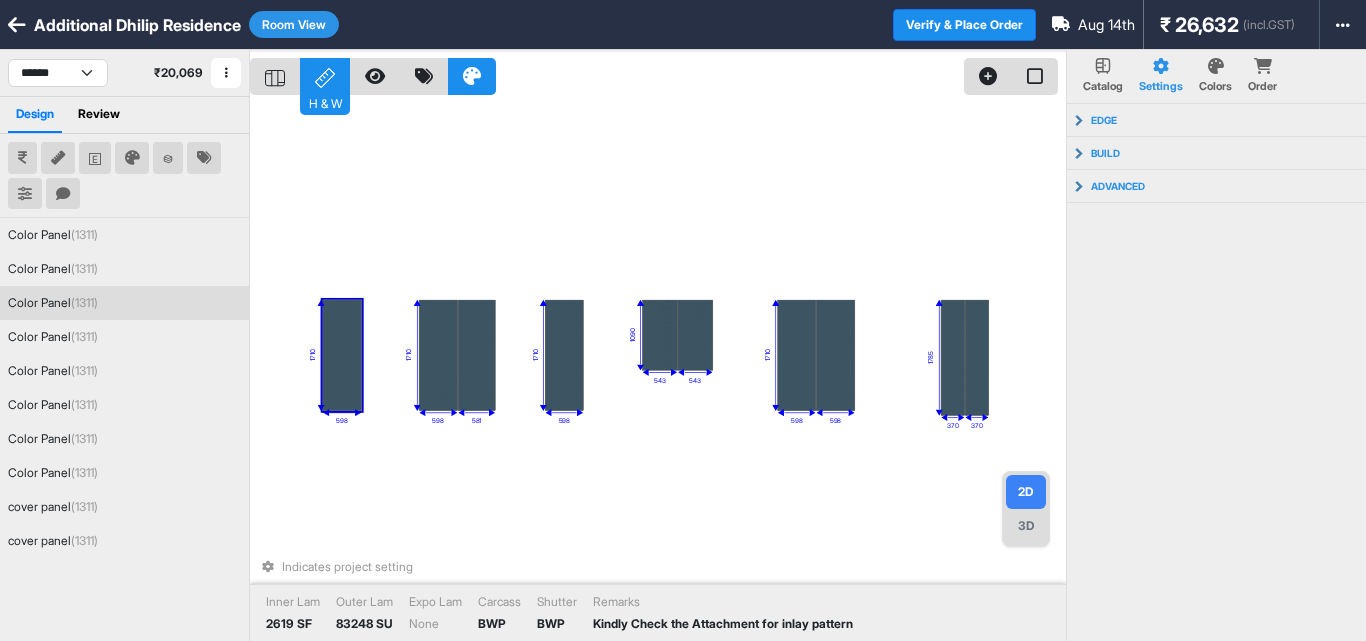 click at bounding box center (342, 355) 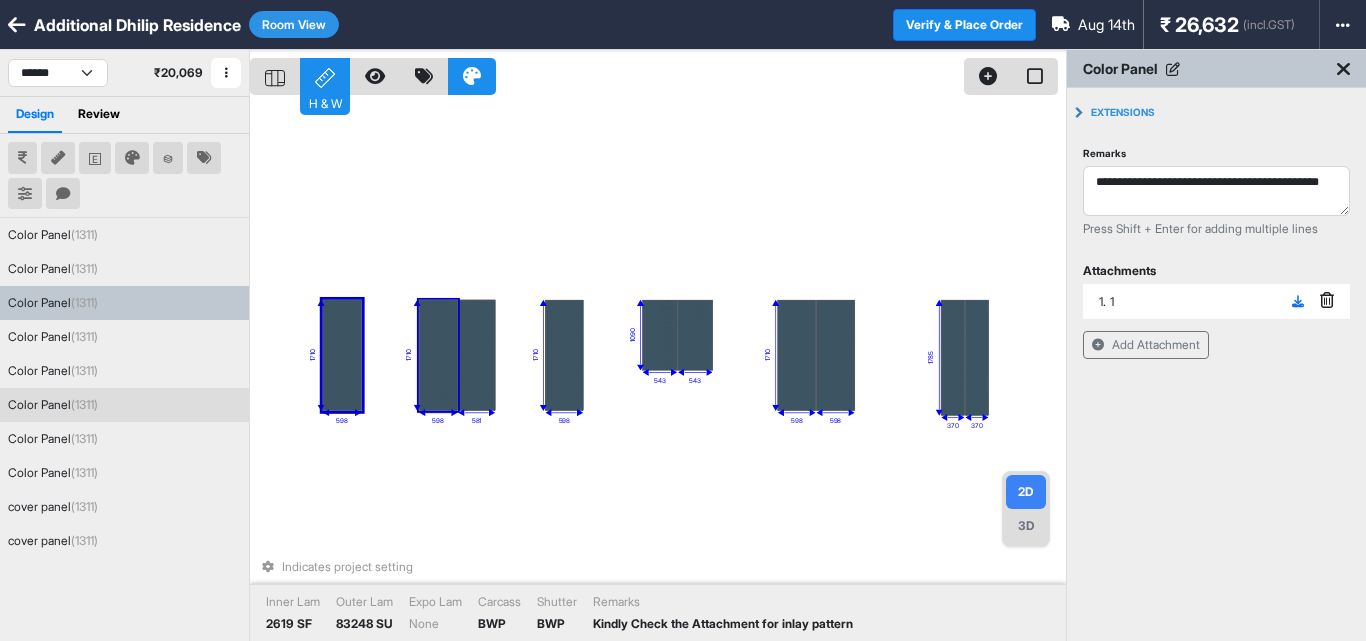 click at bounding box center (1173, 69) 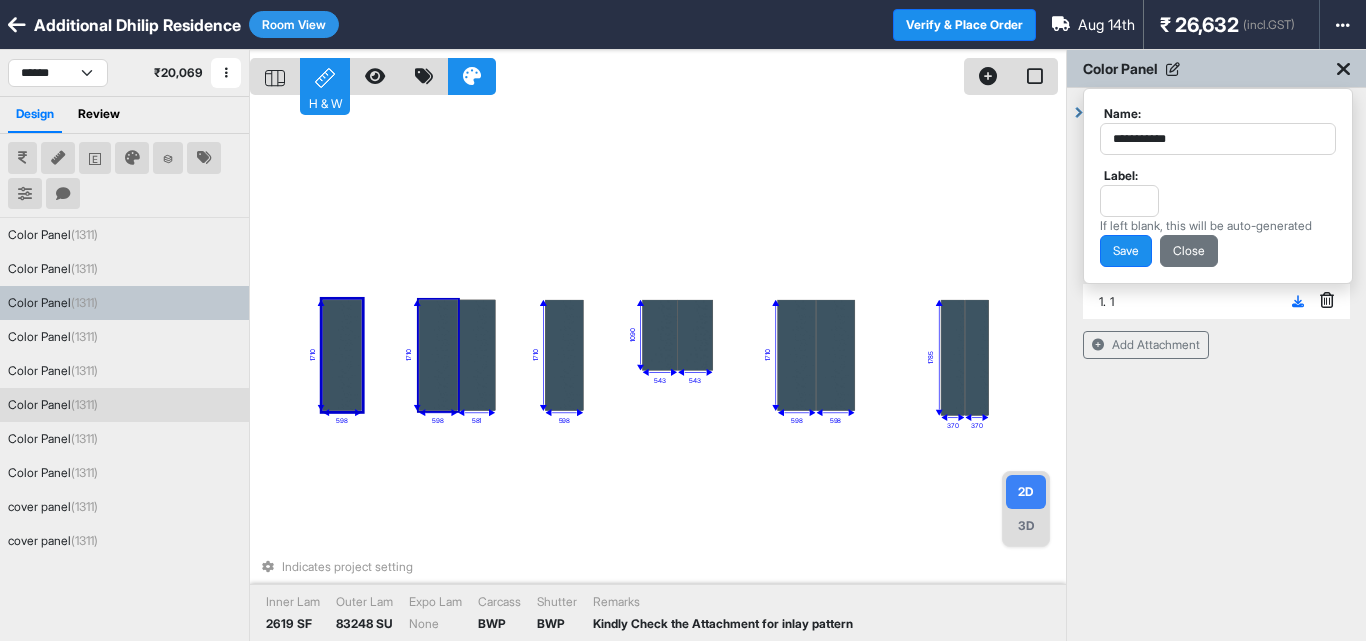 drag, startPoint x: 1186, startPoint y: 134, endPoint x: 1068, endPoint y: 148, distance: 118.82761 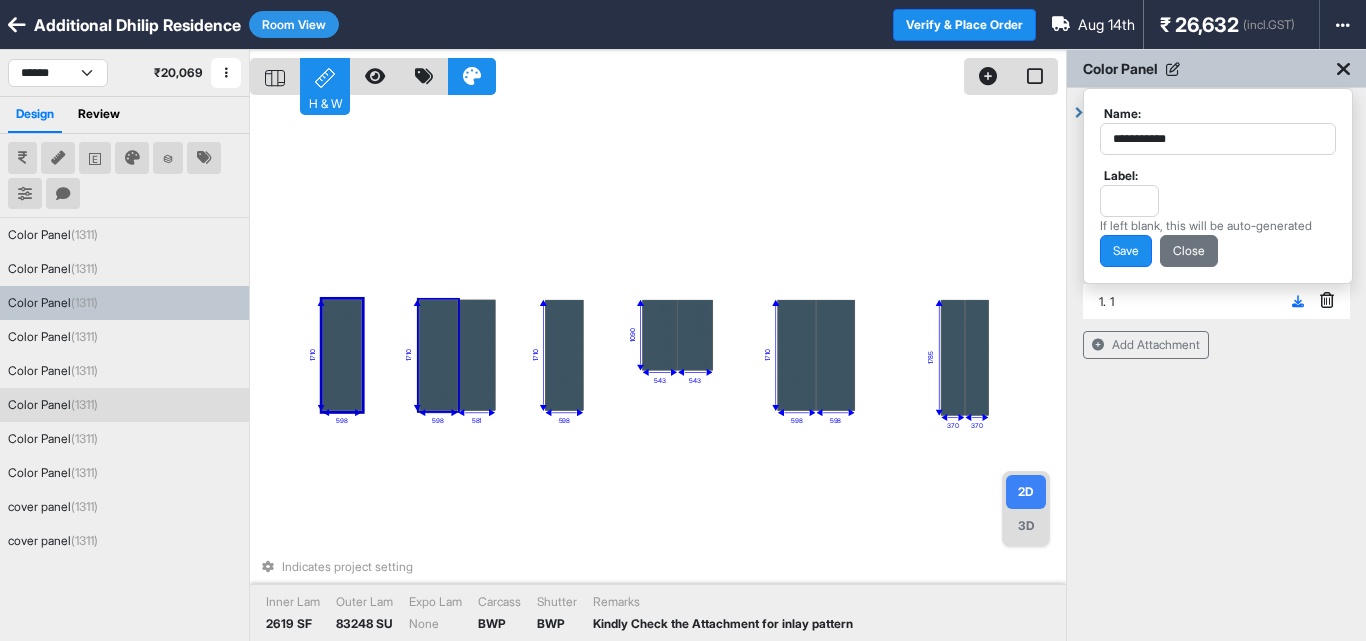 click on "**********" at bounding box center [1218, 186] 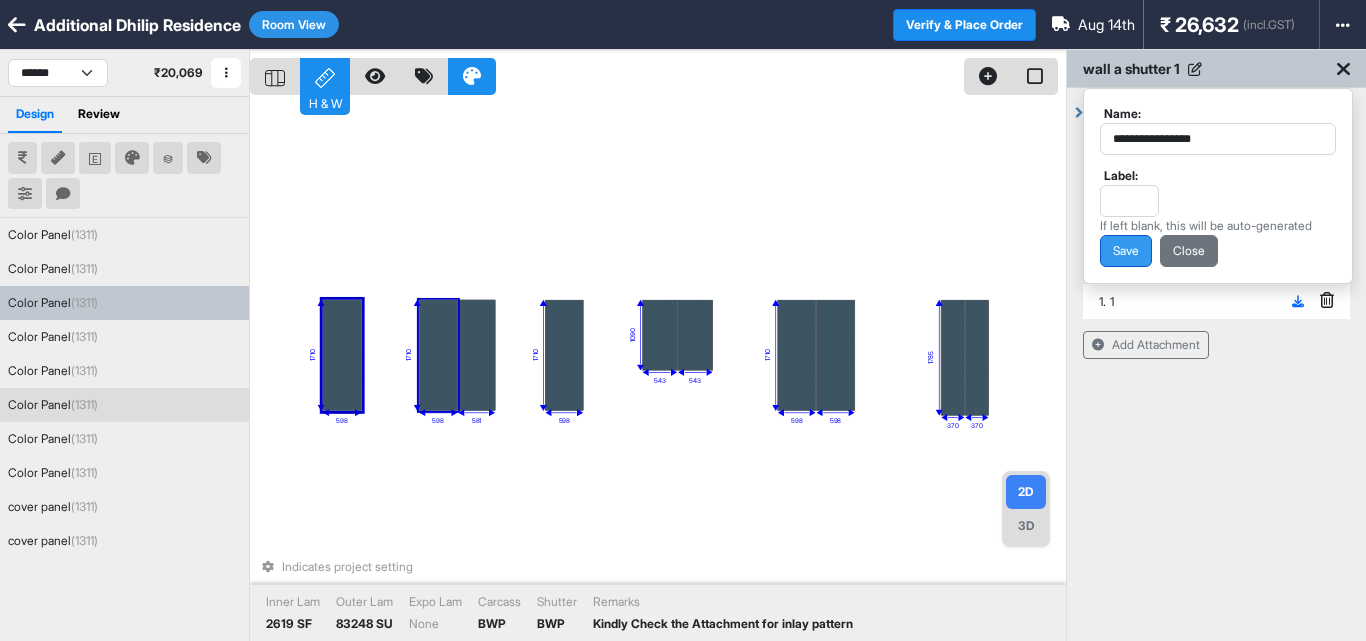 click on "Save" at bounding box center (1126, 251) 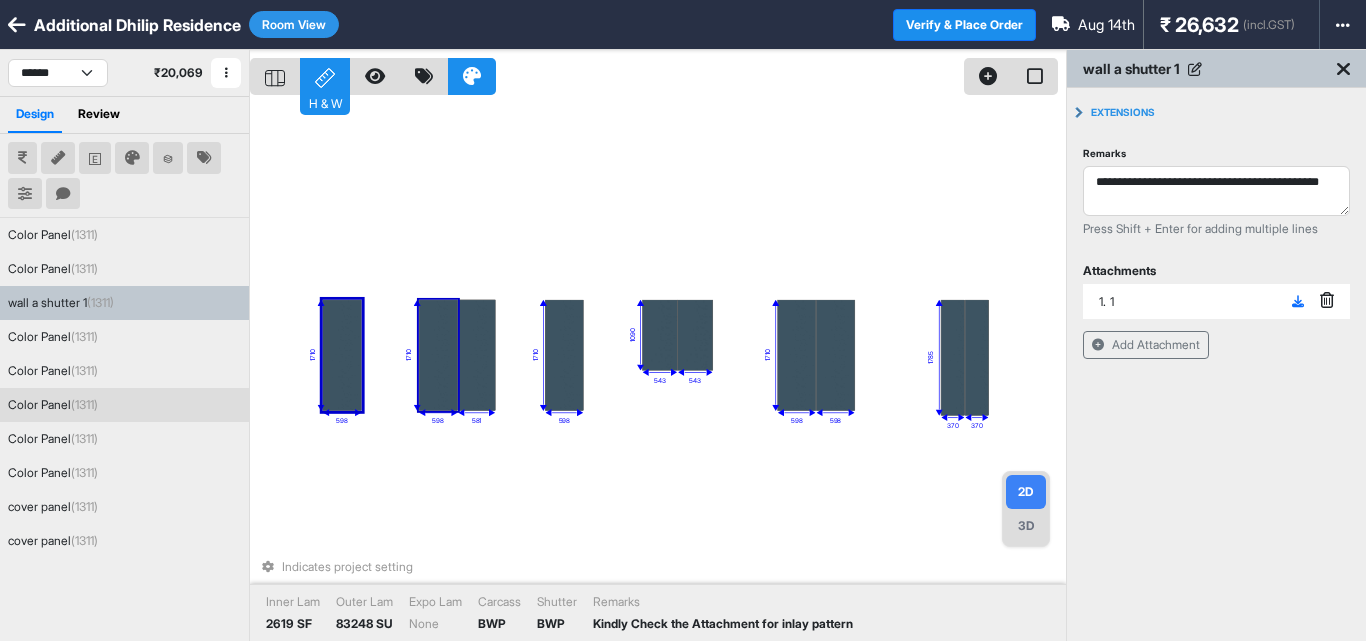 click at bounding box center [438, 355] 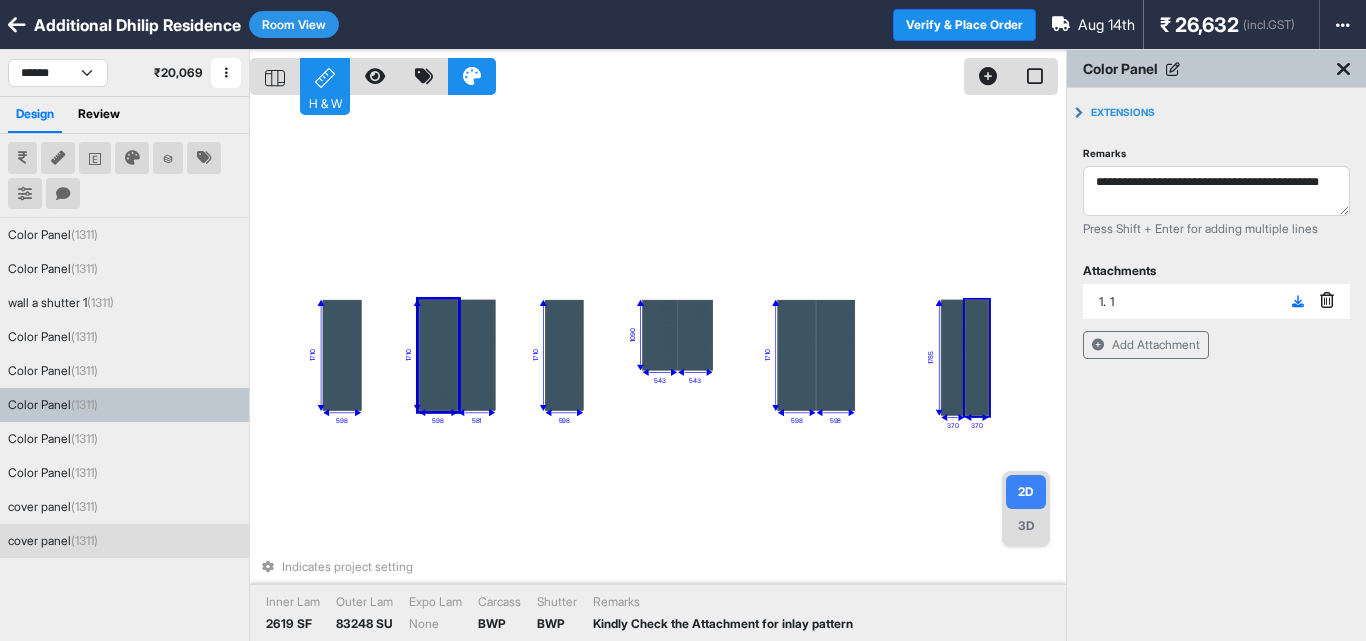 click at bounding box center [1173, 69] 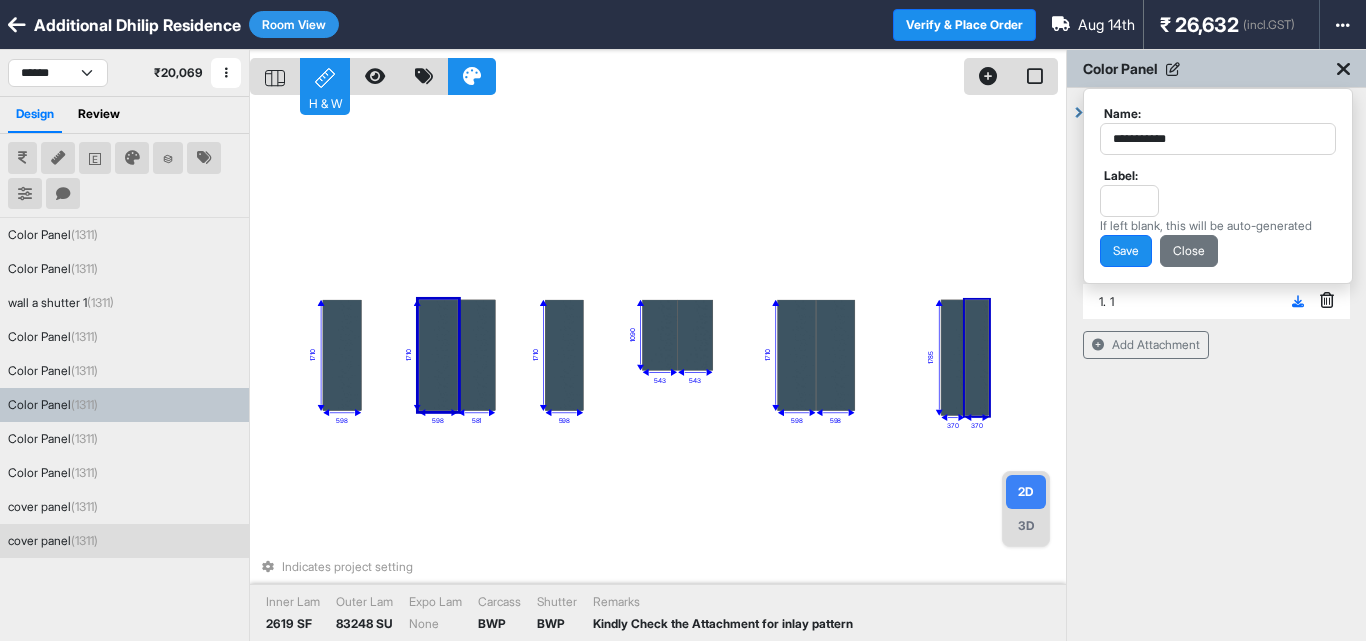 drag, startPoint x: 1093, startPoint y: 139, endPoint x: 1065, endPoint y: 142, distance: 28.160255 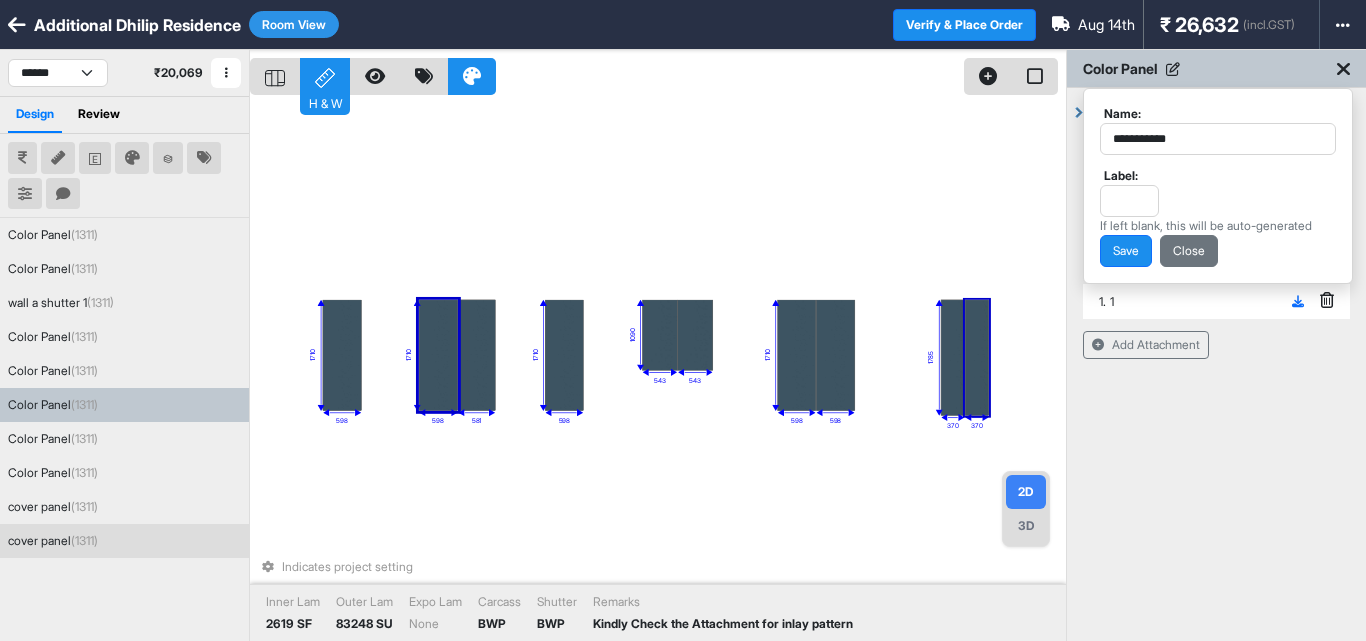 click on "**********" at bounding box center [808, 370] 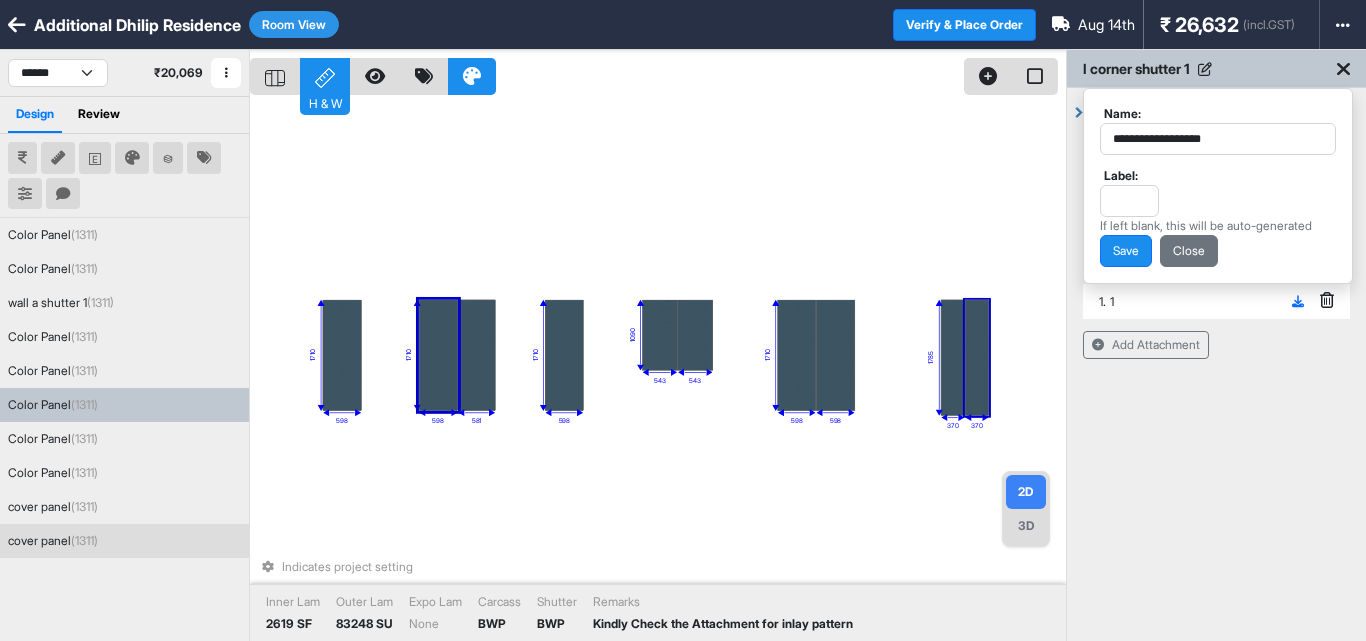 click on "**********" at bounding box center (1218, 139) 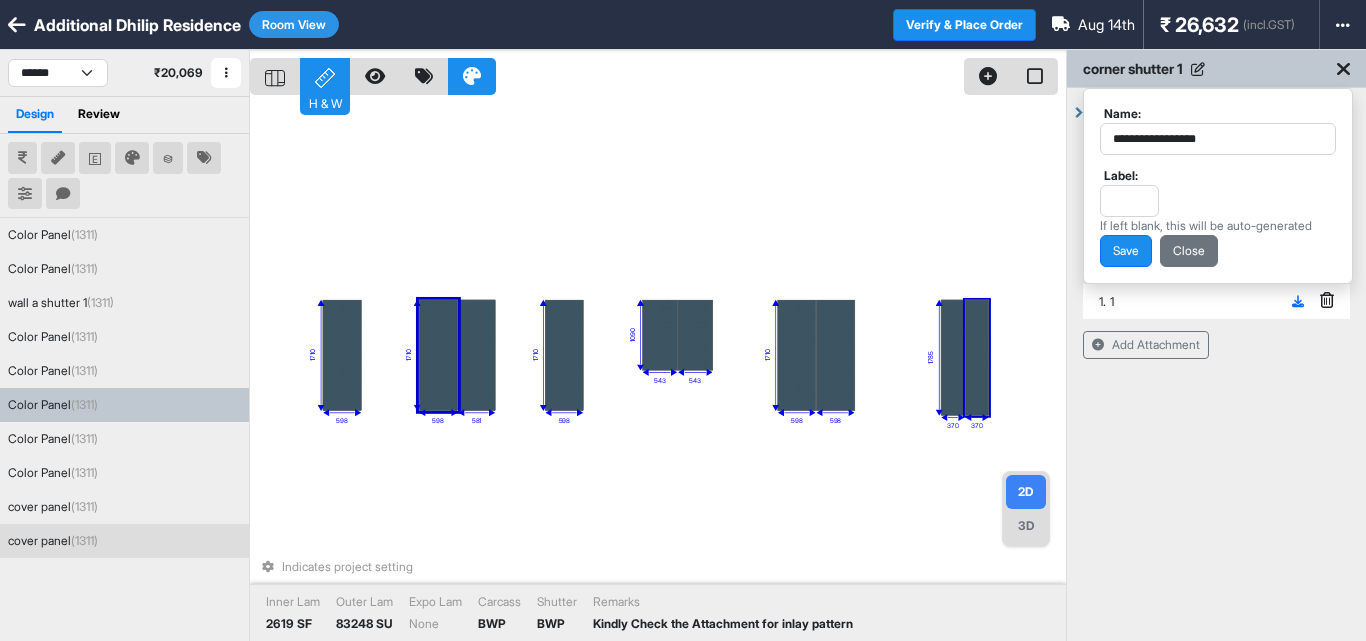 click on "**********" at bounding box center (1218, 139) 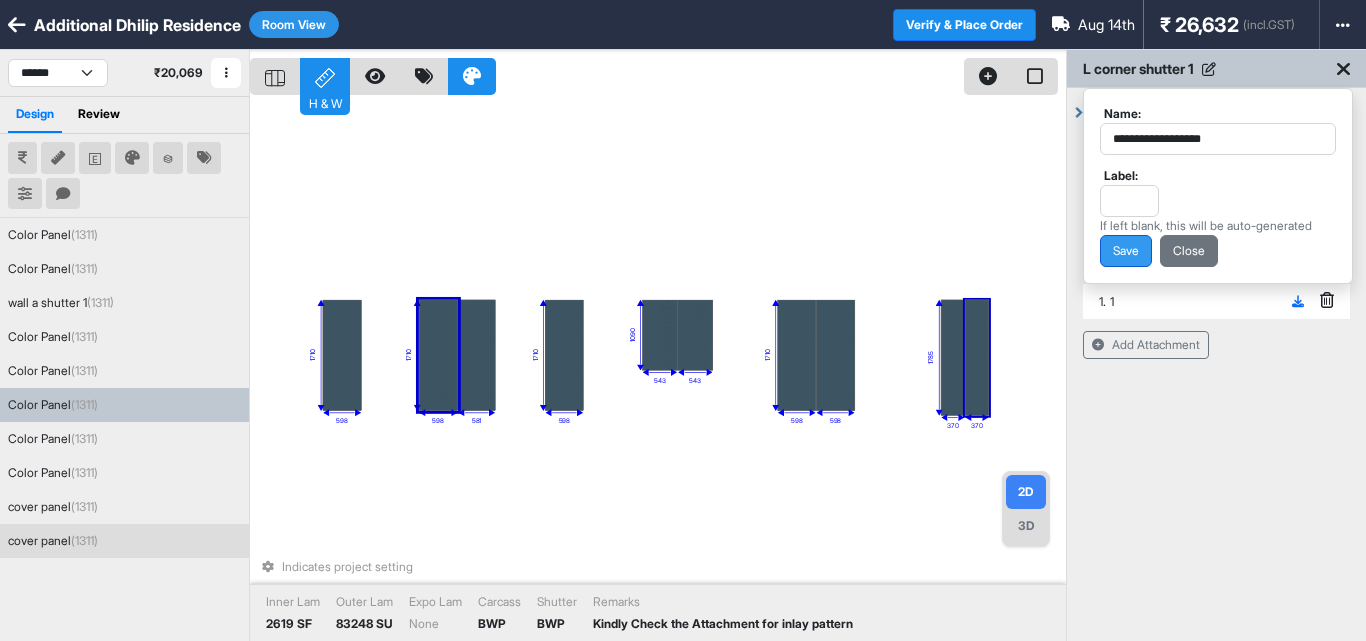 click on "Save" at bounding box center (1126, 251) 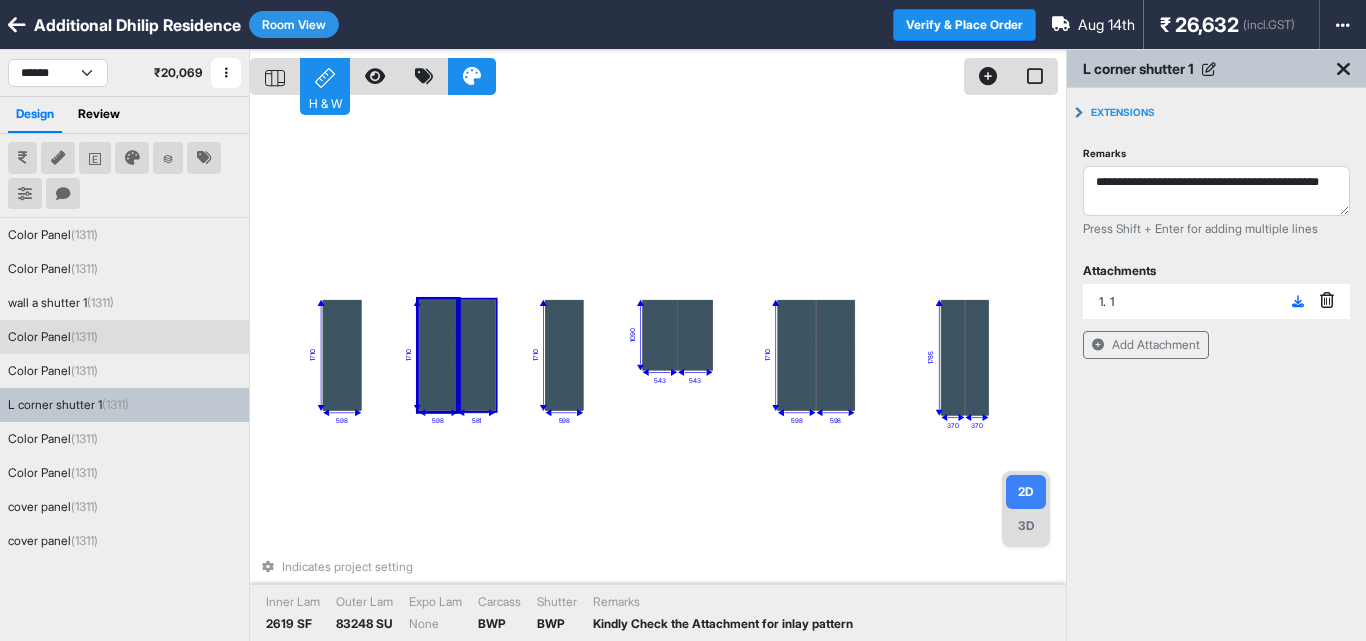 click at bounding box center (477, 355) 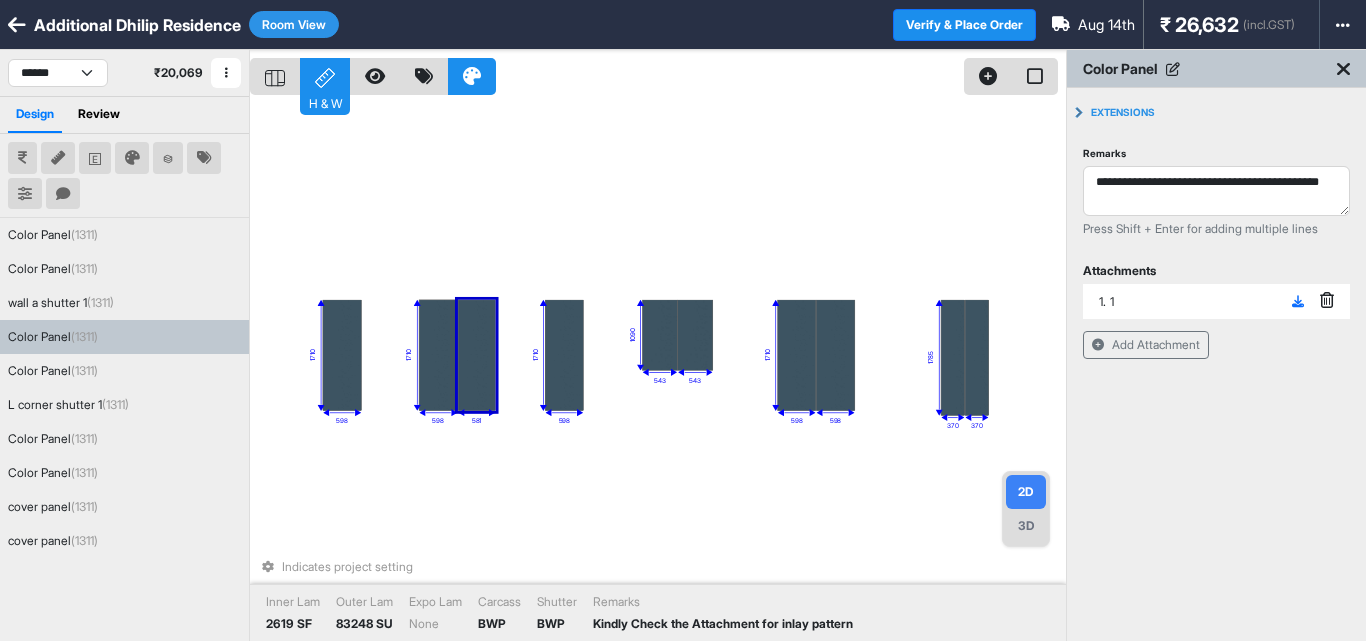 click at bounding box center (1173, 69) 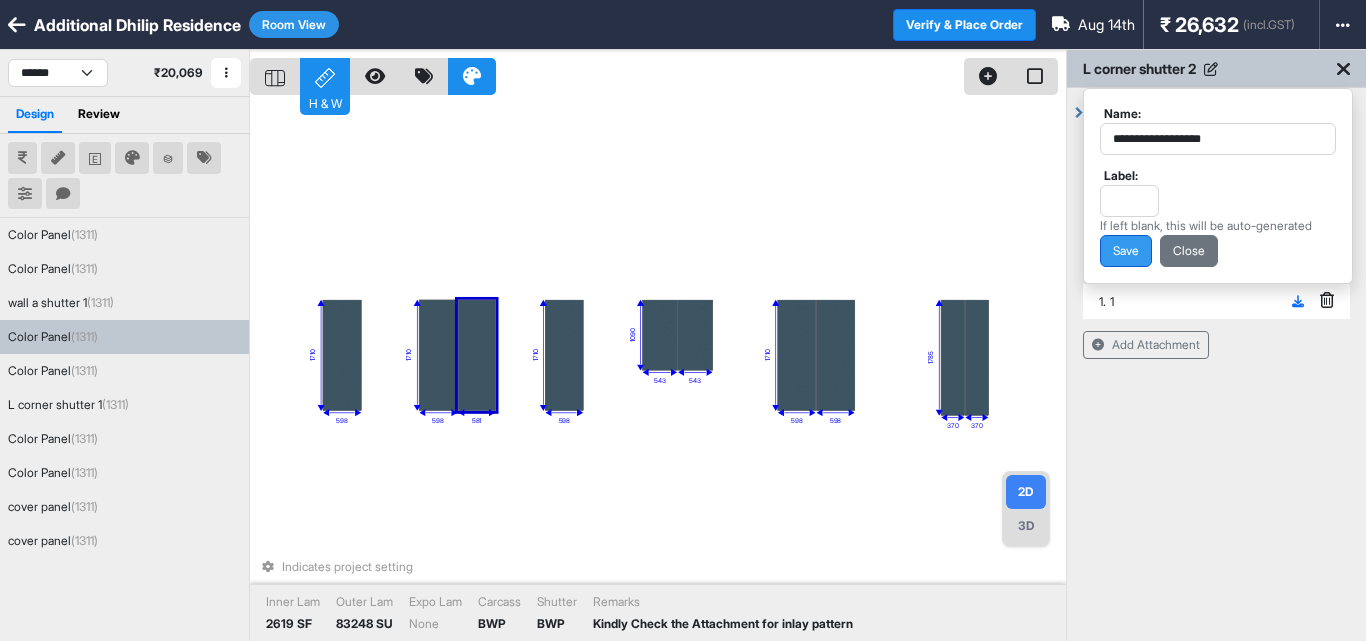 click on "Save" at bounding box center [1126, 251] 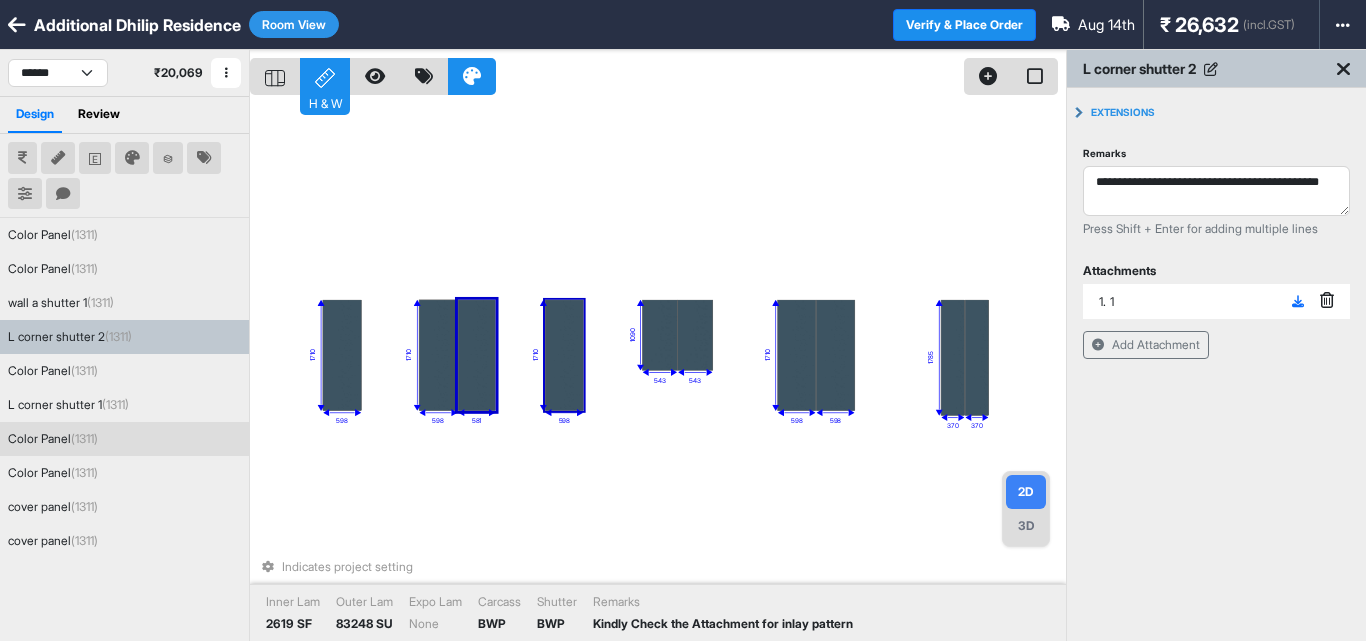click at bounding box center [564, 355] 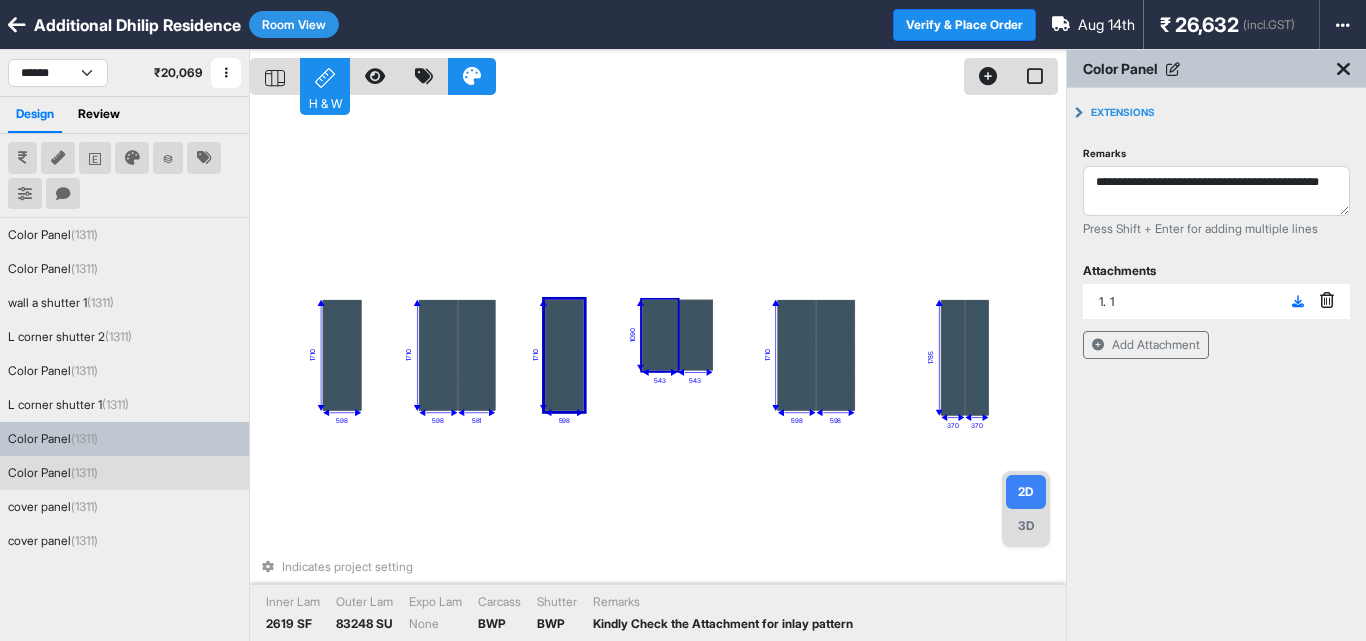 click at bounding box center (1173, 69) 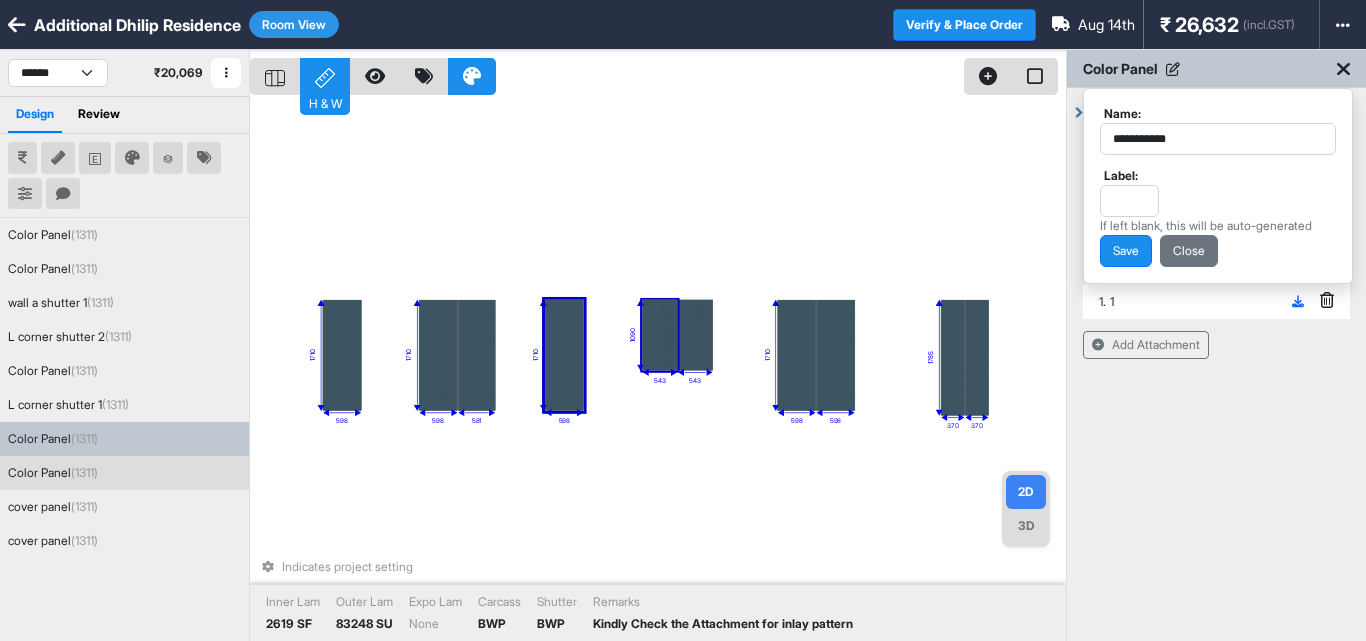 drag, startPoint x: 1191, startPoint y: 141, endPoint x: 1091, endPoint y: 141, distance: 100 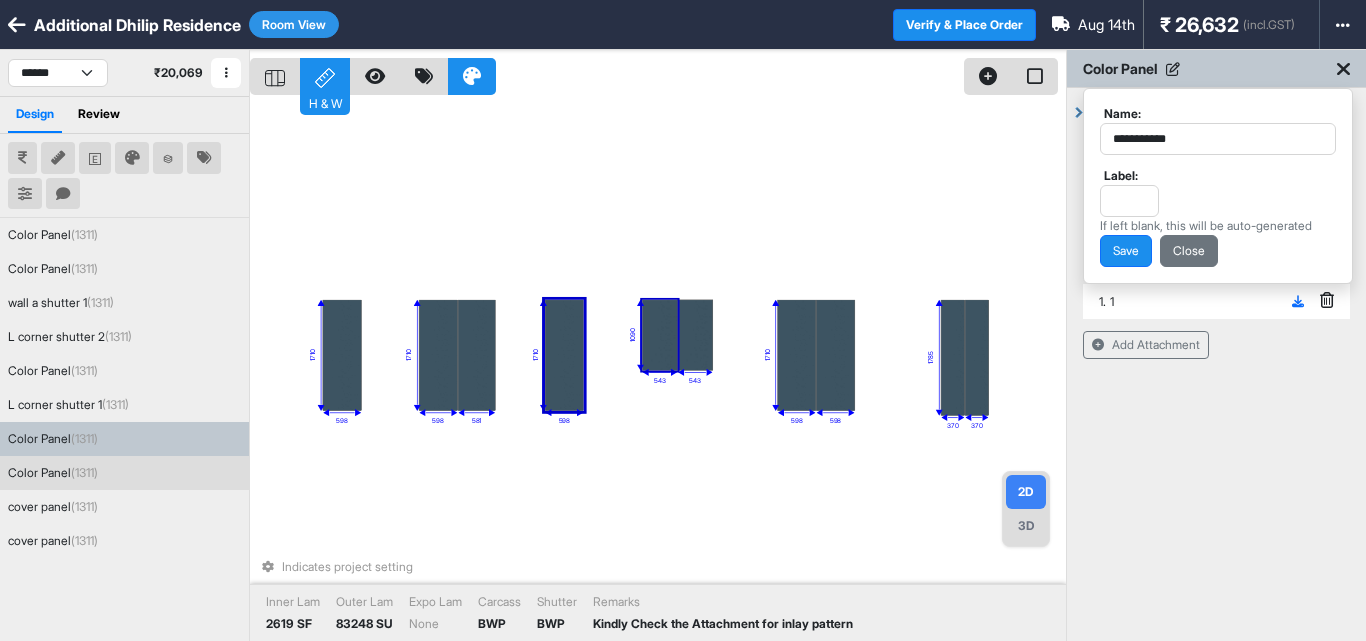 click on "**********" at bounding box center [1218, 186] 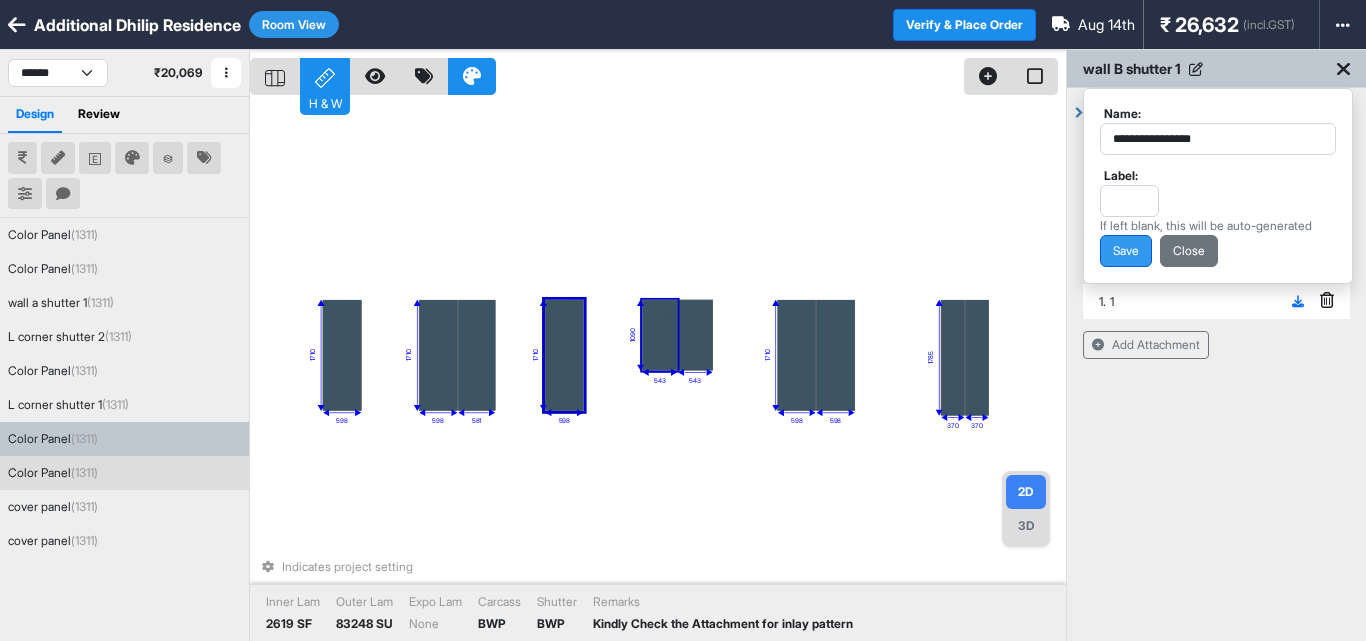 click on "Save" at bounding box center (1126, 251) 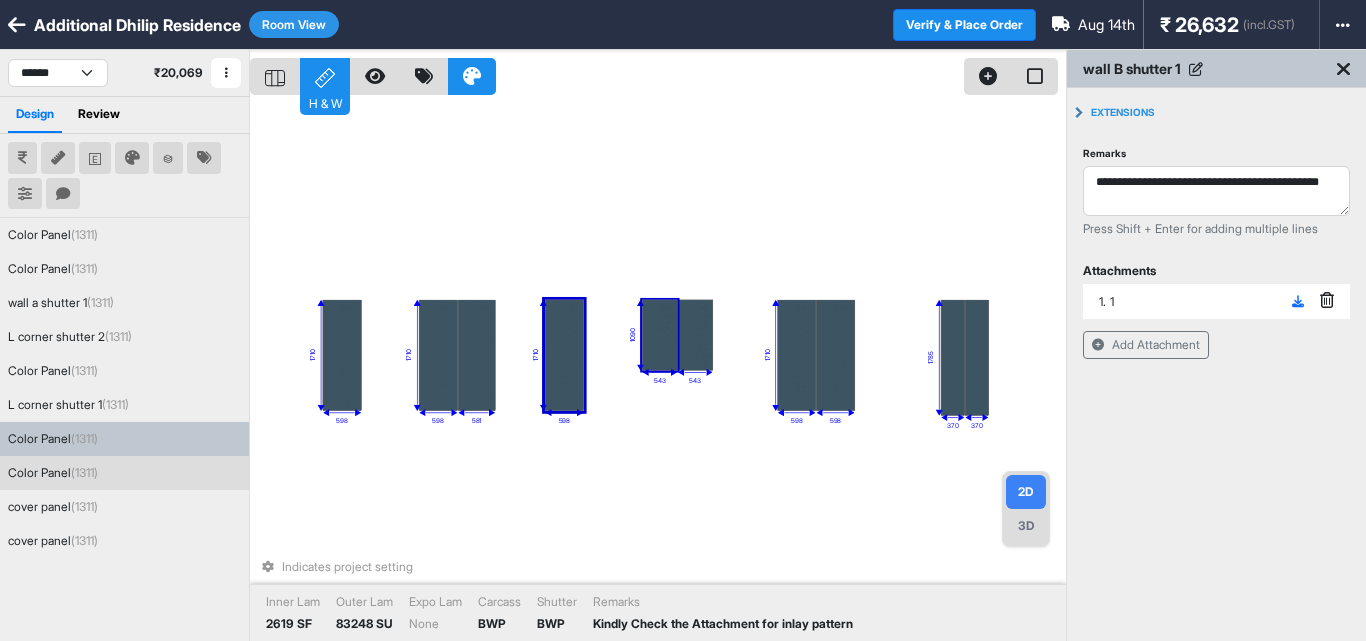 click at bounding box center [659, 335] 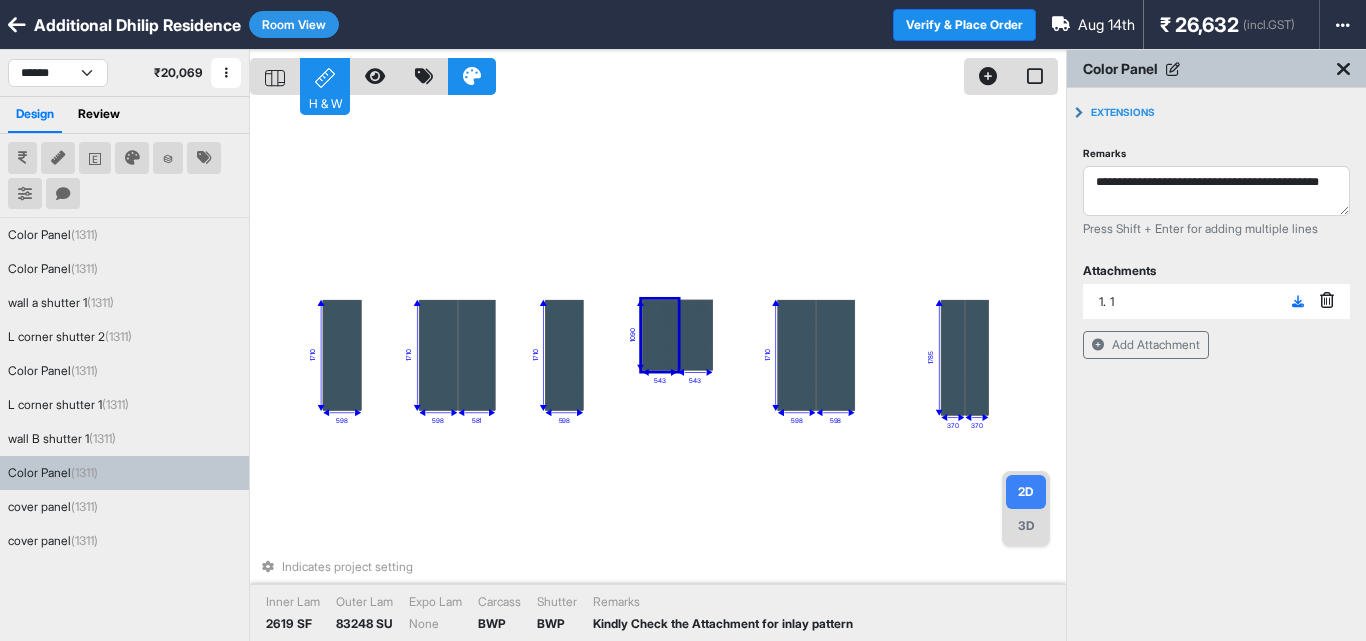 click at bounding box center (1173, 69) 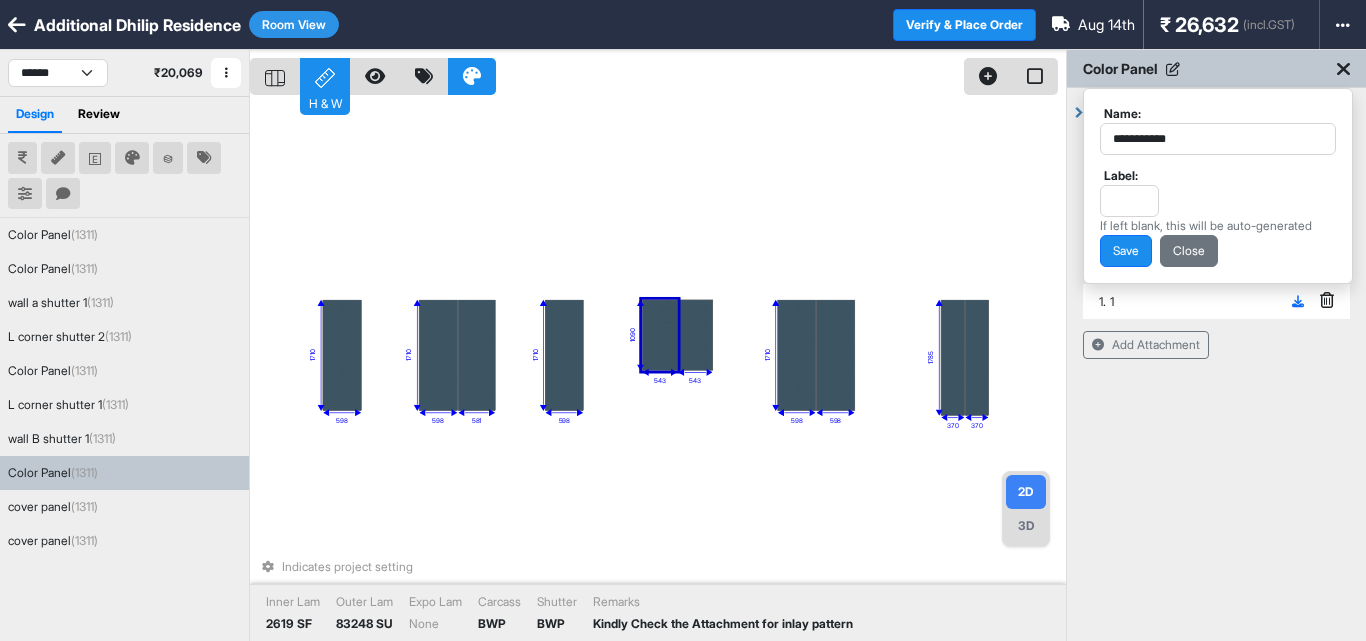 drag, startPoint x: 1201, startPoint y: 144, endPoint x: 1082, endPoint y: 144, distance: 119 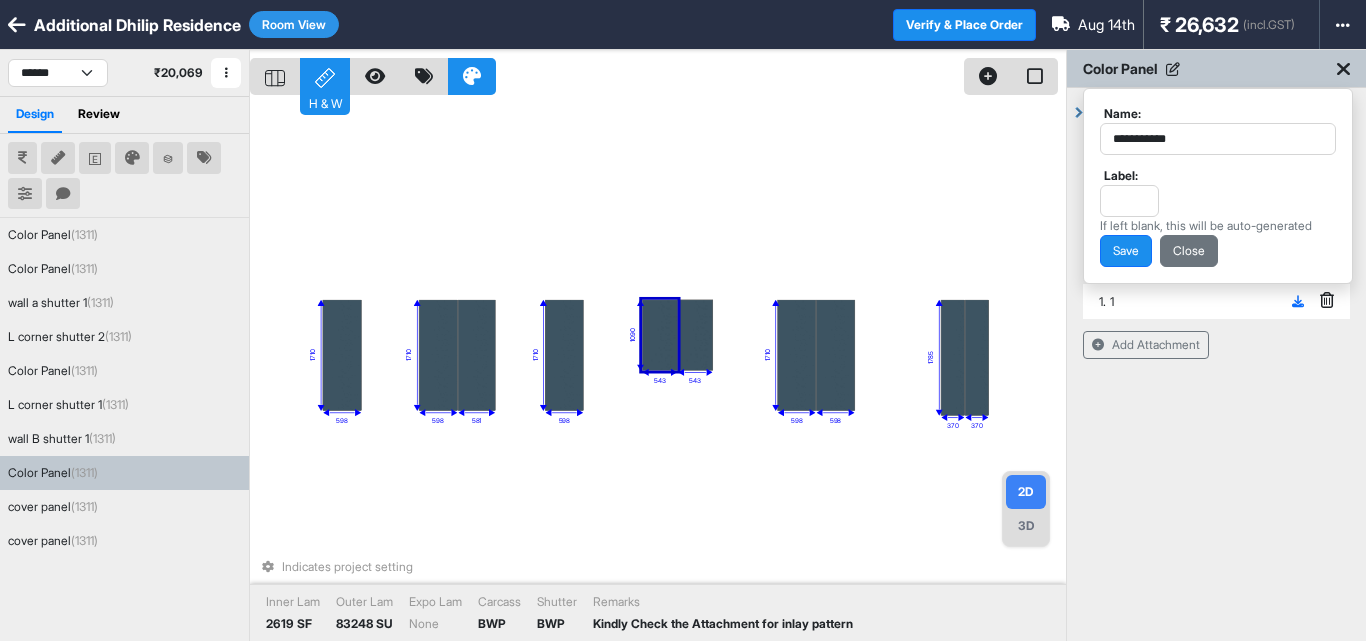 click on "**********" at bounding box center (1216, 370) 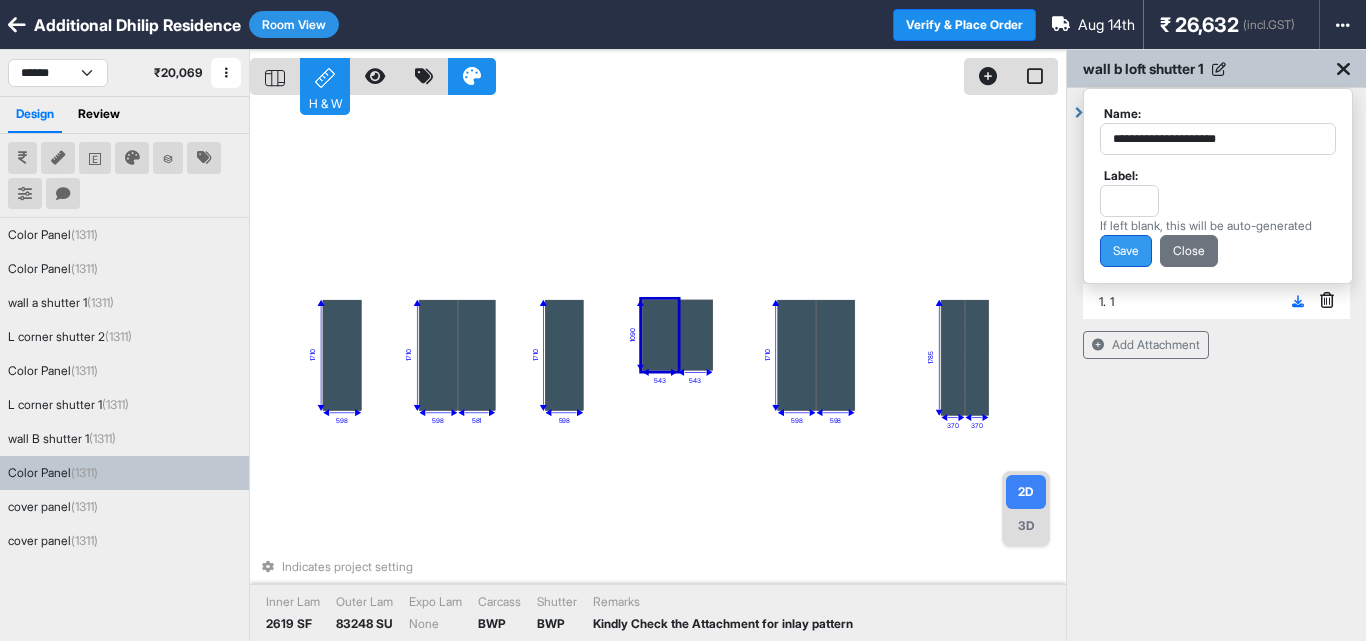 click on "Save" at bounding box center [1126, 251] 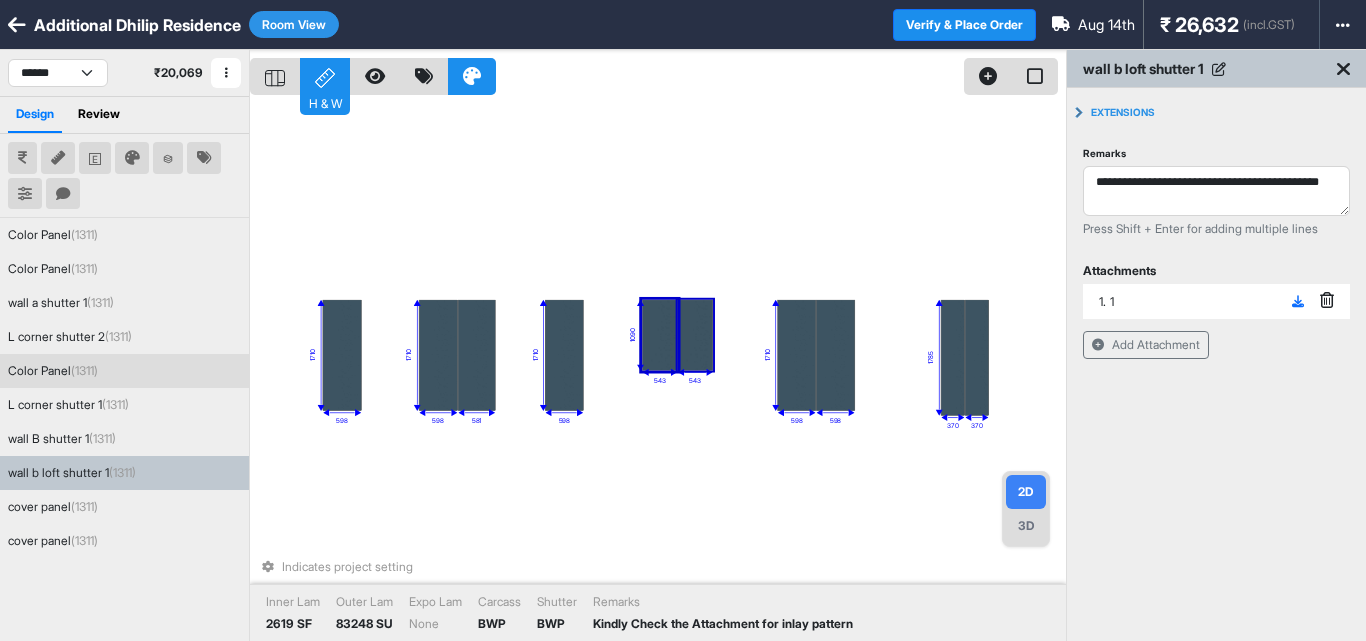 click at bounding box center (695, 335) 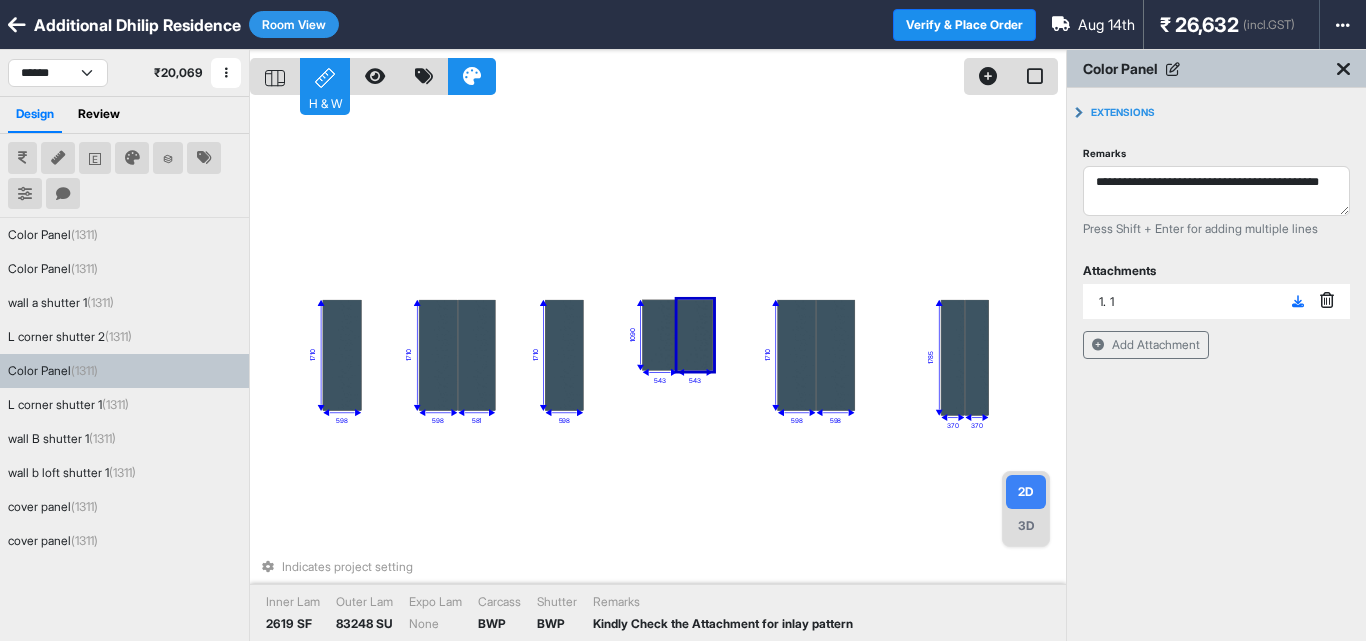 click at bounding box center [1173, 69] 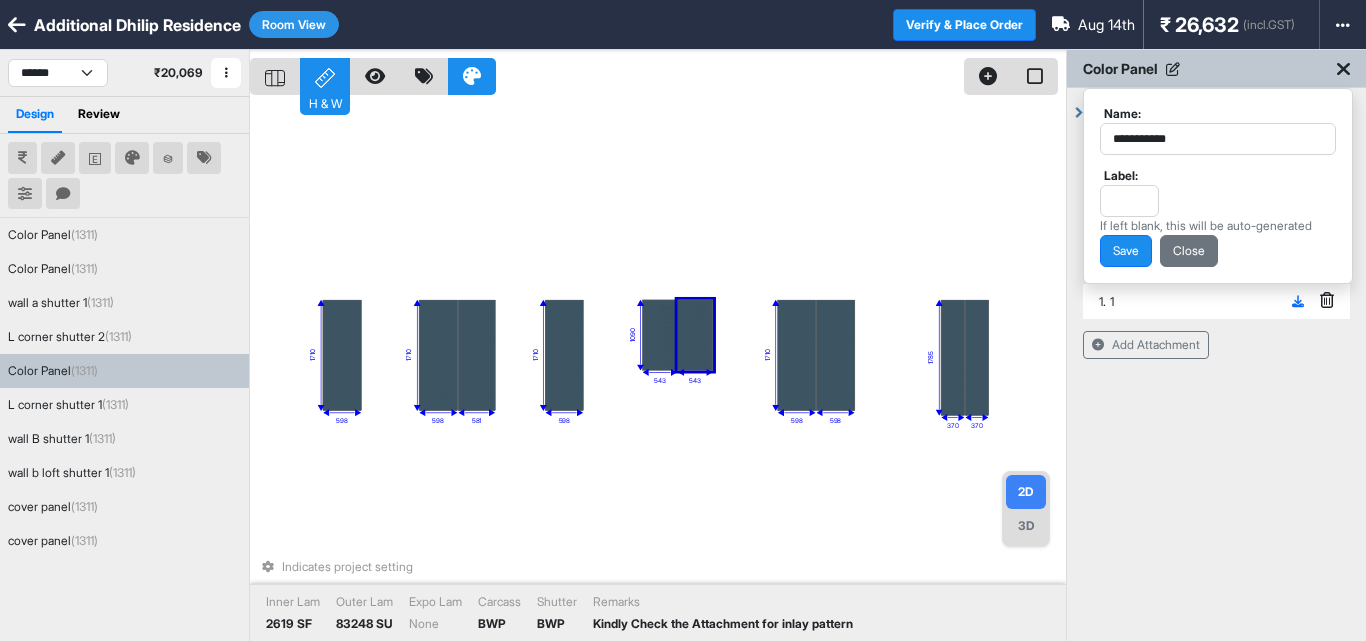 drag, startPoint x: 1188, startPoint y: 127, endPoint x: 1086, endPoint y: 139, distance: 102.70345 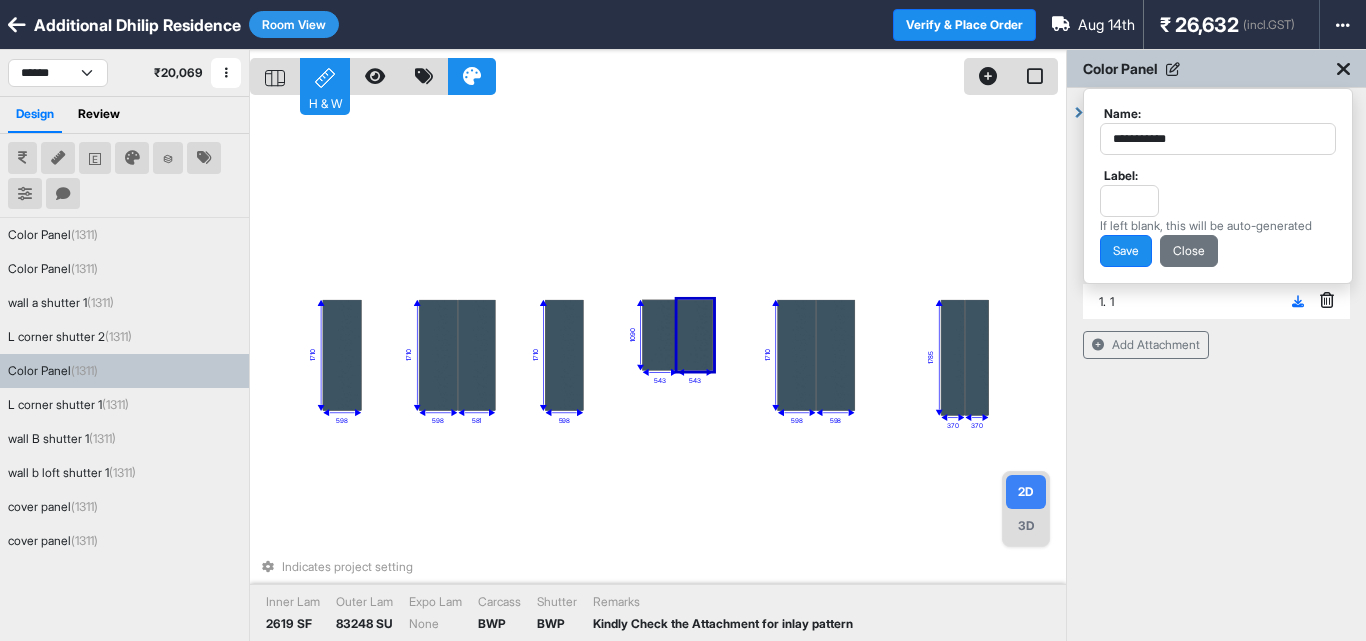 click on "**********" at bounding box center (1218, 186) 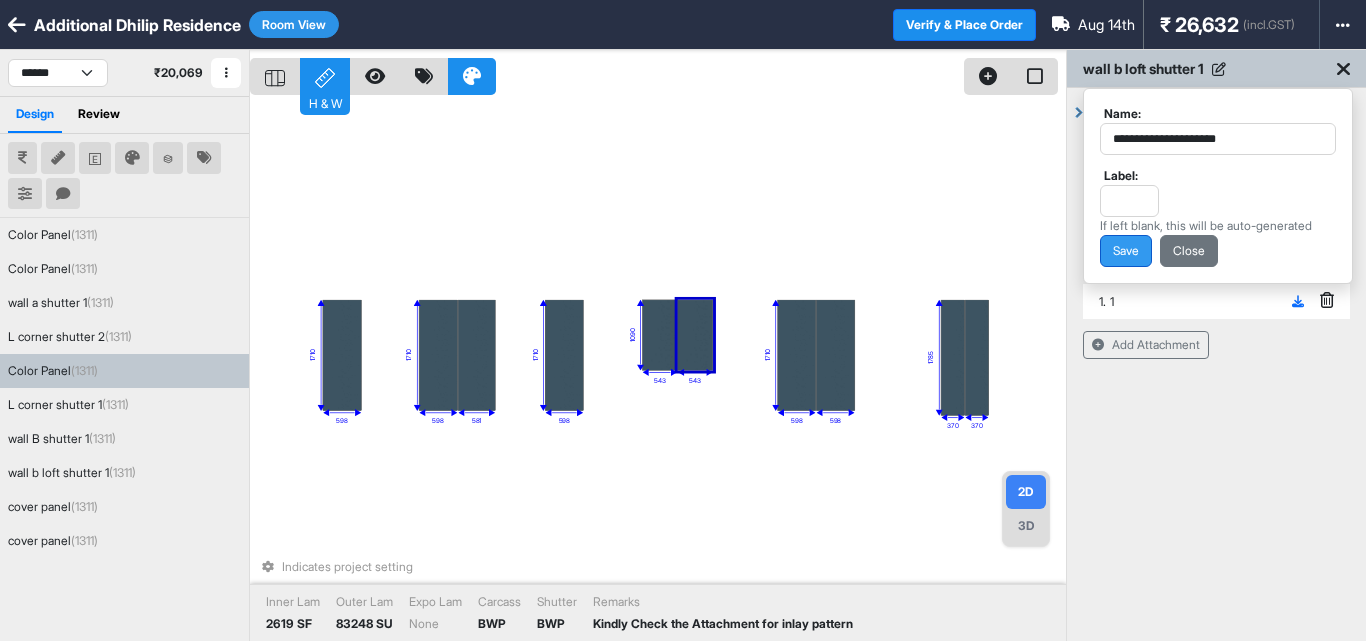 click on "Save" at bounding box center [1126, 251] 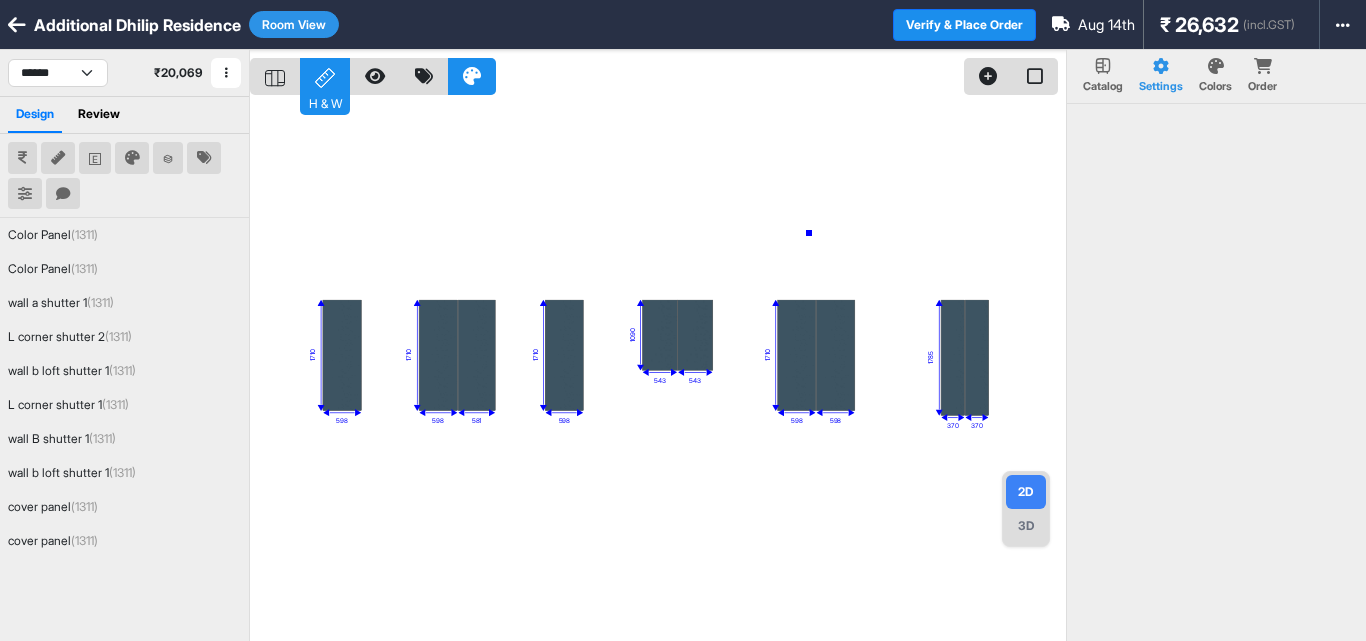 click on "1710 598 598 1710 598 581 543 1710 598 1710 598 1090 543 1785 370 370" at bounding box center (658, 370) 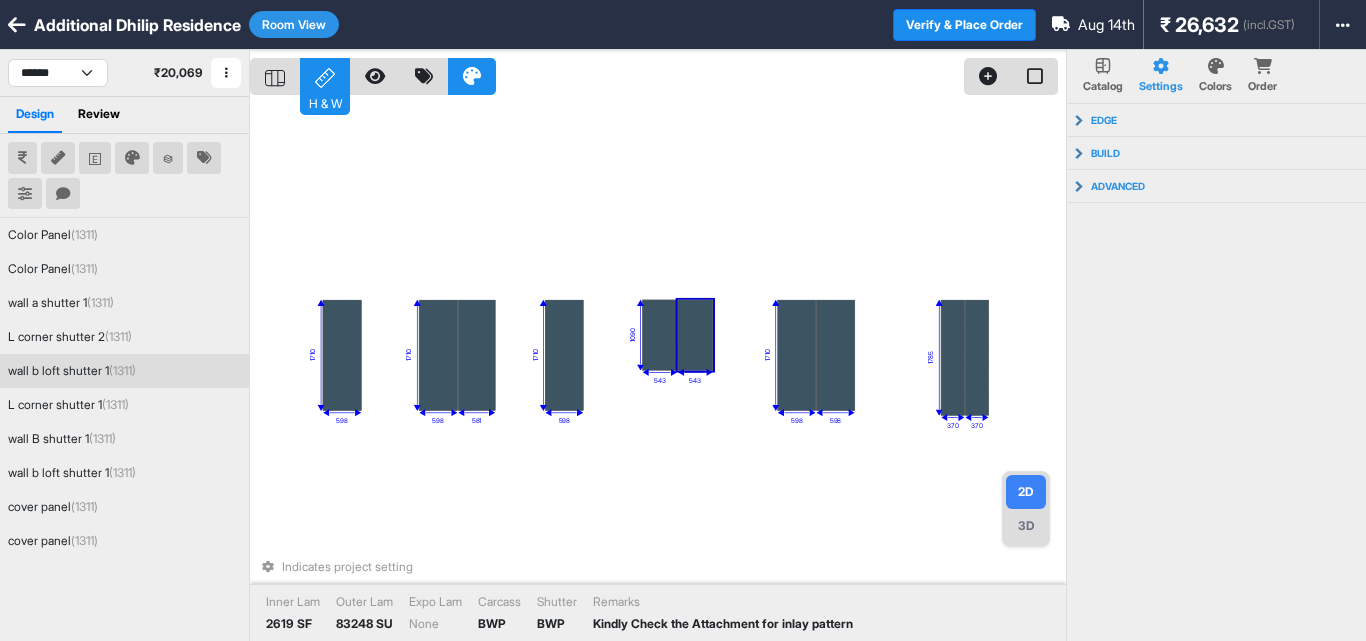 click at bounding box center [695, 335] 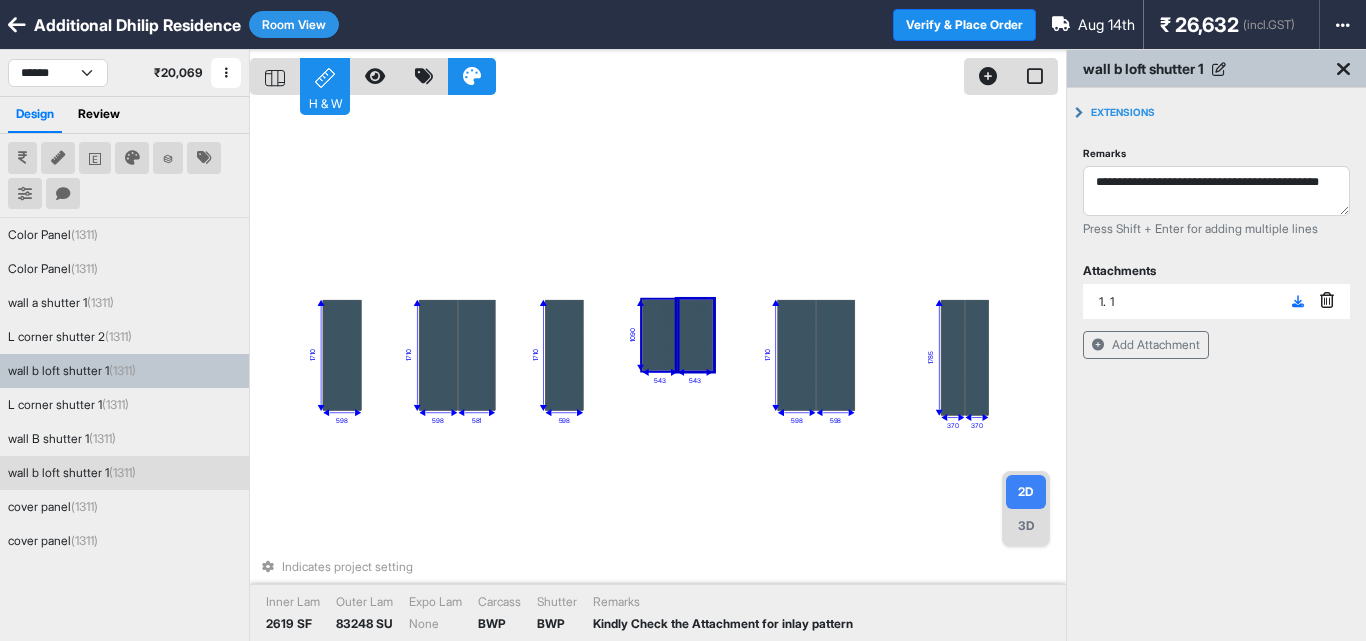 click at bounding box center [659, 335] 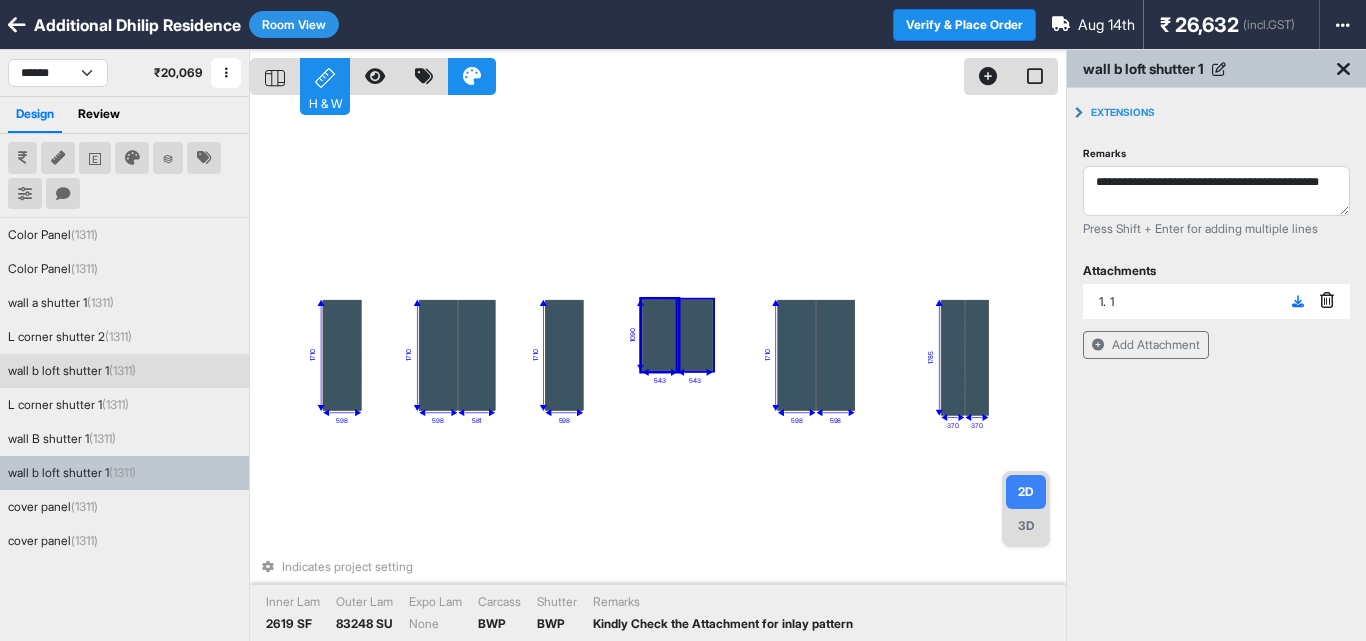 click at bounding box center [695, 335] 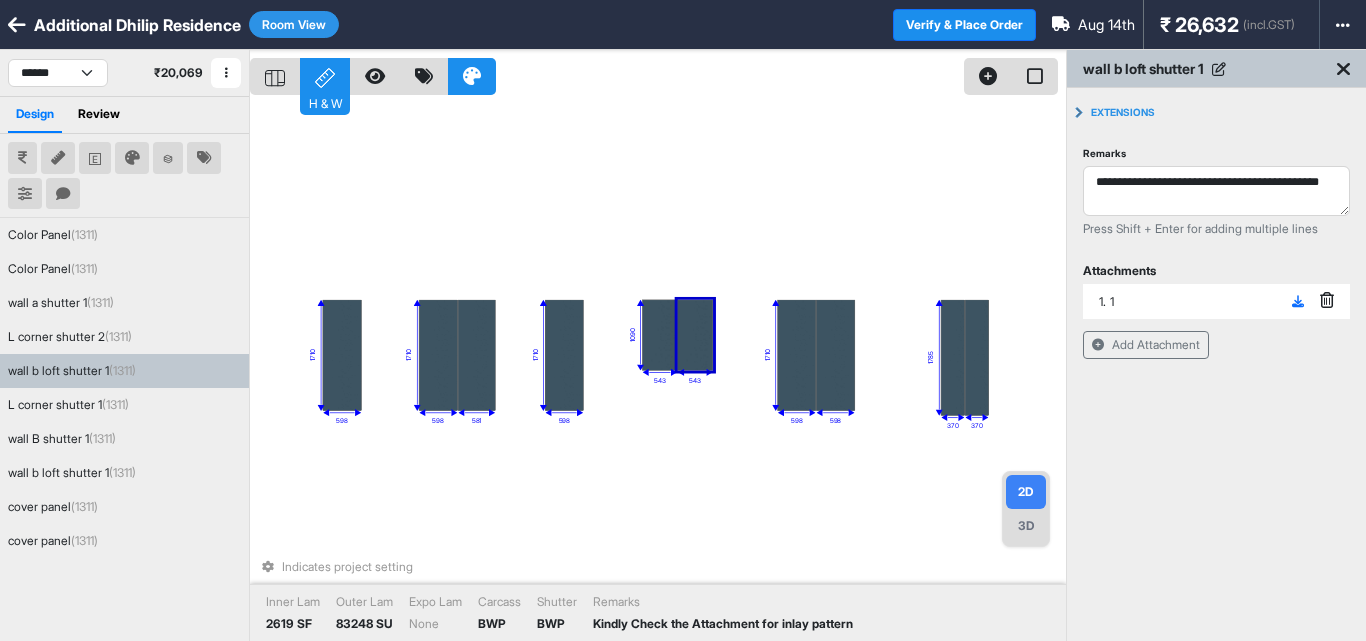 click at bounding box center [1219, 69] 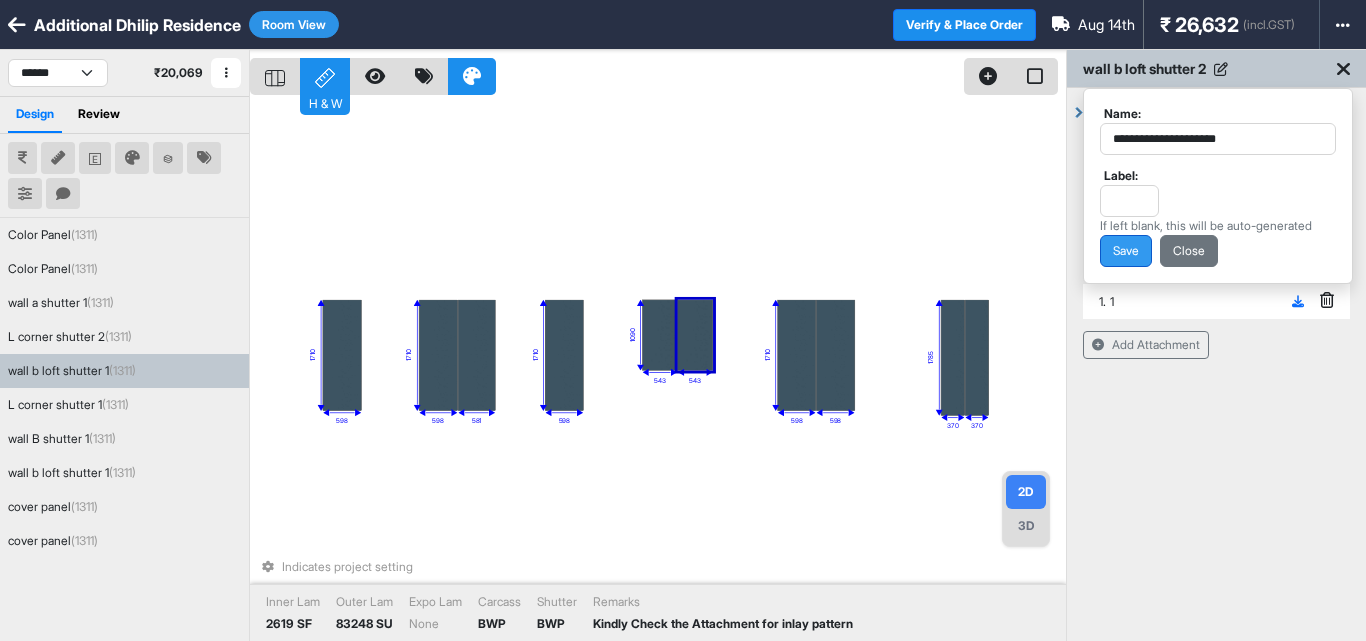 click on "Save" at bounding box center (1126, 251) 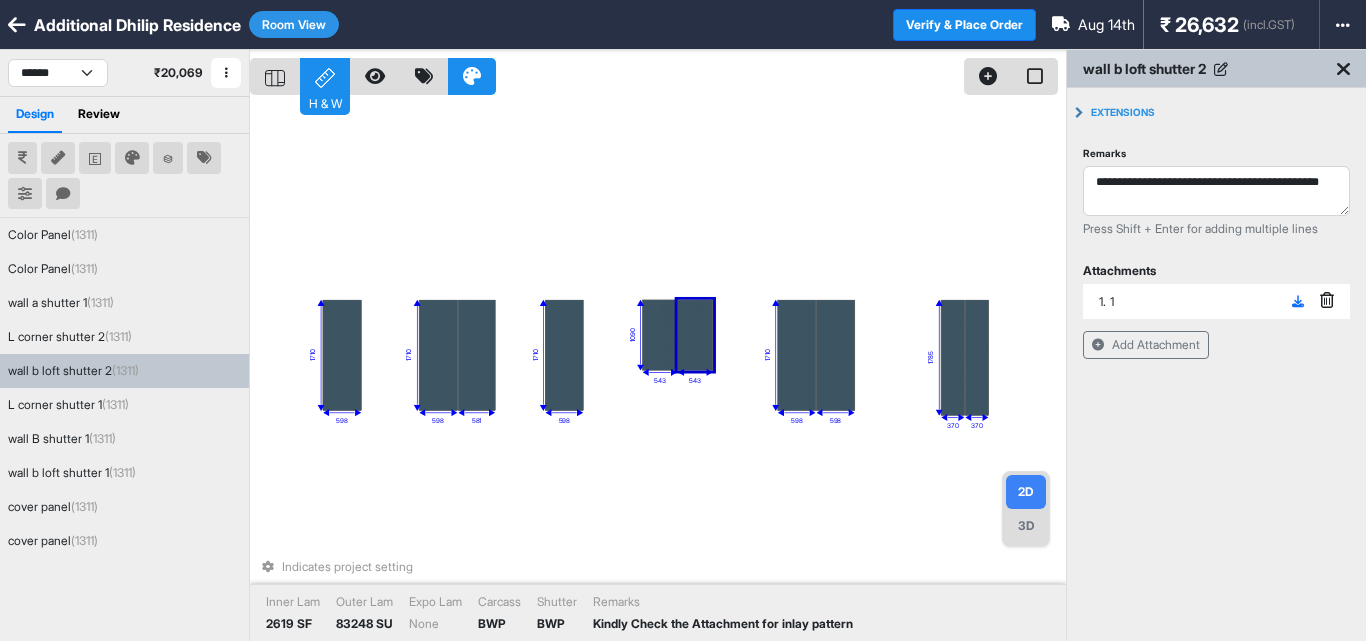click at bounding box center (775, 355) 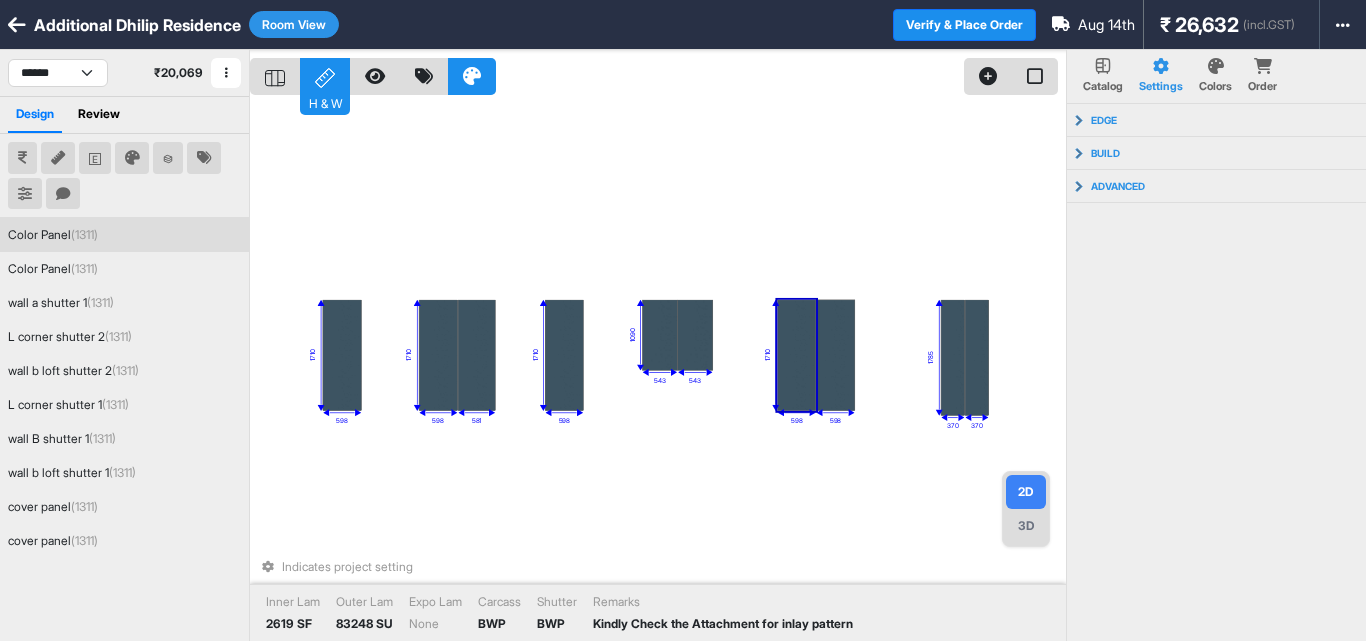 click at bounding box center (796, 355) 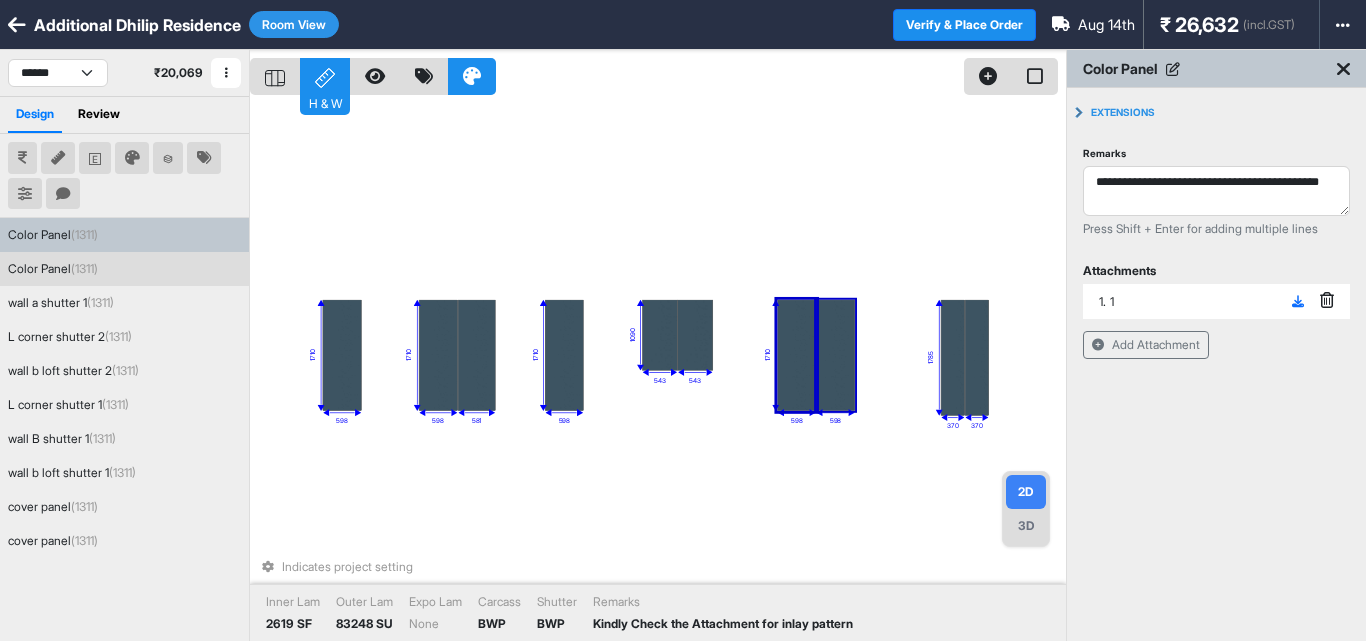 click at bounding box center [1173, 69] 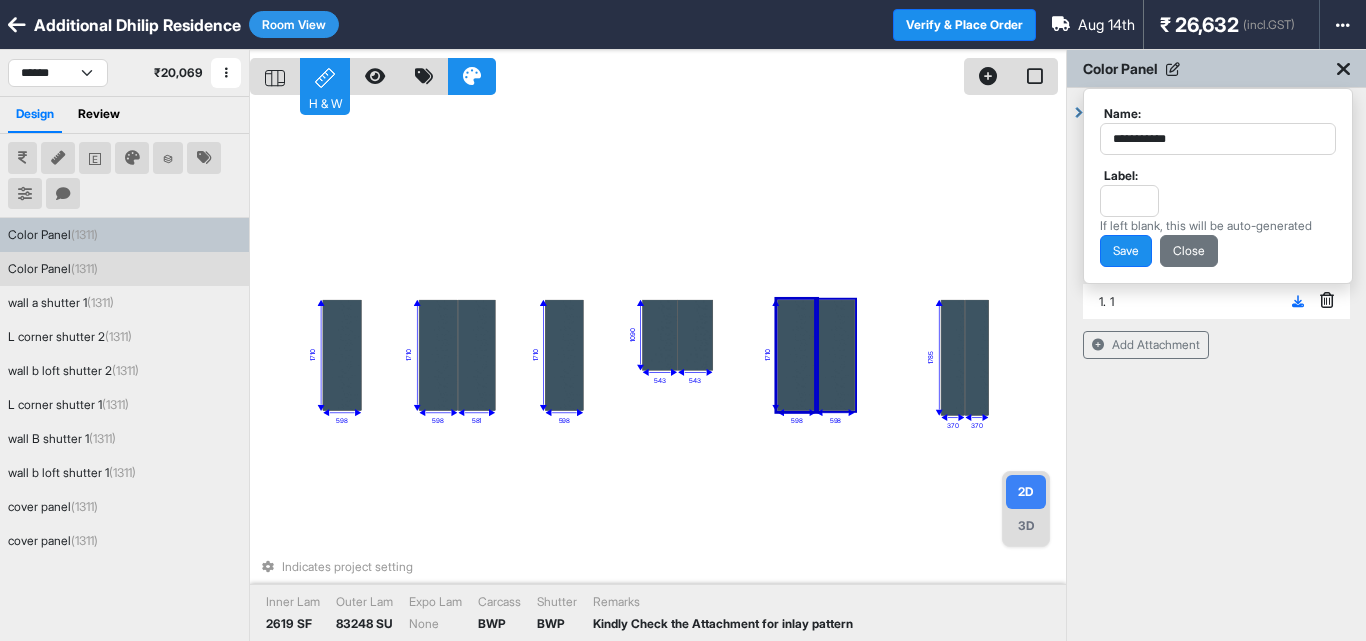 drag, startPoint x: 1207, startPoint y: 137, endPoint x: 1065, endPoint y: 151, distance: 142.68848 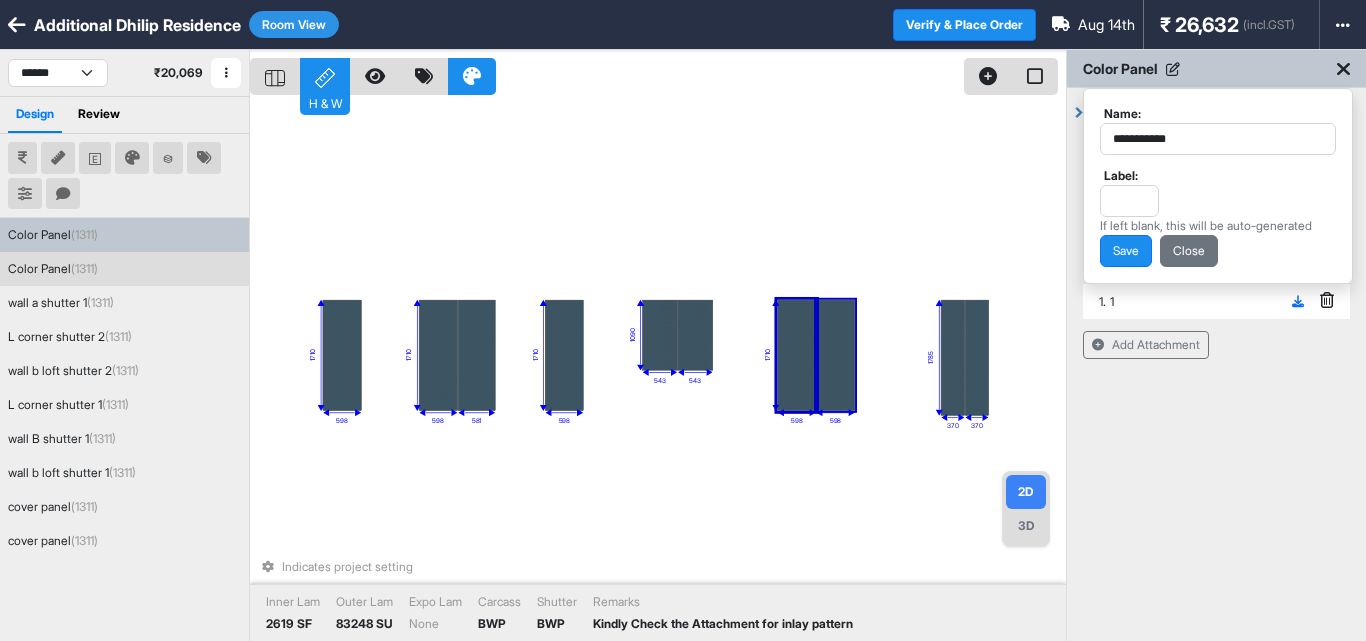 click on "**********" at bounding box center [808, 370] 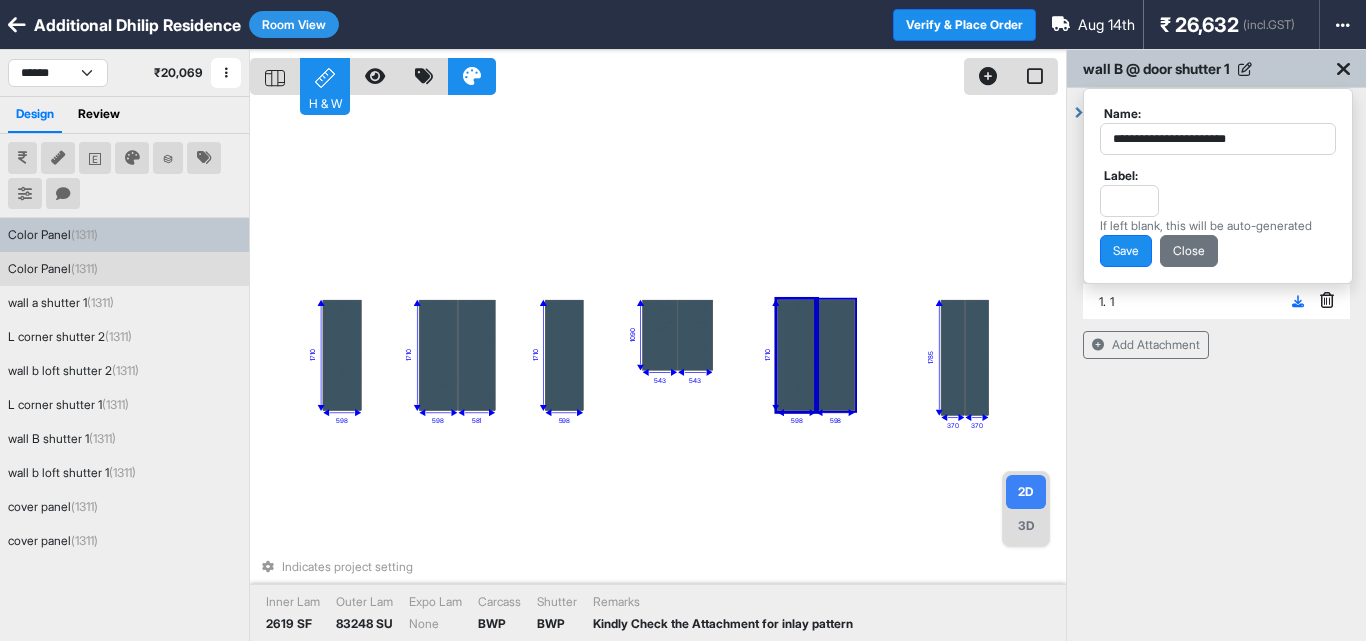 click on "**********" at bounding box center (1218, 139) 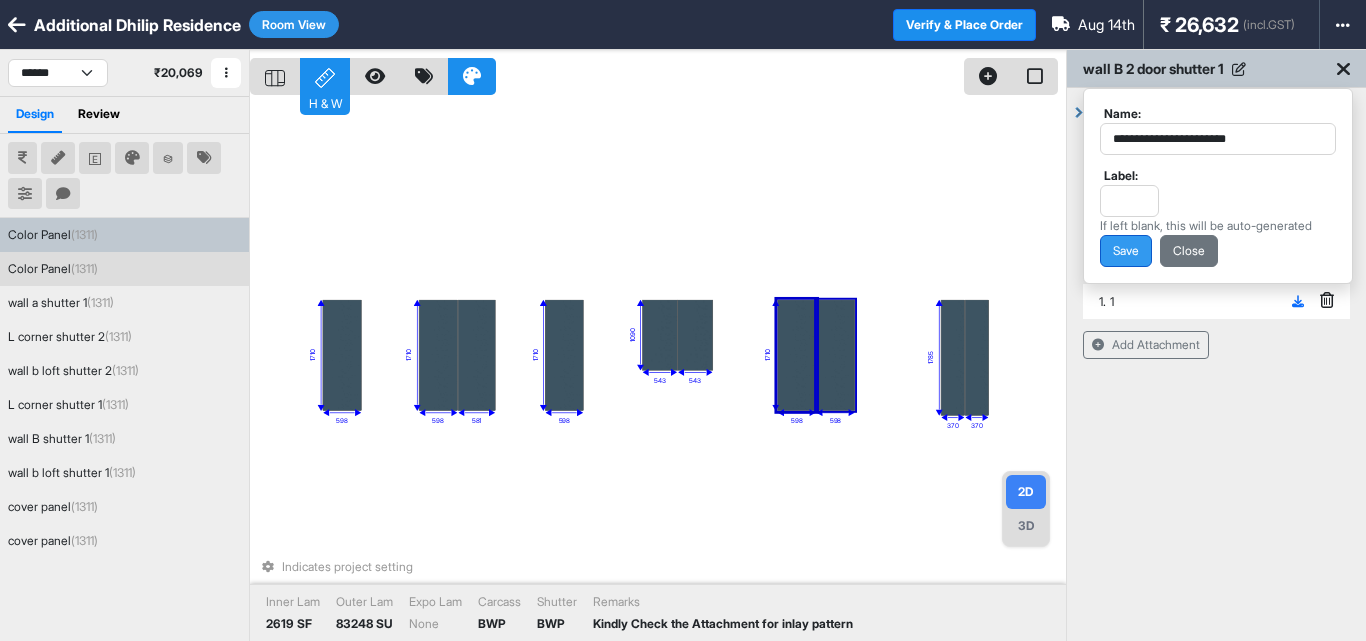 click on "Save" at bounding box center [1126, 251] 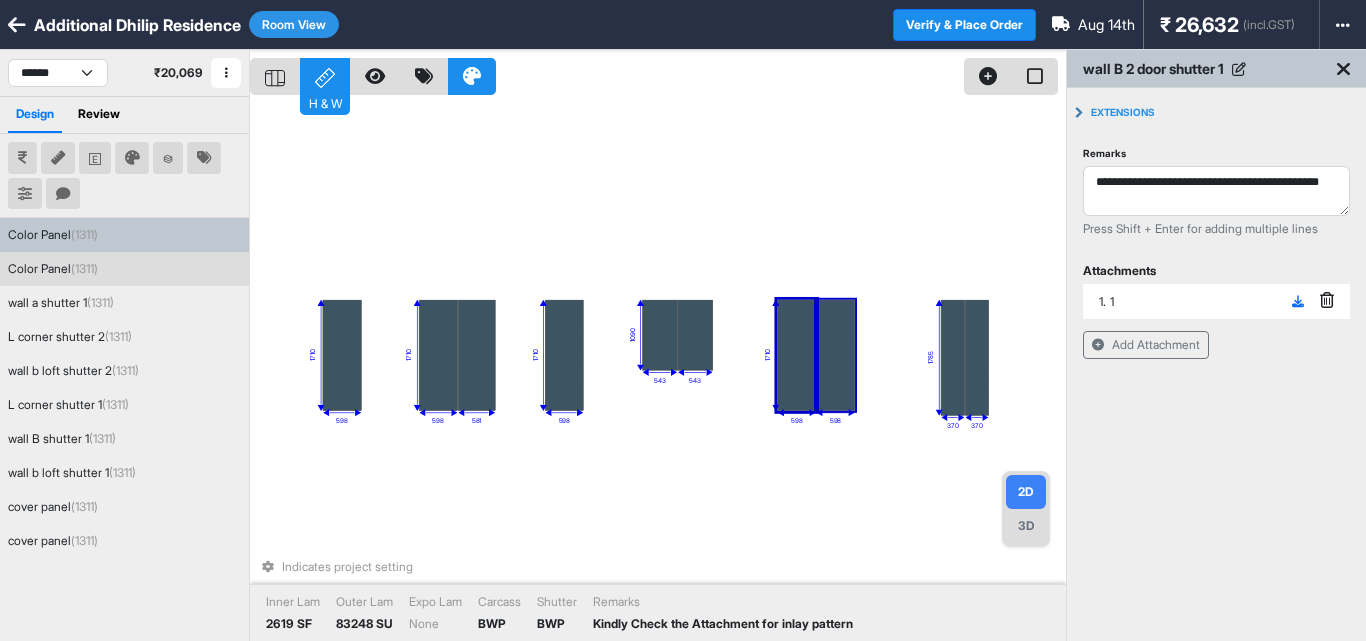 click at bounding box center [835, 355] 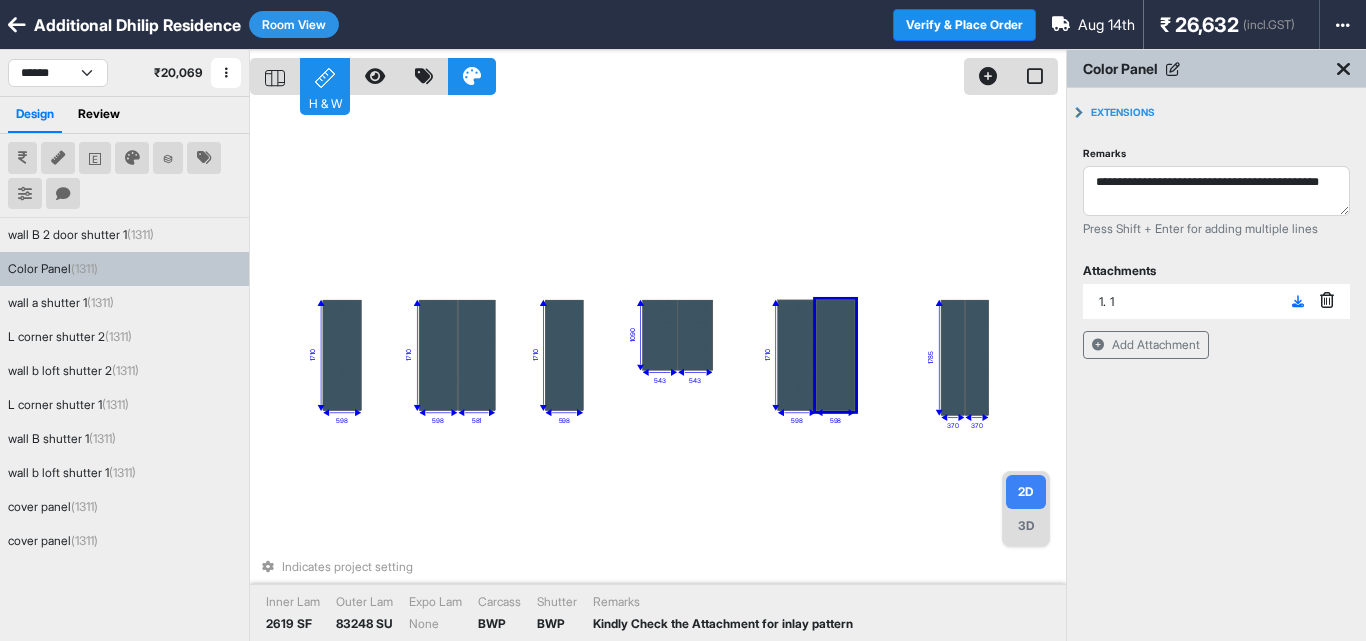 click at bounding box center (1173, 69) 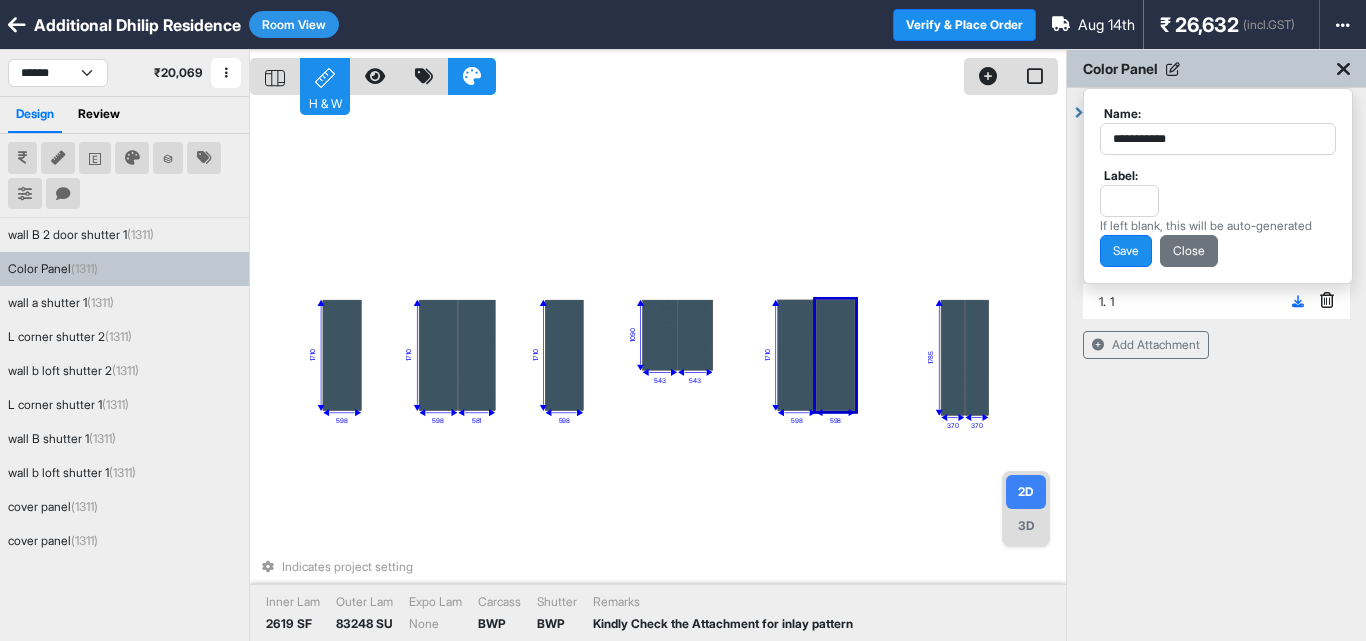 drag, startPoint x: 1210, startPoint y: 141, endPoint x: 1109, endPoint y: 148, distance: 101.24229 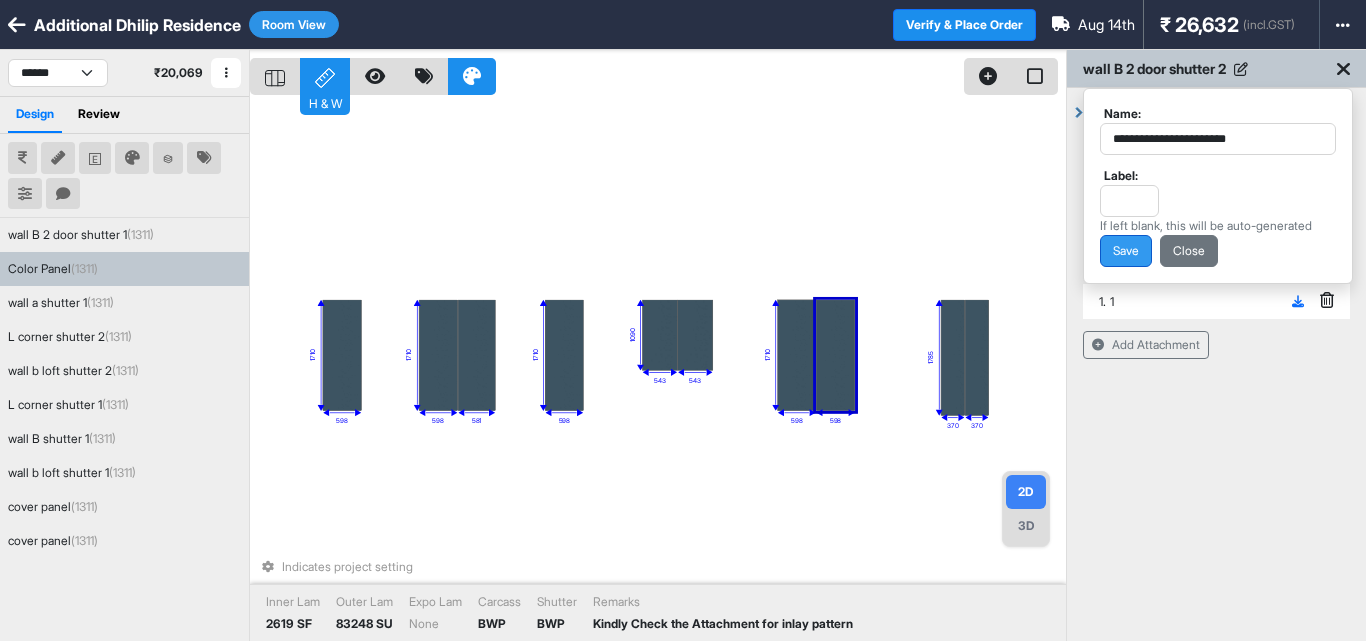 click on "Save" at bounding box center (1126, 251) 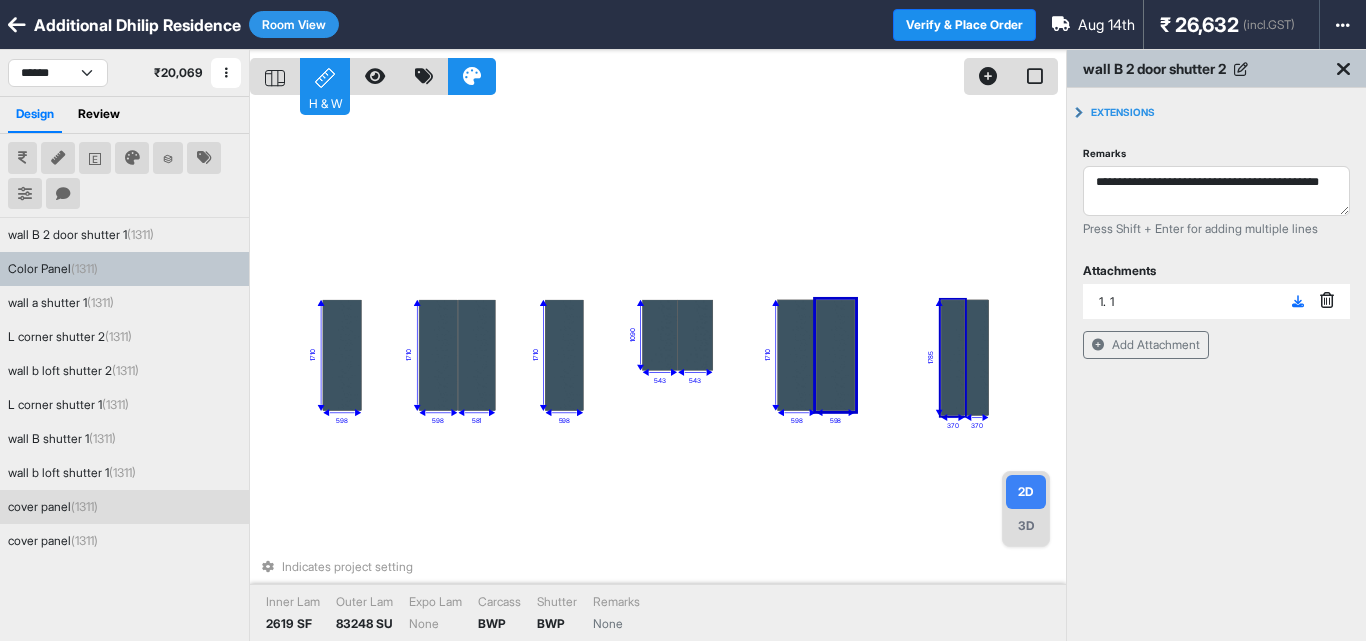 click at bounding box center (953, 358) 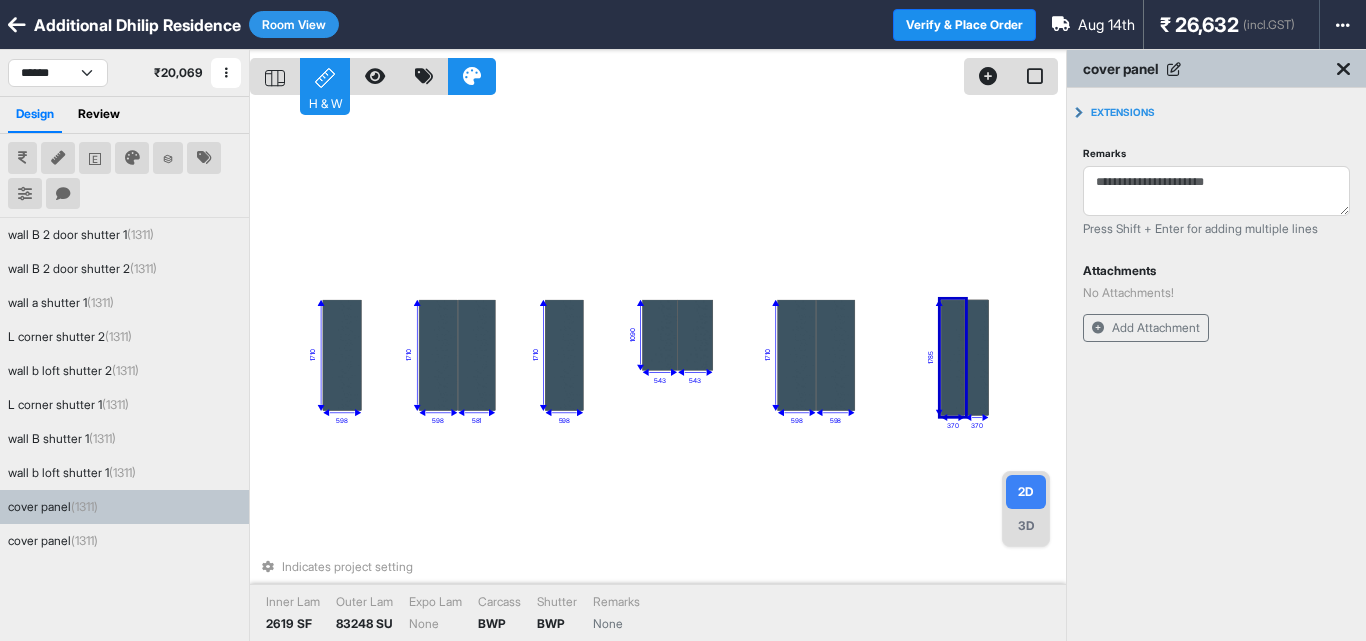 click at bounding box center (1174, 69) 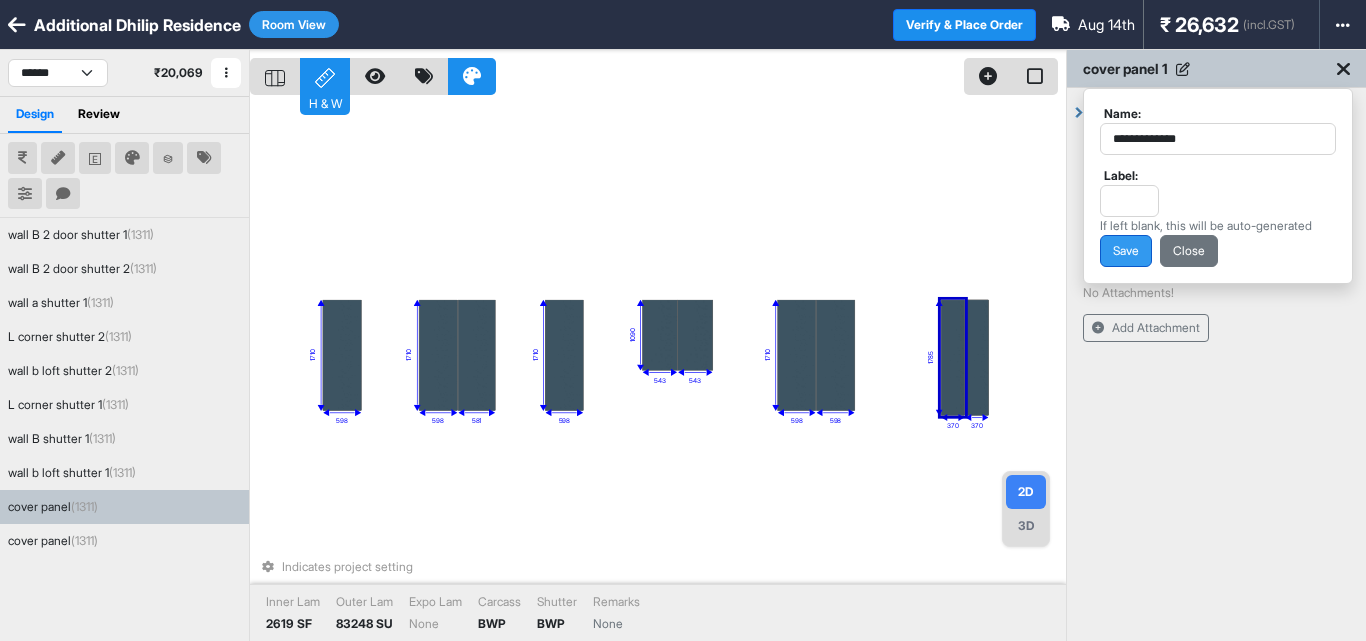 click on "Save" at bounding box center [1126, 251] 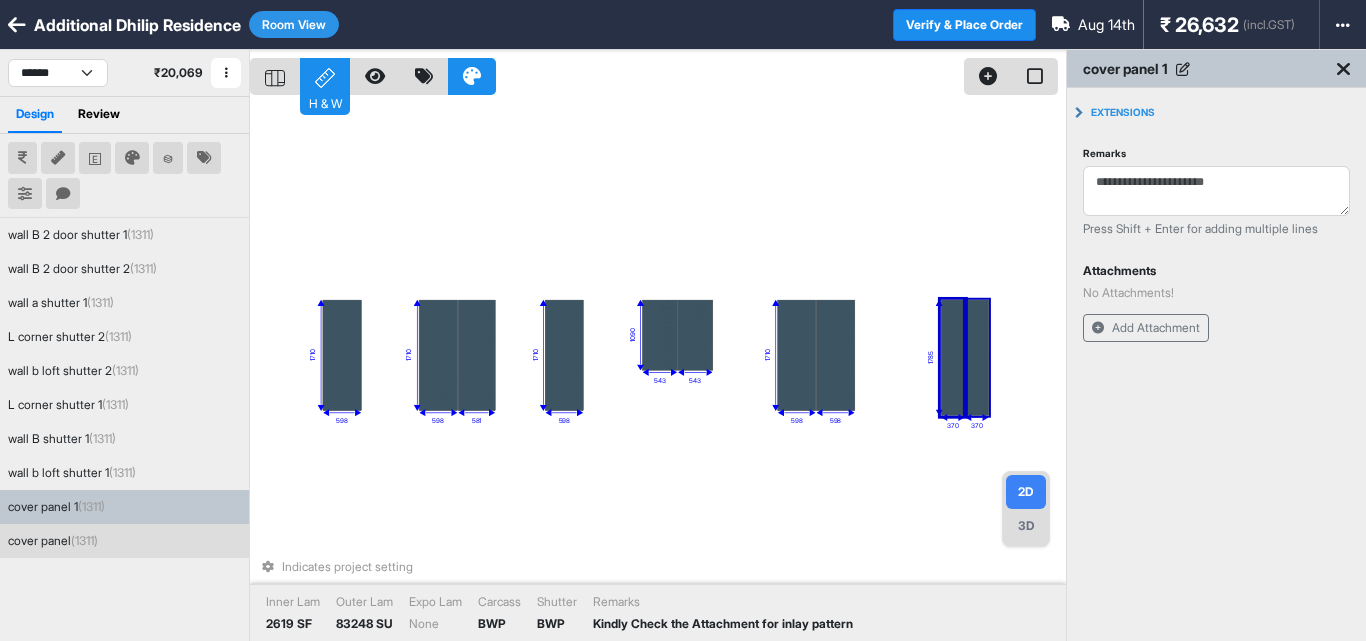 click at bounding box center [977, 358] 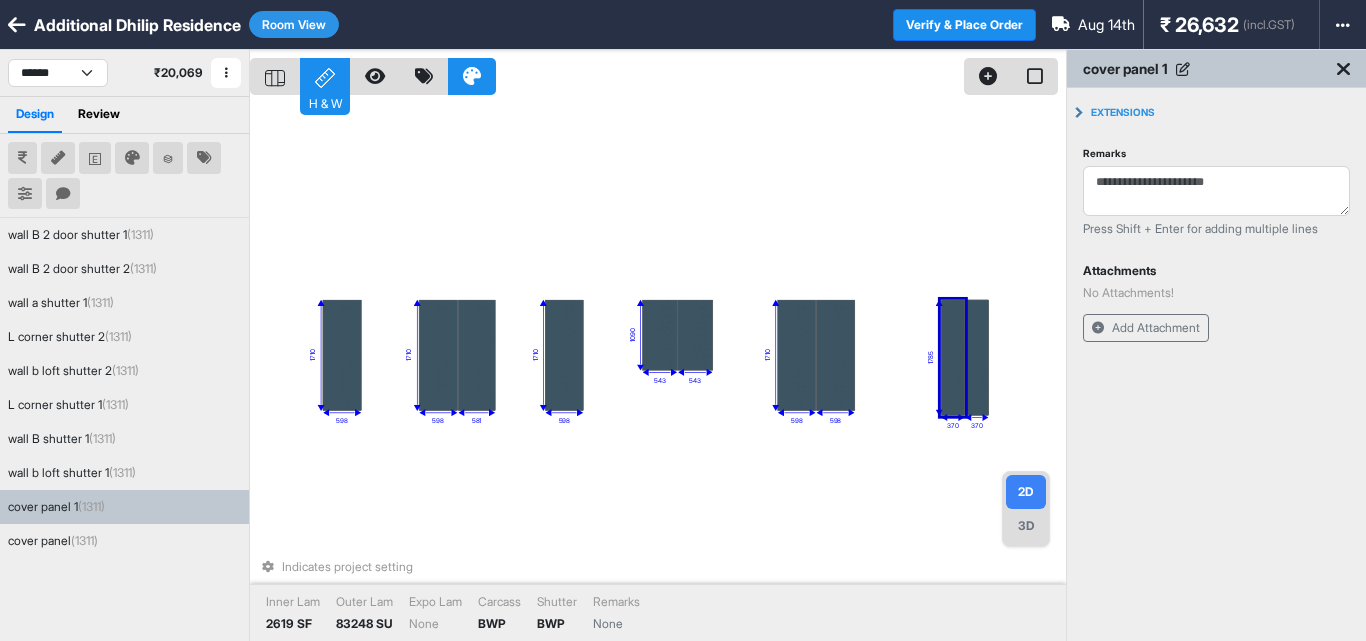 click at bounding box center (1183, 69) 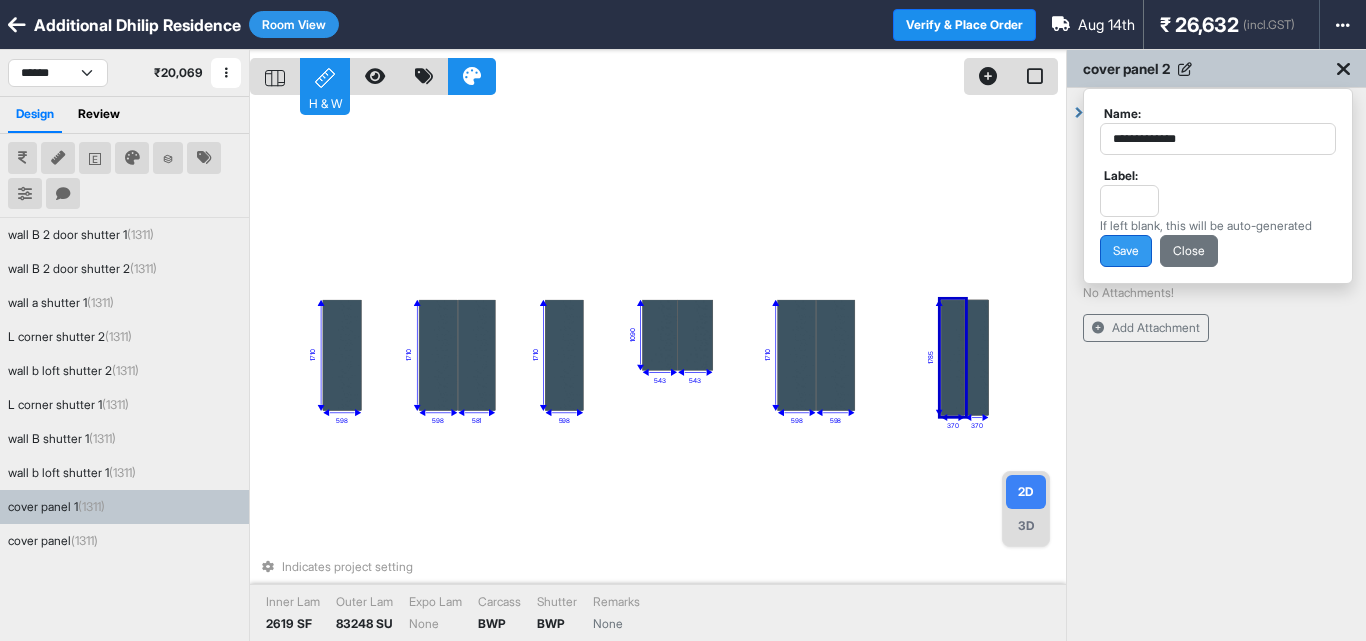 click on "Save" at bounding box center (1126, 251) 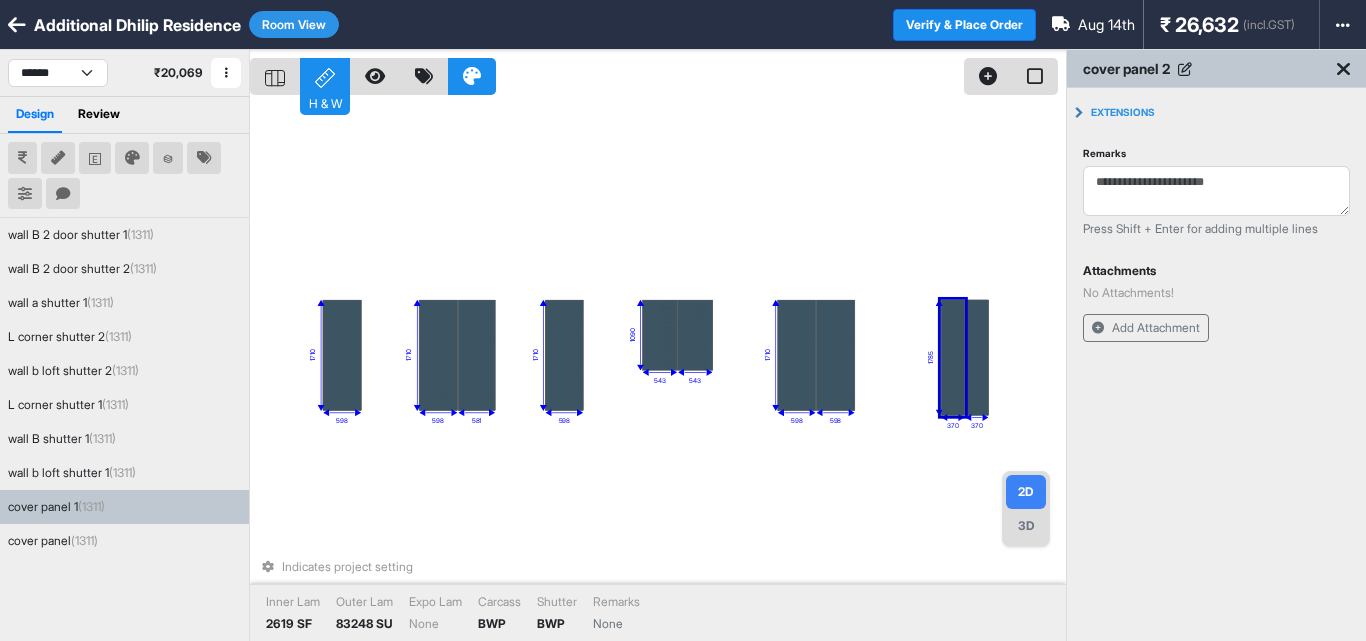 click on "1710 598 598 1710 598 581 543 1710 598 1710 598 1090 543 1785 370 370 Indicates project setting Inner Lam 2619 SF Outer Lam 83248 SU Expo Lam None Carcass BWP Shutter BWP Remarks None" at bounding box center [658, 370] 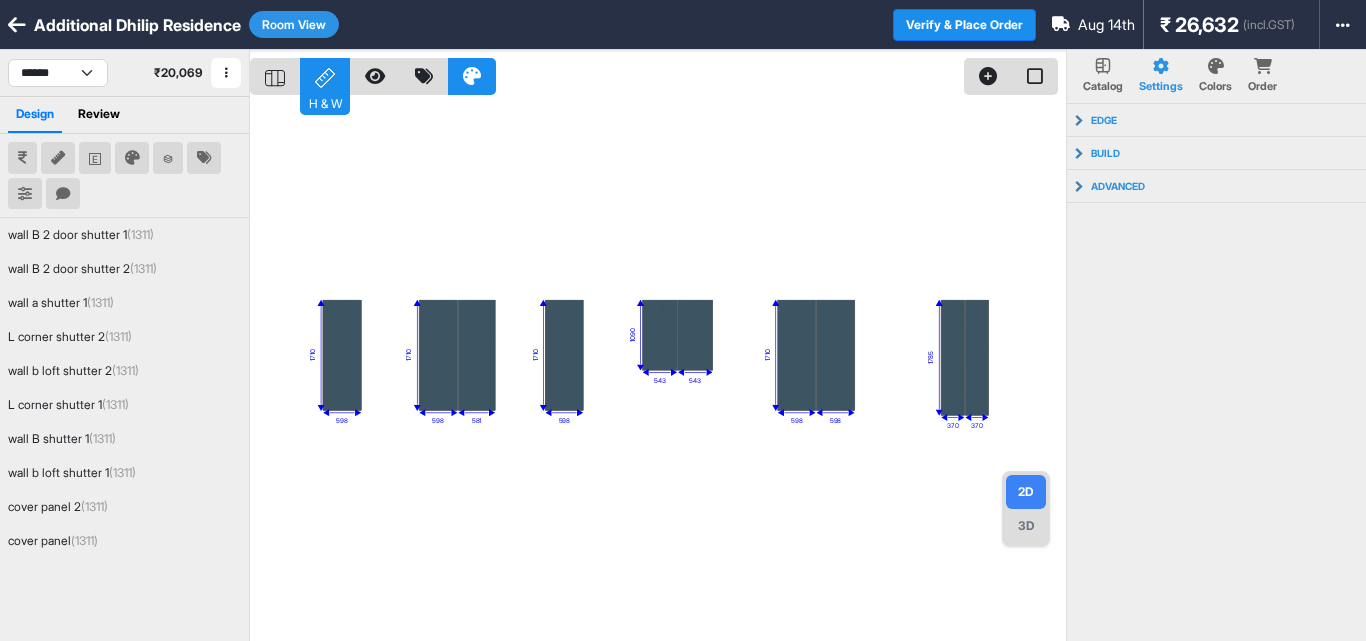 click on "1710 598 598 1710 598 581 543 1710 598 1710 598 1090 543 1785 370 370" at bounding box center [658, 370] 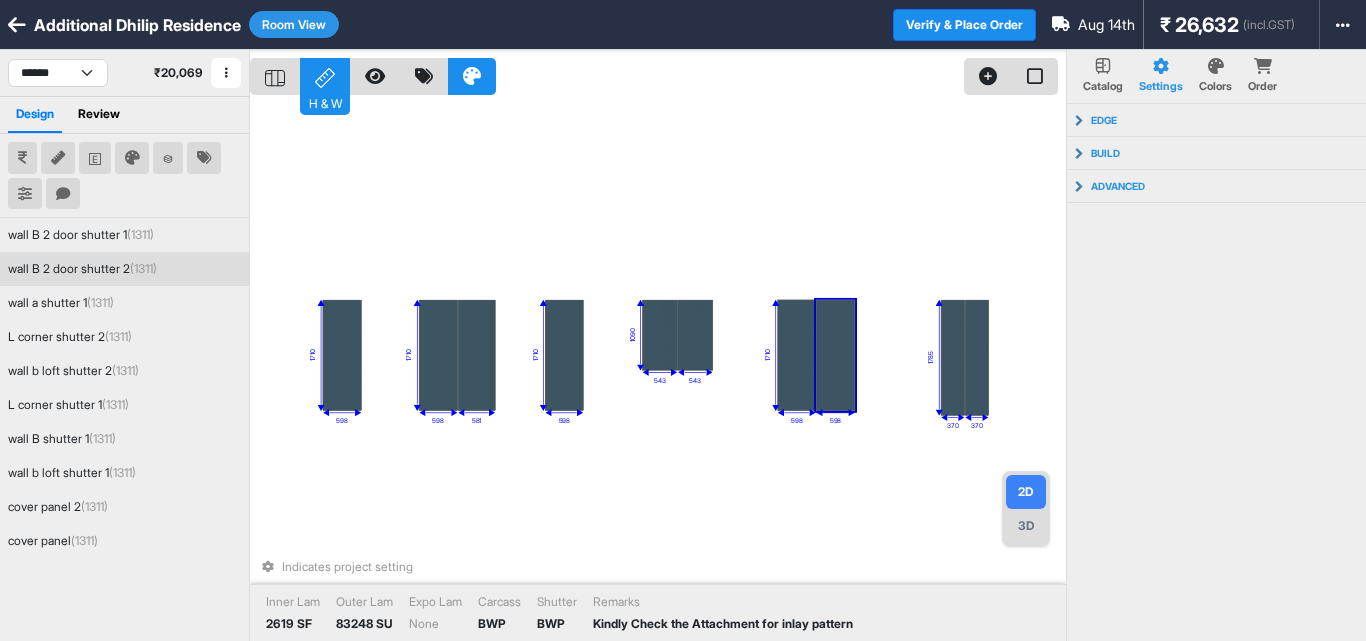 click at bounding box center [835, 355] 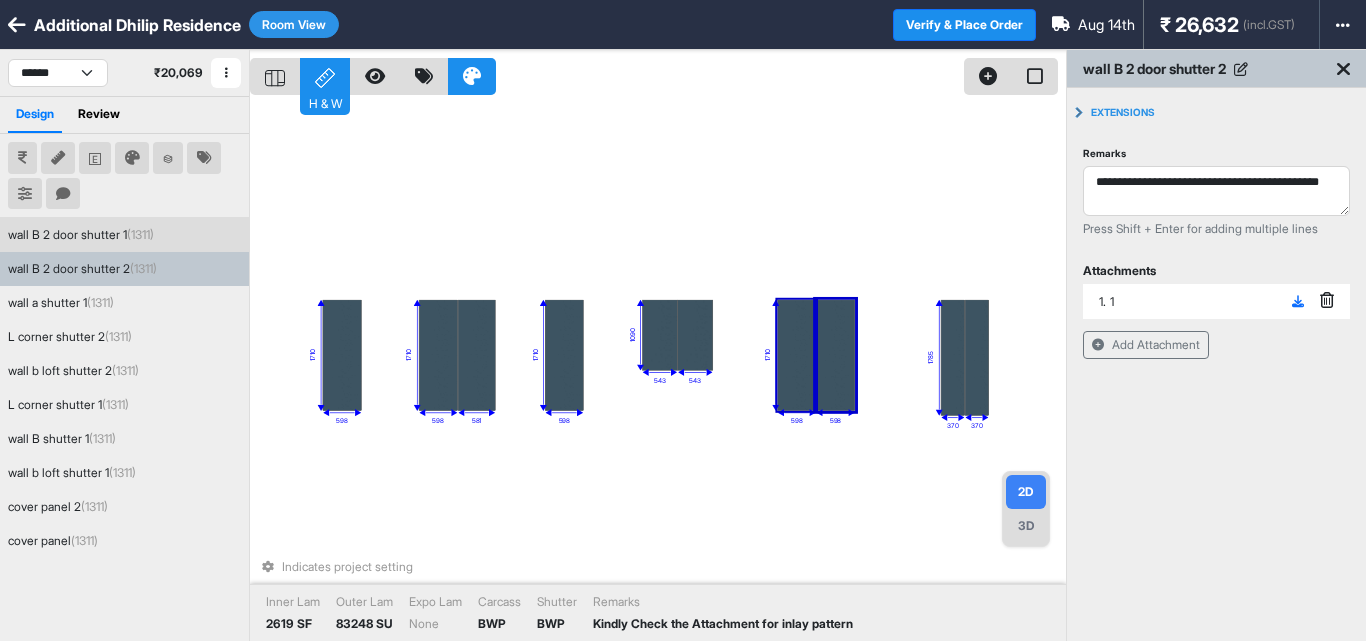 click at bounding box center [796, 355] 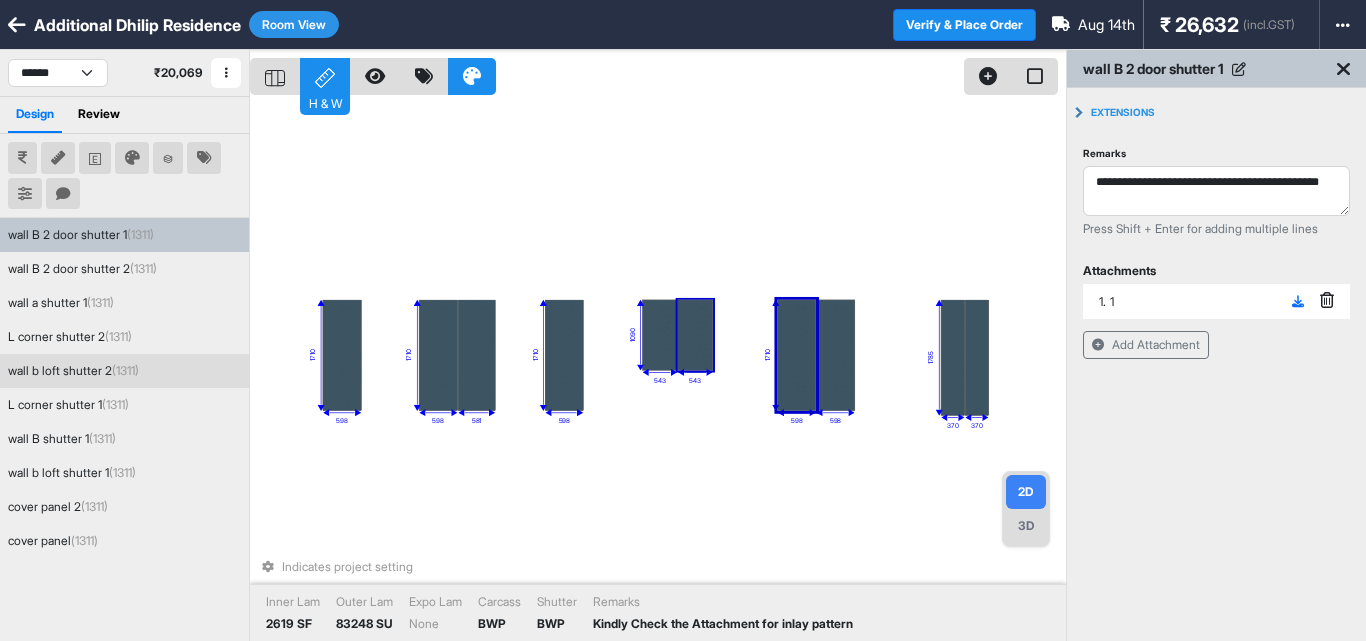 click at bounding box center (695, 335) 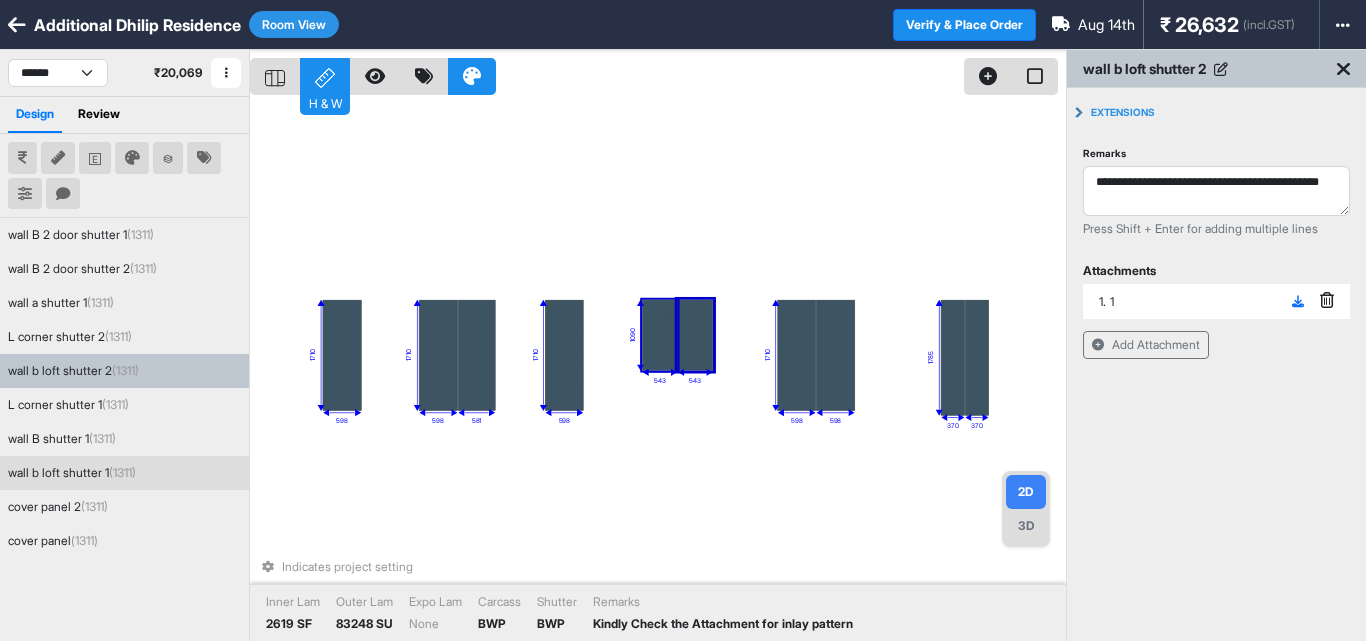 click at bounding box center [659, 335] 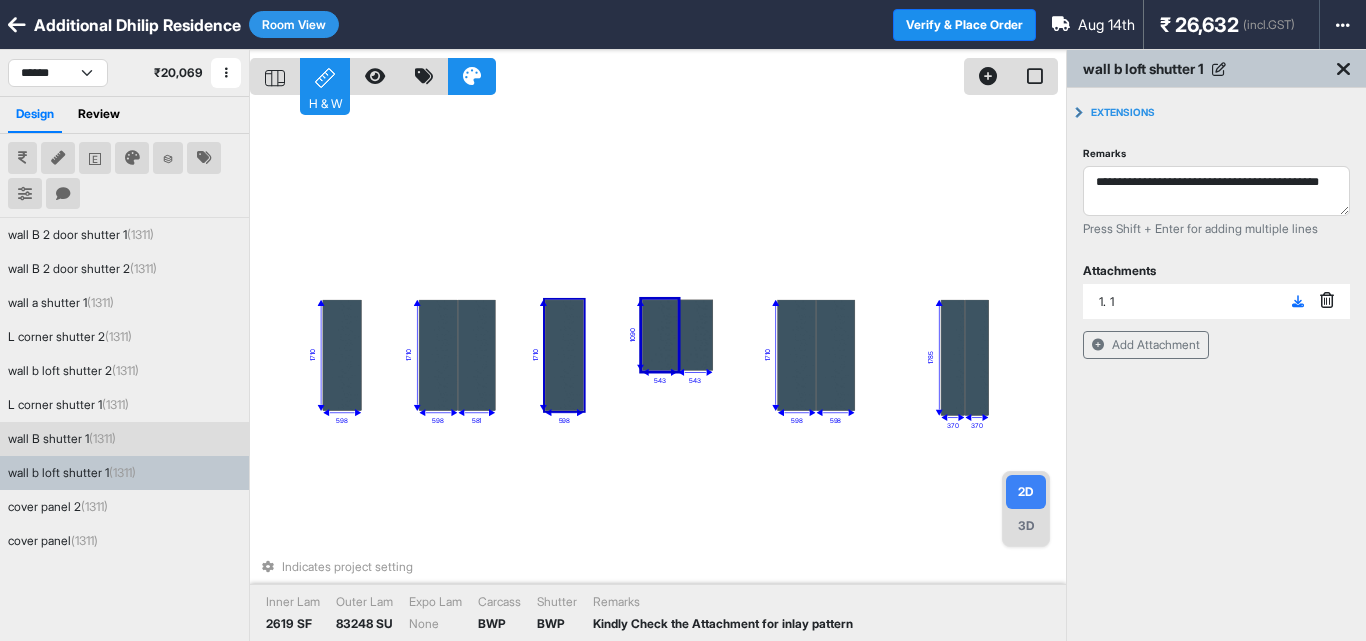 click at bounding box center (564, 355) 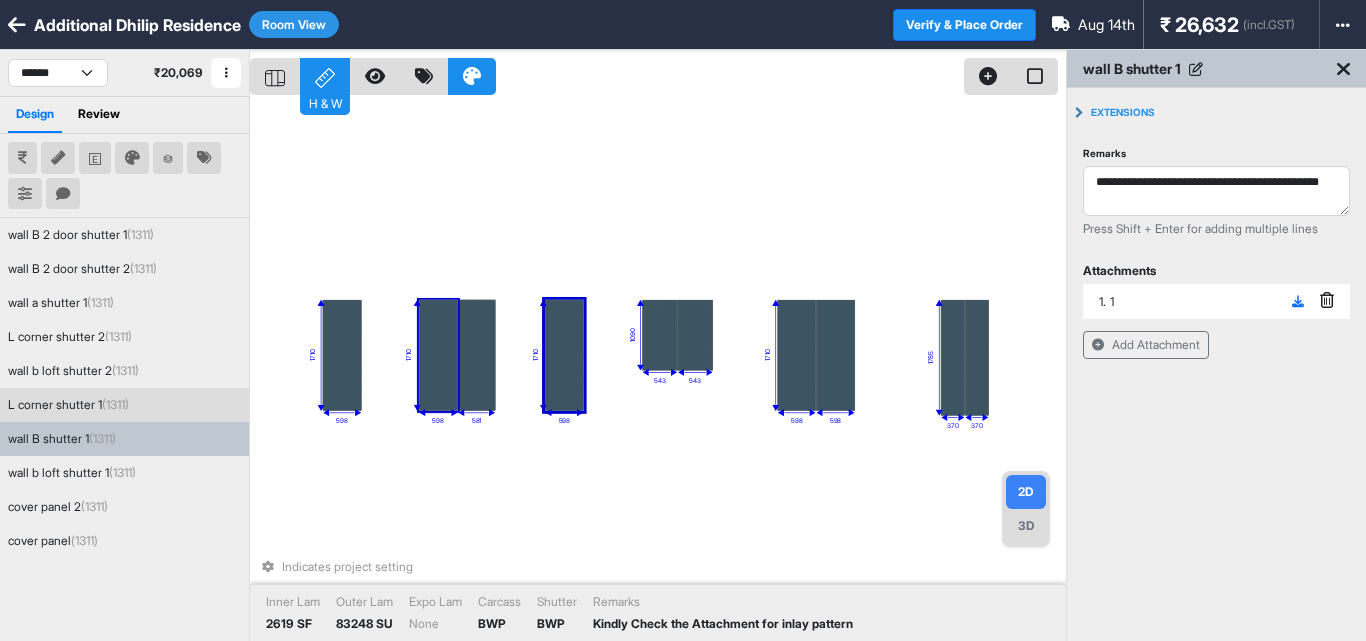 click at bounding box center (438, 355) 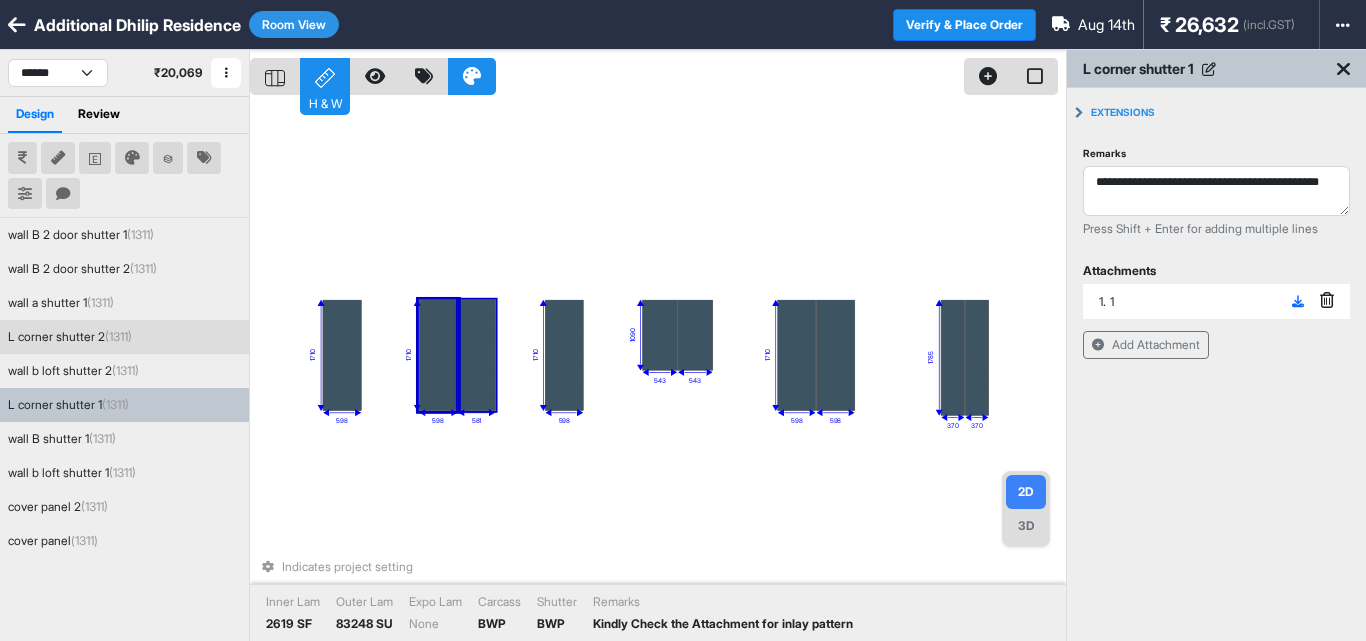 click at bounding box center (477, 355) 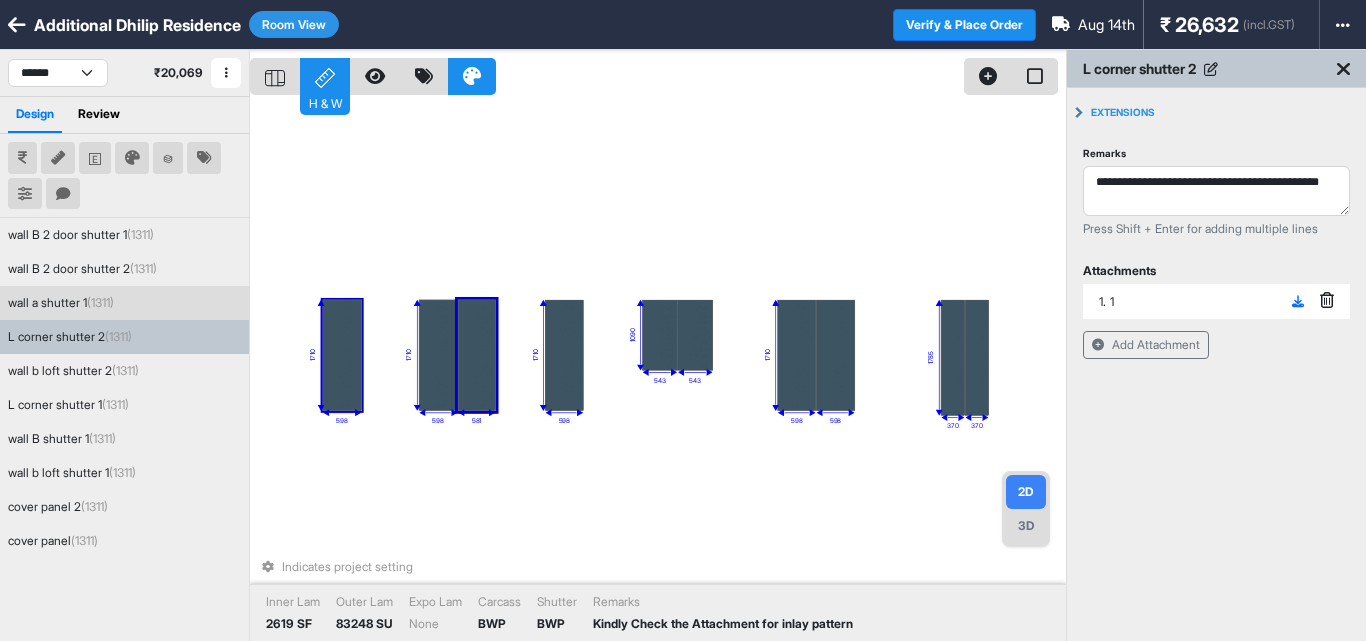 click at bounding box center [342, 355] 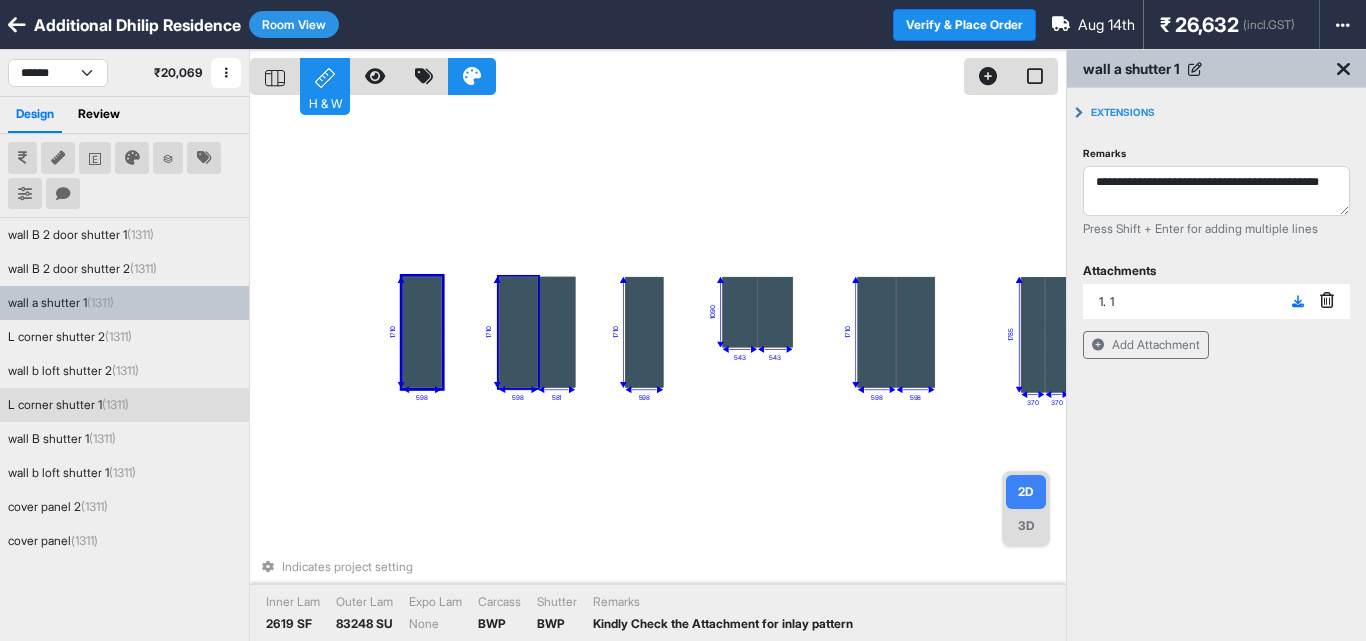 drag, startPoint x: 503, startPoint y: 227, endPoint x: 513, endPoint y: 204, distance: 25.079872 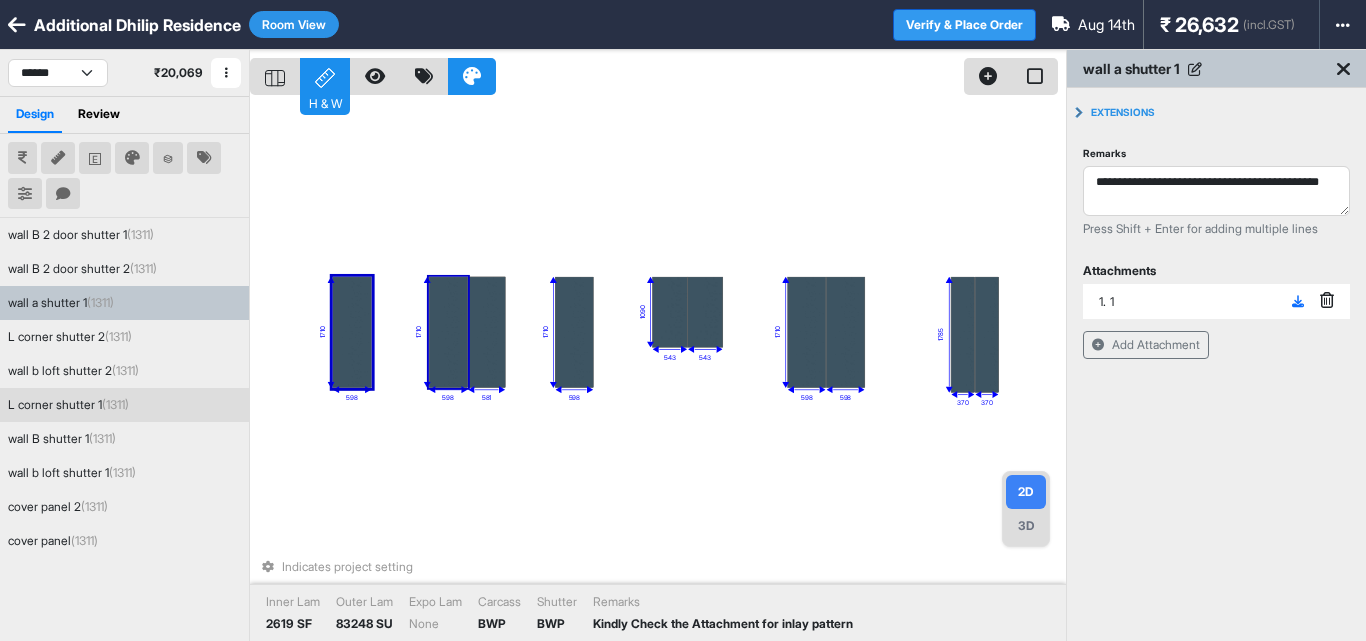 click on "Verify & Place Order" at bounding box center [964, 25] 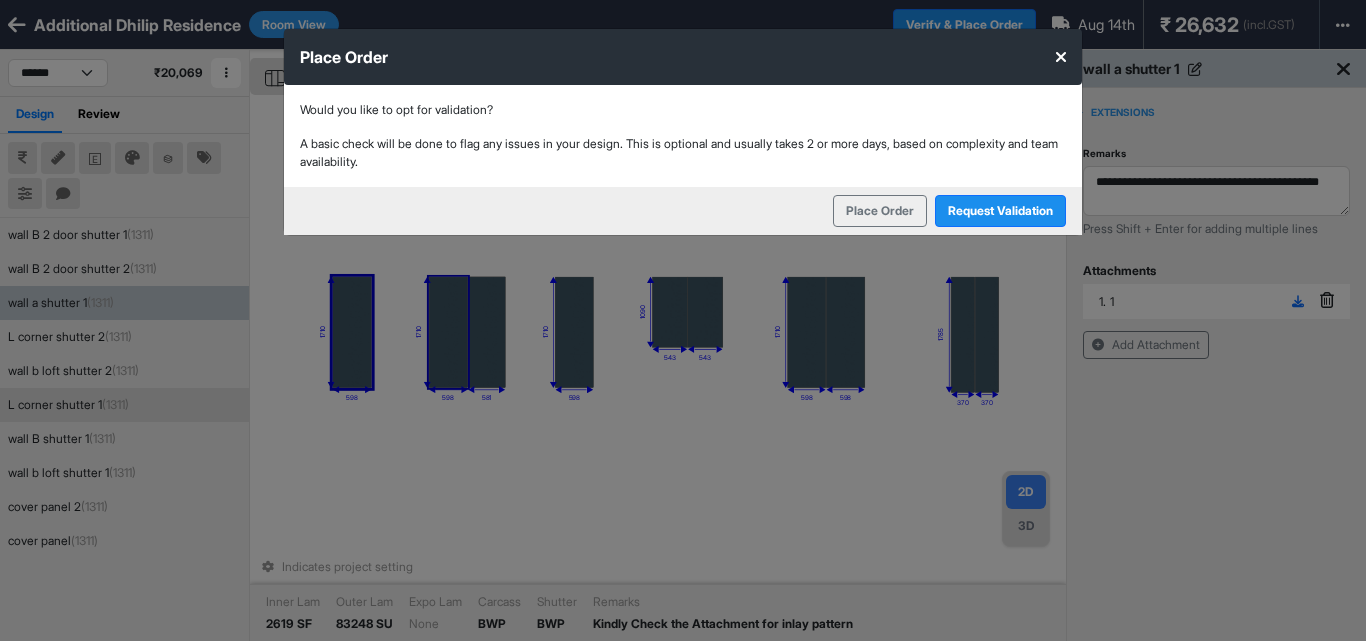 click at bounding box center (1061, 57) 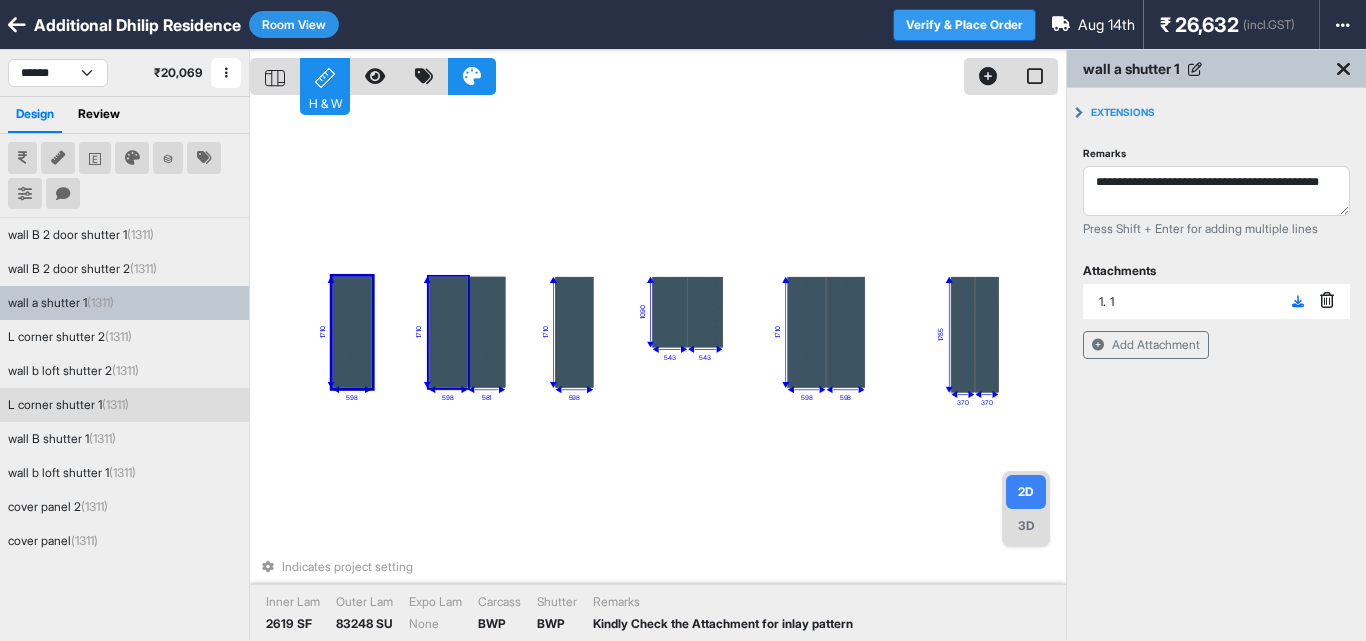 click on "Verify & Place Order" at bounding box center (964, 25) 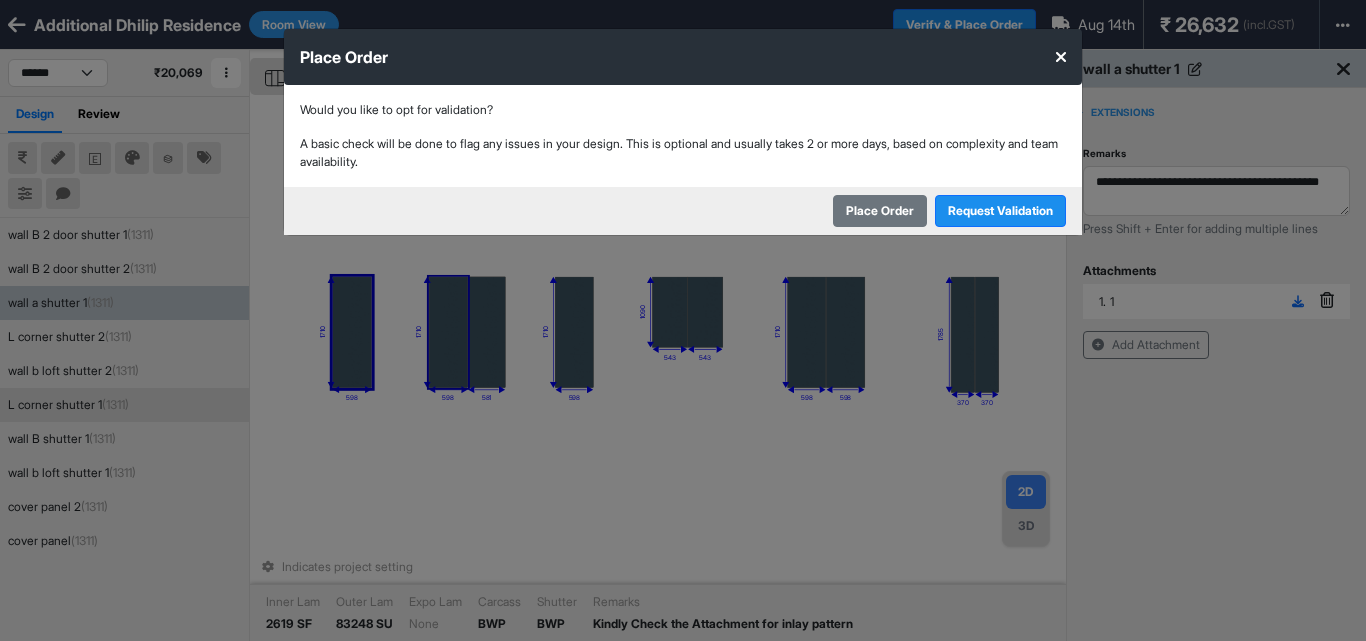 click on "Place Order" at bounding box center [880, 211] 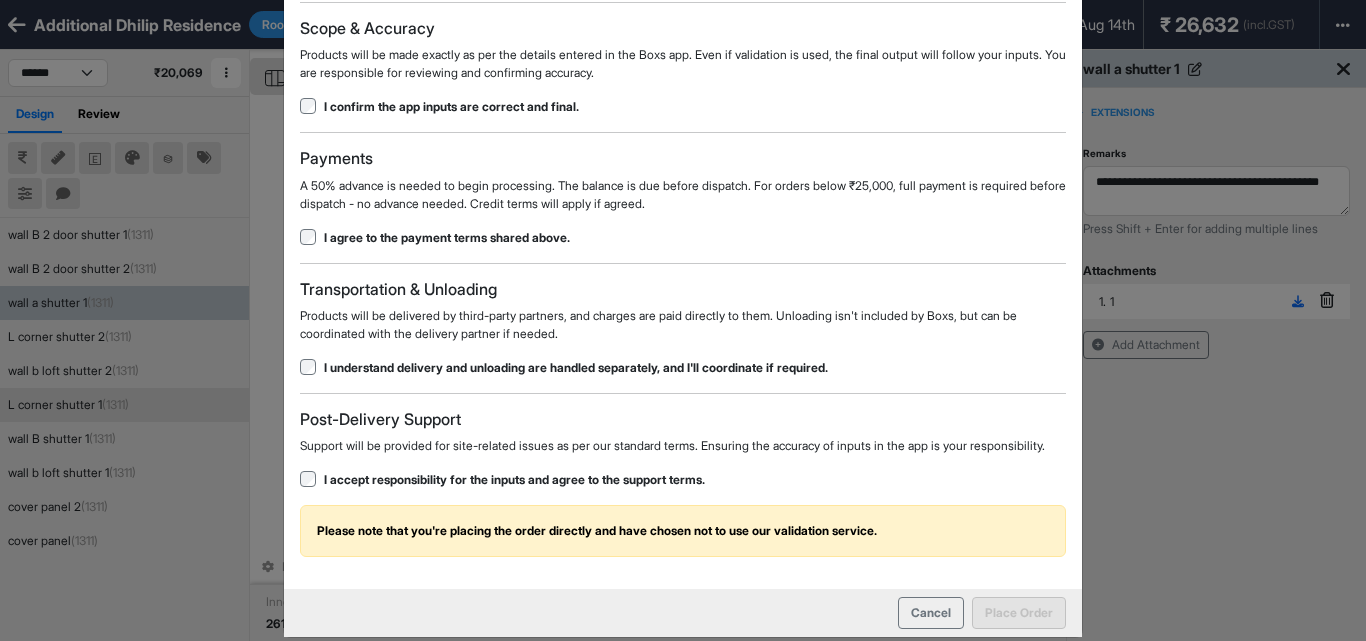 scroll, scrollTop: 255, scrollLeft: 0, axis: vertical 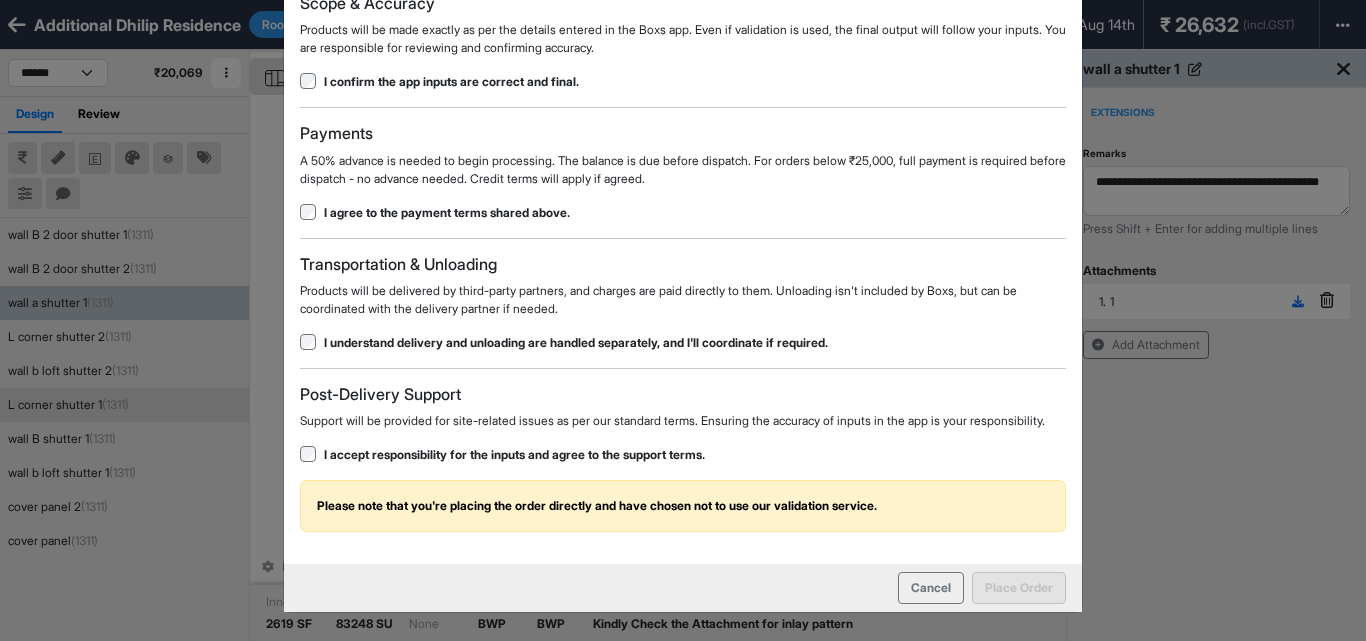 click on "Delivery Timeline Your estimated delivery date is   Aug 14th . While we aim to deliver on time, minor delays may happen due to material shortages, weather, or equipment issues. You'll be kept informed of any changes. I understand the delivery date is estimated and may shift if needed. Scope & Accuracy Products will be made exactly as per the details entered in the Boxs app. Even if validation is used, the final output will follow your inputs. You are responsible for reviewing and confirming accuracy. I confirm the app inputs are correct and final. Payments A 50% advance is needed to begin processing. The balance is due before dispatch. For orders below ₹25,000, full payment is required before dispatch - no advance needed. Credit terms will apply if agreed. I agree to the payment terms shared above. Transportation & Unloading Products will be delivered by third-party partners, and charges are paid directly to them. Unloading isn't included by Boxs, but can be coordinated with the delivery partner if needed." at bounding box center [683, 206] 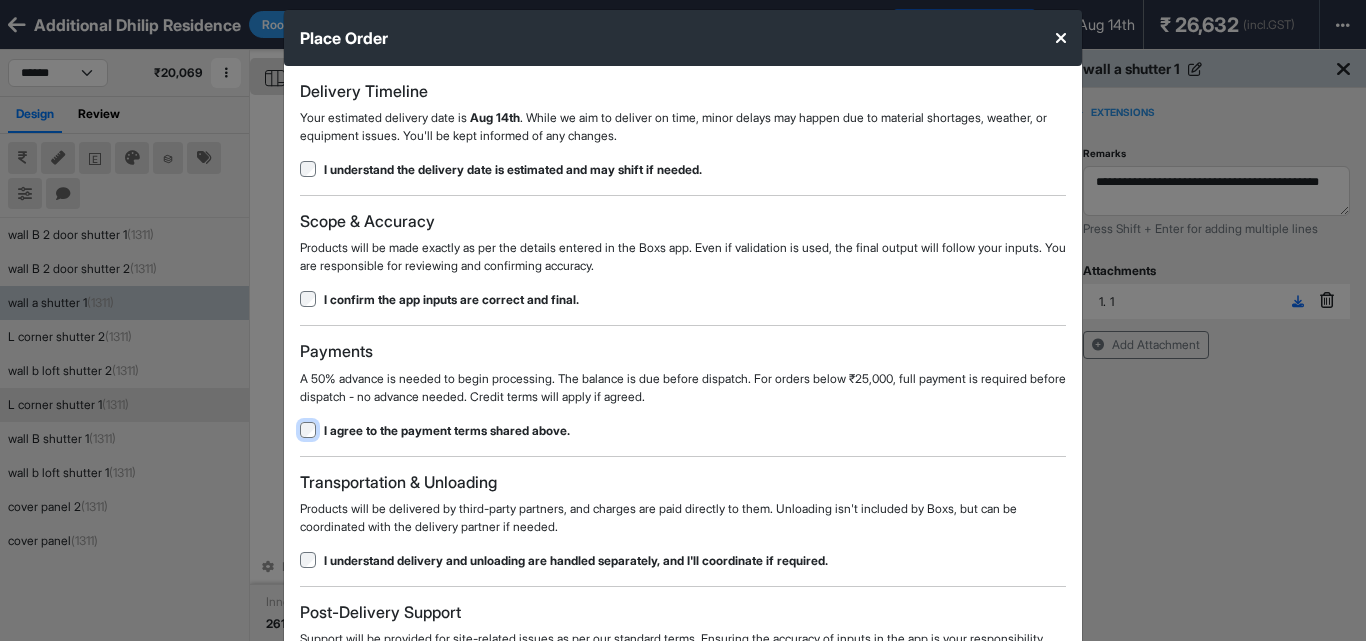 scroll, scrollTop: 0, scrollLeft: 0, axis: both 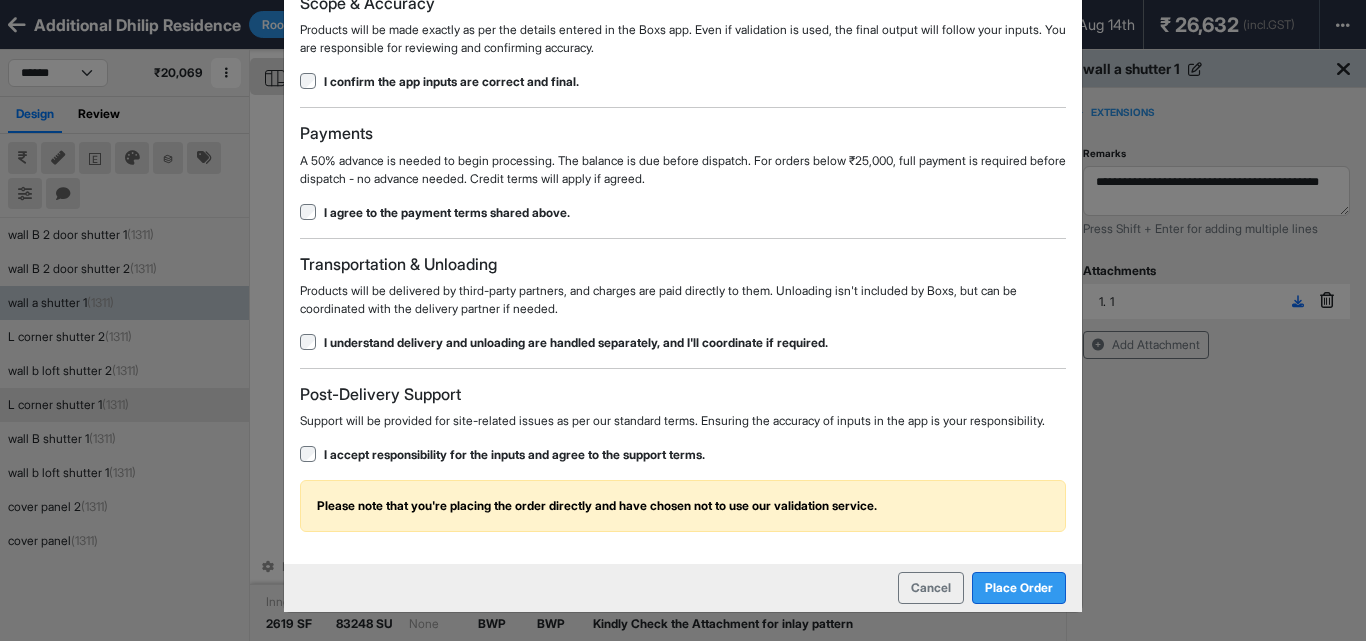 click on "Place Order" at bounding box center (1019, 588) 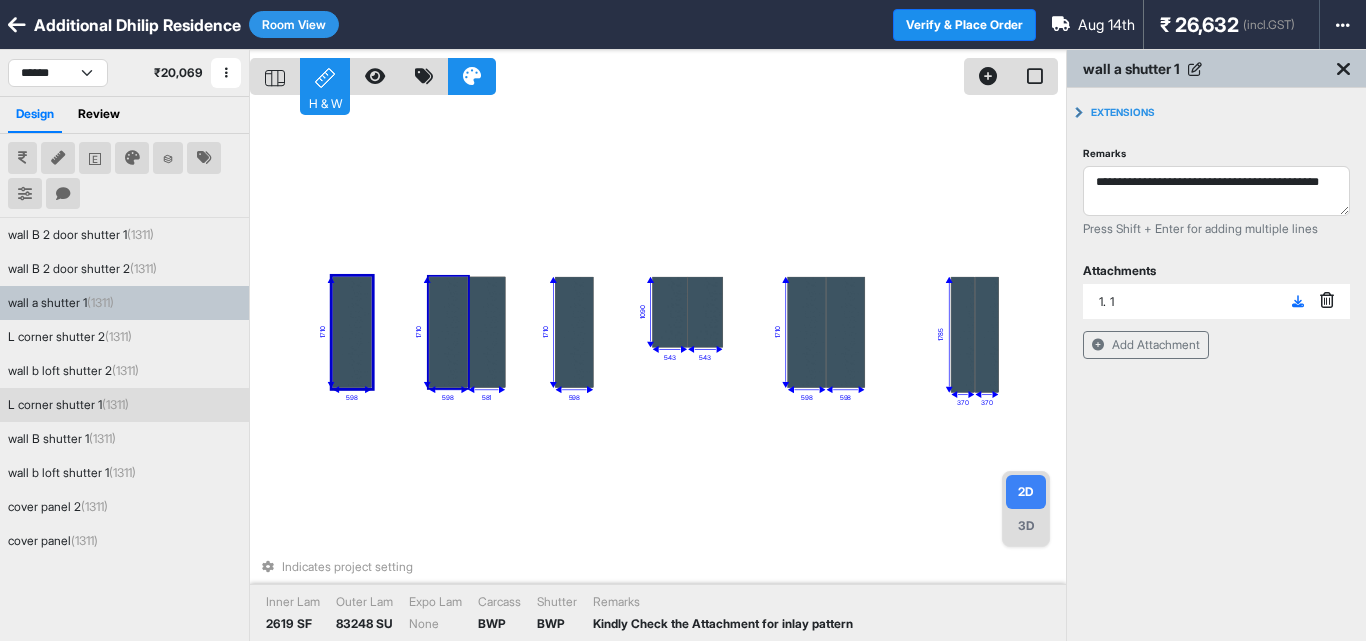scroll, scrollTop: 0, scrollLeft: 0, axis: both 